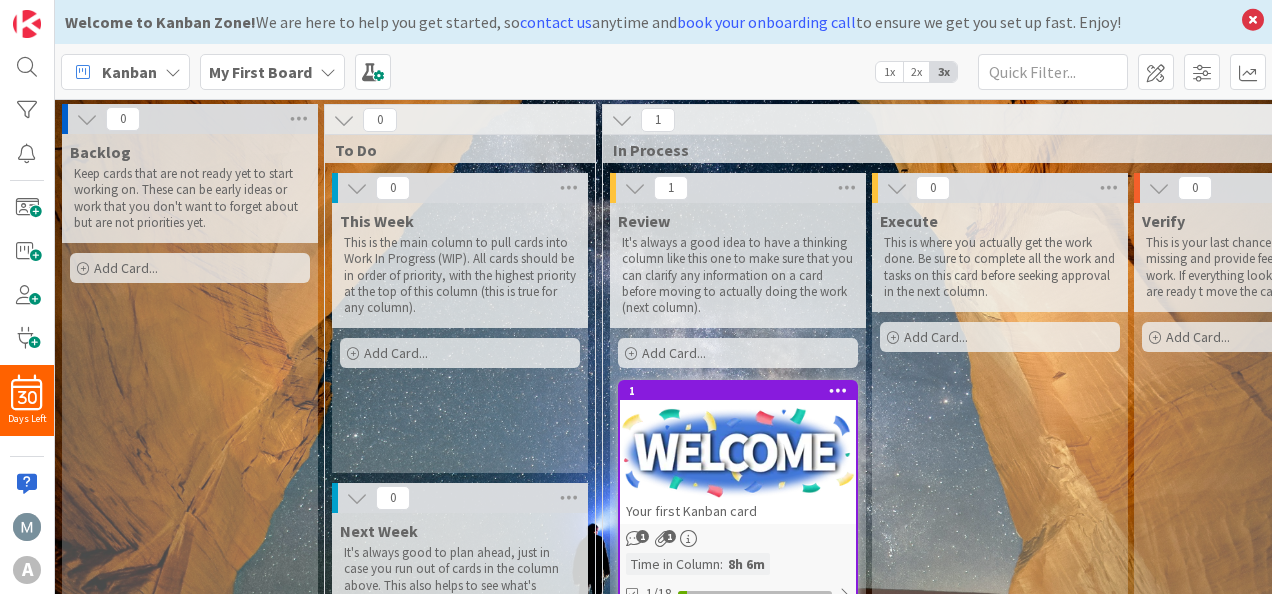 scroll, scrollTop: 0, scrollLeft: 0, axis: both 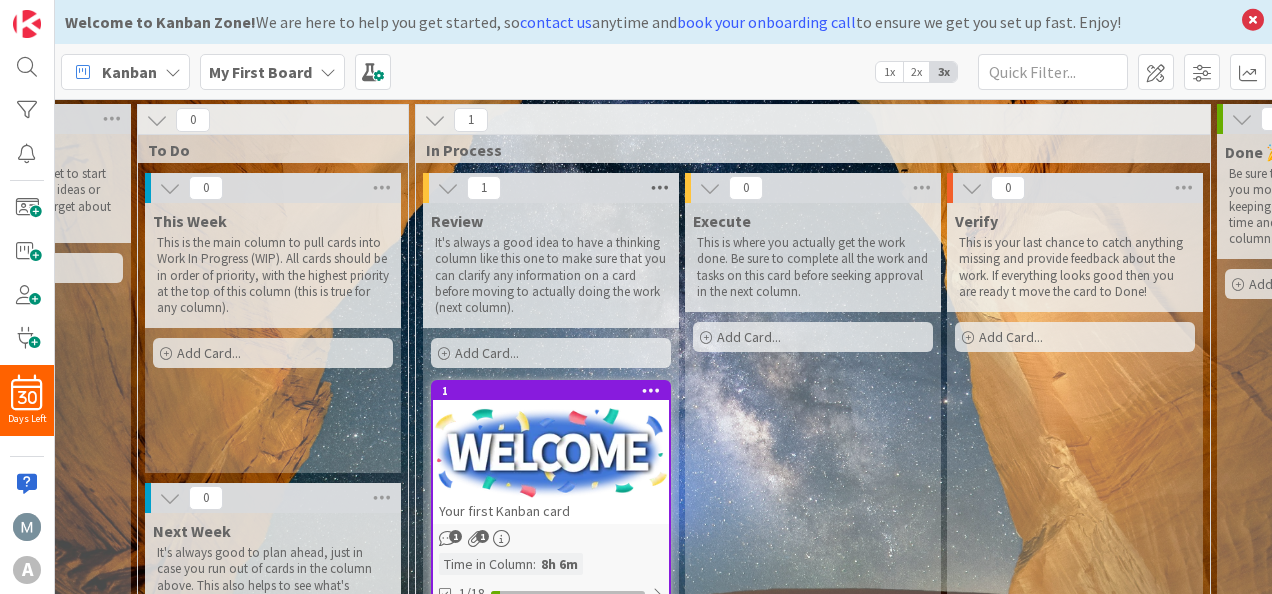 click at bounding box center [660, 188] 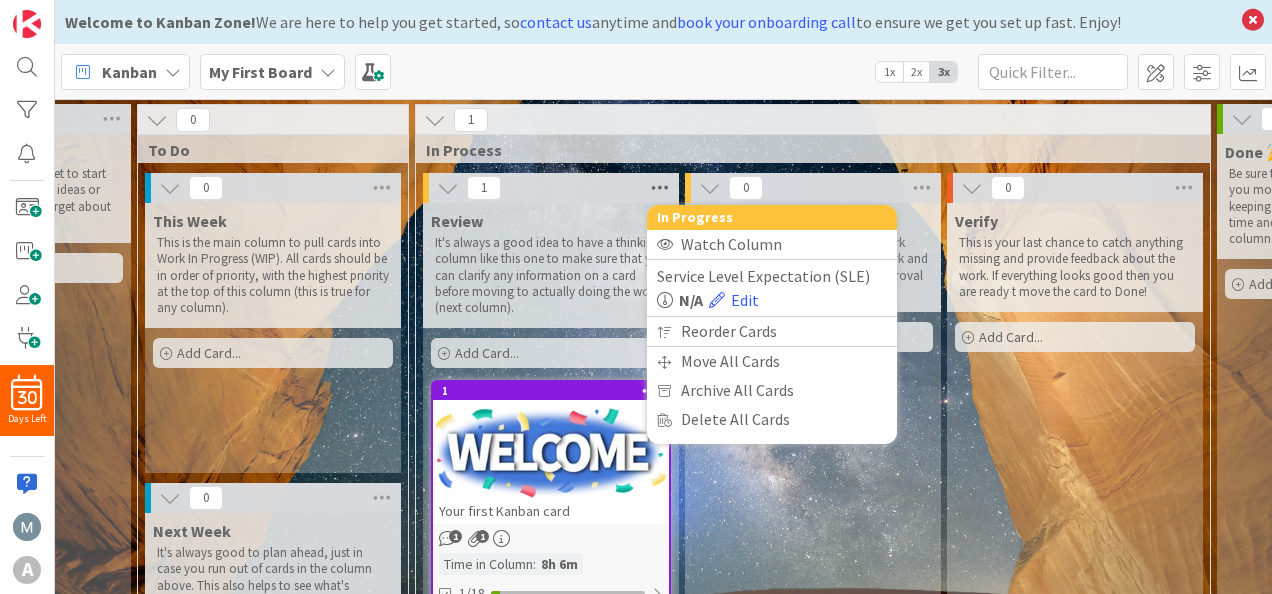 click at bounding box center [660, 188] 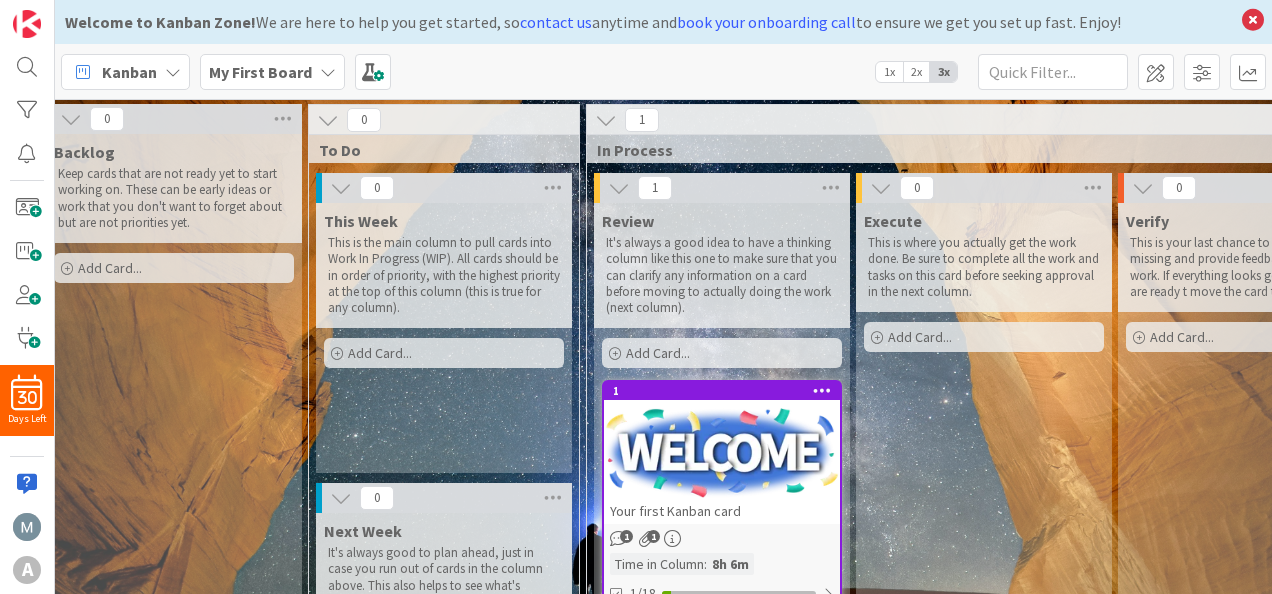 scroll, scrollTop: 0, scrollLeft: 0, axis: both 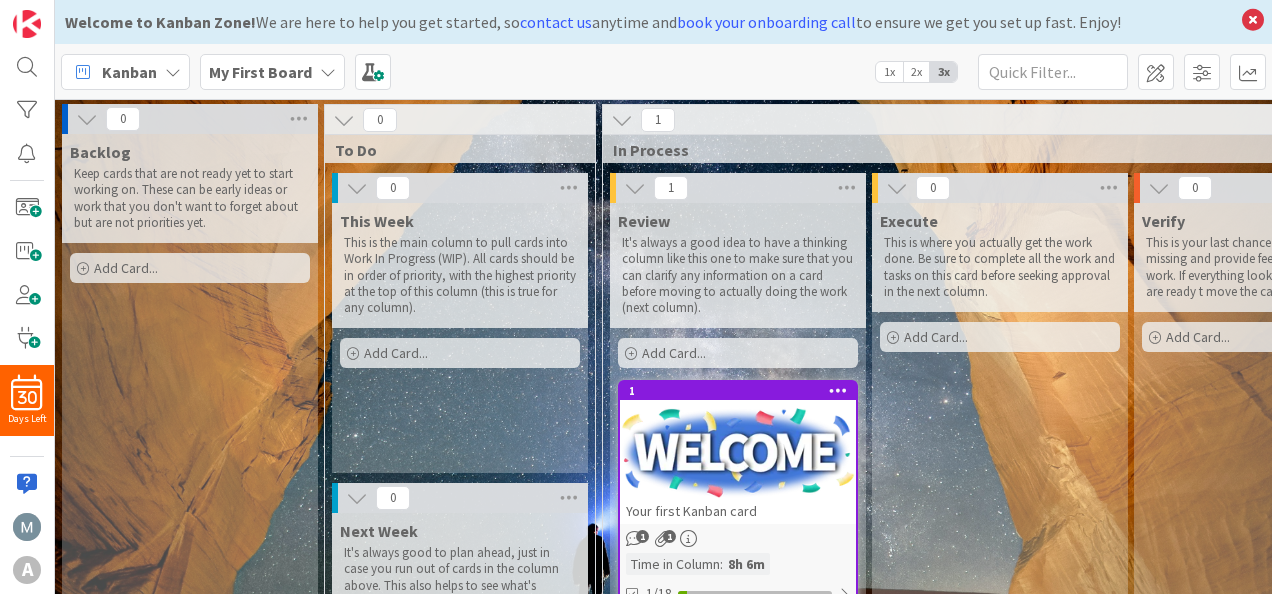 click on "My First Board" at bounding box center [272, 72] 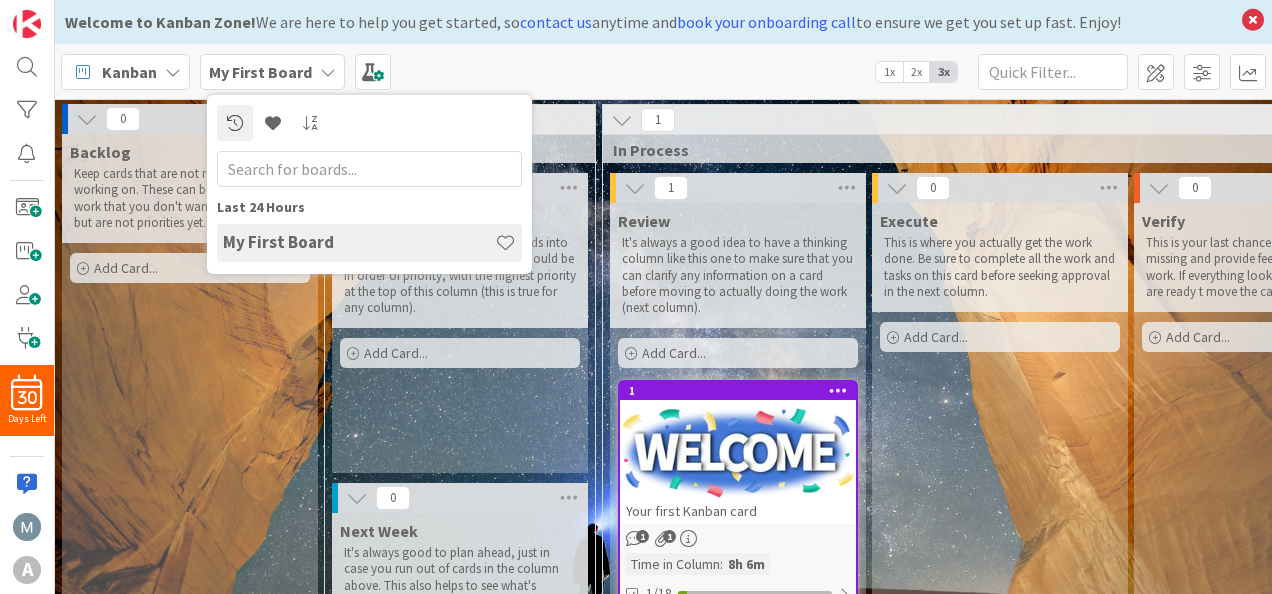 click at bounding box center [328, 72] 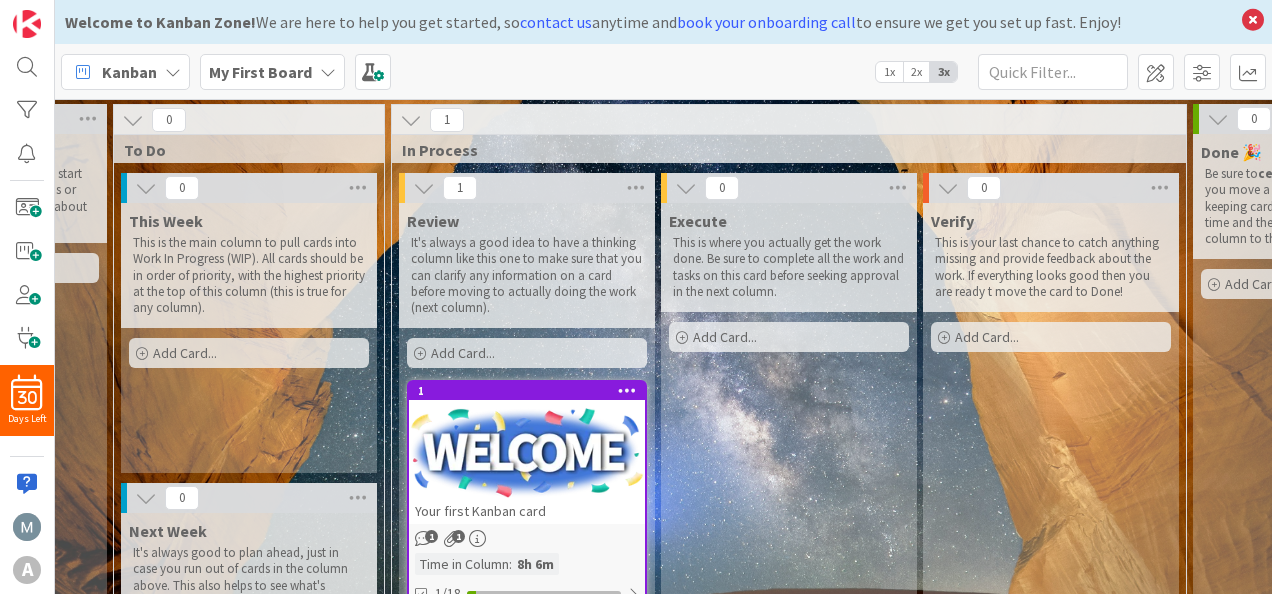 scroll, scrollTop: 0, scrollLeft: 208, axis: horizontal 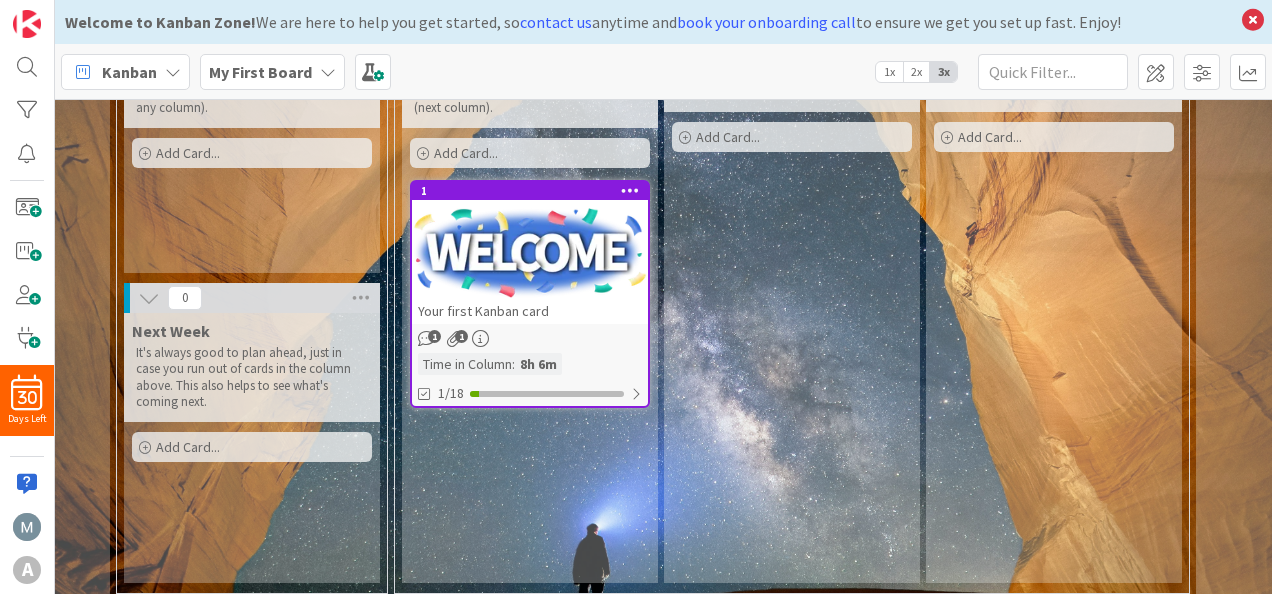 click on "Next Week" at bounding box center (171, 331) 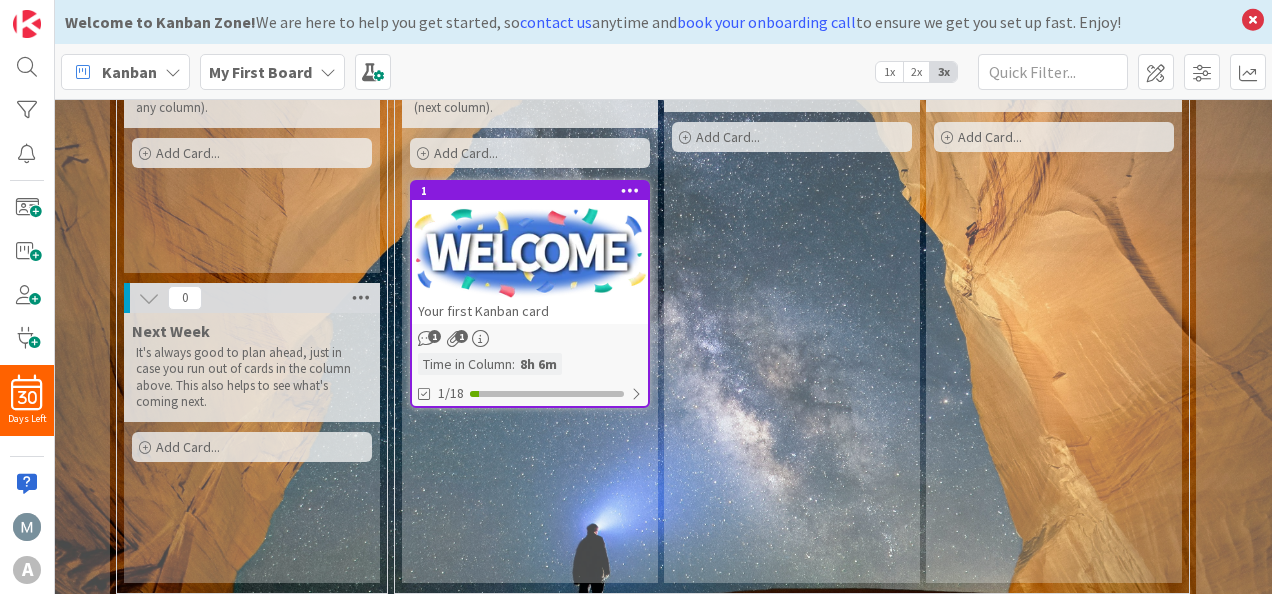 click at bounding box center [361, 298] 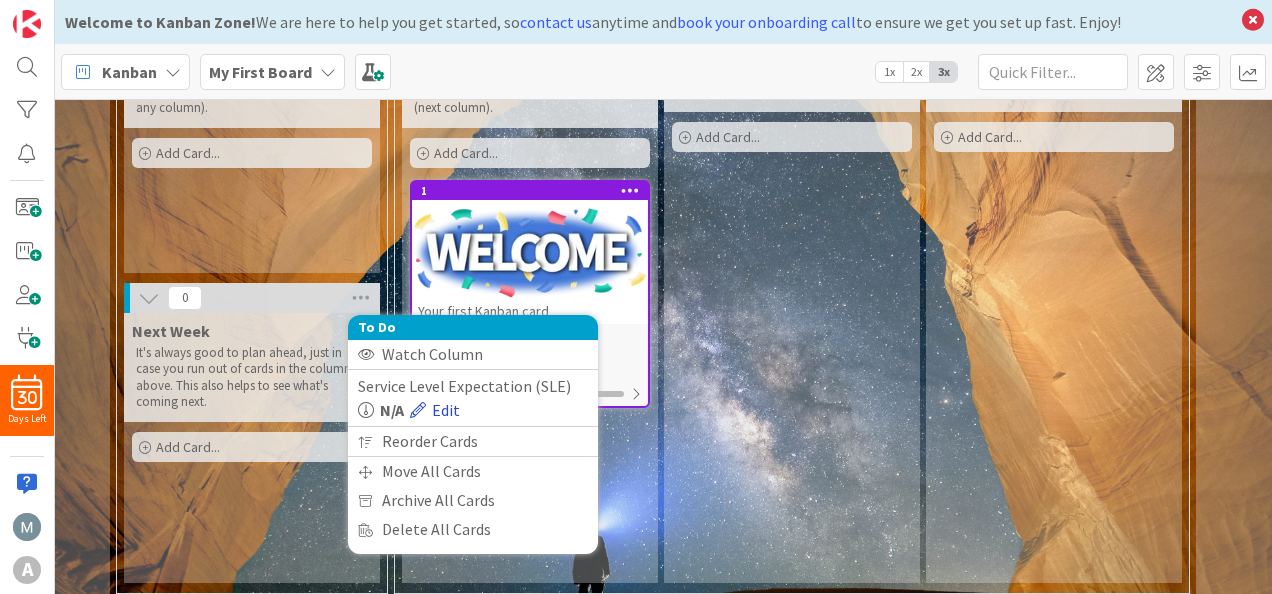 click on "Edit" at bounding box center (435, 410) 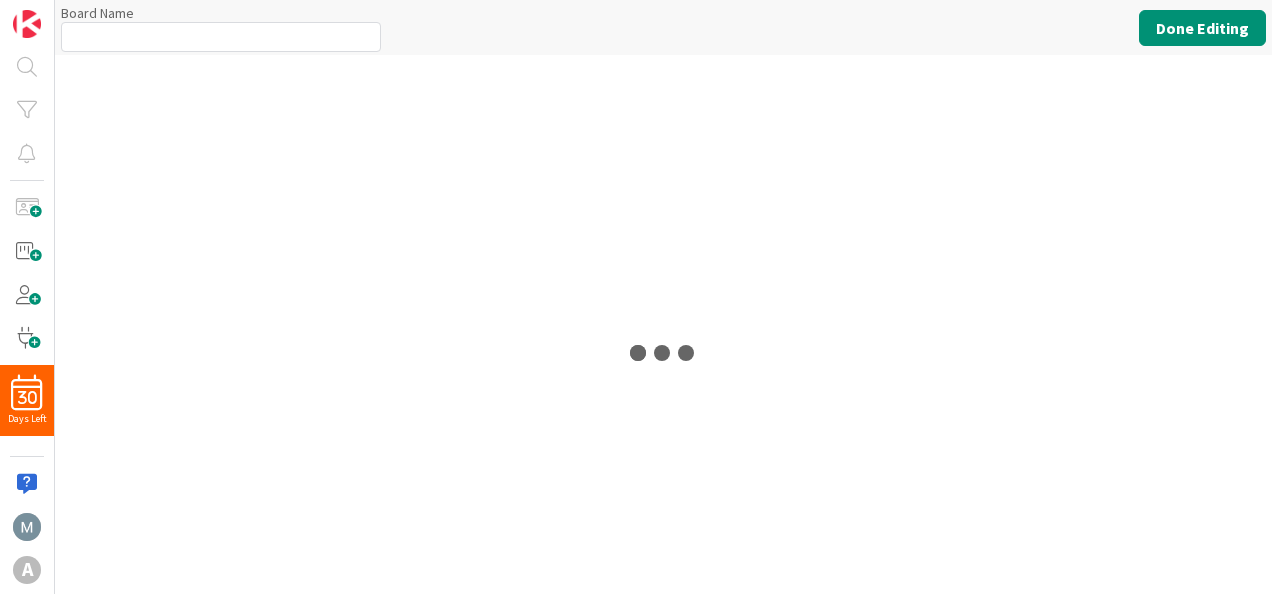 type on "My First Board" 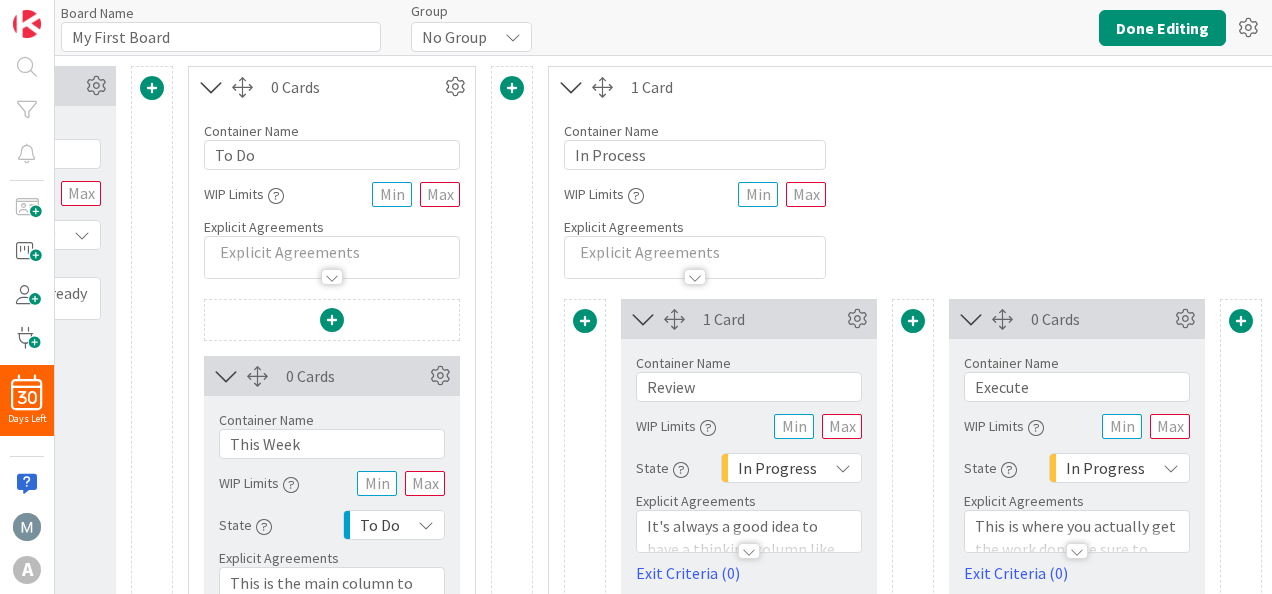 scroll, scrollTop: 0, scrollLeft: 0, axis: both 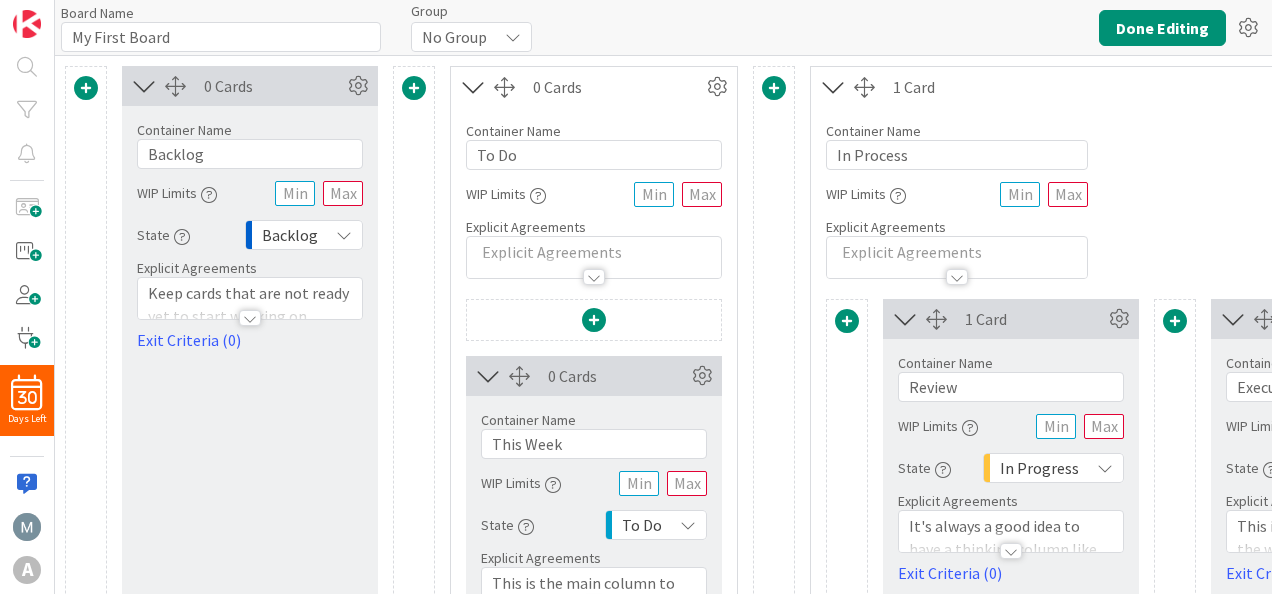 click at bounding box center [250, 318] 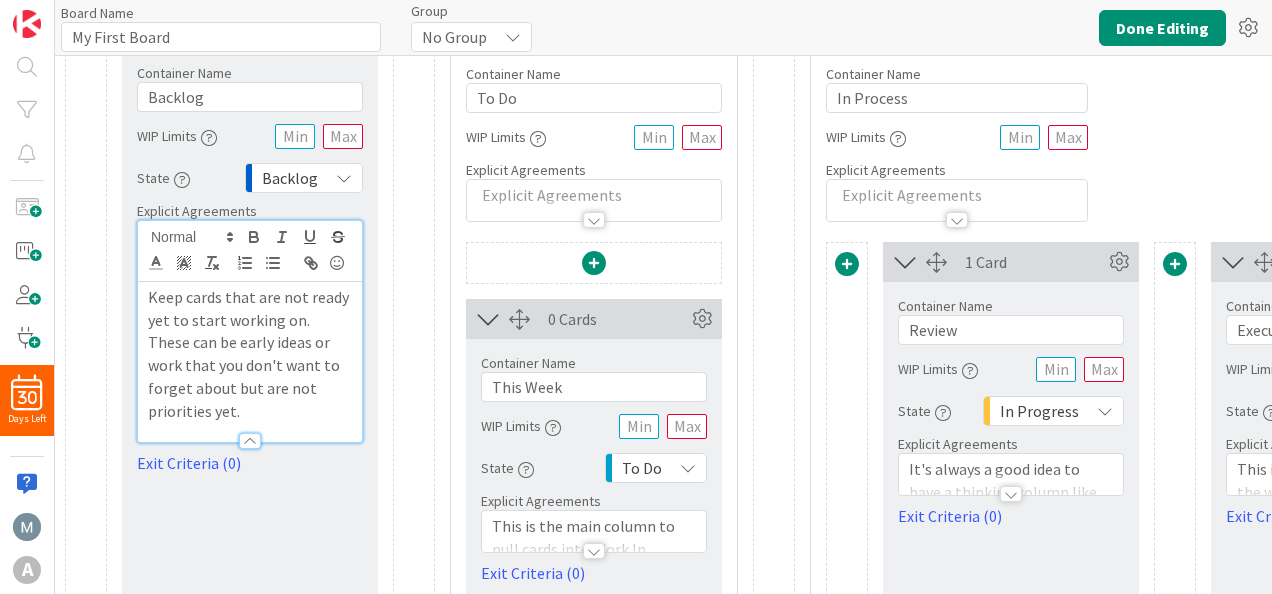 scroll, scrollTop: 100, scrollLeft: 0, axis: vertical 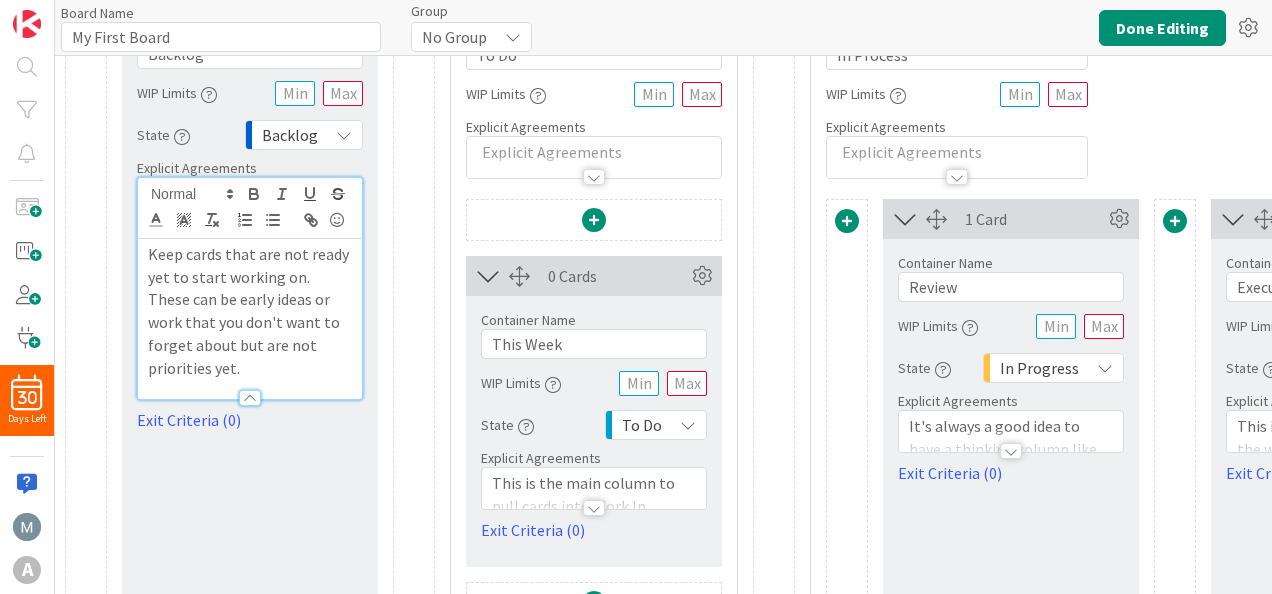 click at bounding box center [250, 398] 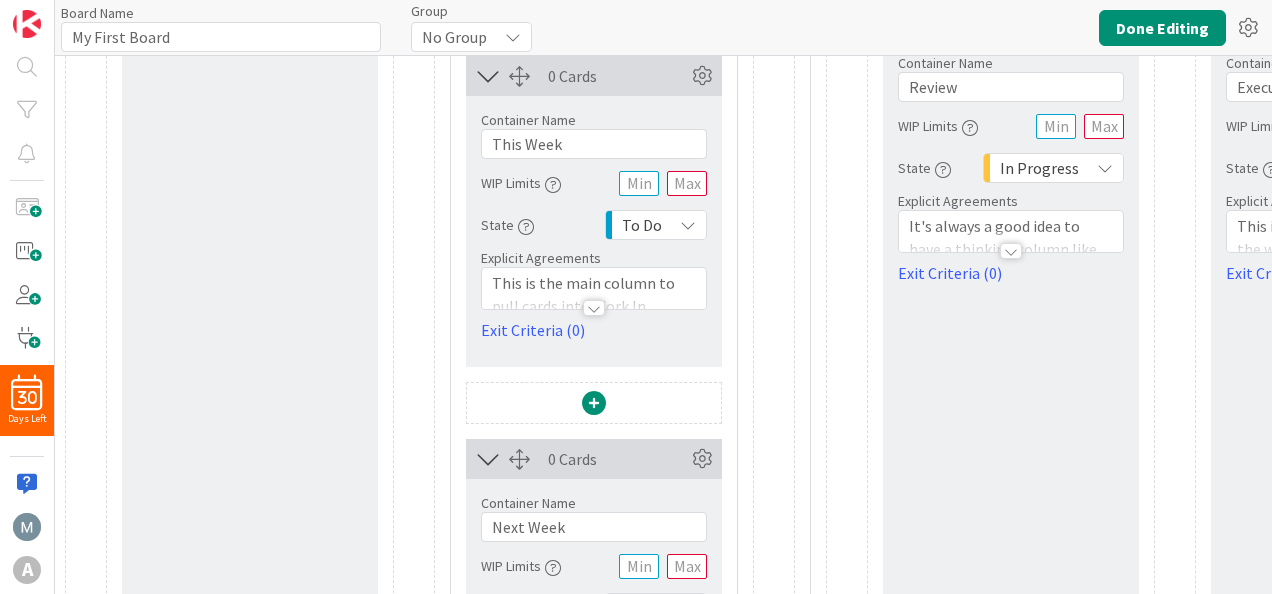 scroll, scrollTop: 200, scrollLeft: 0, axis: vertical 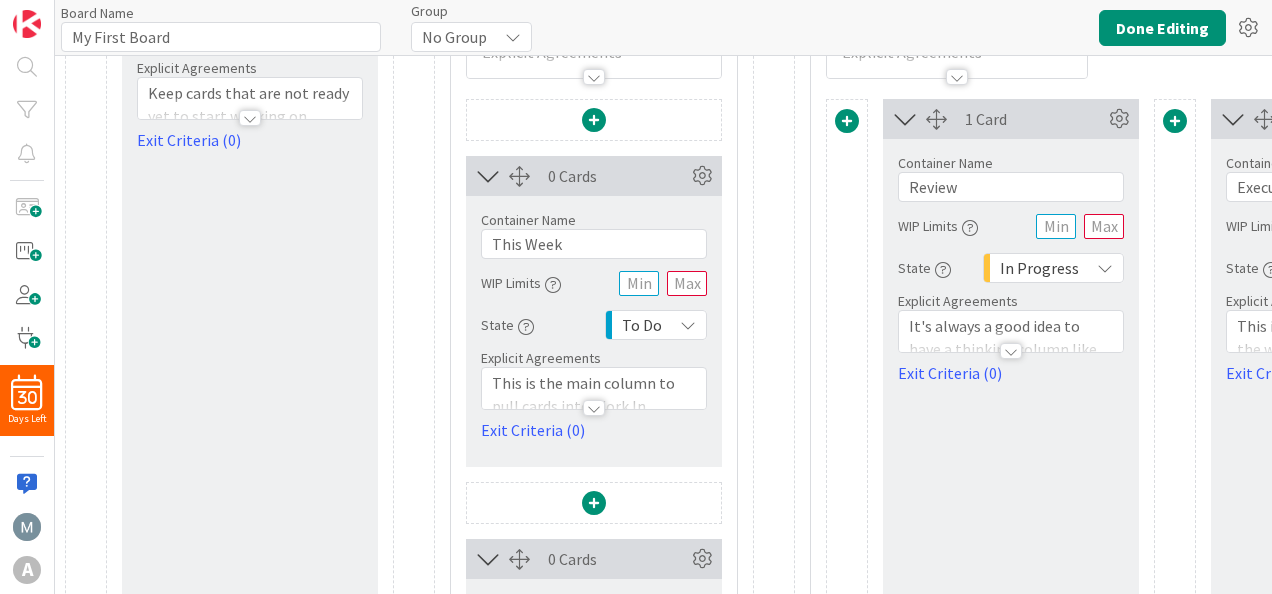 click at bounding box center [553, 285] 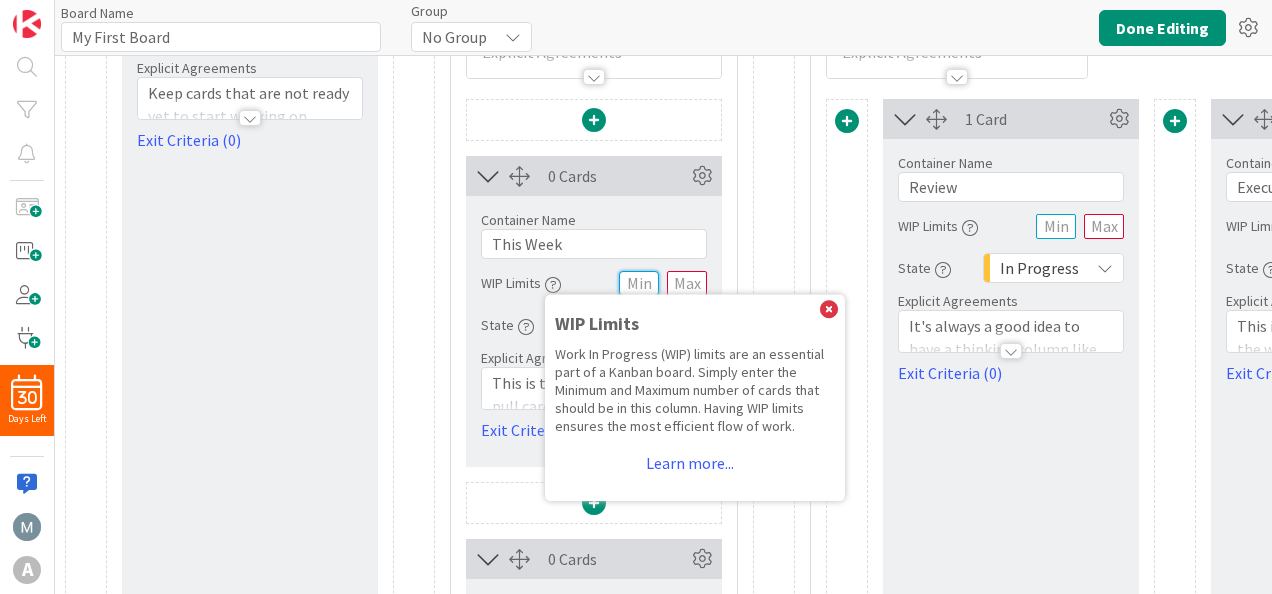 click at bounding box center [639, 283] 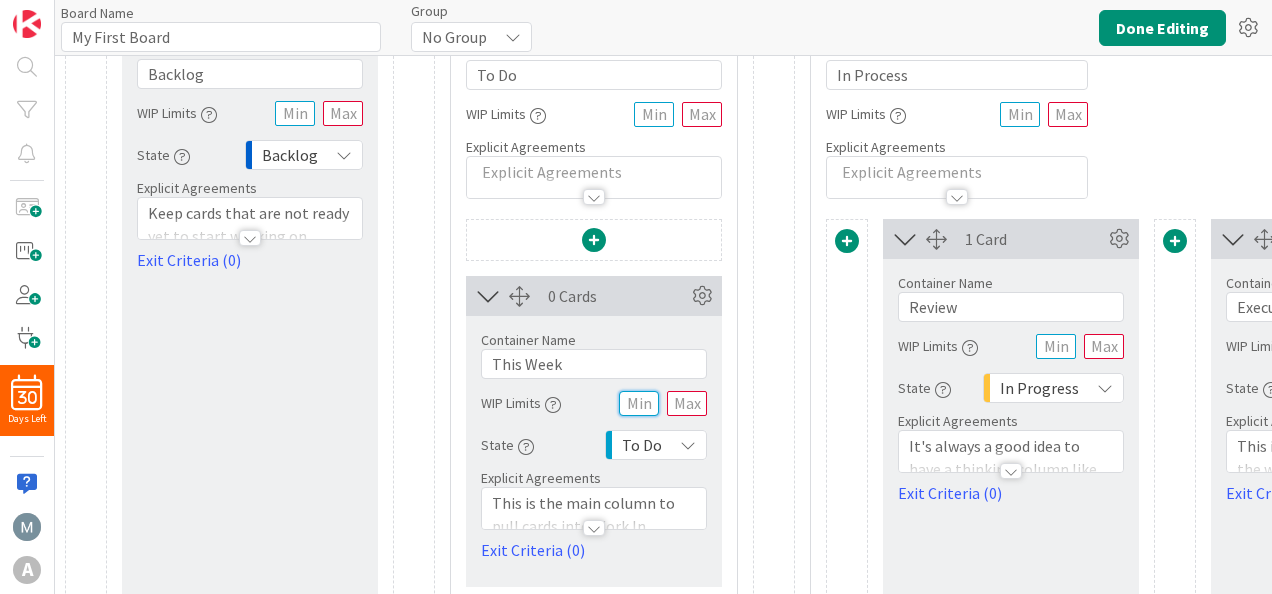 scroll, scrollTop: 0, scrollLeft: 0, axis: both 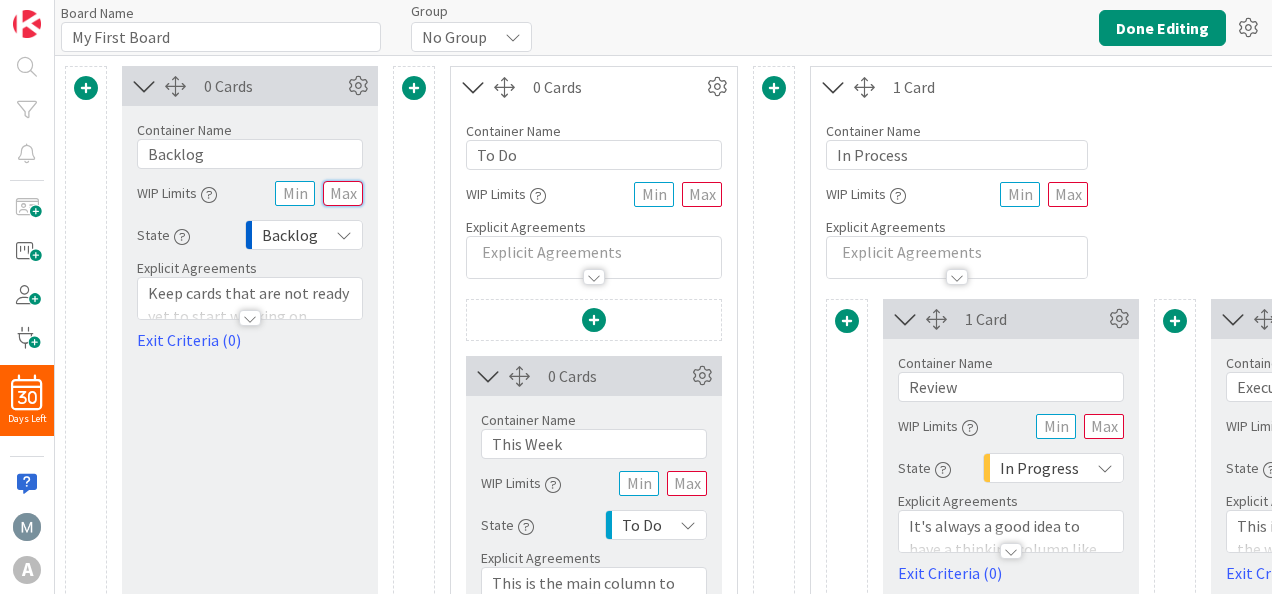 click at bounding box center (343, 193) 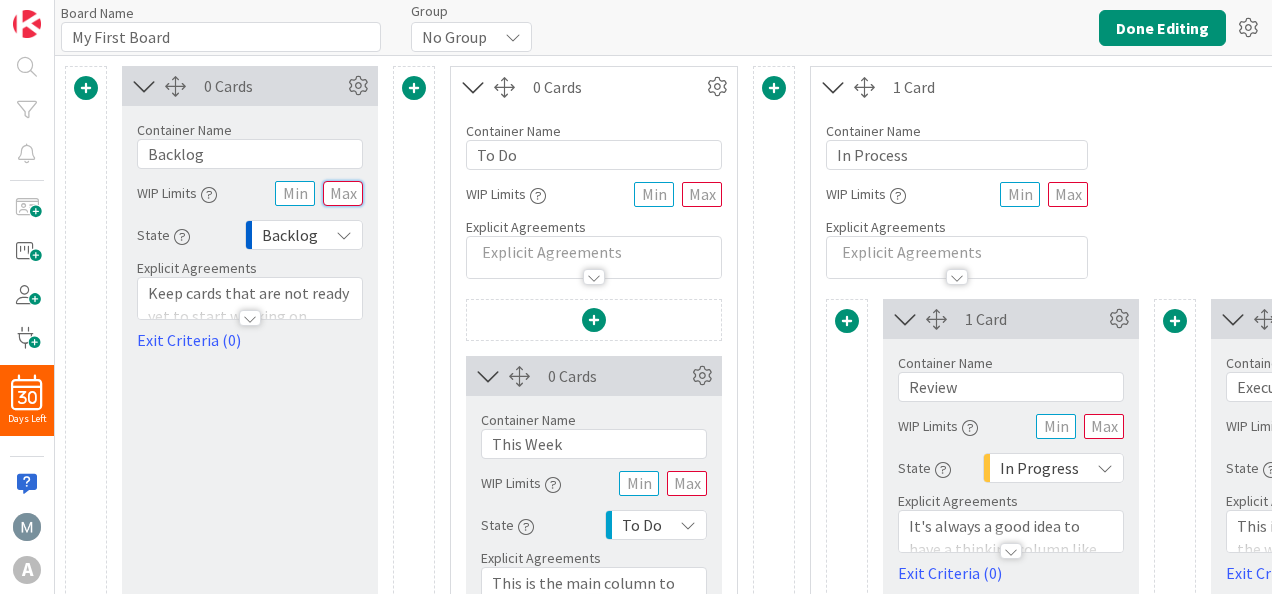 scroll, scrollTop: 200, scrollLeft: 0, axis: vertical 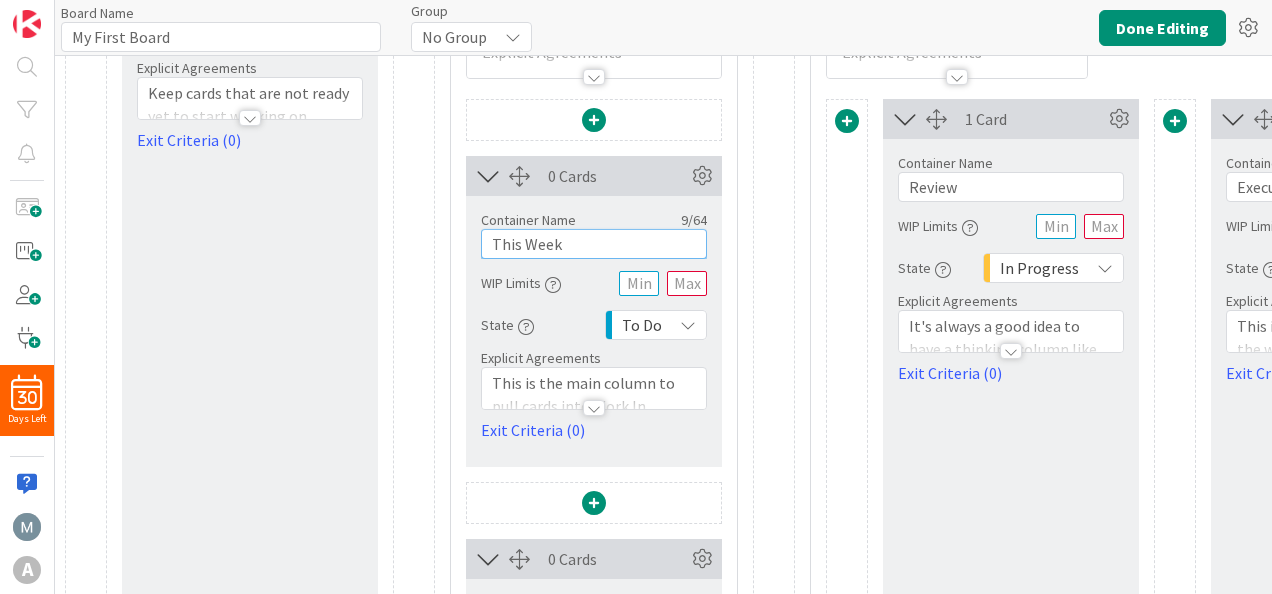 click on "This Week" at bounding box center (594, 244) 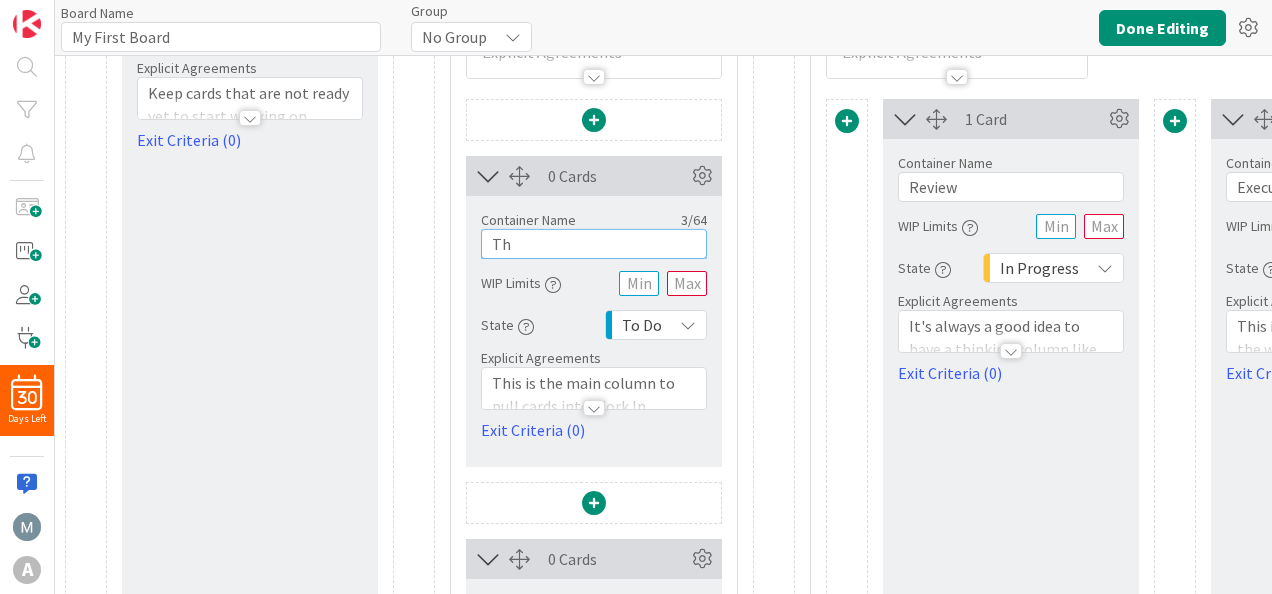 type on "T" 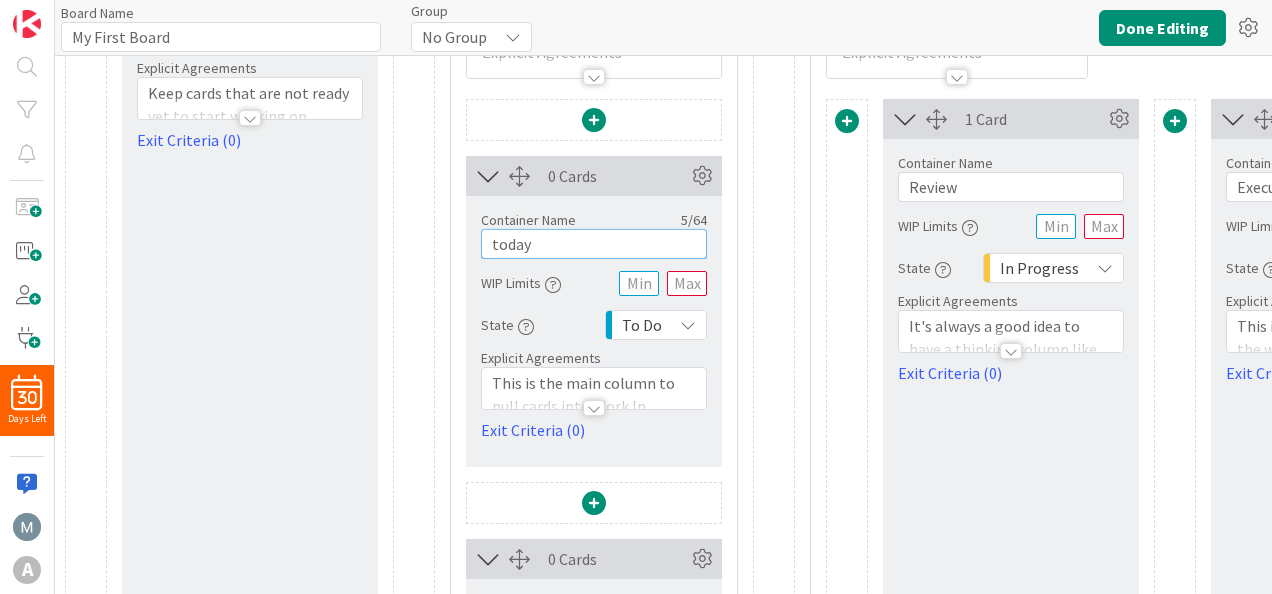 type on "today" 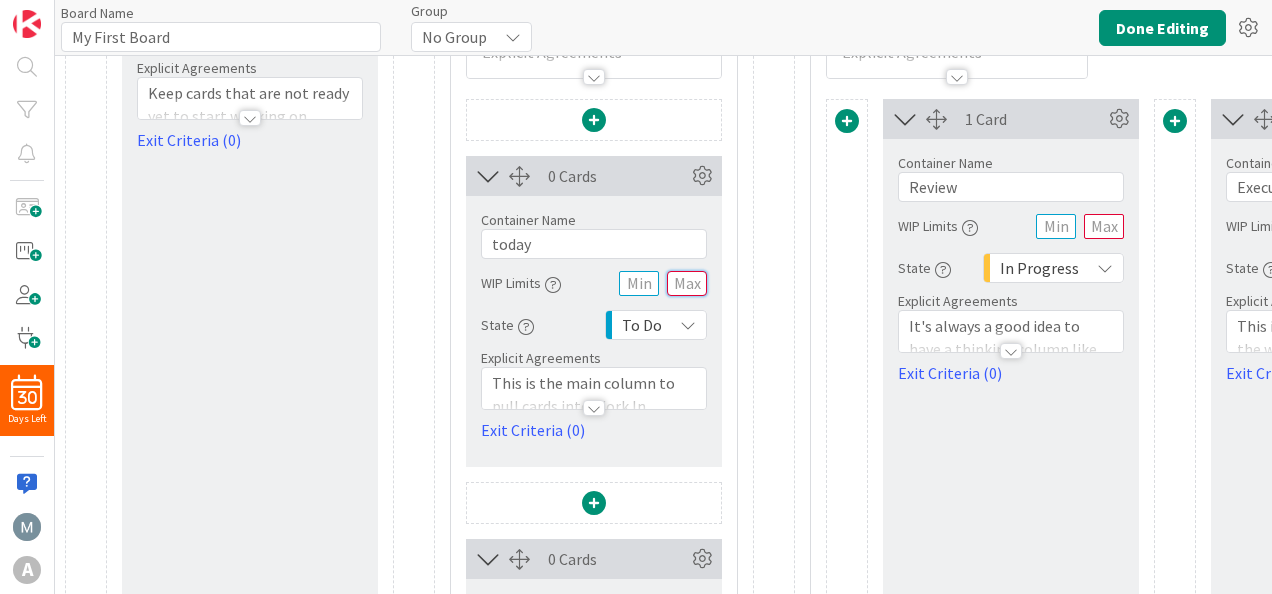 click at bounding box center [687, 283] 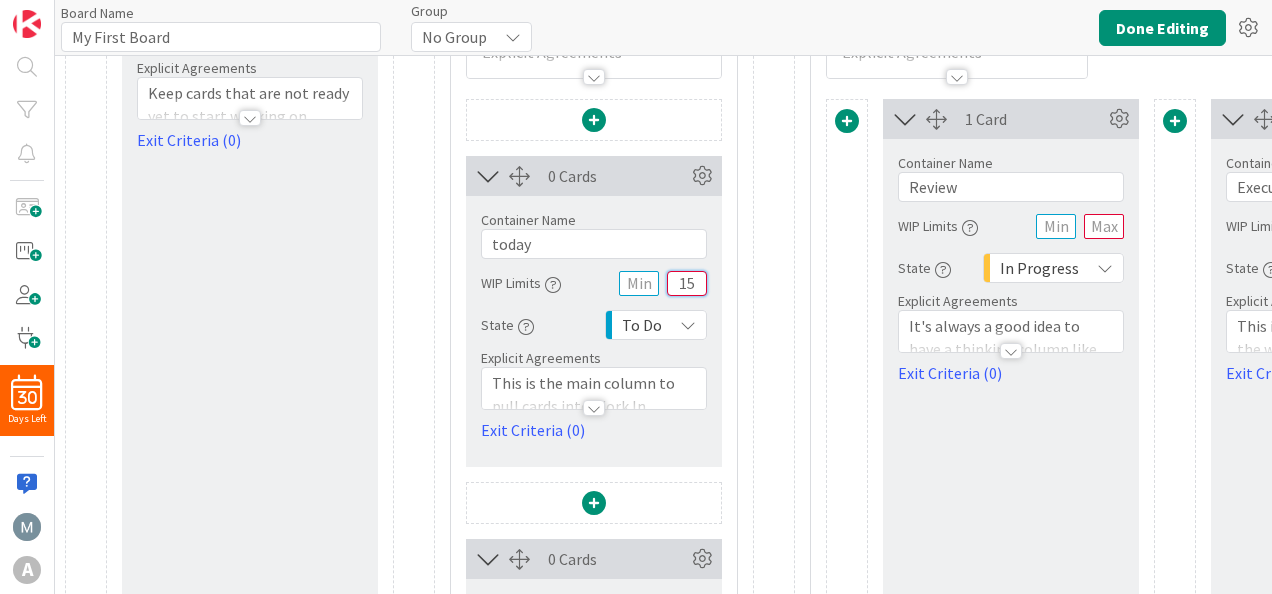 type on "15" 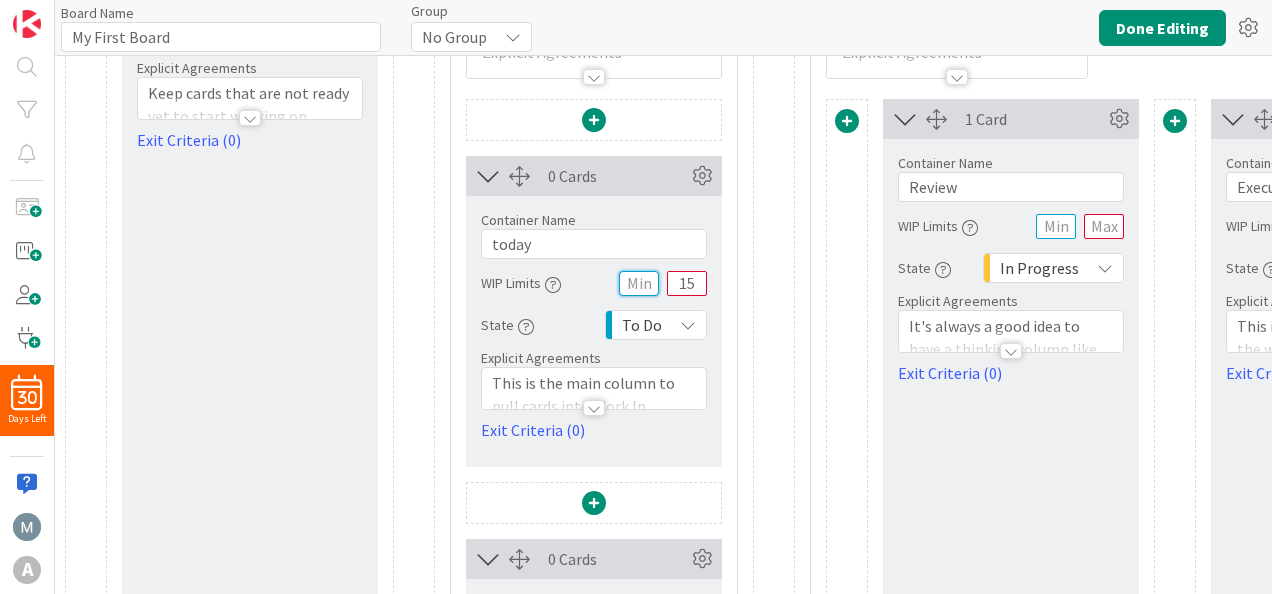 click at bounding box center [639, 283] 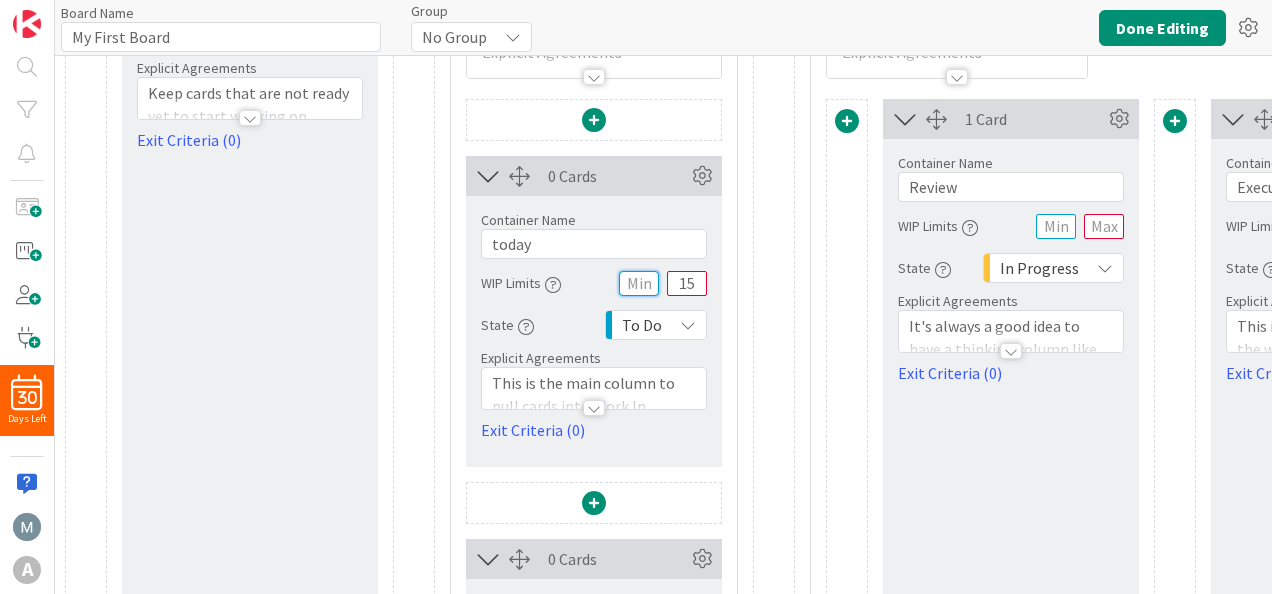 type on "4" 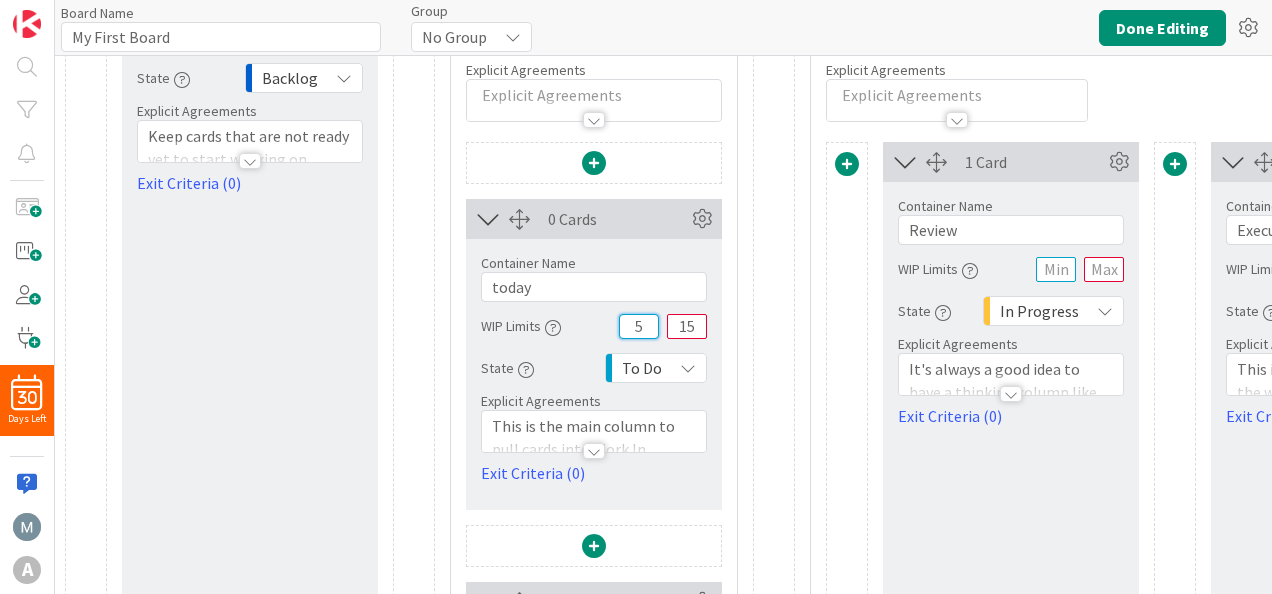 scroll, scrollTop: 200, scrollLeft: 0, axis: vertical 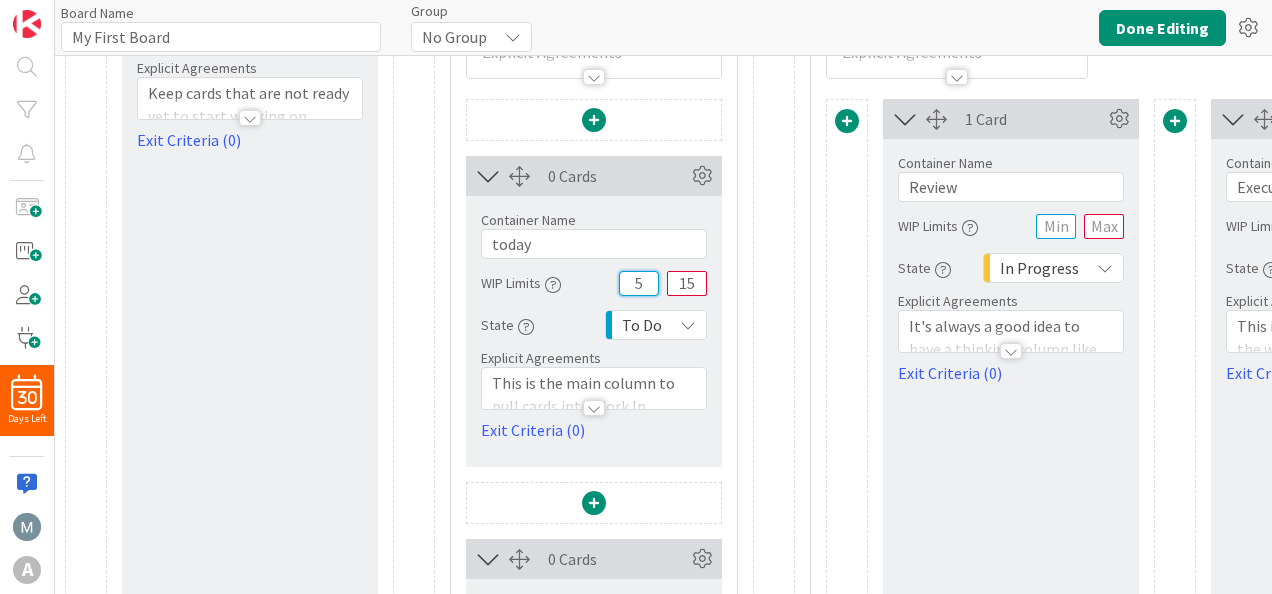 type on "5" 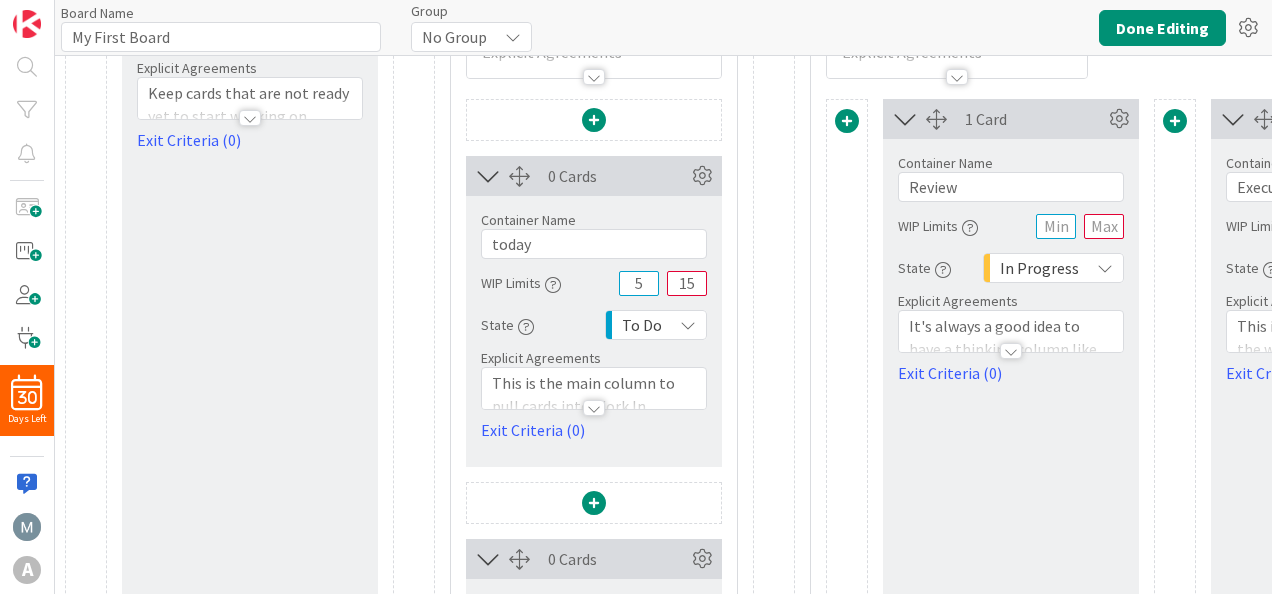 click at bounding box center [688, 325] 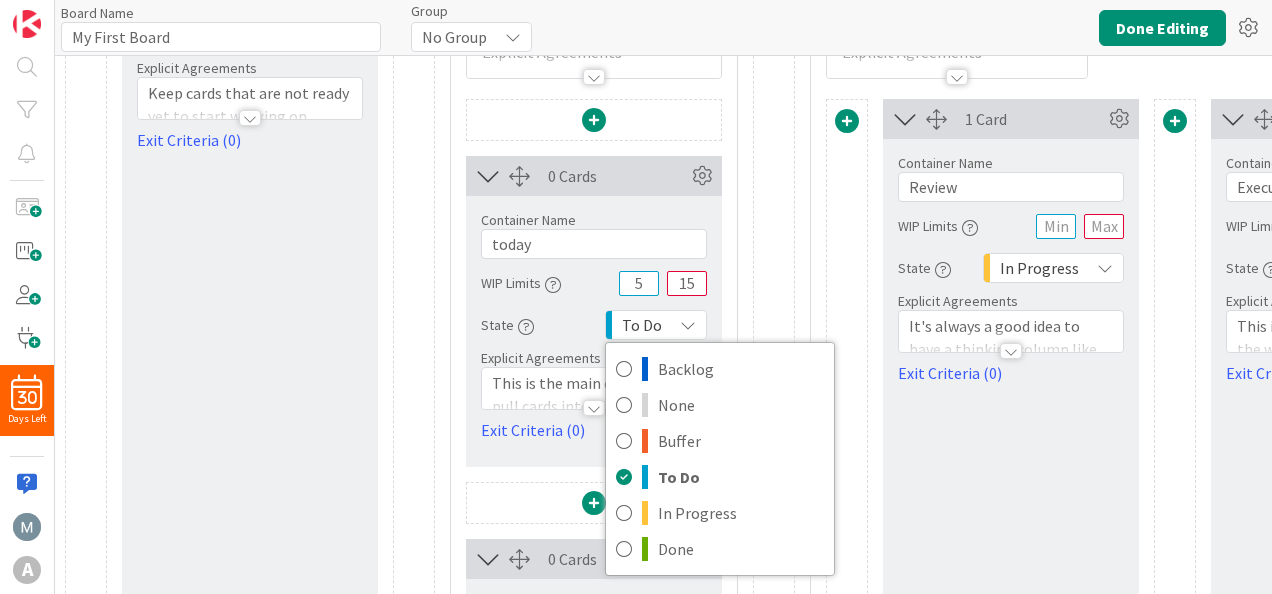 click at bounding box center [688, 325] 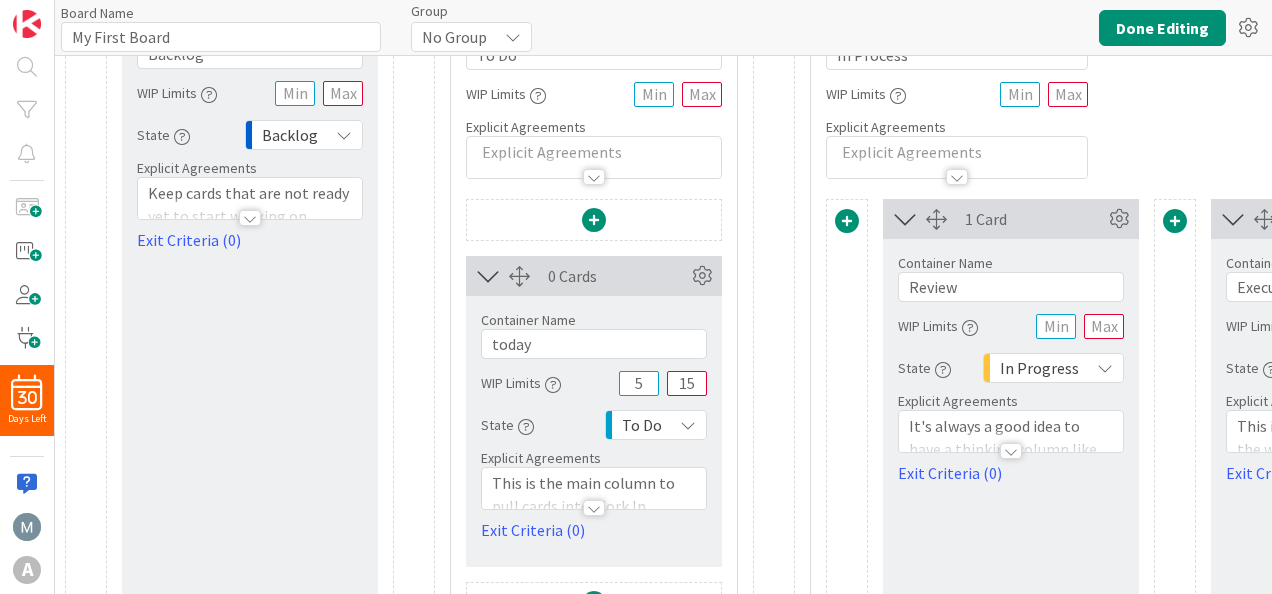 scroll, scrollTop: 200, scrollLeft: 0, axis: vertical 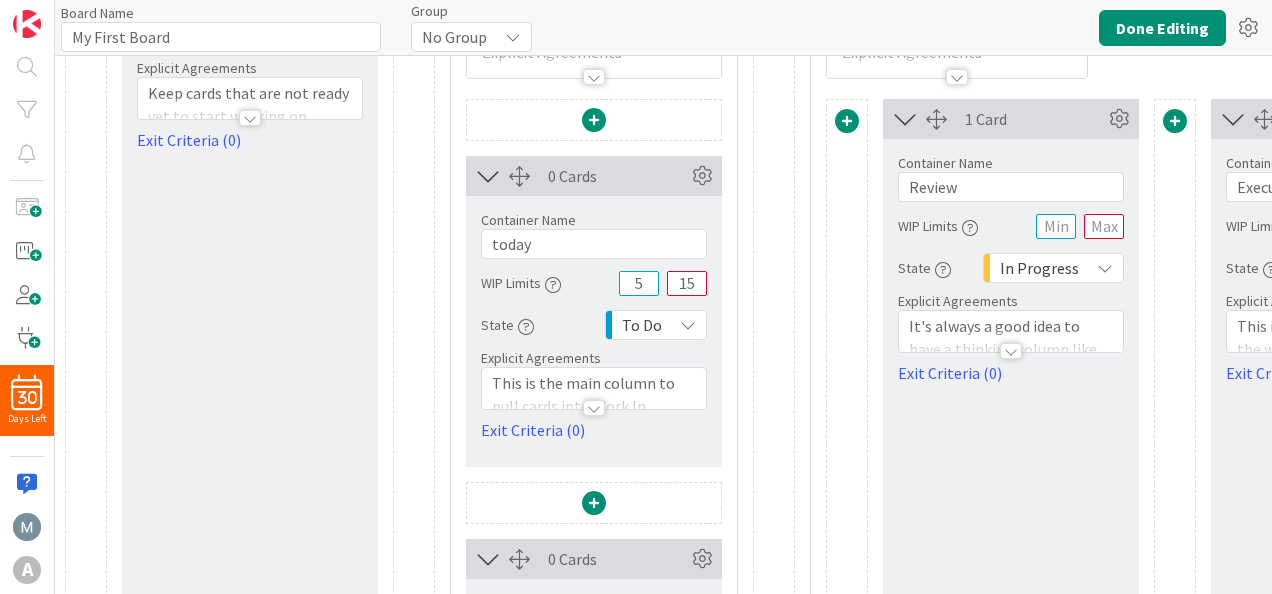 click at bounding box center [594, 408] 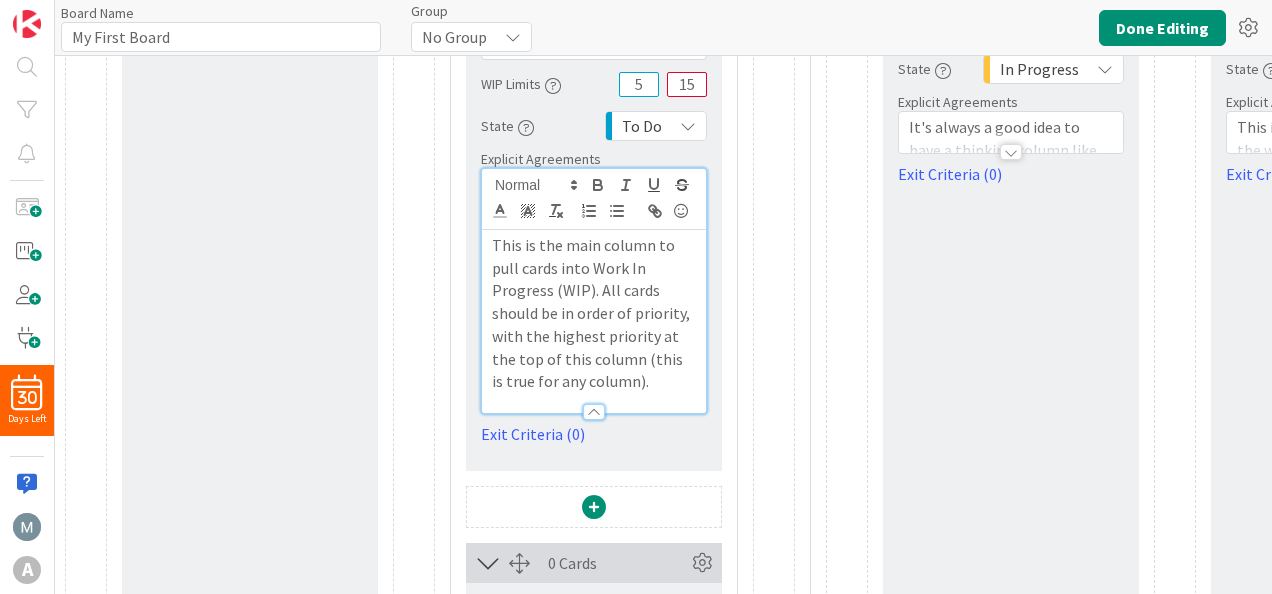 scroll, scrollTop: 400, scrollLeft: 0, axis: vertical 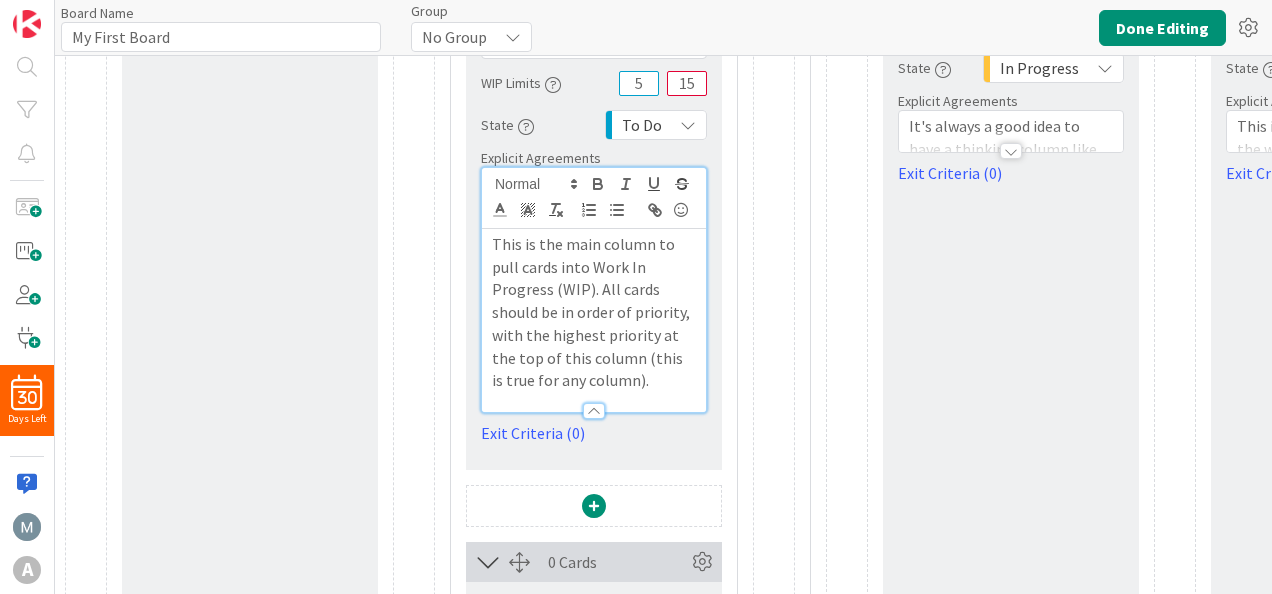 click at bounding box center (594, 411) 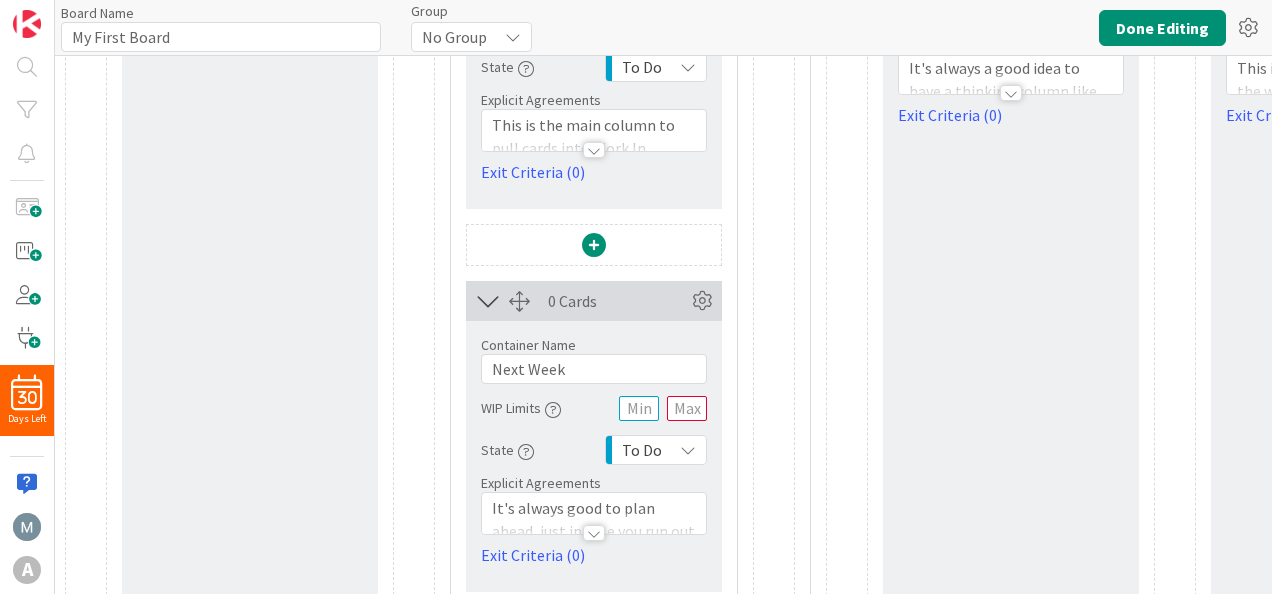 scroll, scrollTop: 536, scrollLeft: 0, axis: vertical 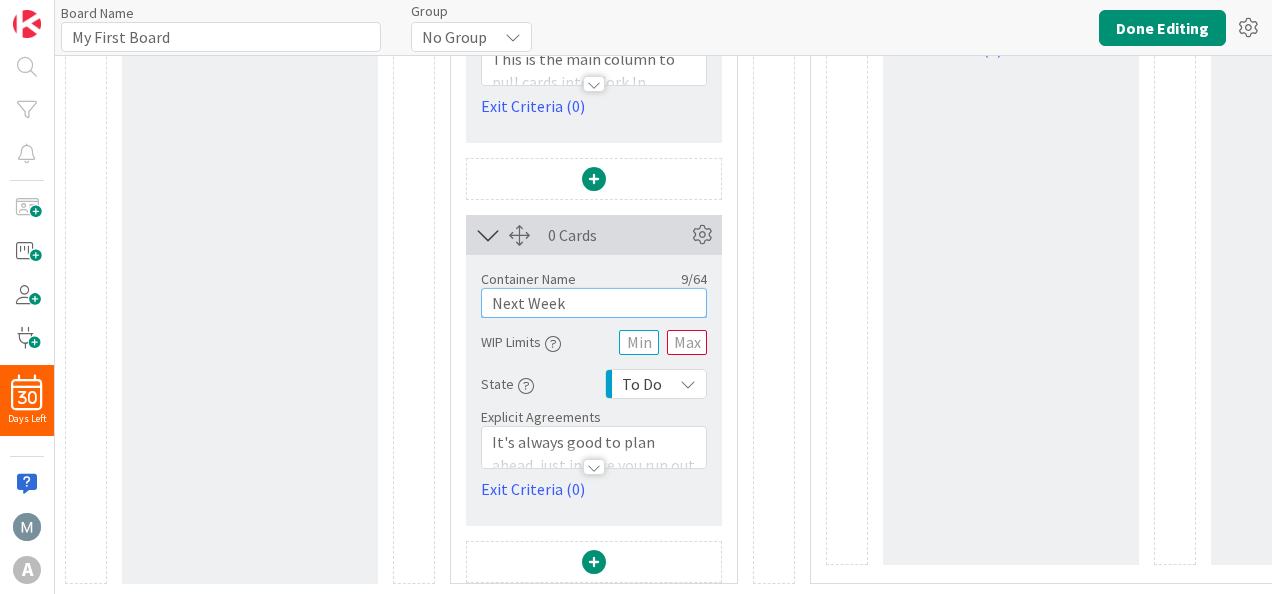 click on "Next Week" at bounding box center (594, 303) 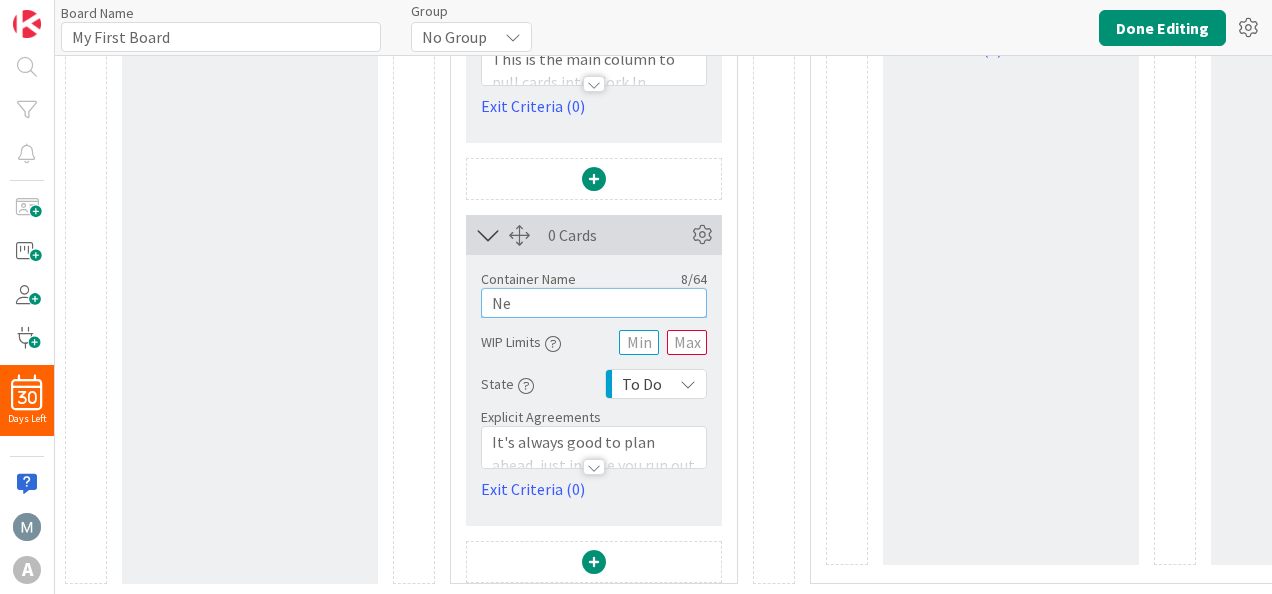type on "N" 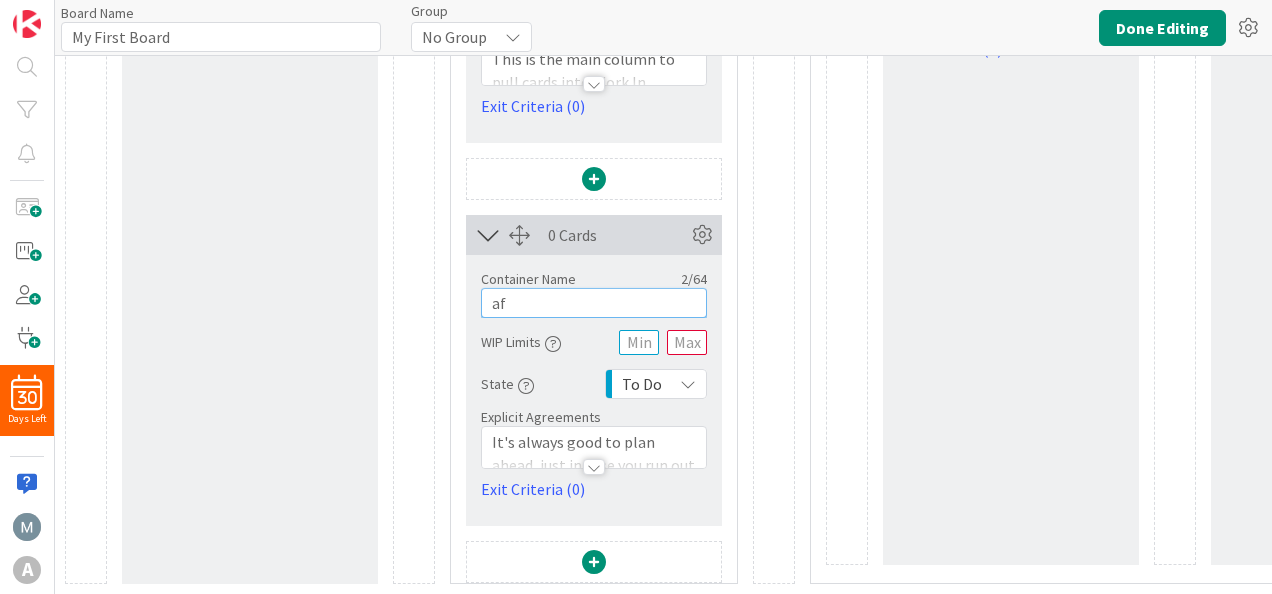 type on "a" 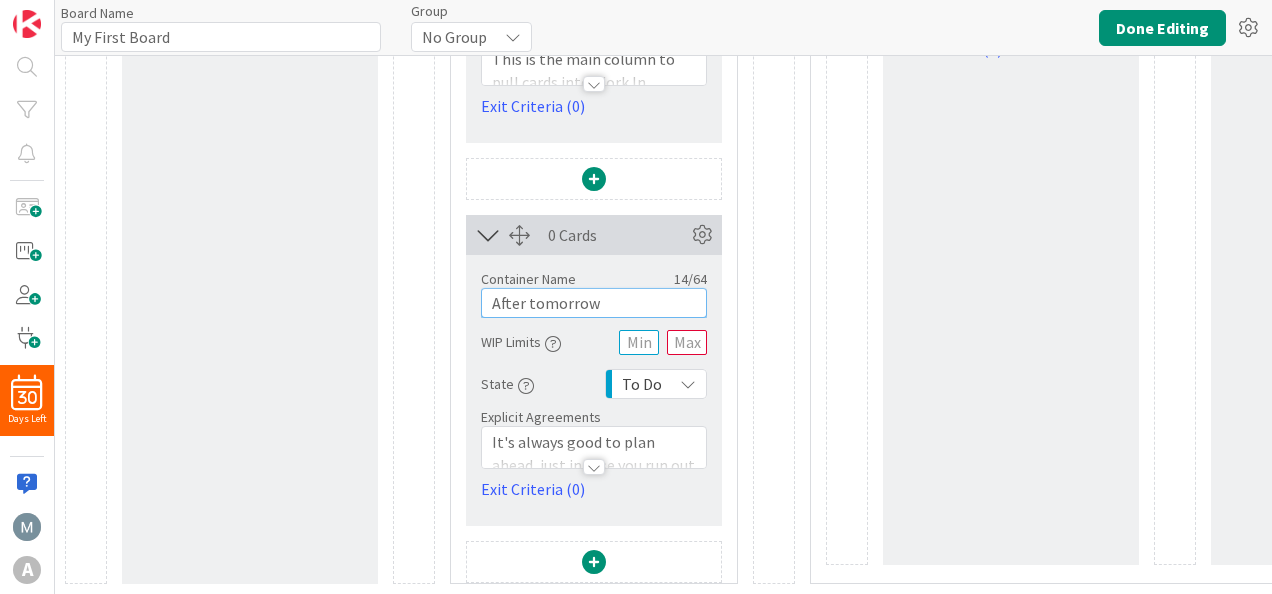type on "After tomorrow" 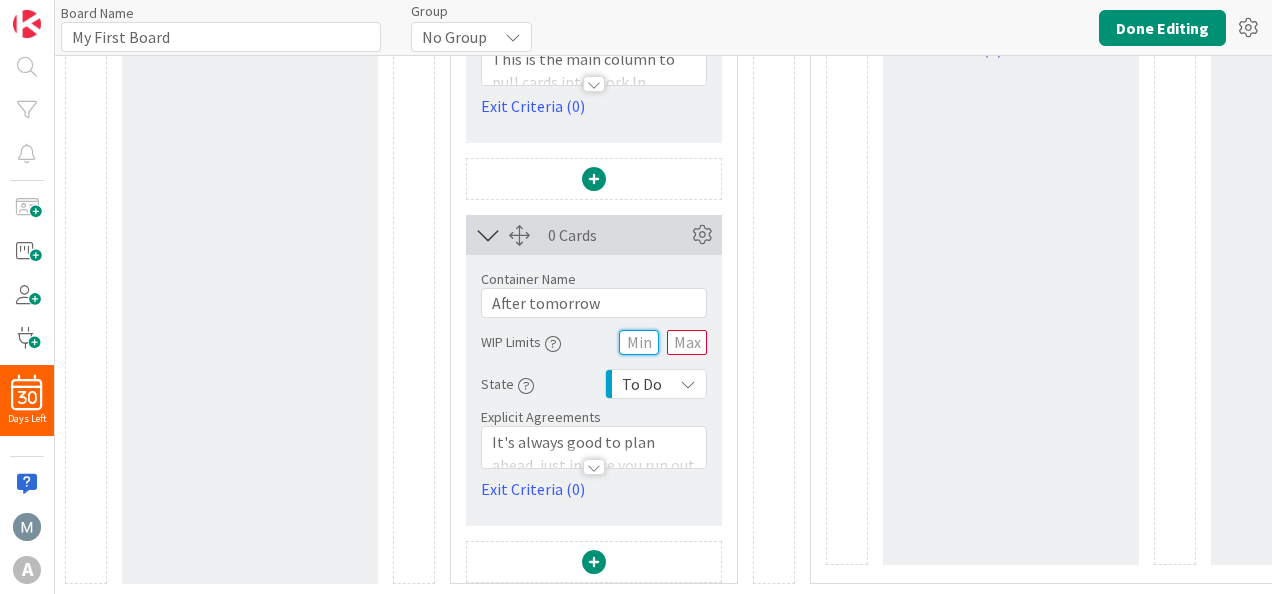 click at bounding box center (639, 342) 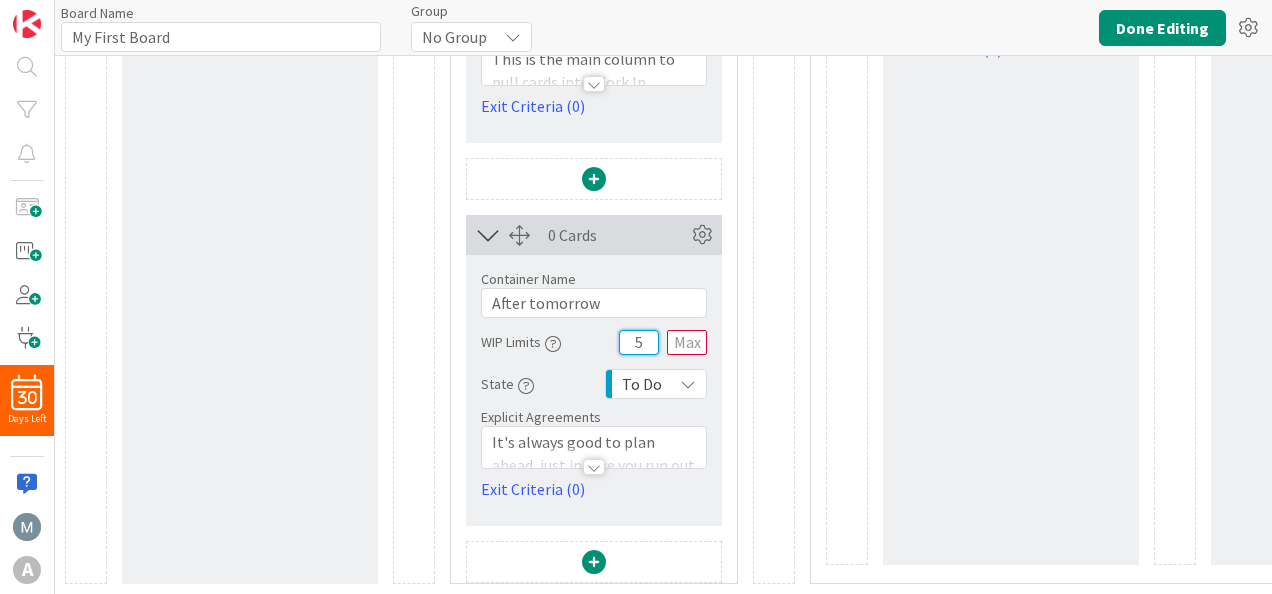 type on "5" 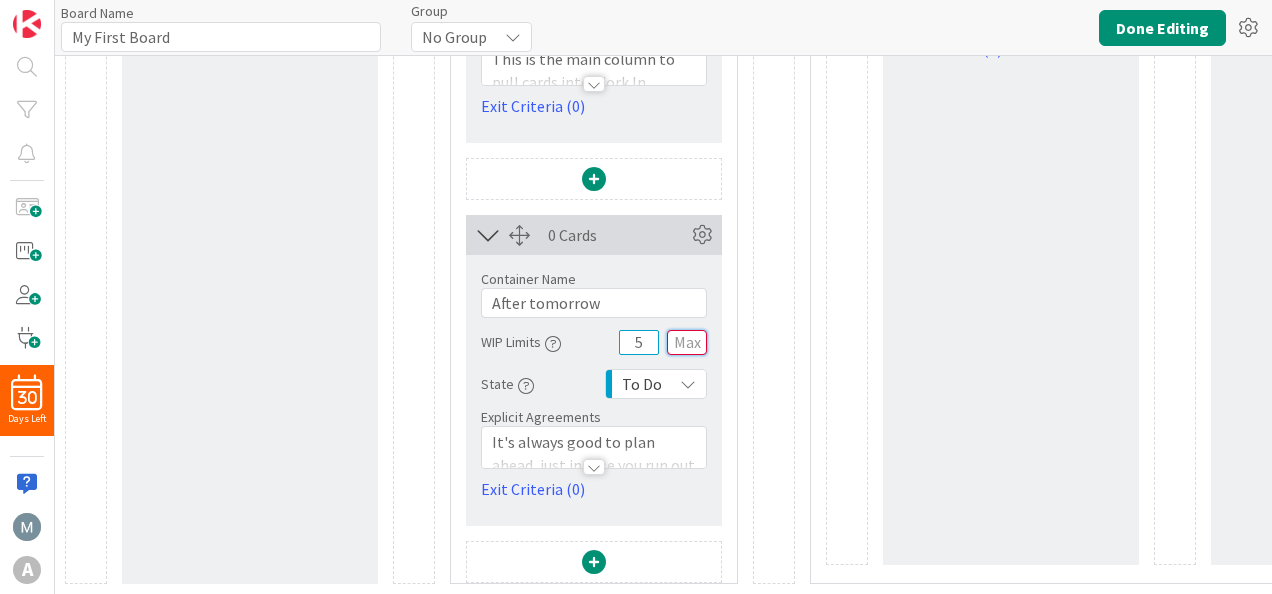 click at bounding box center [687, 342] 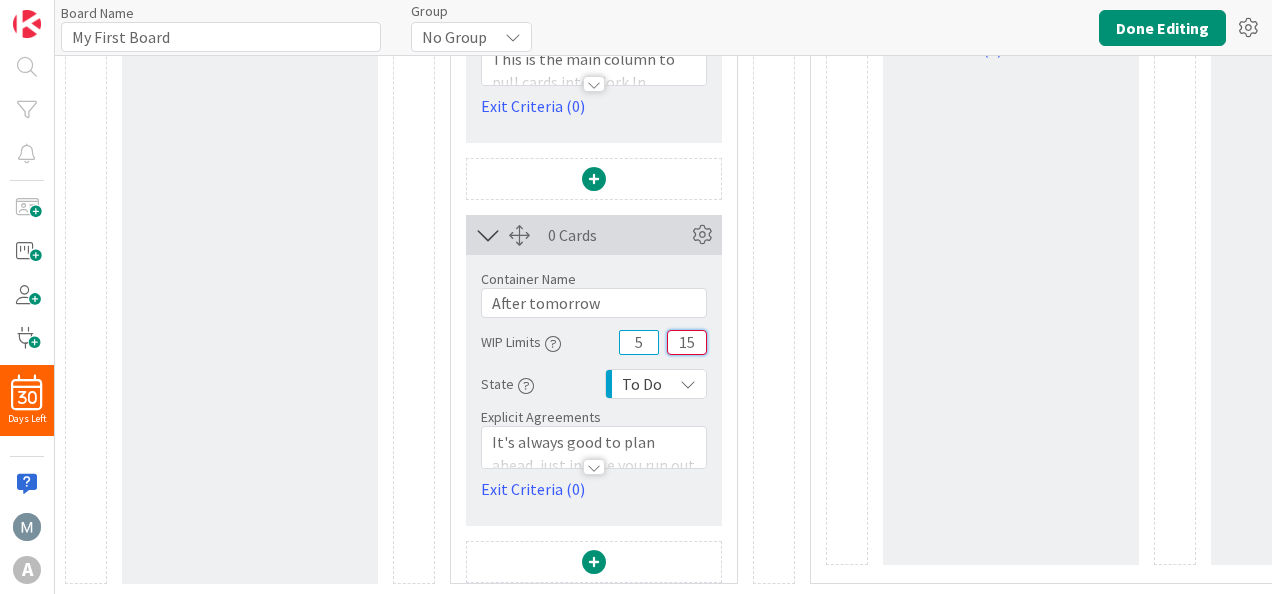 type on "15" 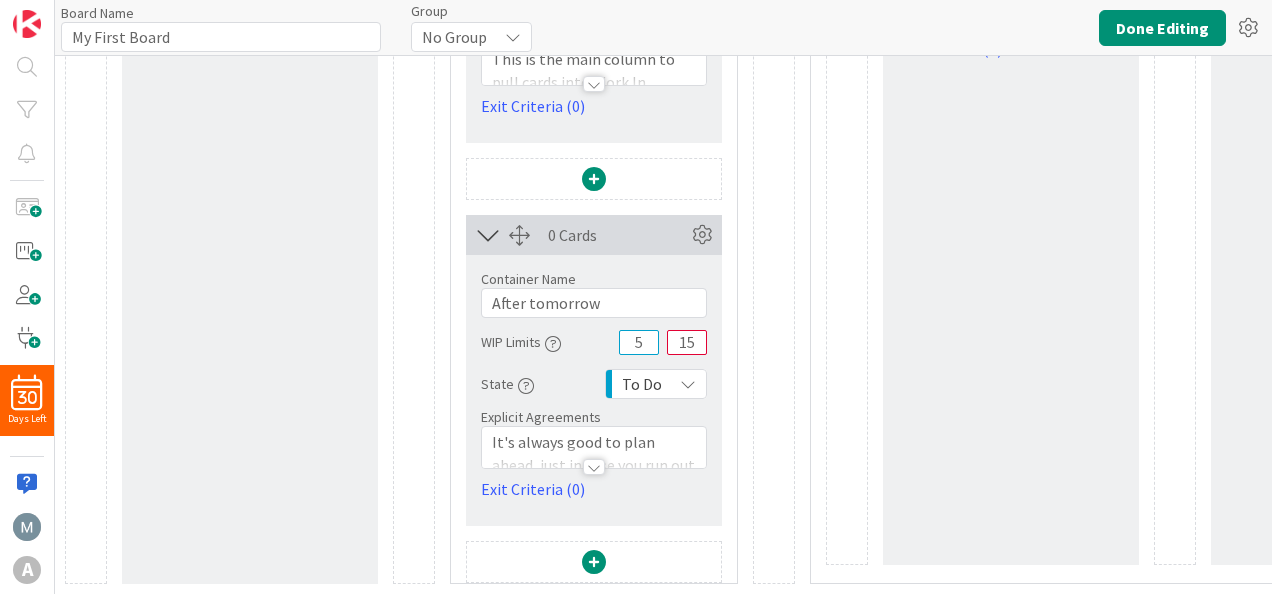 click at bounding box center [594, 467] 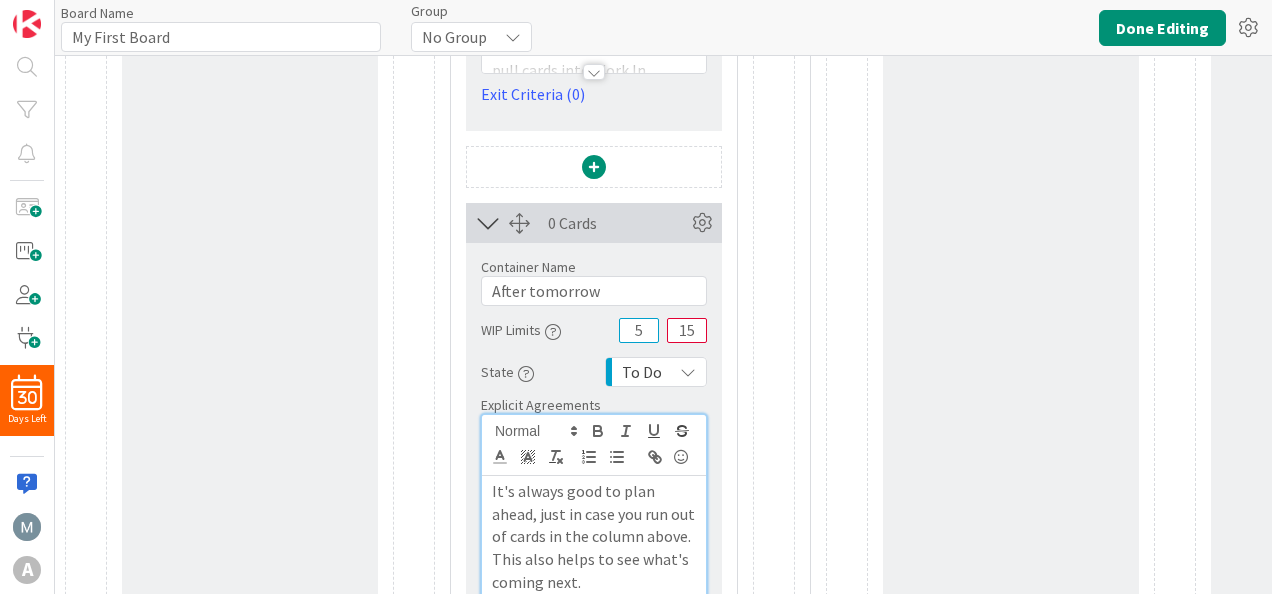 scroll, scrollTop: 636, scrollLeft: 0, axis: vertical 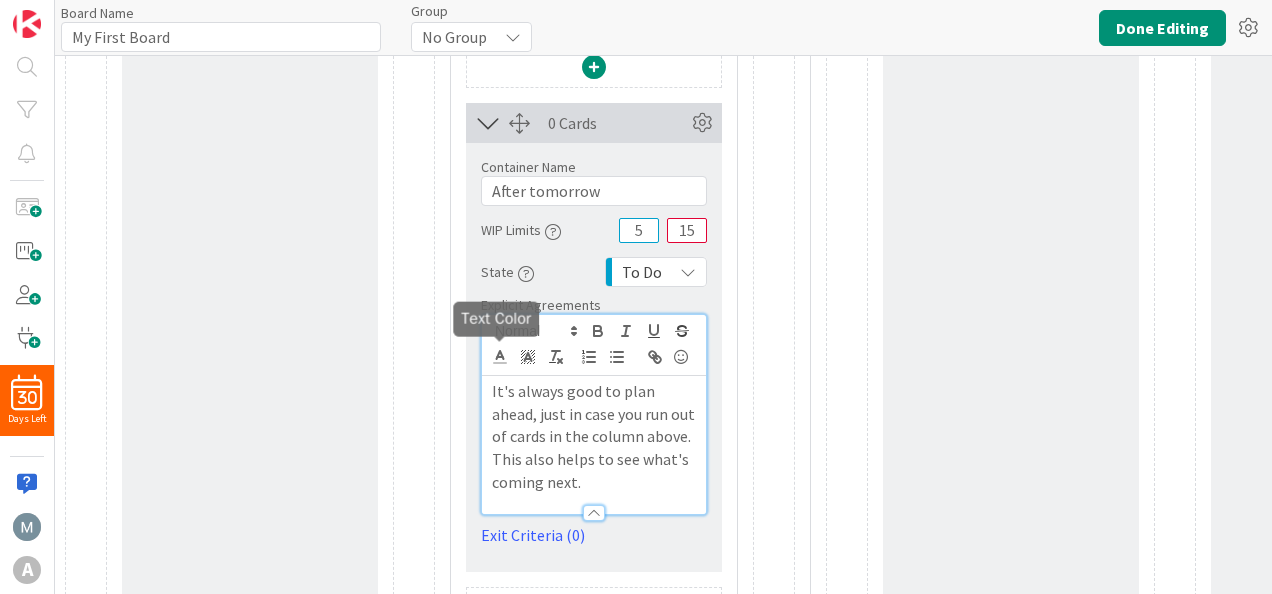 click 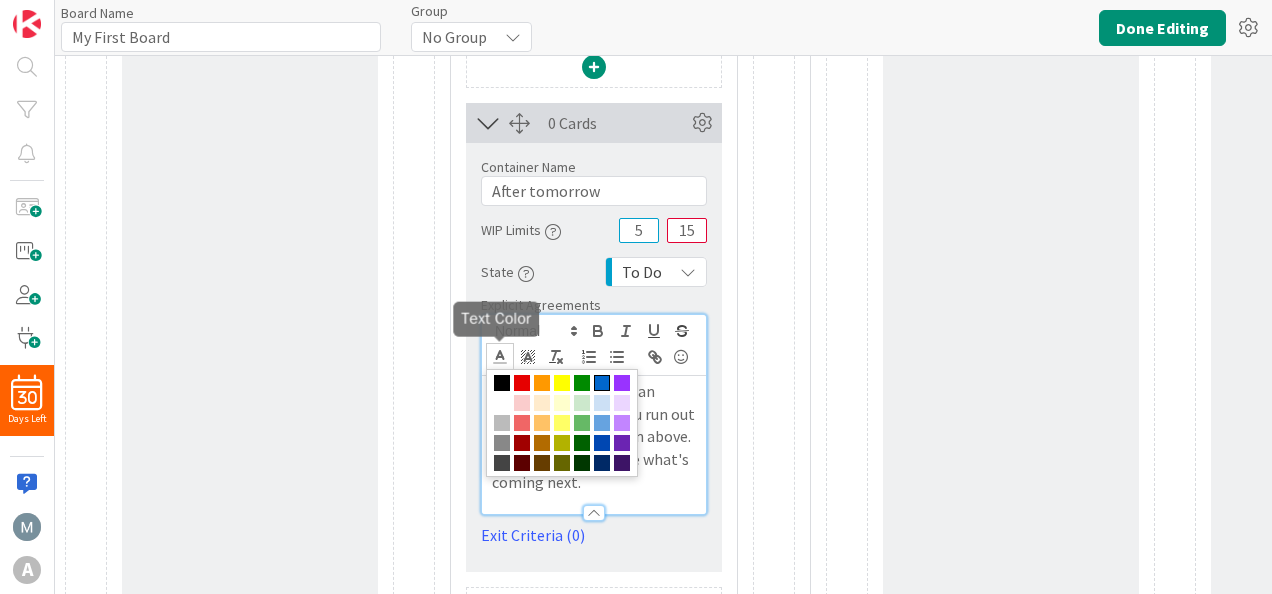 click at bounding box center [602, 383] 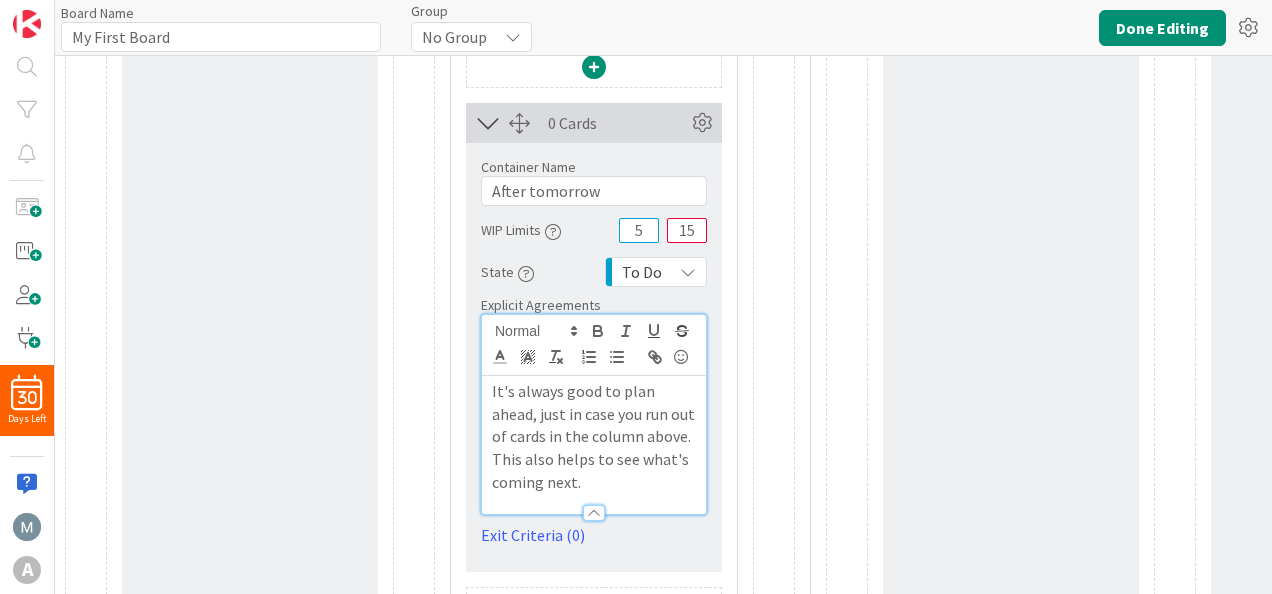 click on "﻿ It's" at bounding box center [0, 0] 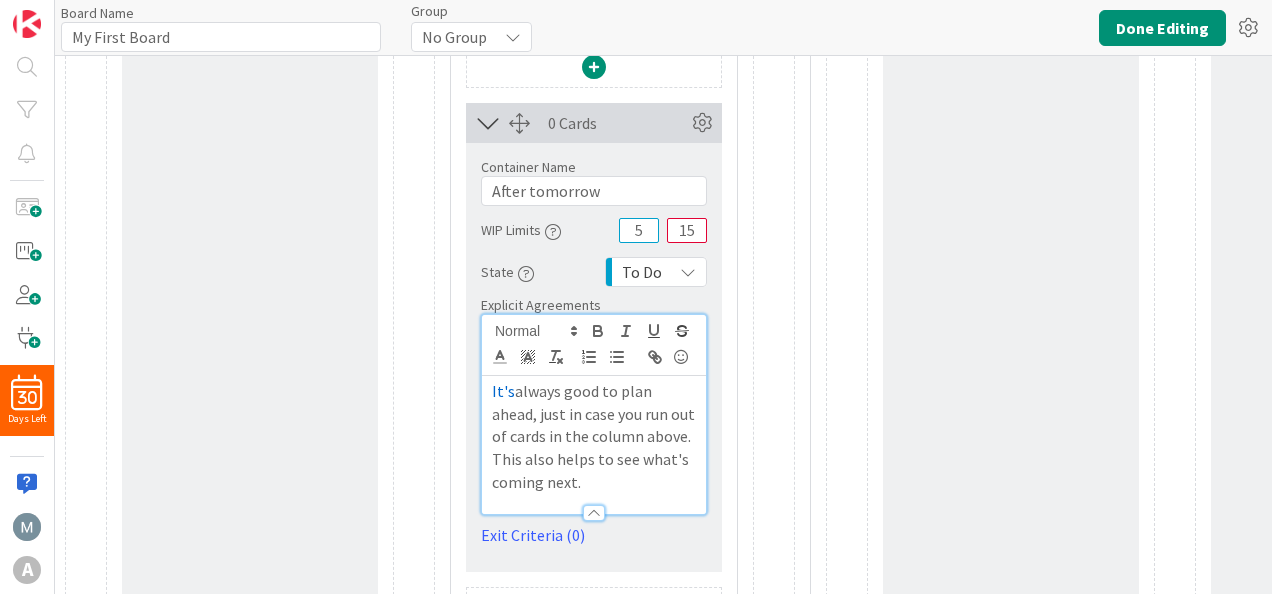 click on "It's  always good to plan ahead, just in case you run out of cards in the column above. This also helps to see what's coming next." at bounding box center [594, 437] 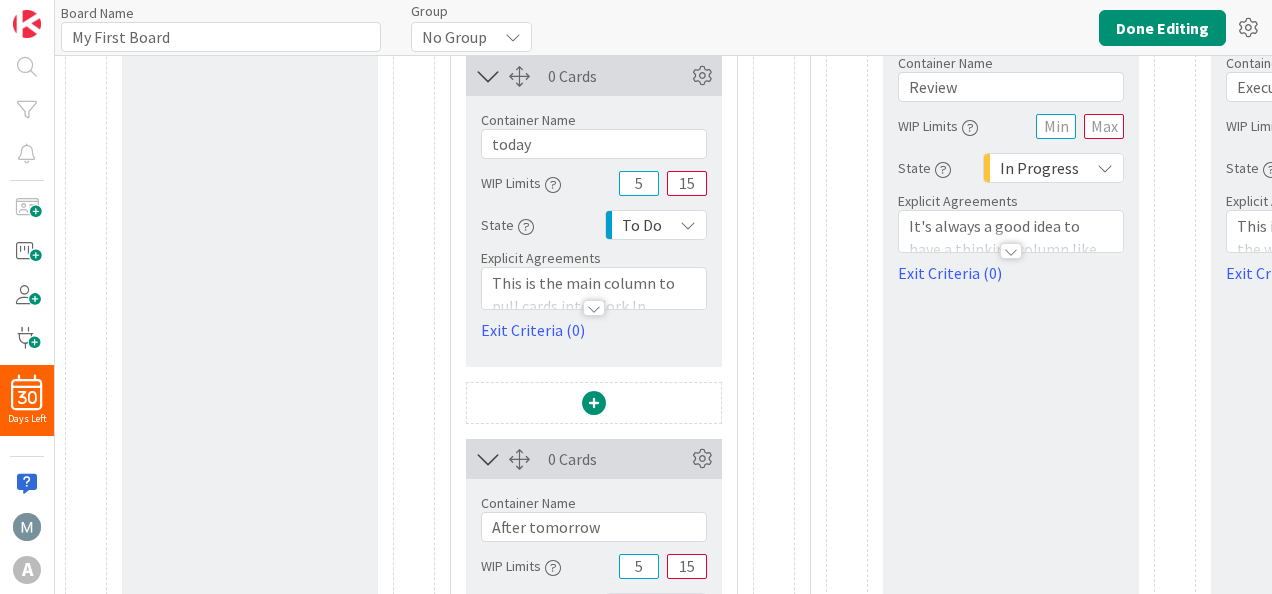 scroll, scrollTop: 0, scrollLeft: 0, axis: both 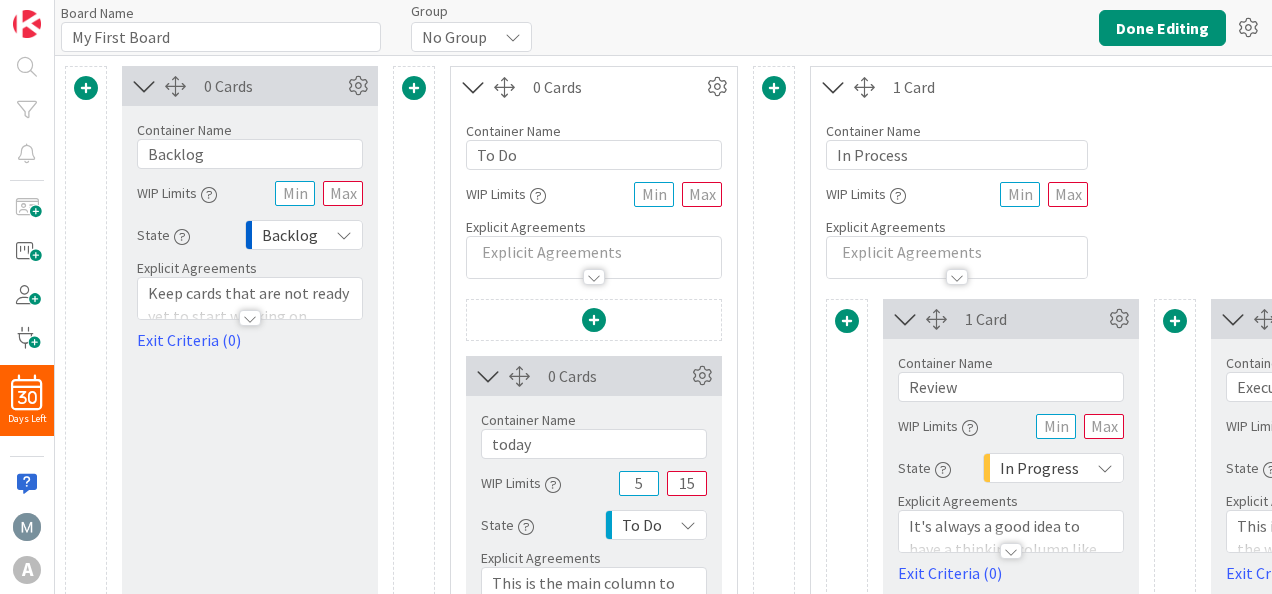 click at bounding box center (594, 277) 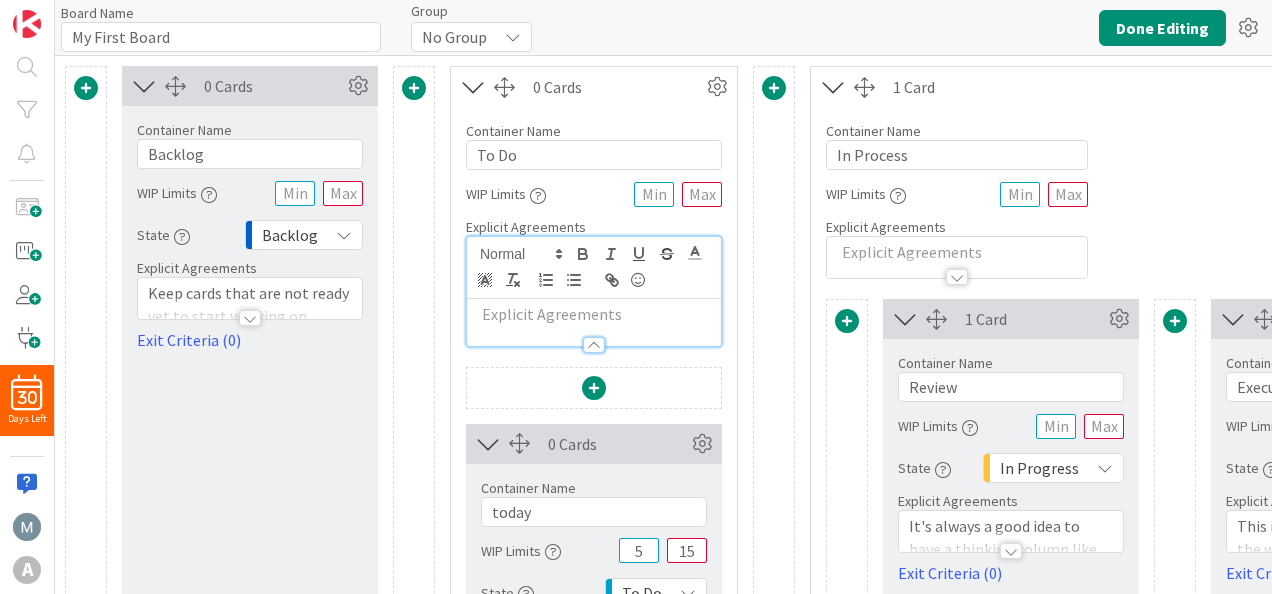 click at bounding box center [594, 314] 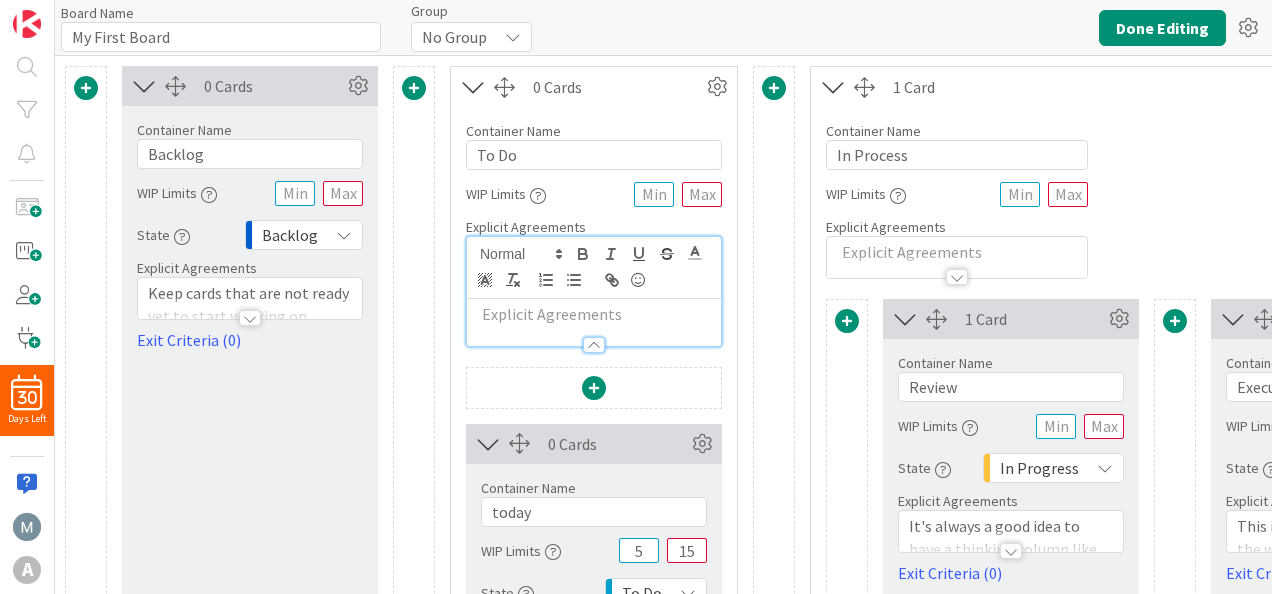 click on "Explicit Agreements" at bounding box center (594, 227) 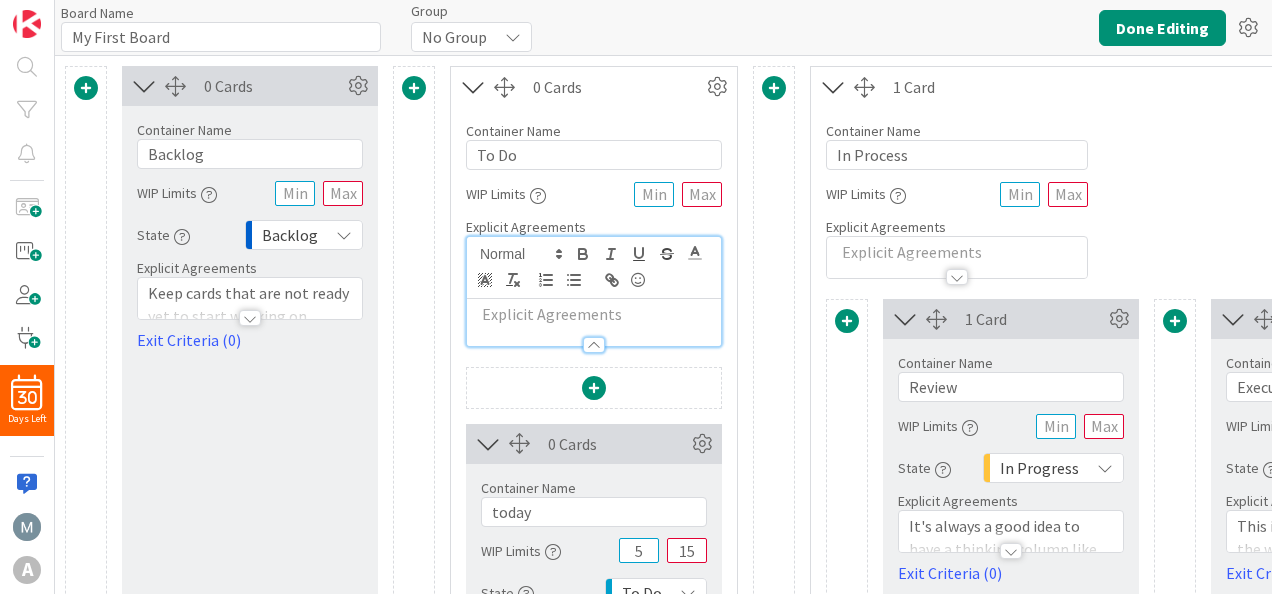 click at bounding box center [594, 345] 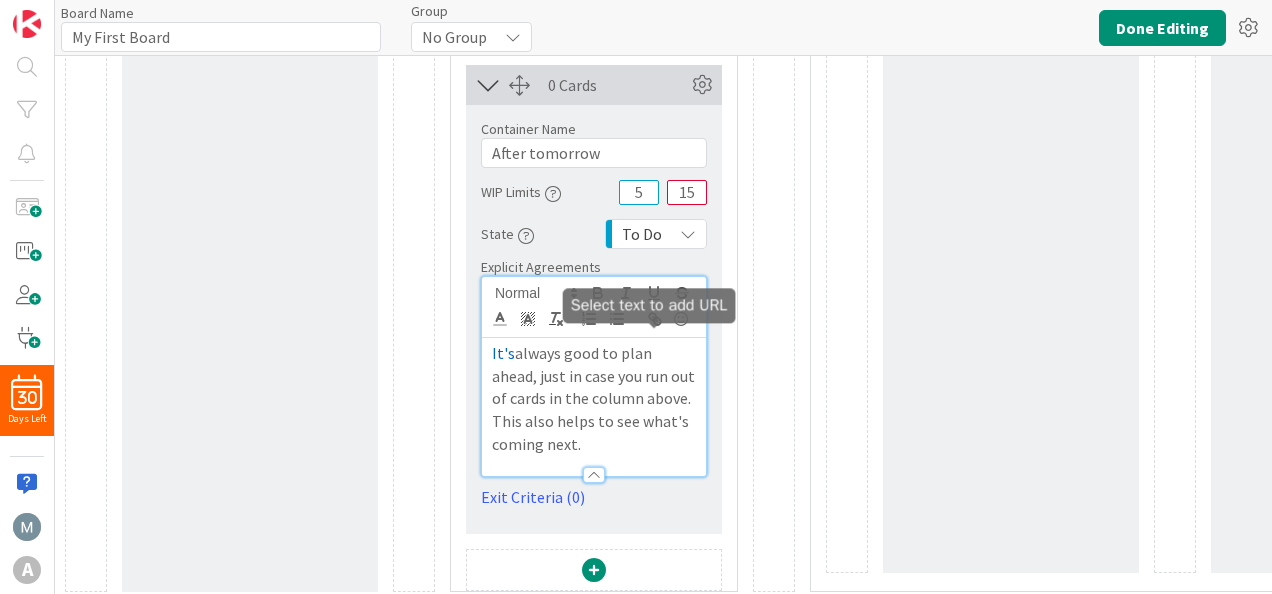 scroll, scrollTop: 693, scrollLeft: 0, axis: vertical 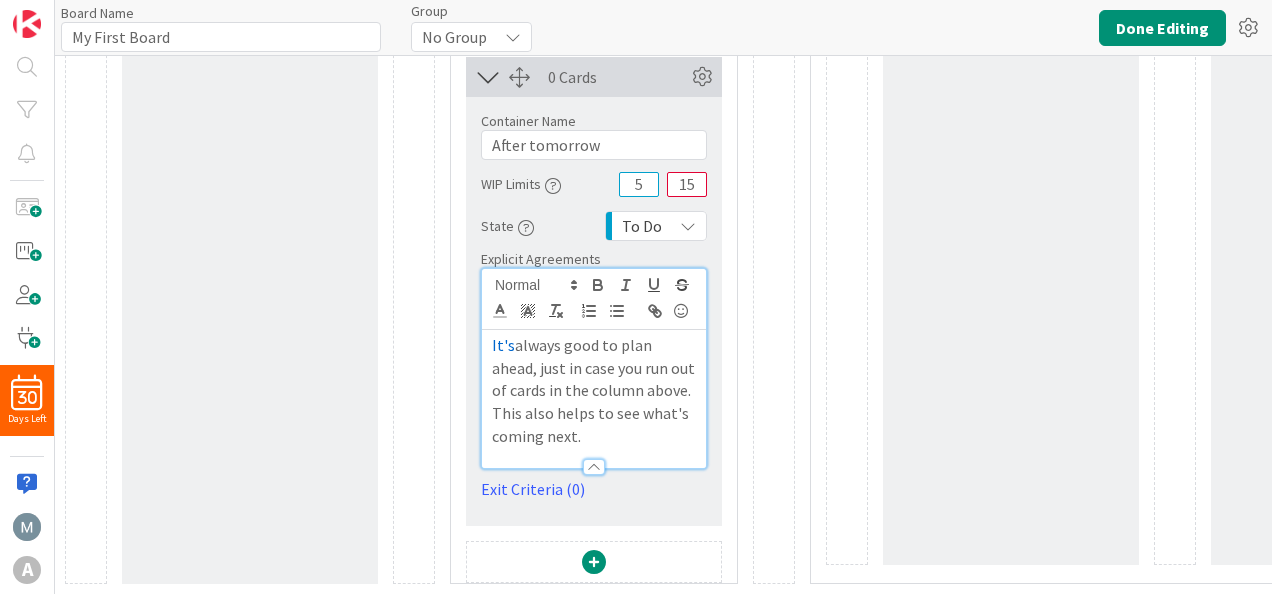 click at bounding box center (594, 562) 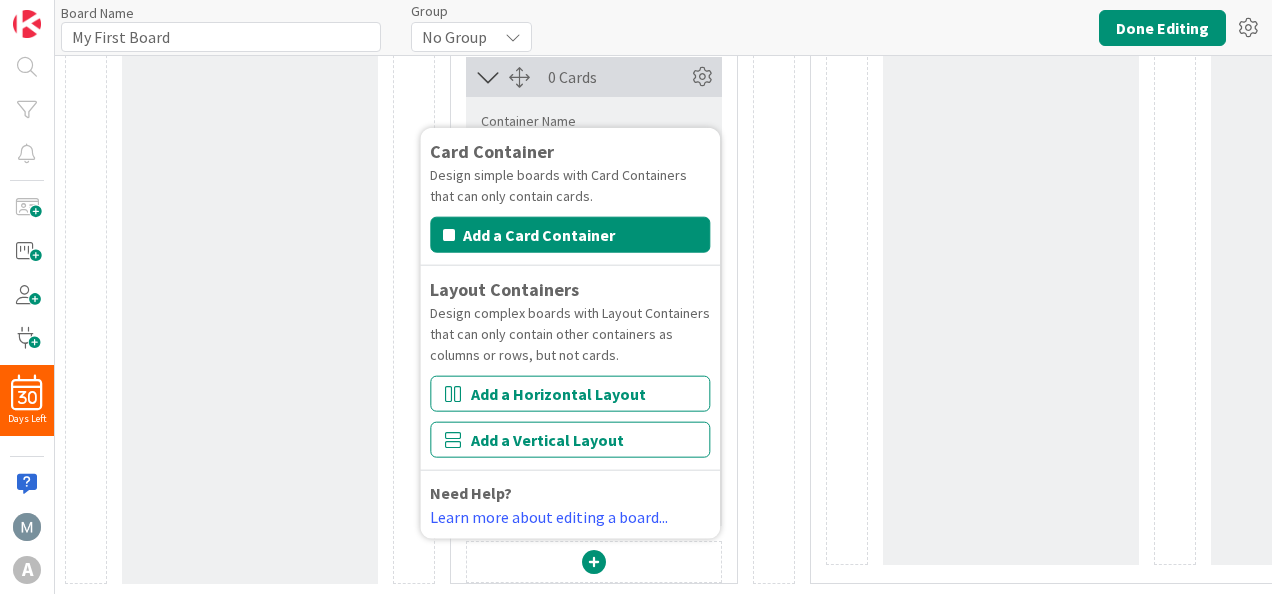 click at bounding box center (774, -16) 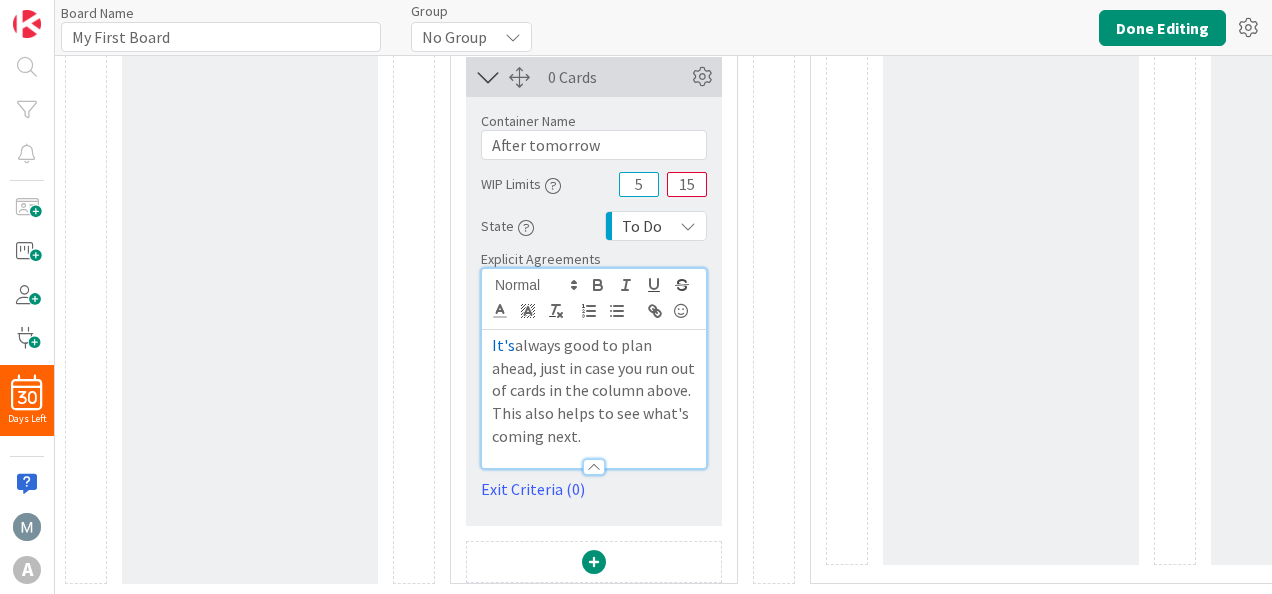drag, startPoint x: 599, startPoint y: 450, endPoint x: 609, endPoint y: 444, distance: 11.661903 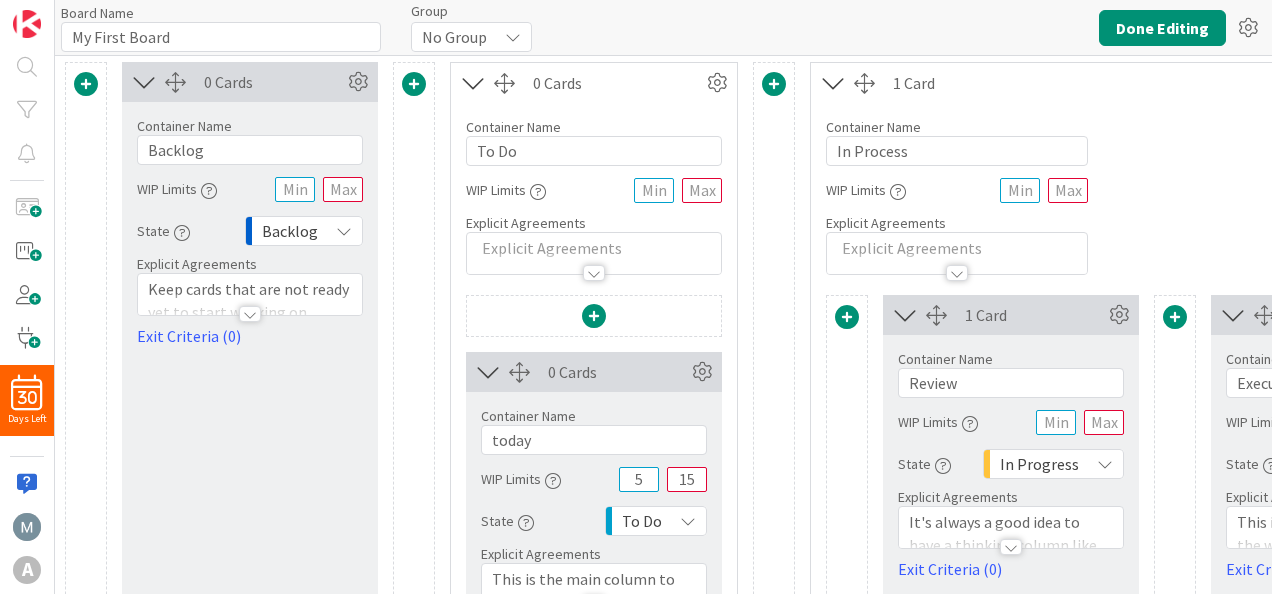 scroll, scrollTop: 0, scrollLeft: 0, axis: both 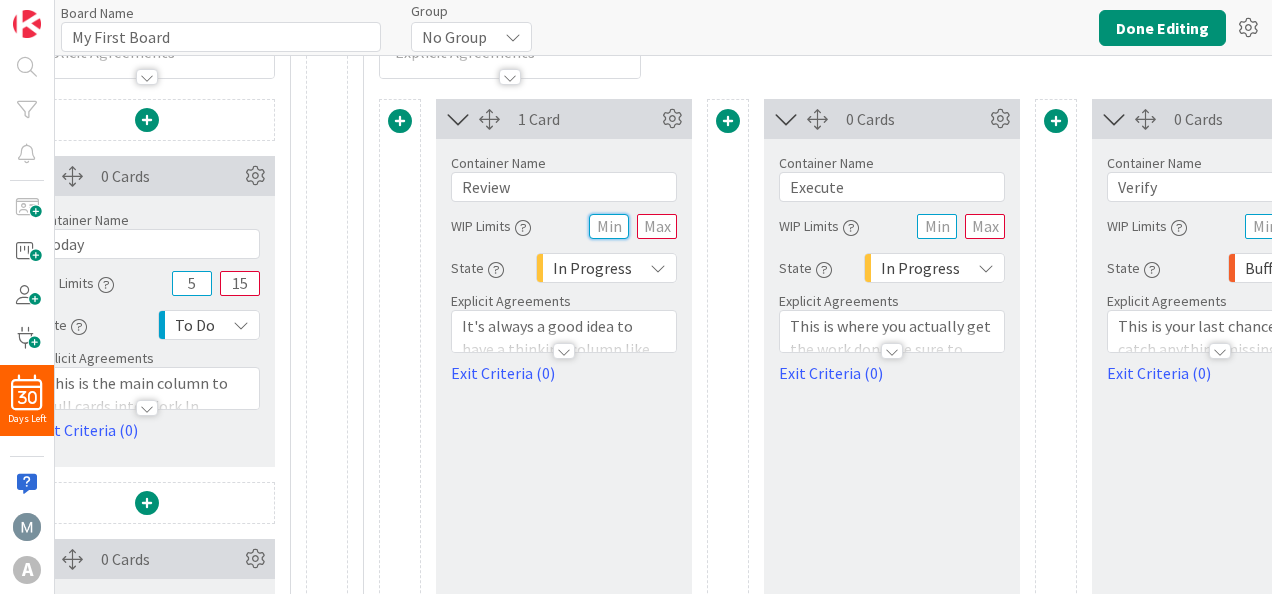 click at bounding box center [609, 226] 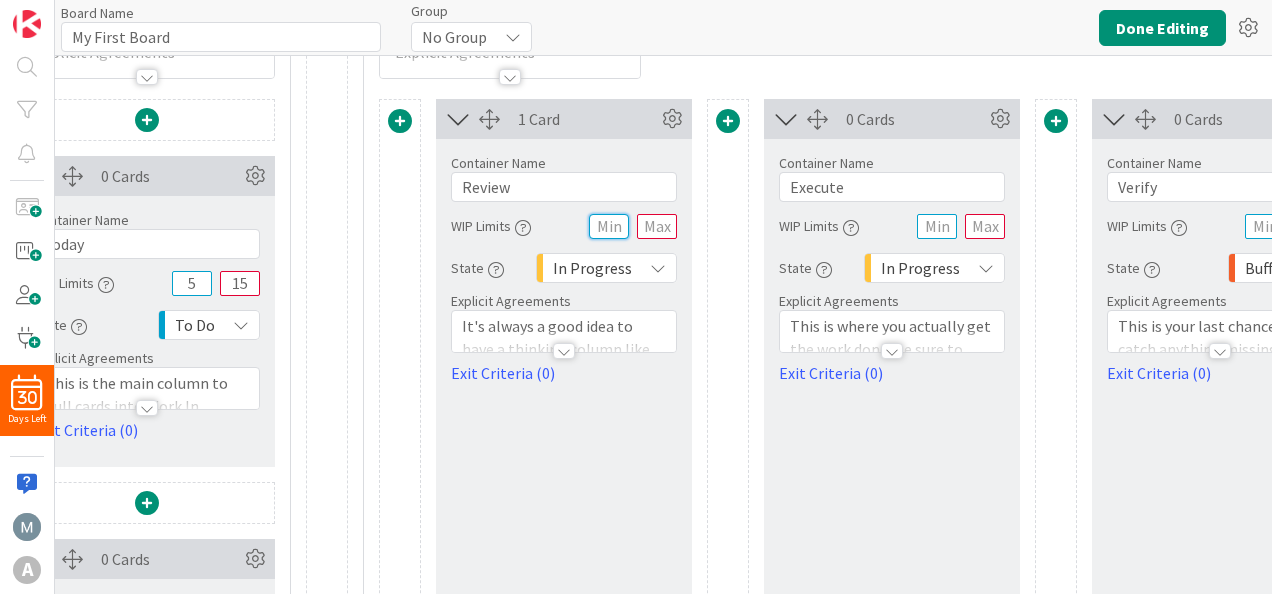 type on "2" 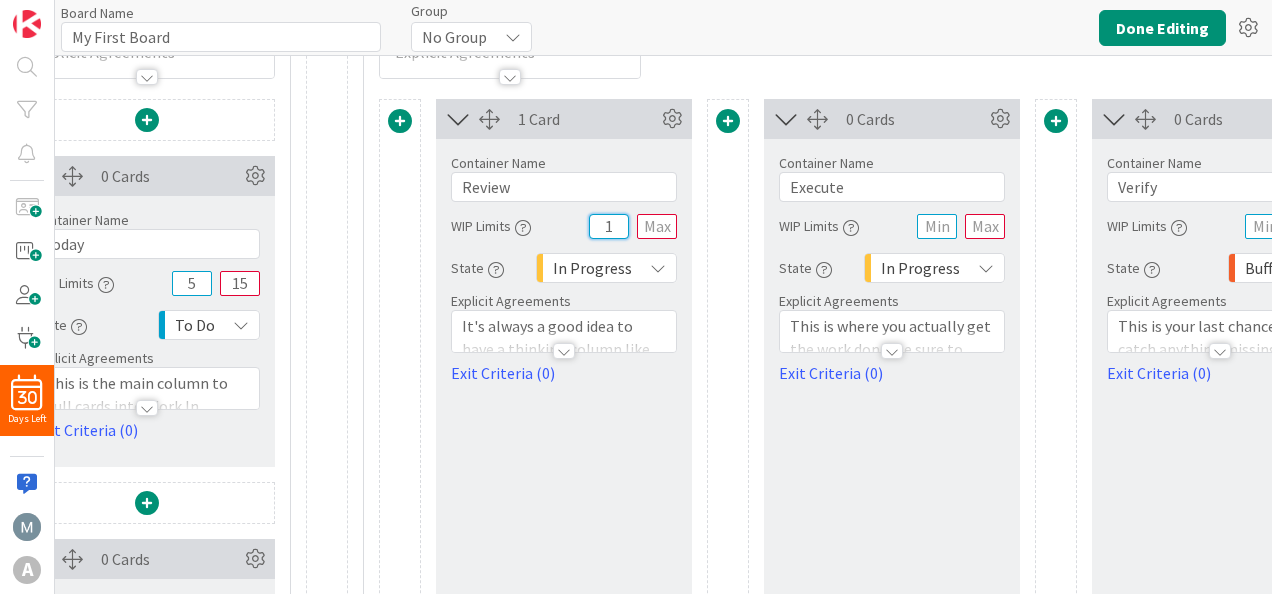 type on "1" 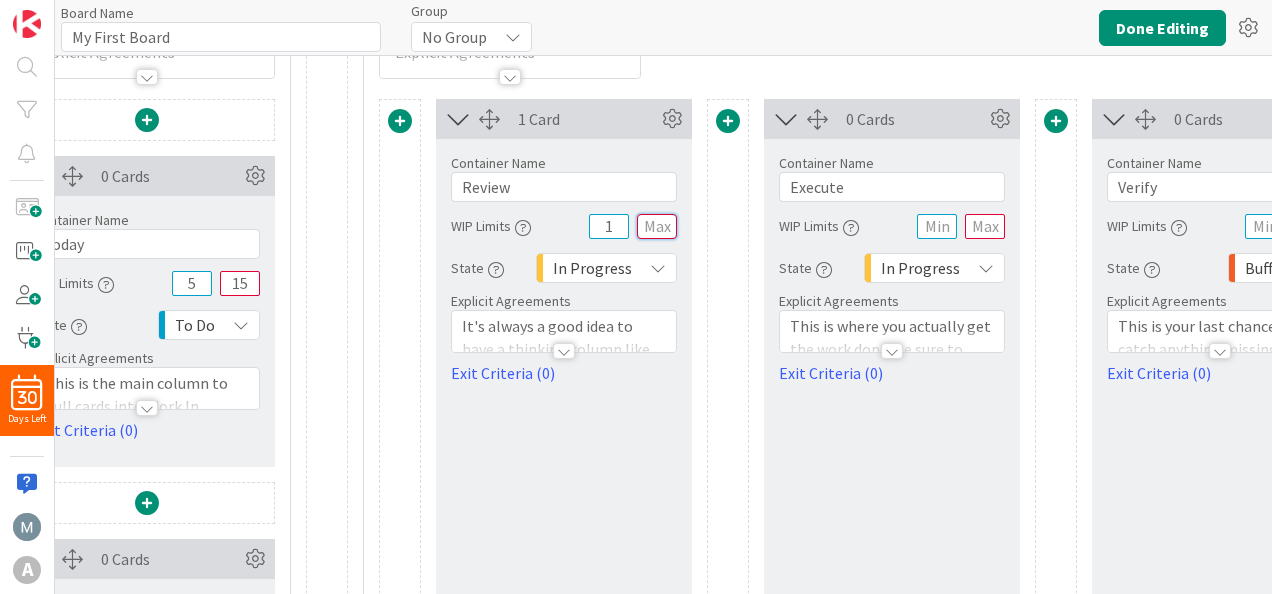click at bounding box center (657, 226) 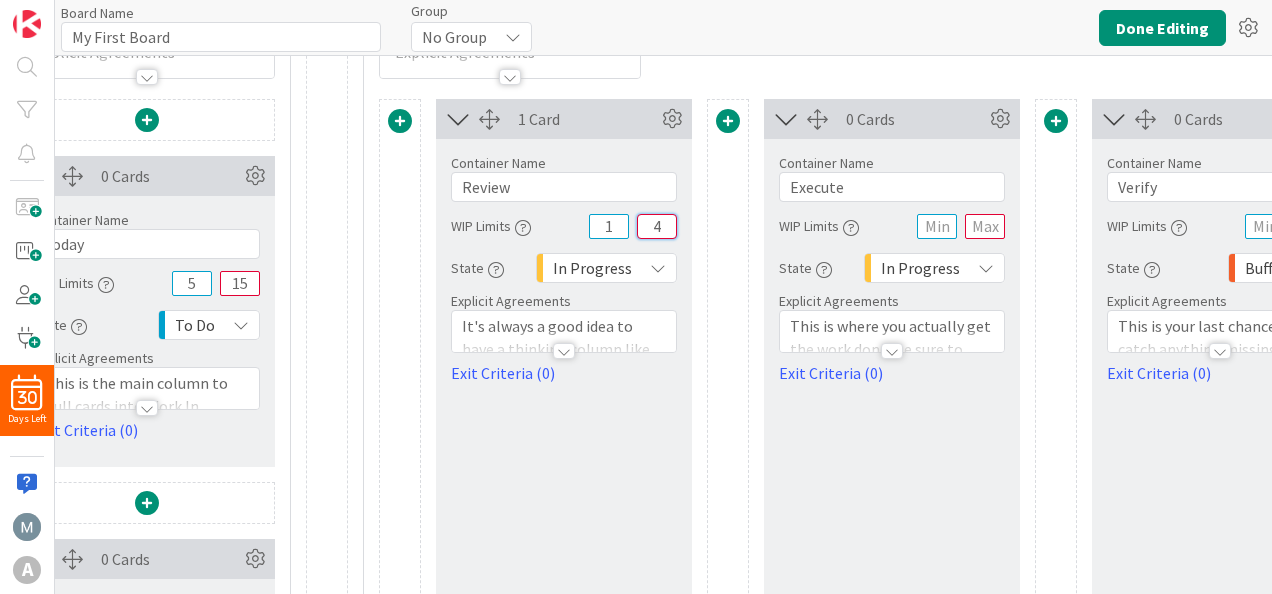type on "4" 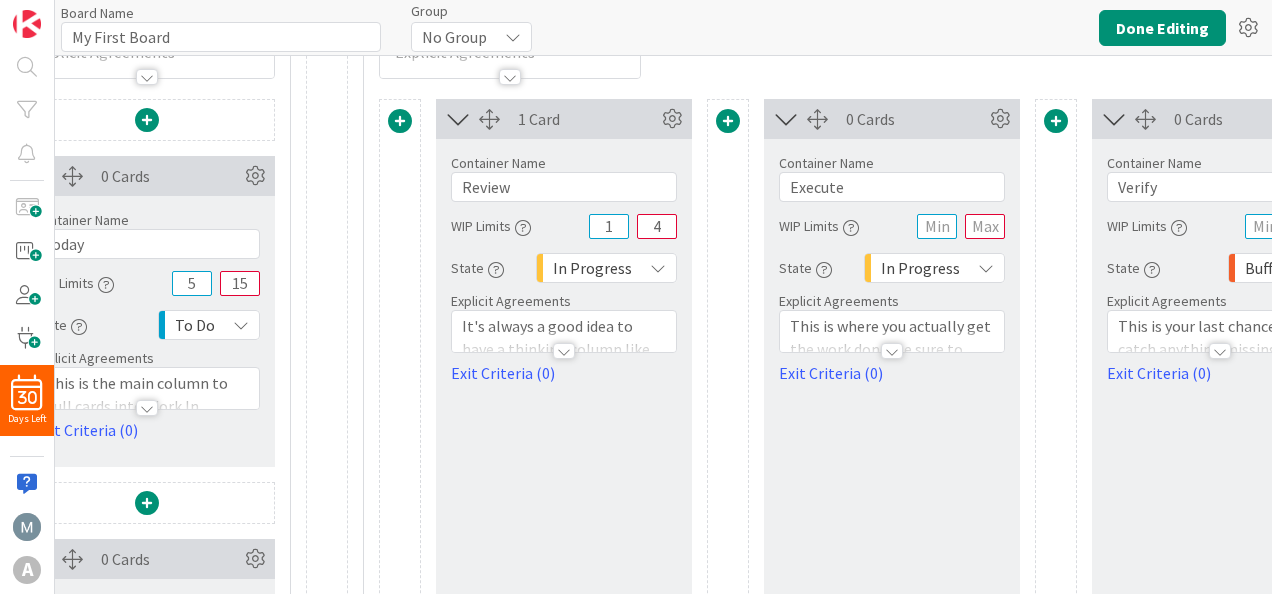 click at bounding box center [564, 351] 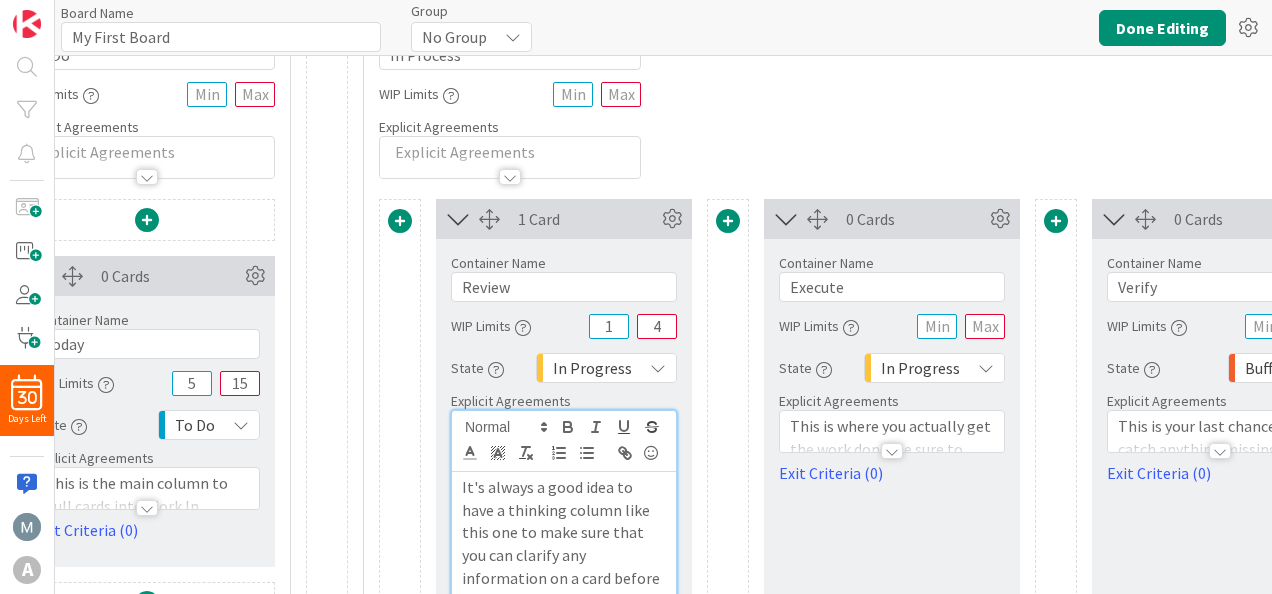 scroll, scrollTop: 200, scrollLeft: 447, axis: both 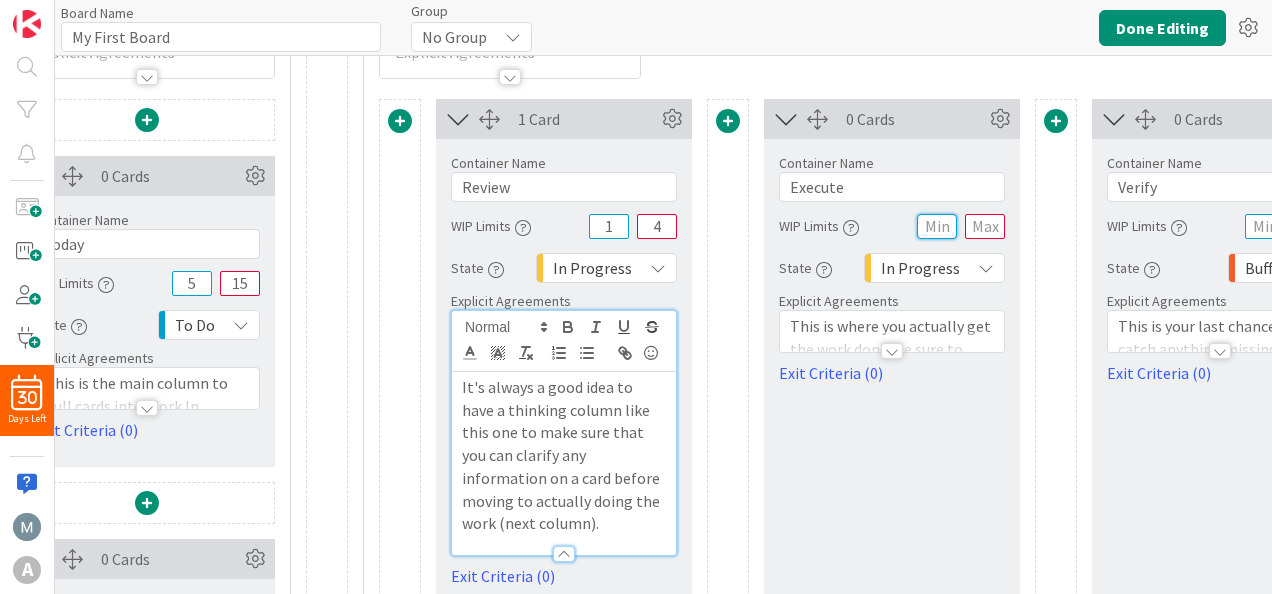 click at bounding box center (937, 226) 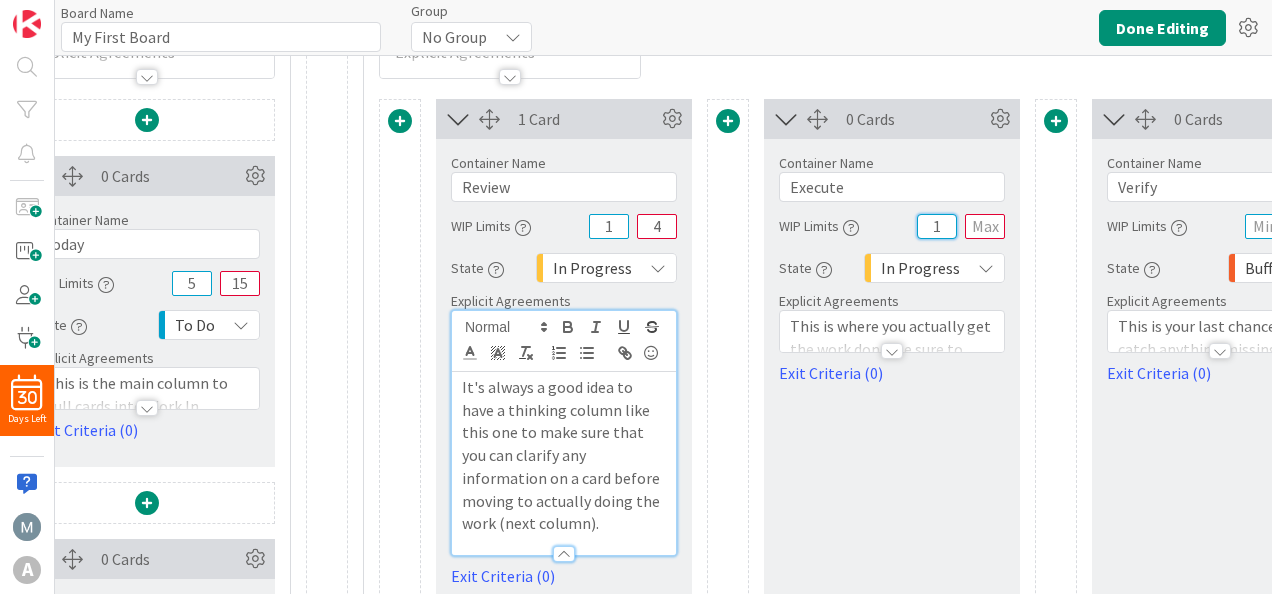 type on "1" 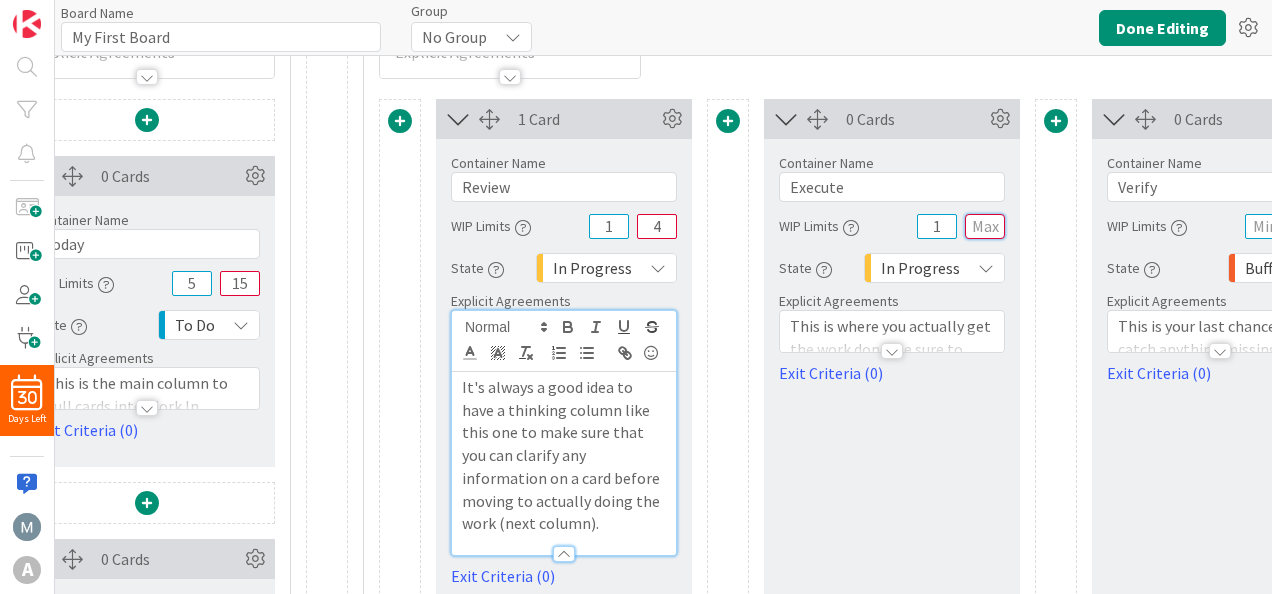 click at bounding box center [985, 226] 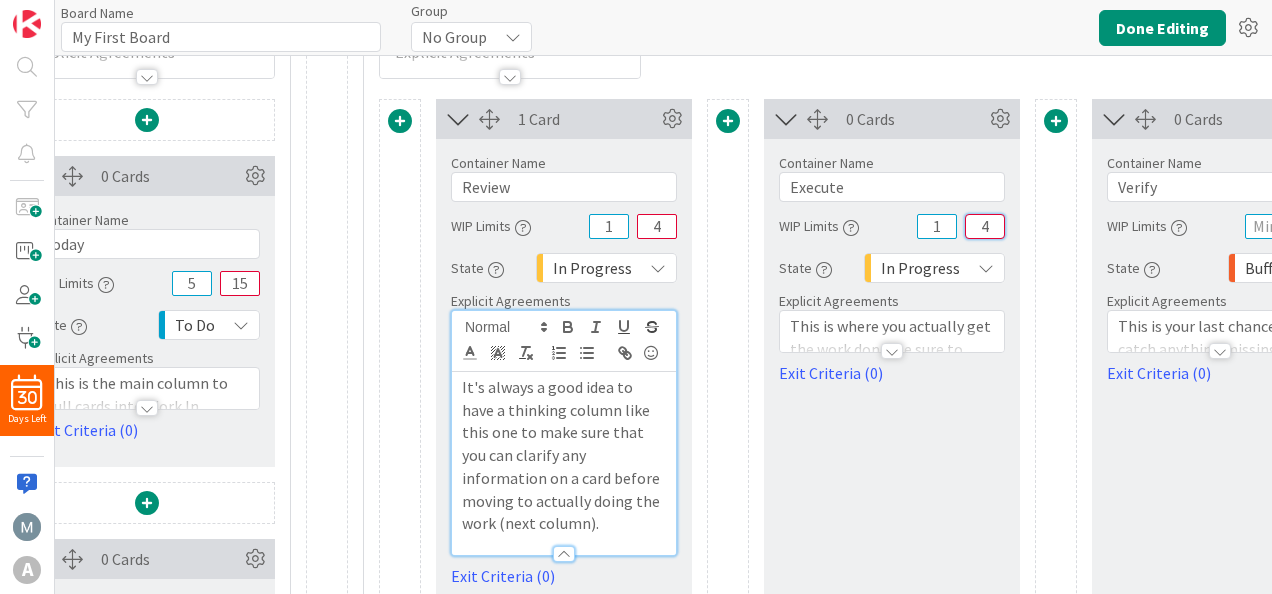 type on "4" 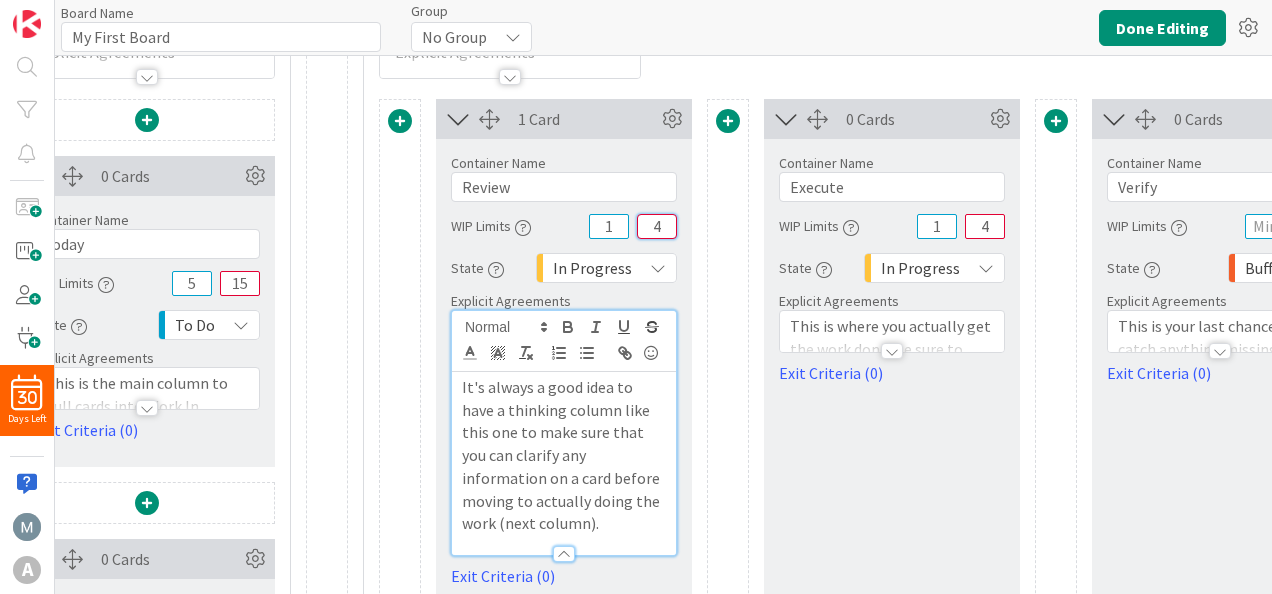 click on "4" at bounding box center (657, 226) 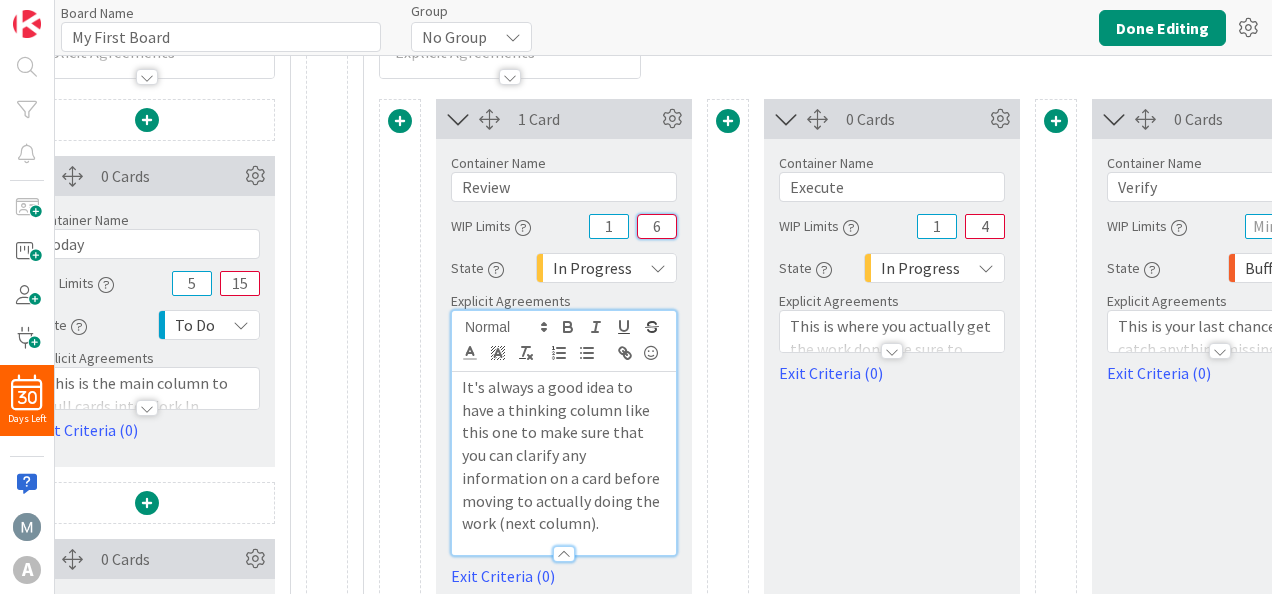 type on "6" 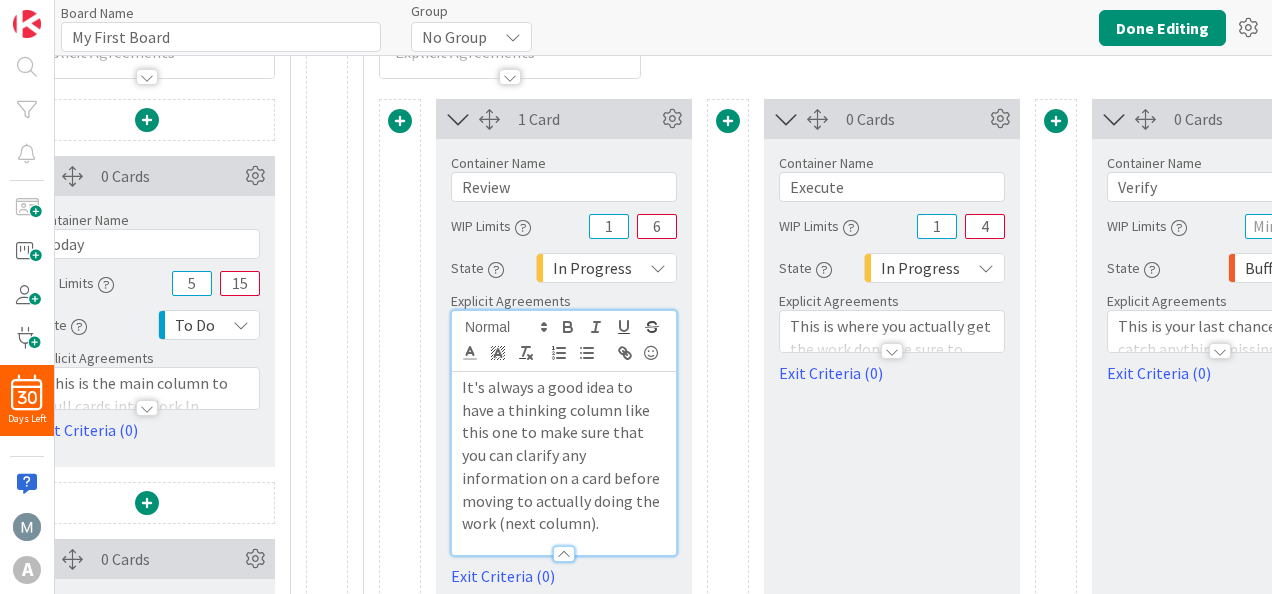 click at bounding box center (892, 351) 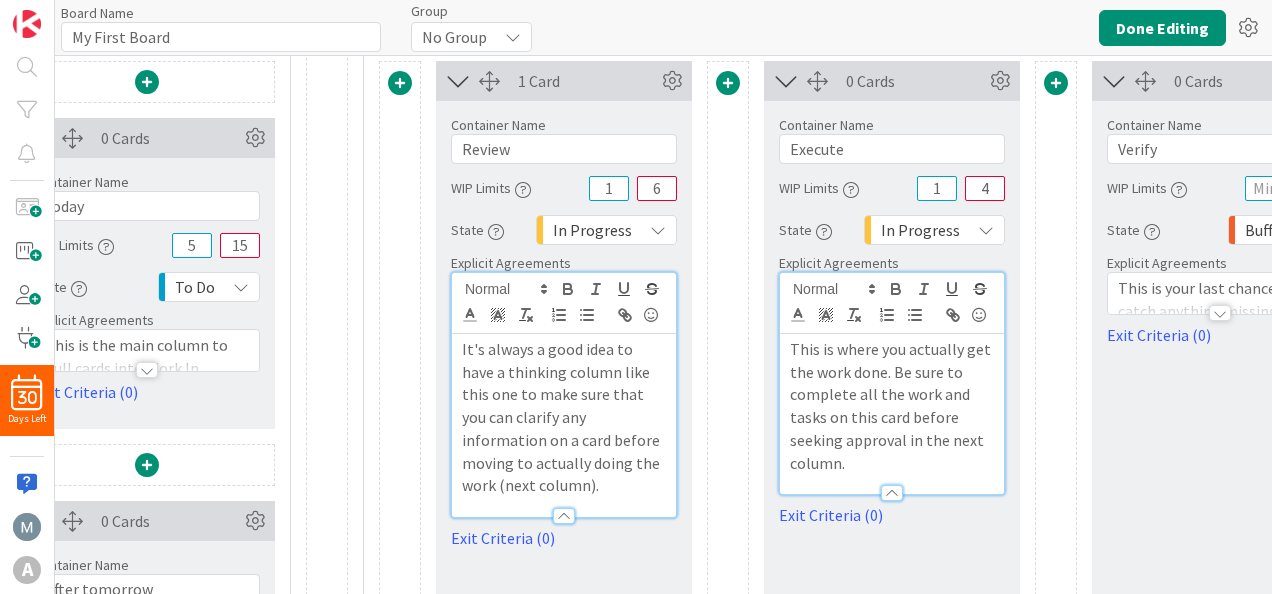 scroll, scrollTop: 236, scrollLeft: 447, axis: both 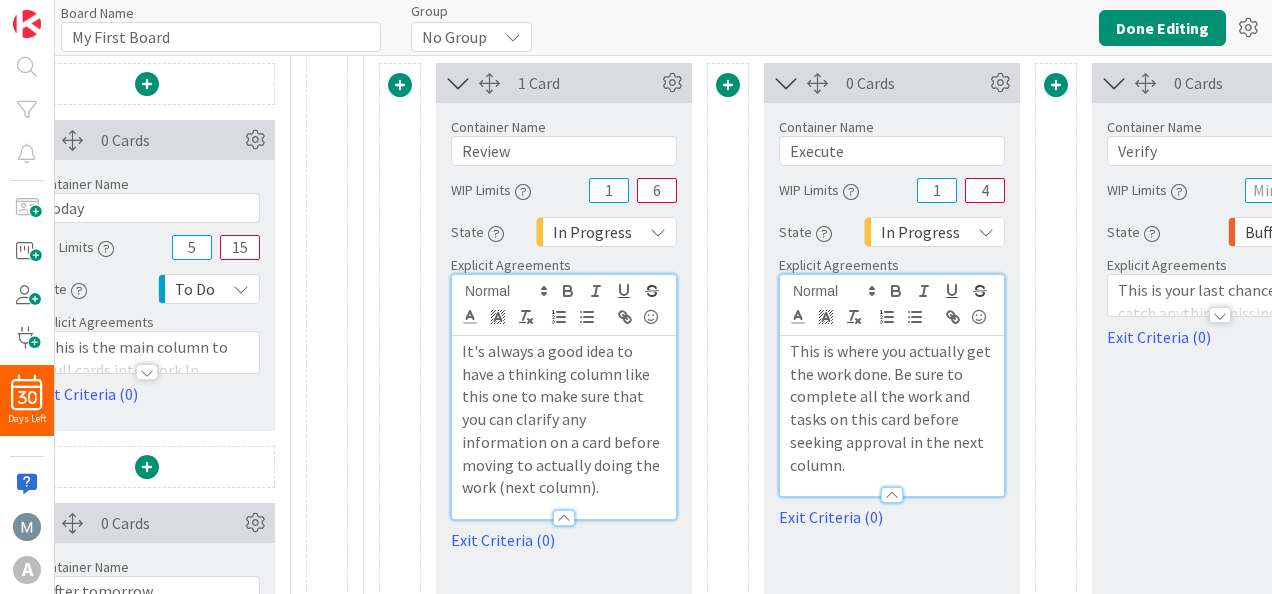click at bounding box center (892, 495) 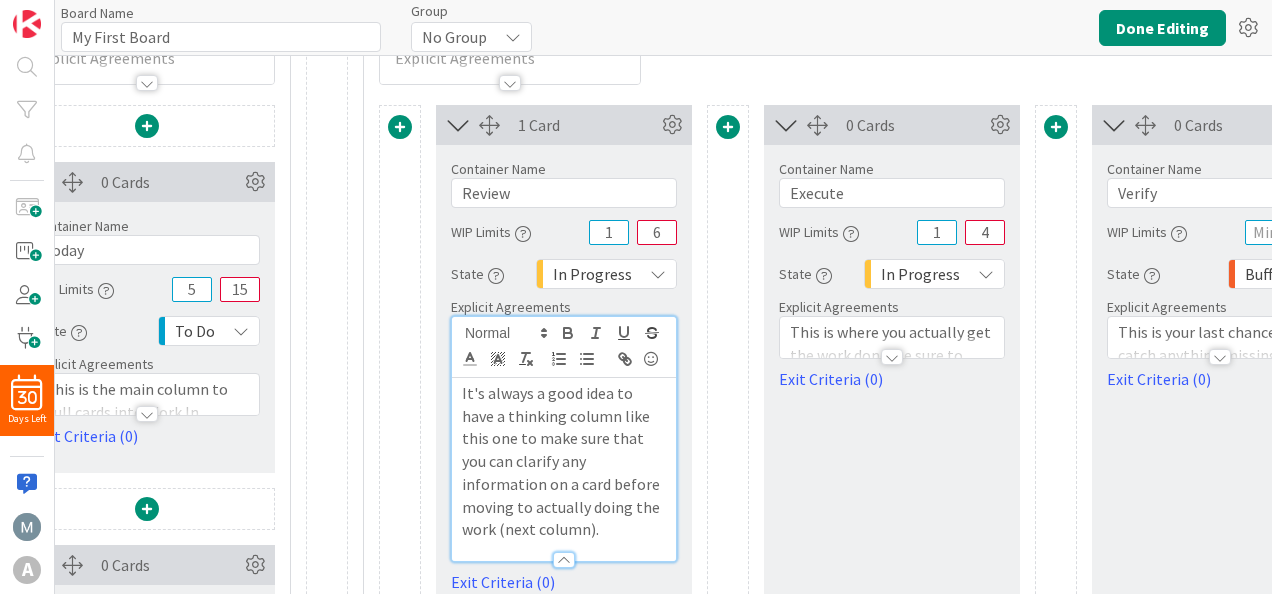 scroll, scrollTop: 236, scrollLeft: 447, axis: both 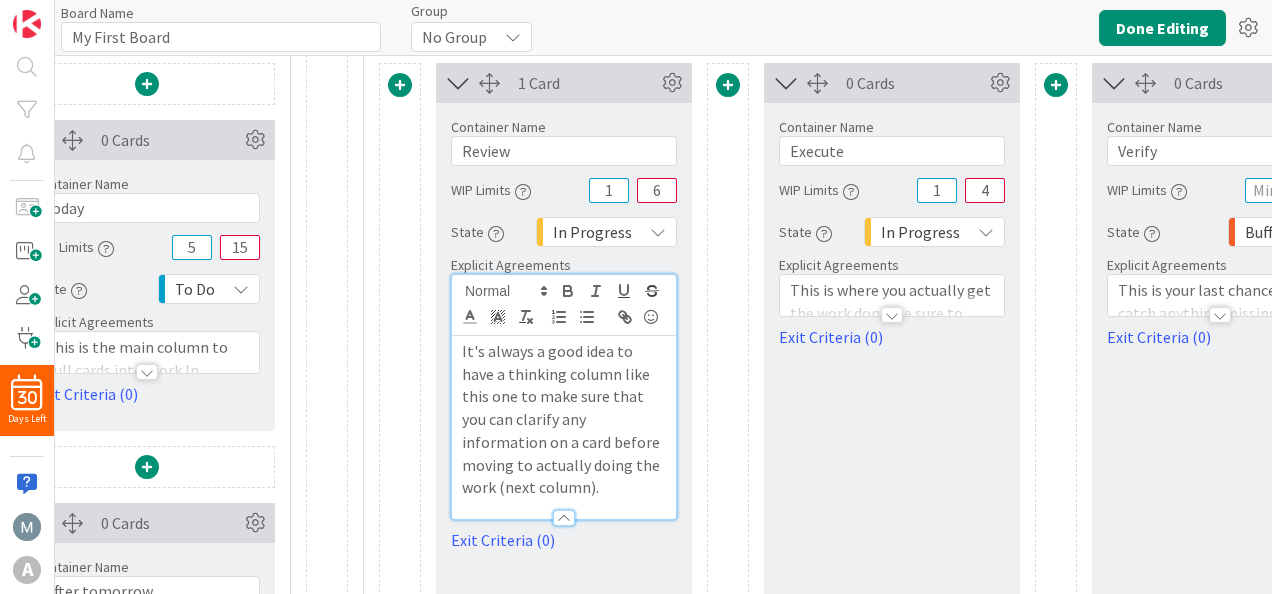 click at bounding box center [564, 518] 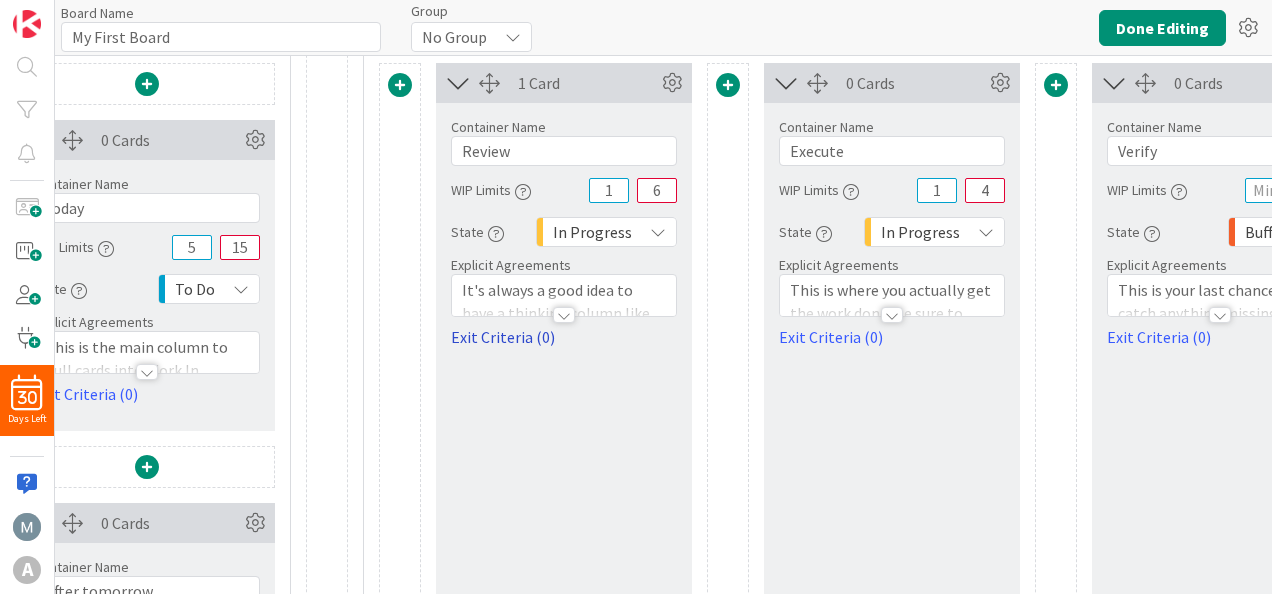 click on "Exit Criteria (0)" at bounding box center [564, 337] 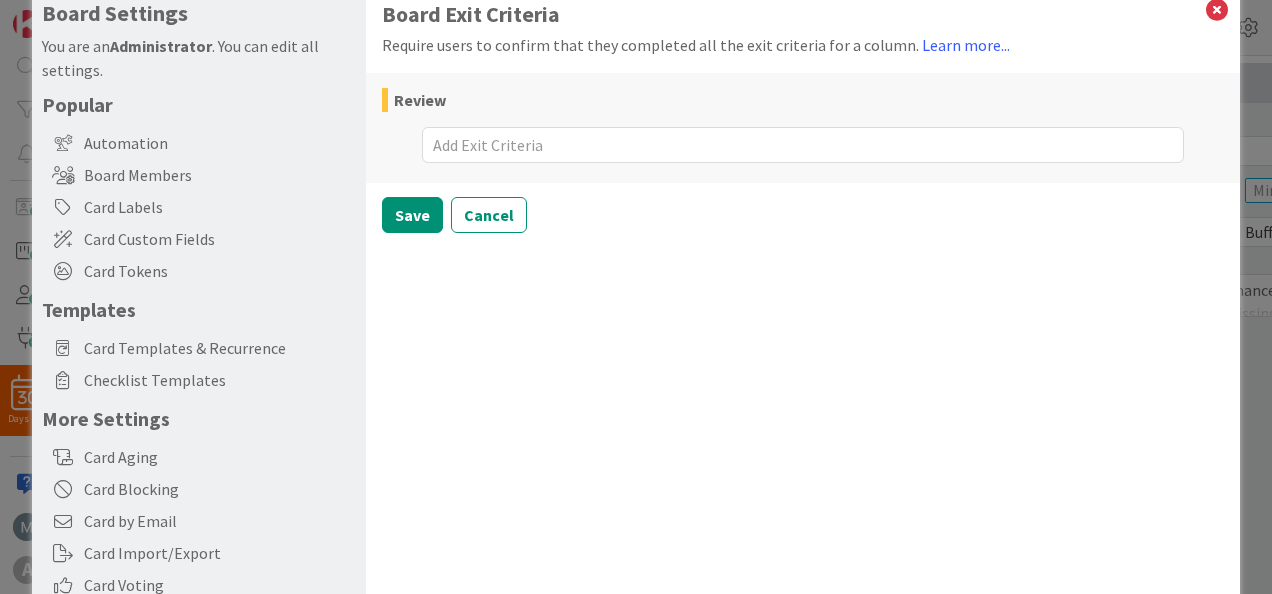 scroll, scrollTop: 0, scrollLeft: 0, axis: both 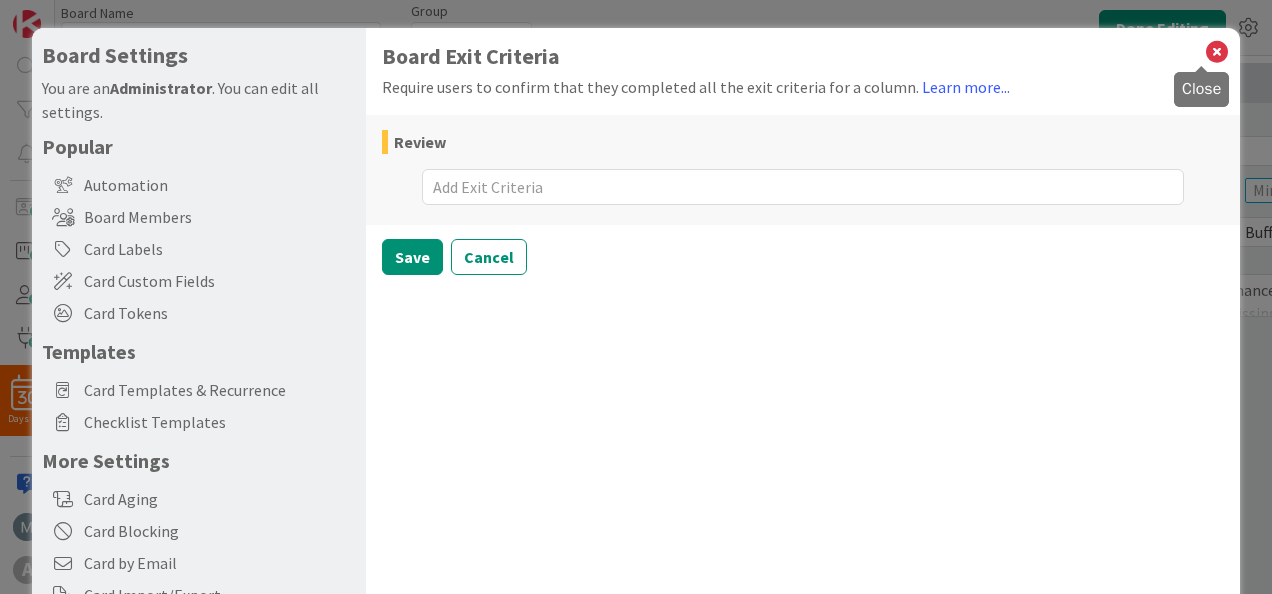 drag, startPoint x: 1199, startPoint y: 53, endPoint x: 1162, endPoint y: 68, distance: 39.92493 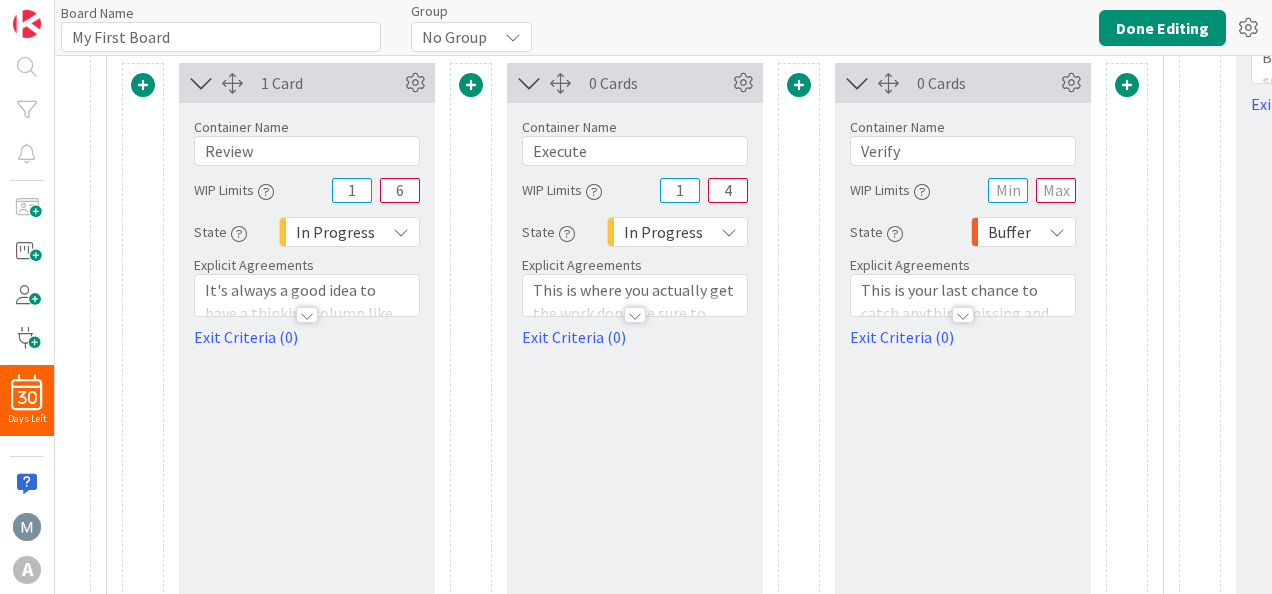 scroll, scrollTop: 236, scrollLeft: 706, axis: both 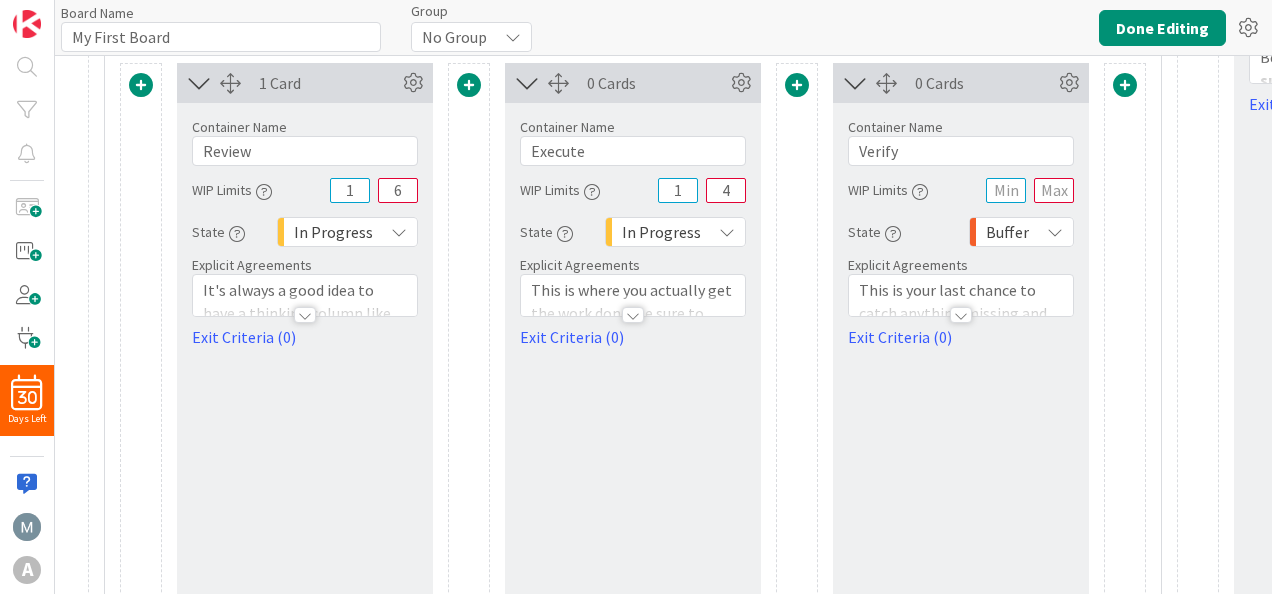 click at bounding box center [633, 305] 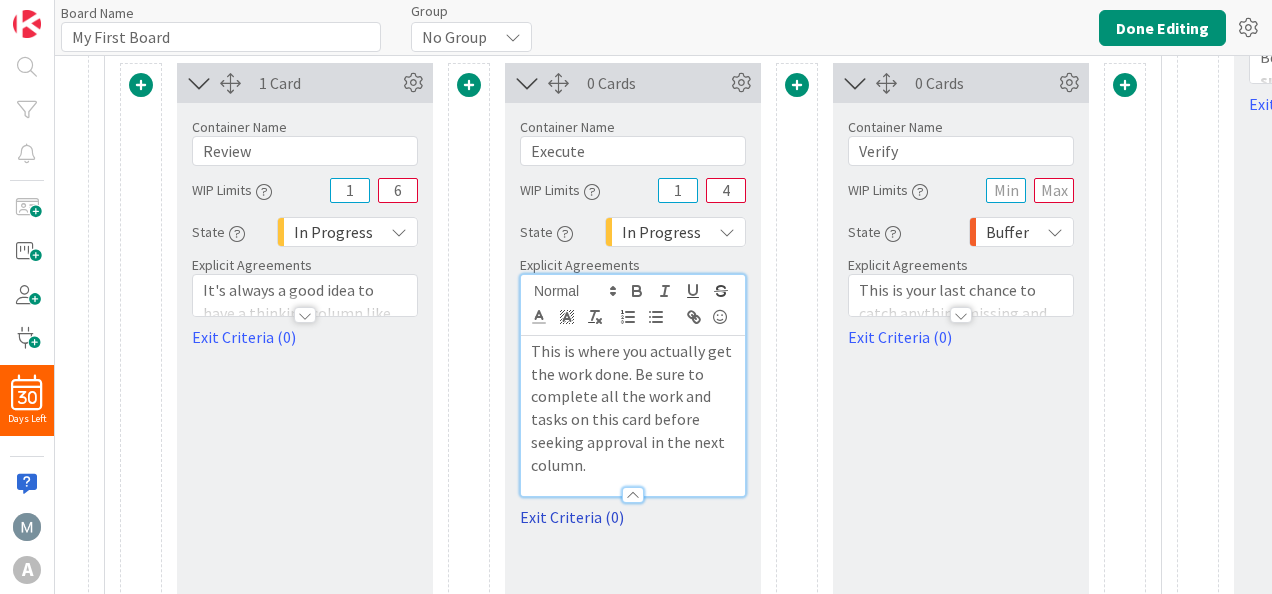click on "Exit Criteria (0)" at bounding box center [633, 517] 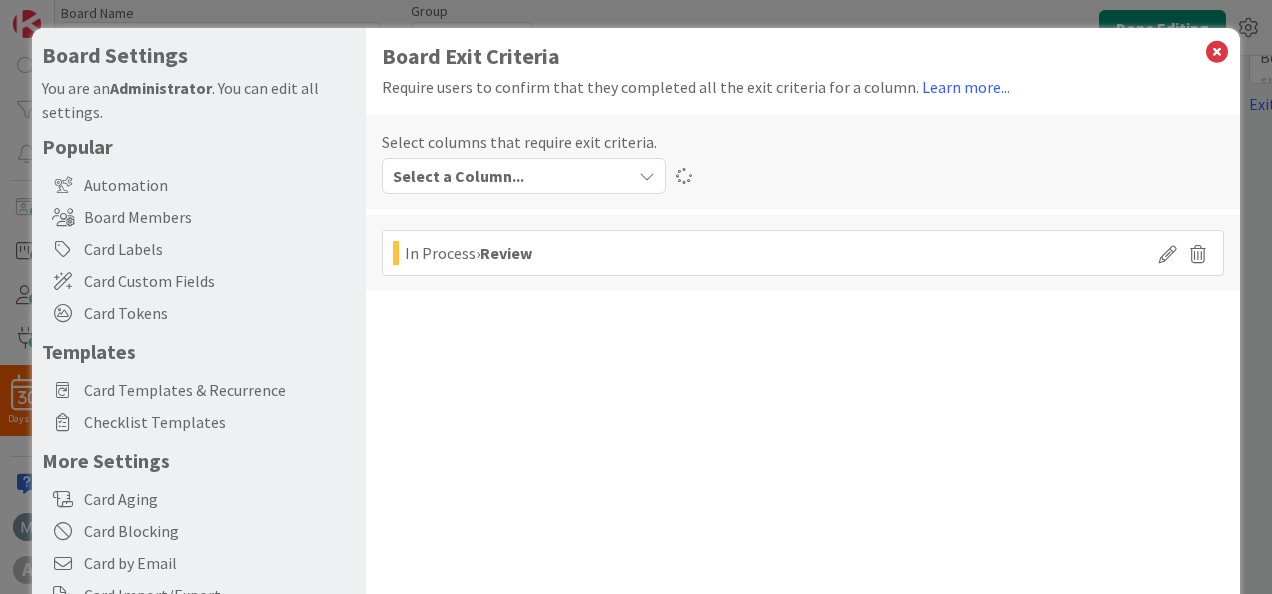 type on "x" 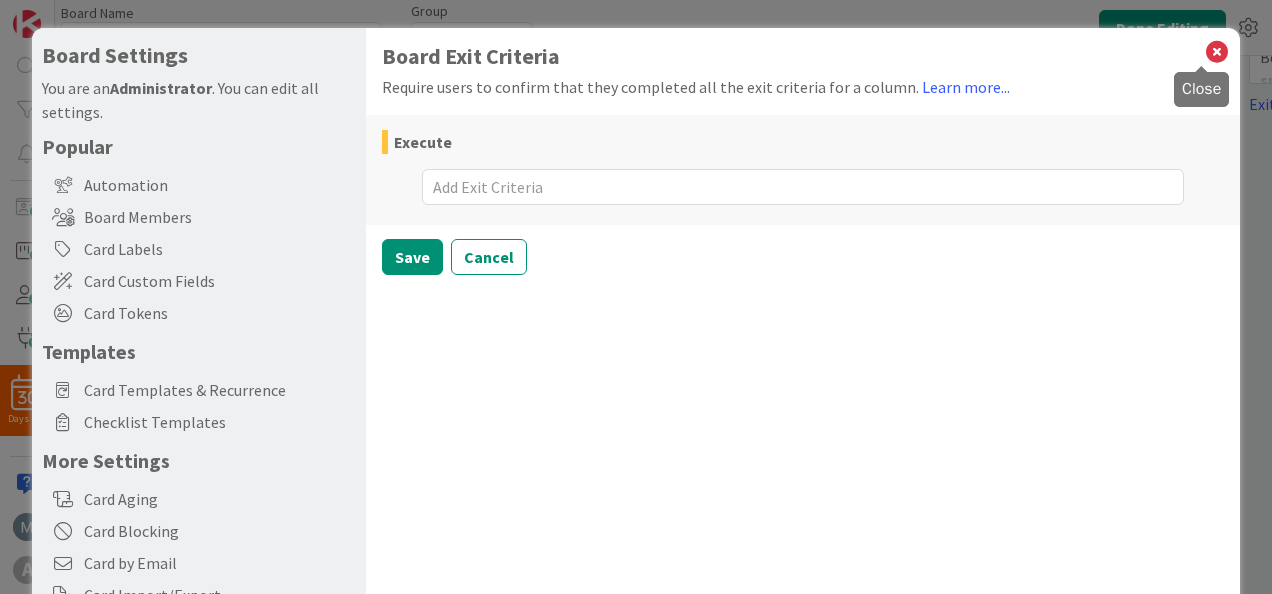 click at bounding box center [1217, 52] 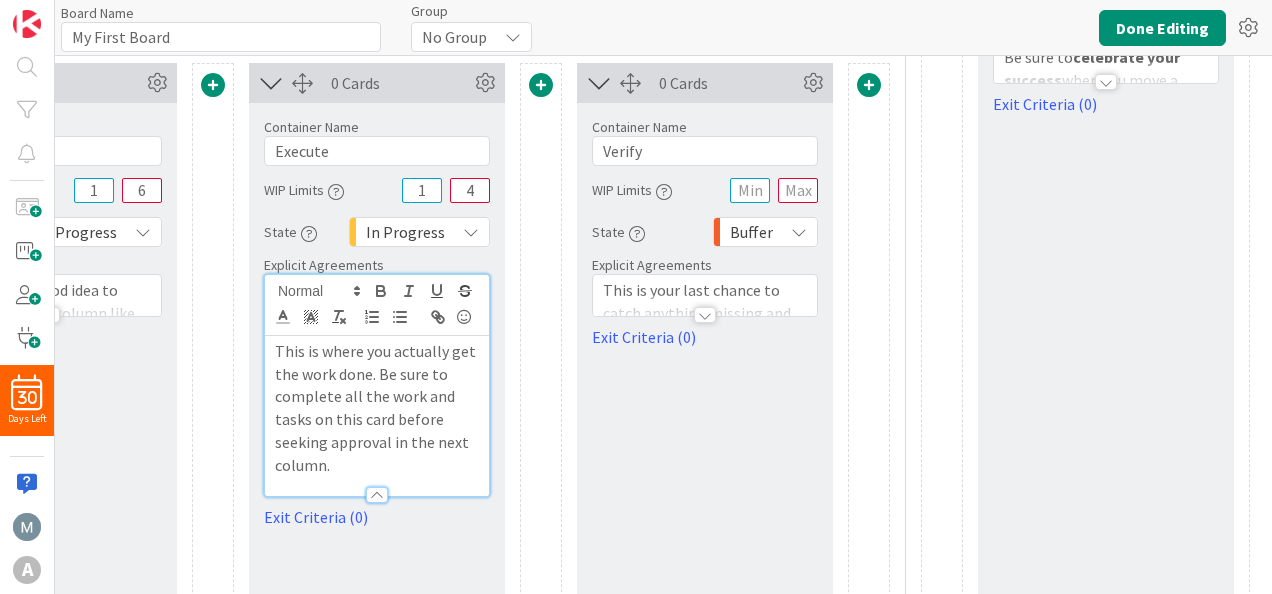 scroll, scrollTop: 236, scrollLeft: 972, axis: both 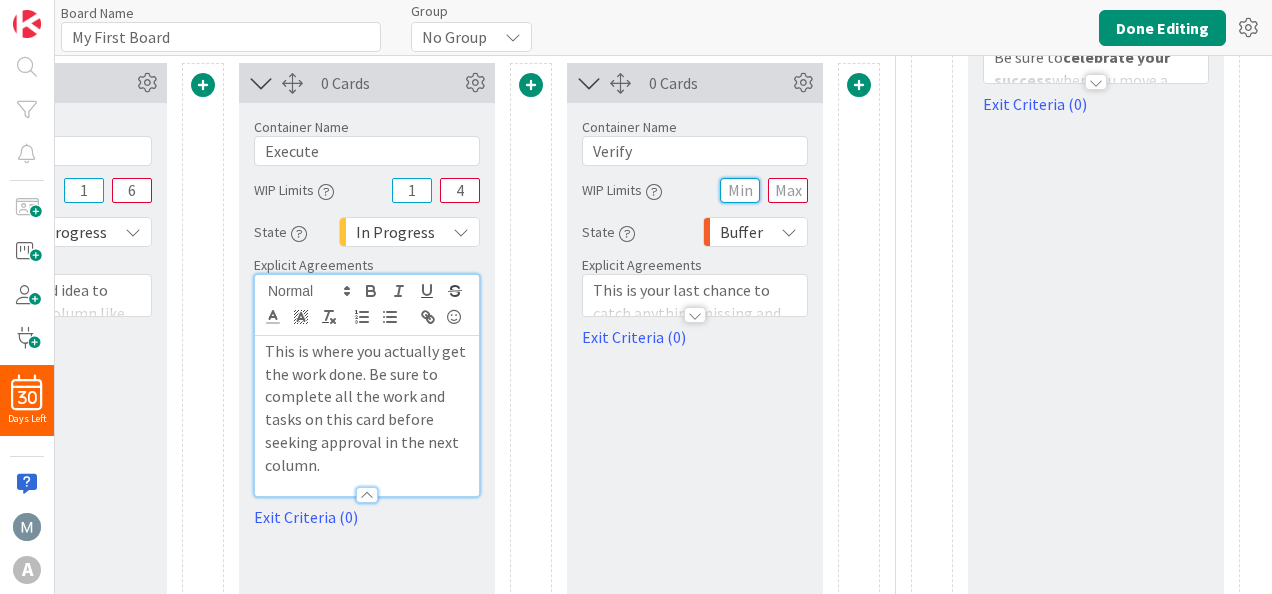 click at bounding box center [740, 190] 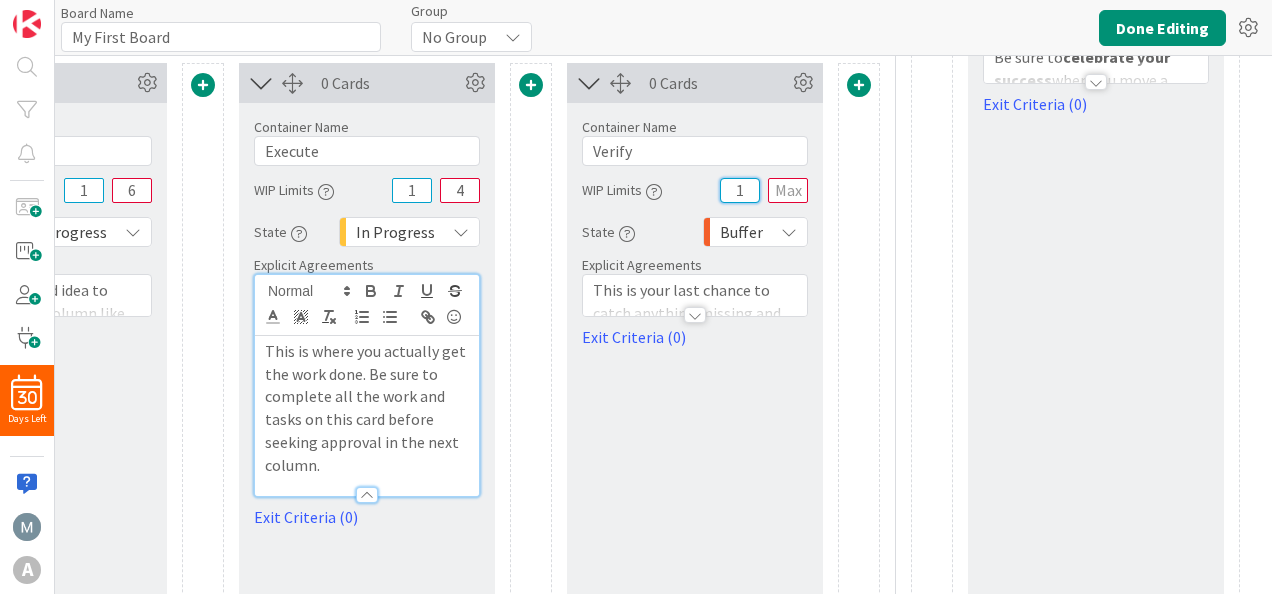 type on "1" 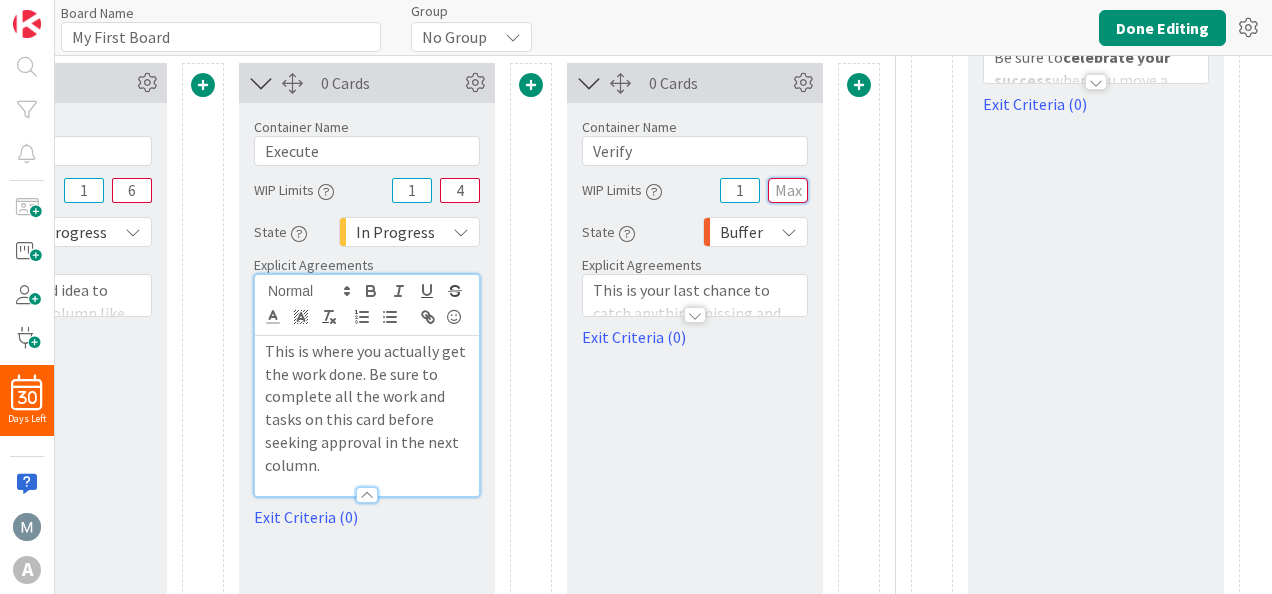 click at bounding box center [788, 190] 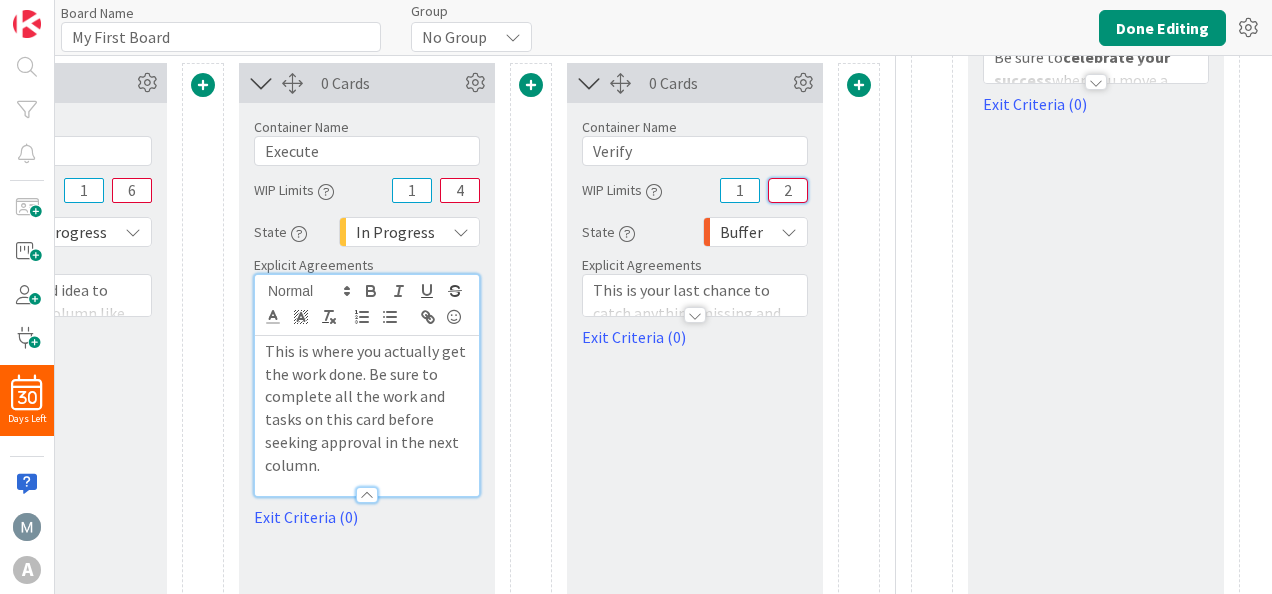 type on "2" 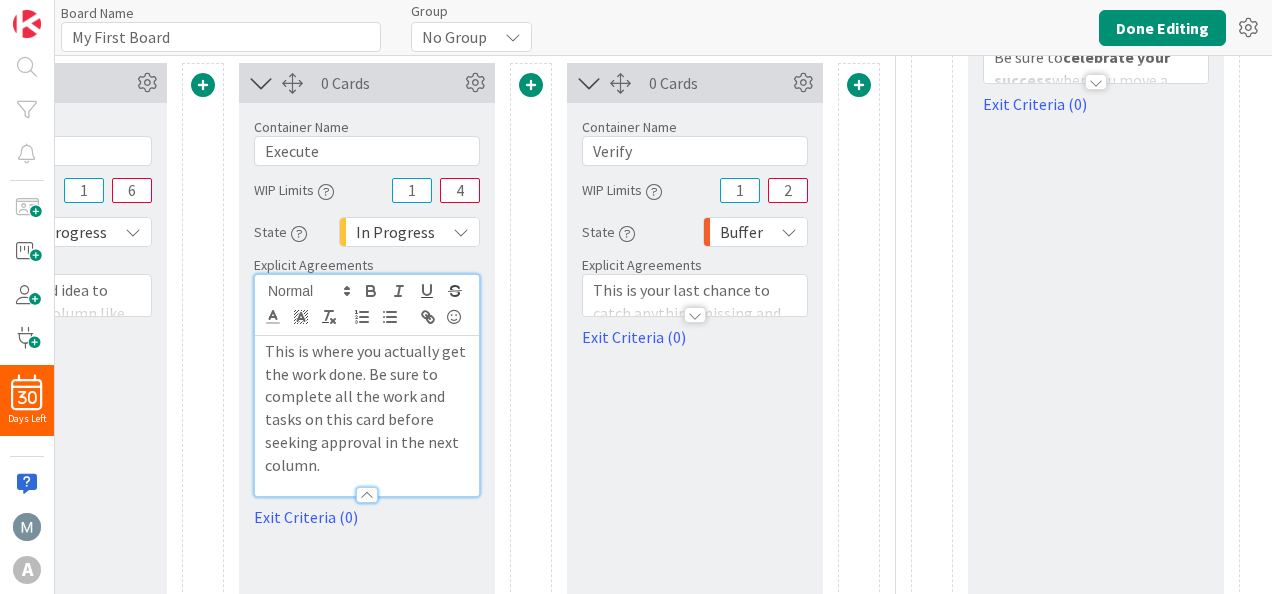 click at bounding box center [695, 315] 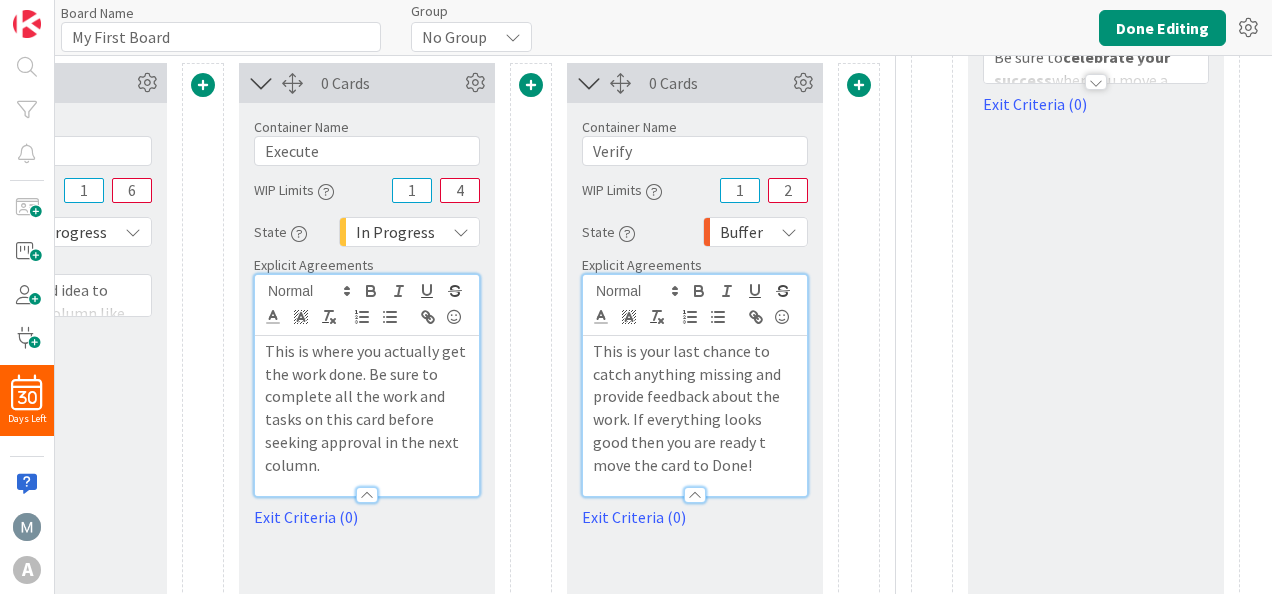 click at bounding box center [695, 495] 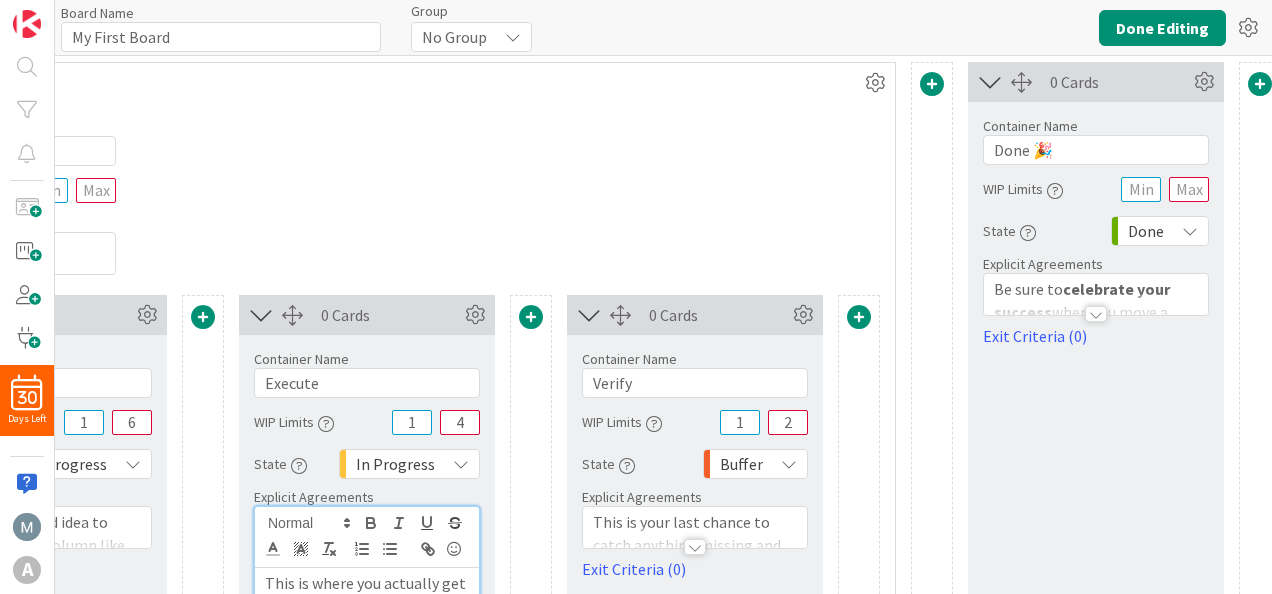 scroll, scrollTop: 0, scrollLeft: 972, axis: horizontal 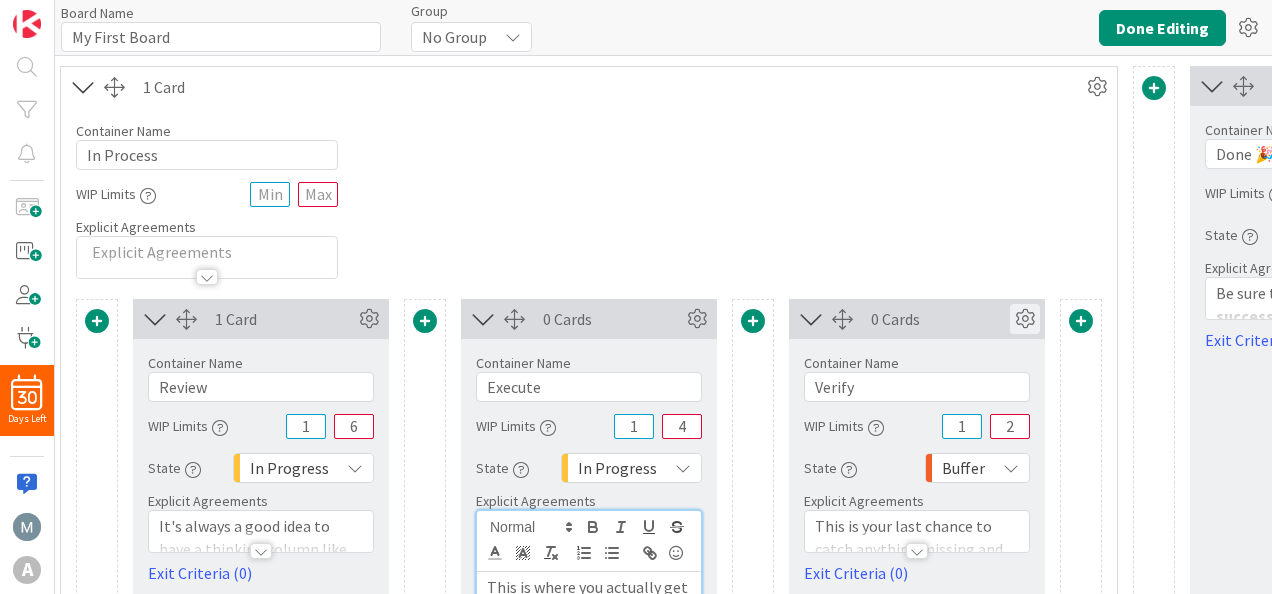 click at bounding box center [1025, 319] 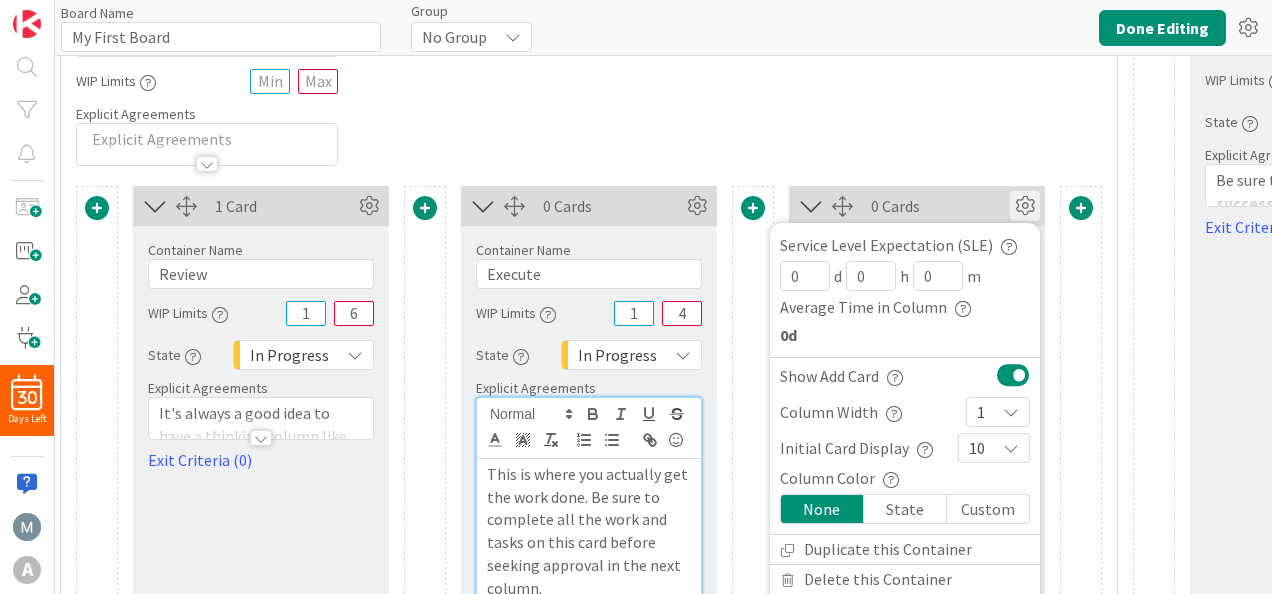 scroll, scrollTop: 200, scrollLeft: 750, axis: both 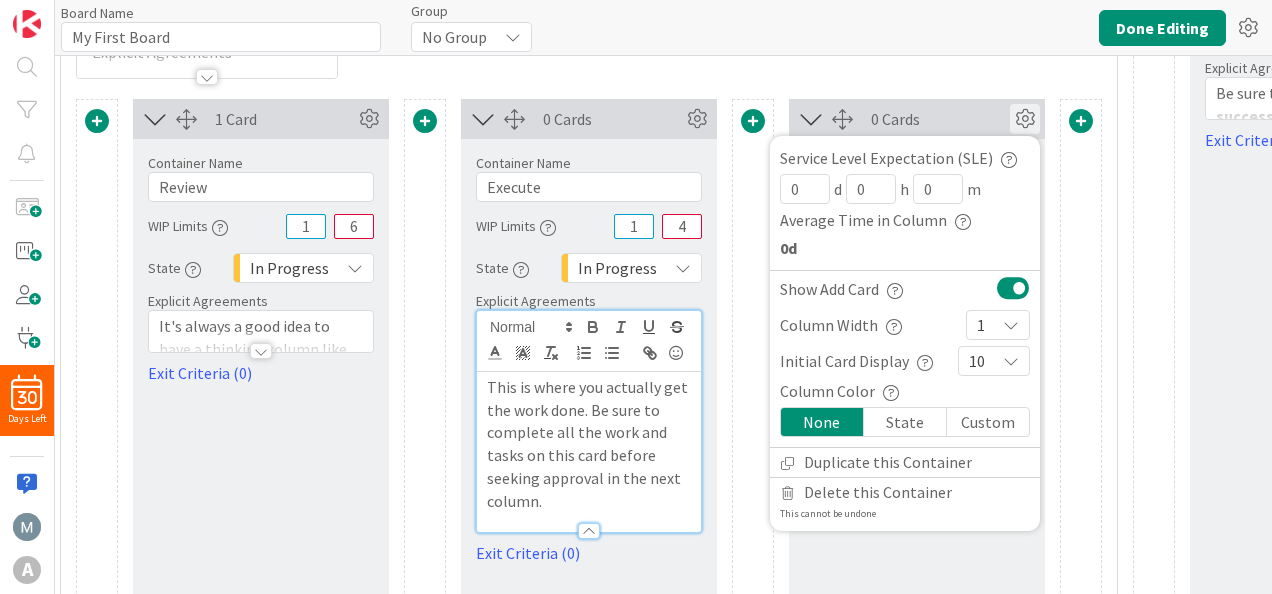 click at bounding box center (1025, 119) 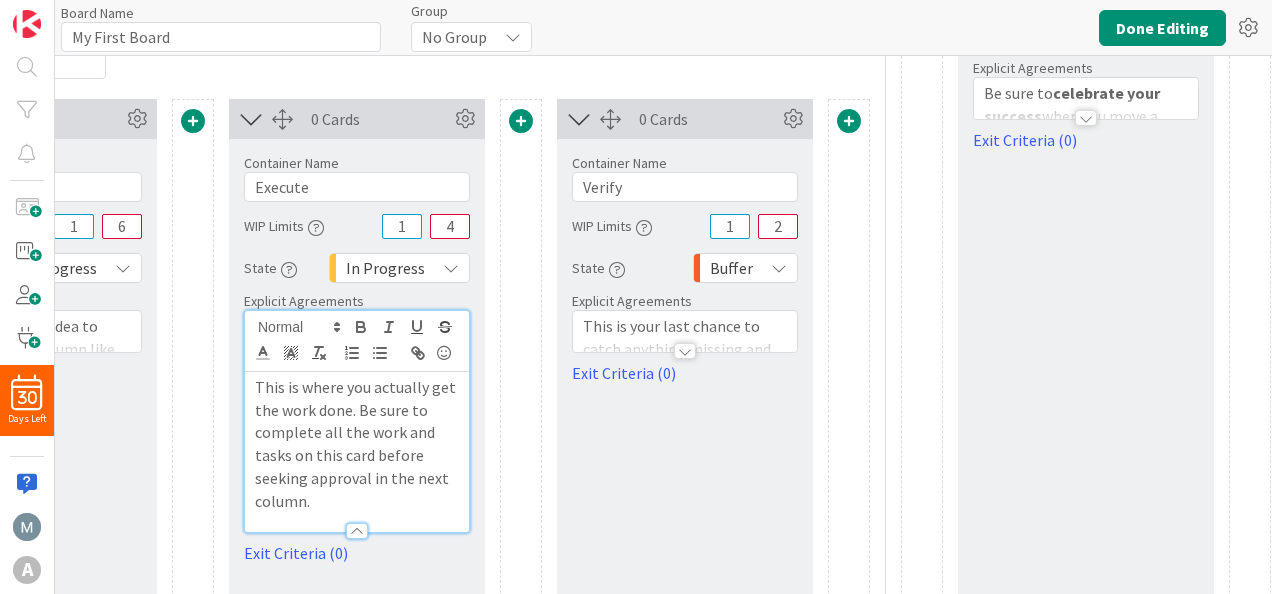 scroll, scrollTop: 200, scrollLeft: 1004, axis: both 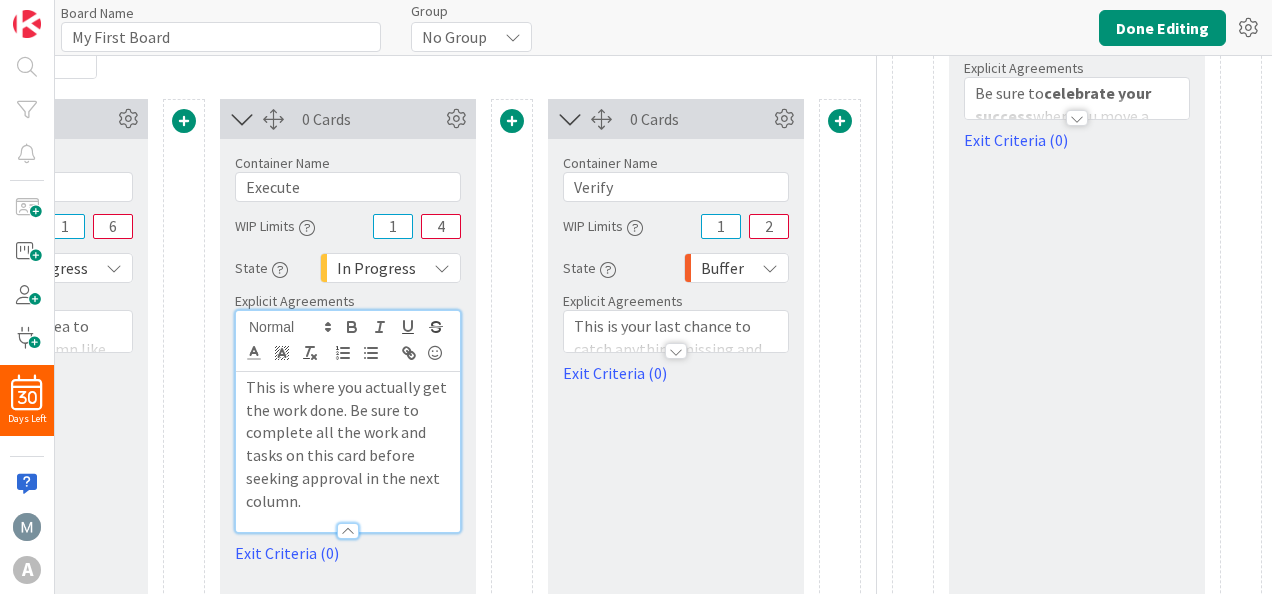 click at bounding box center (840, 121) 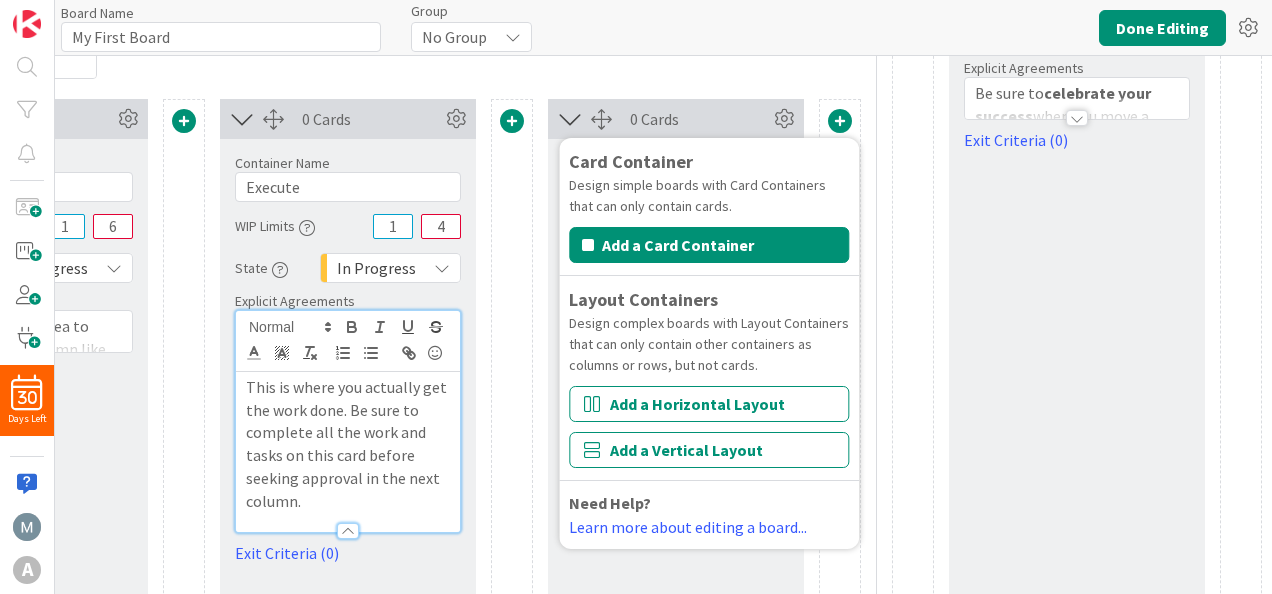 click on "0 Cards Service Level Expectation (SLE) 0 d 0 h 0 m Average Time in Column 0d Show Add Card Column Width 1 Initial Card Display 10 Column Color None State Custom Duplicate this Container Delete this Container This cannot be undone Container Name 6 / 64 Verify WIP Limits 1 2 State Buffer Explicit Agreements This is your last chance to catch anything missing and provide feedback about the work. If everything looks good then you are ready t move the card to Done! Exit Criteria (0)" at bounding box center (676, 494) 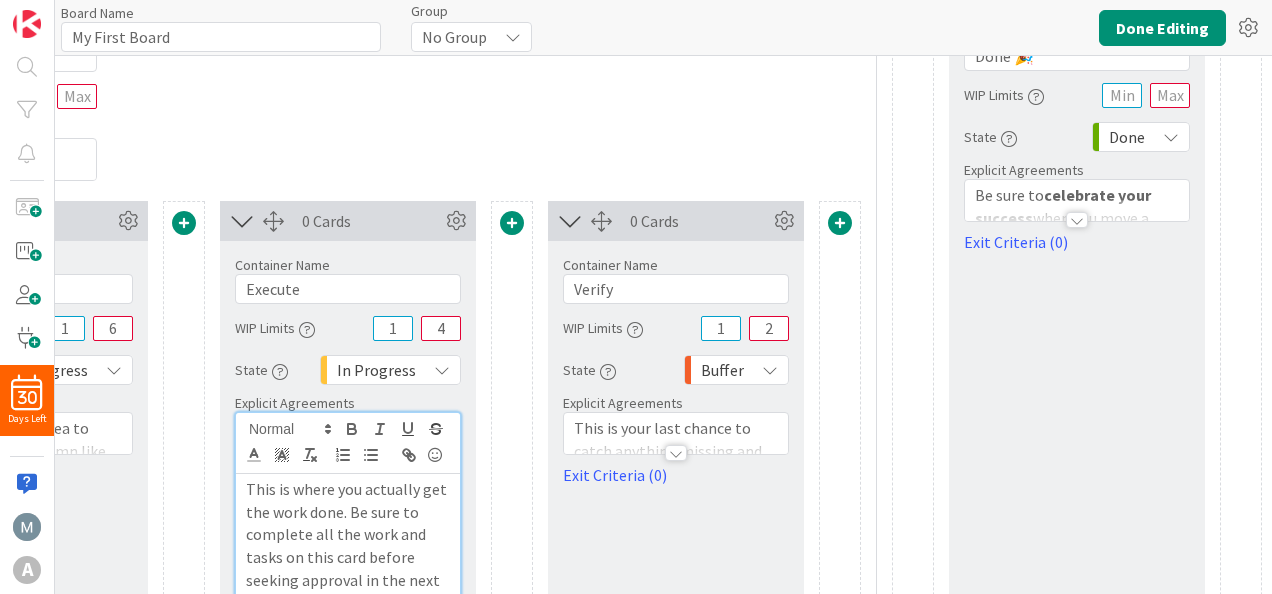 scroll, scrollTop: 0, scrollLeft: 1004, axis: horizontal 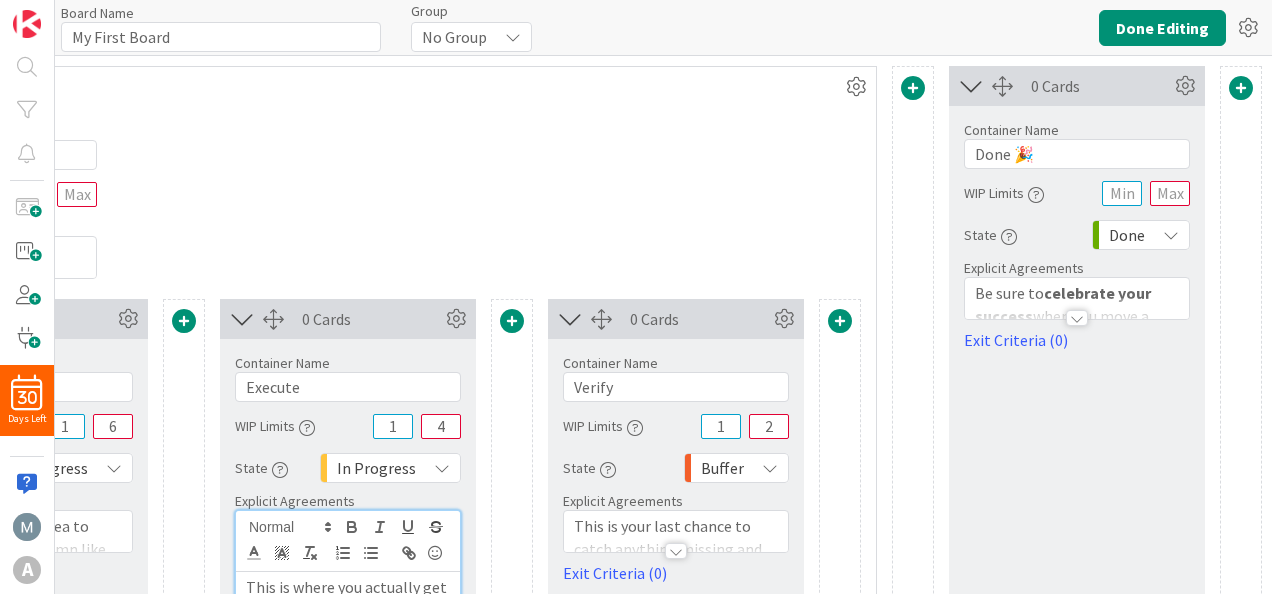click at bounding box center (913, 88) 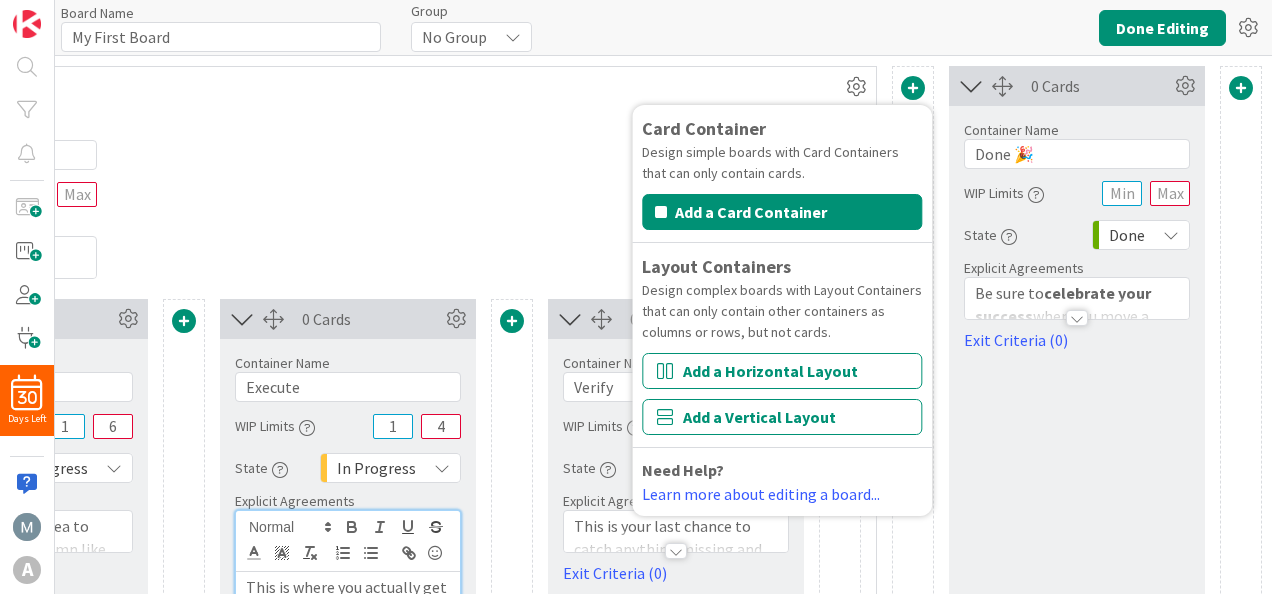 click at bounding box center [913, 88] 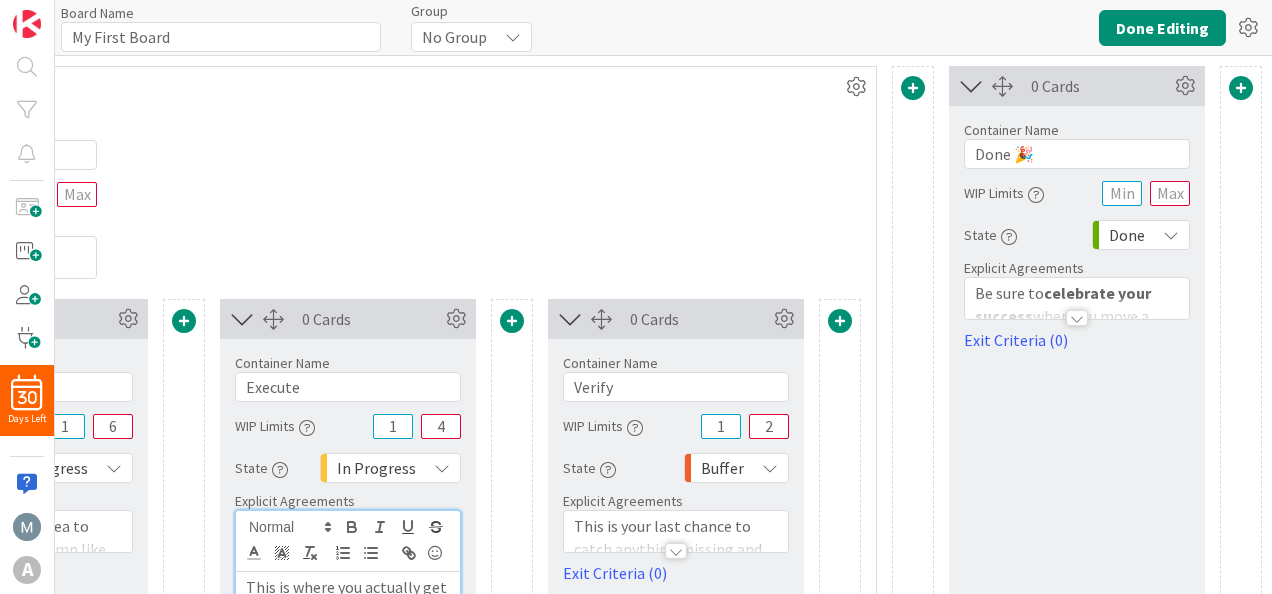 click at bounding box center (1077, 318) 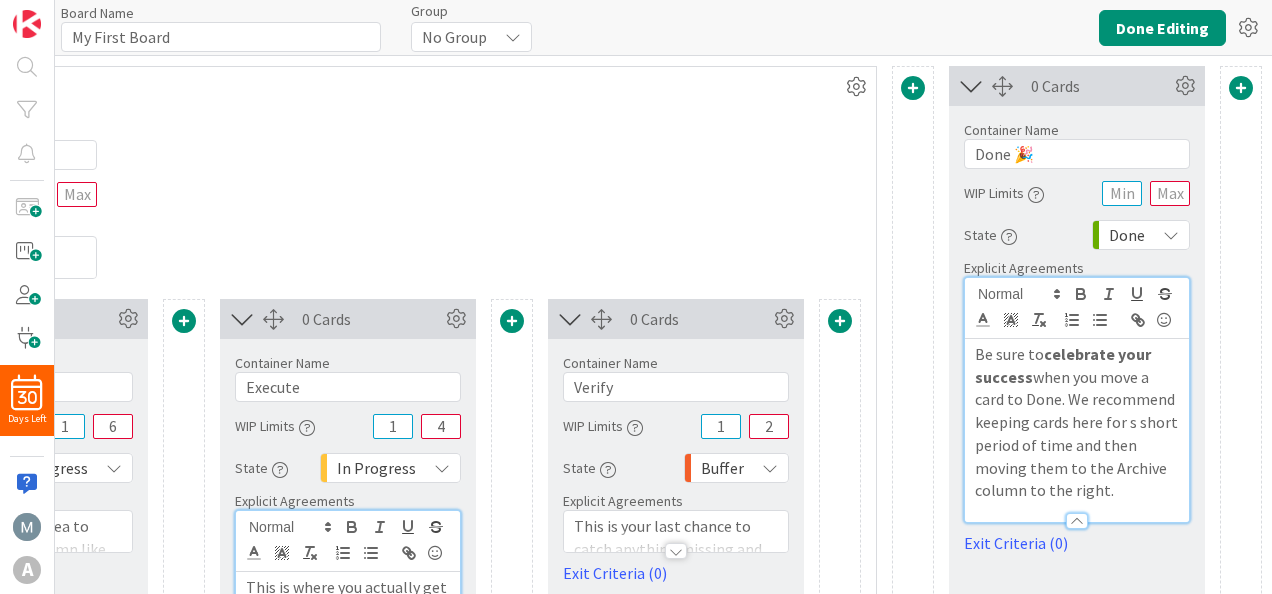 click at bounding box center [1077, 521] 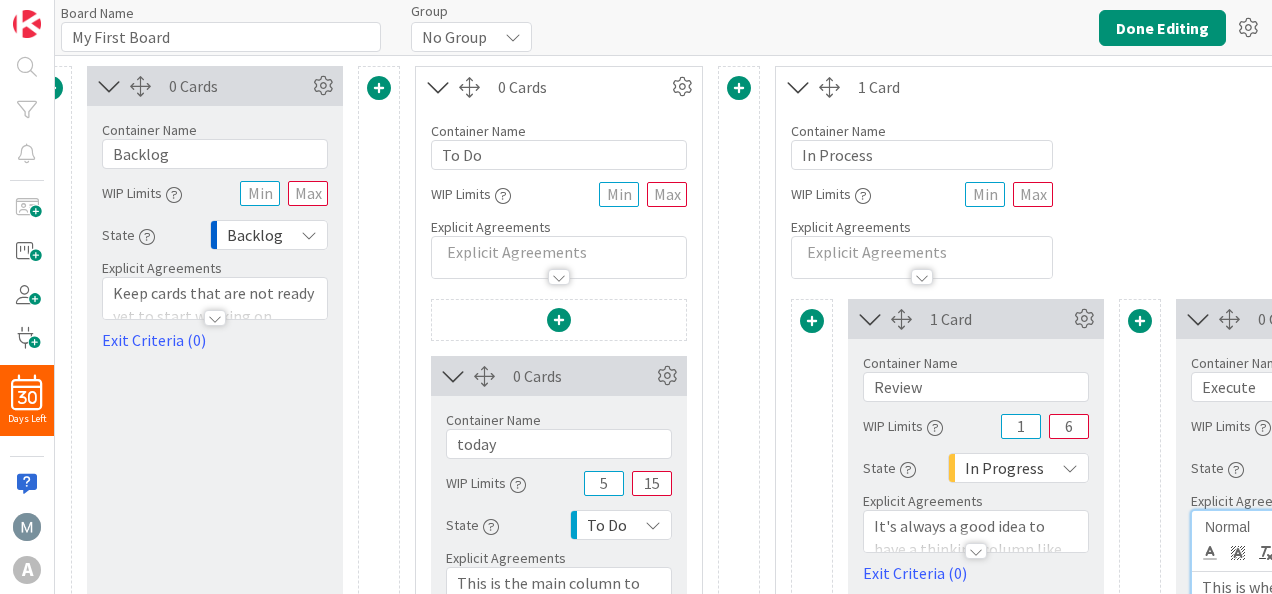 scroll, scrollTop: 0, scrollLeft: 0, axis: both 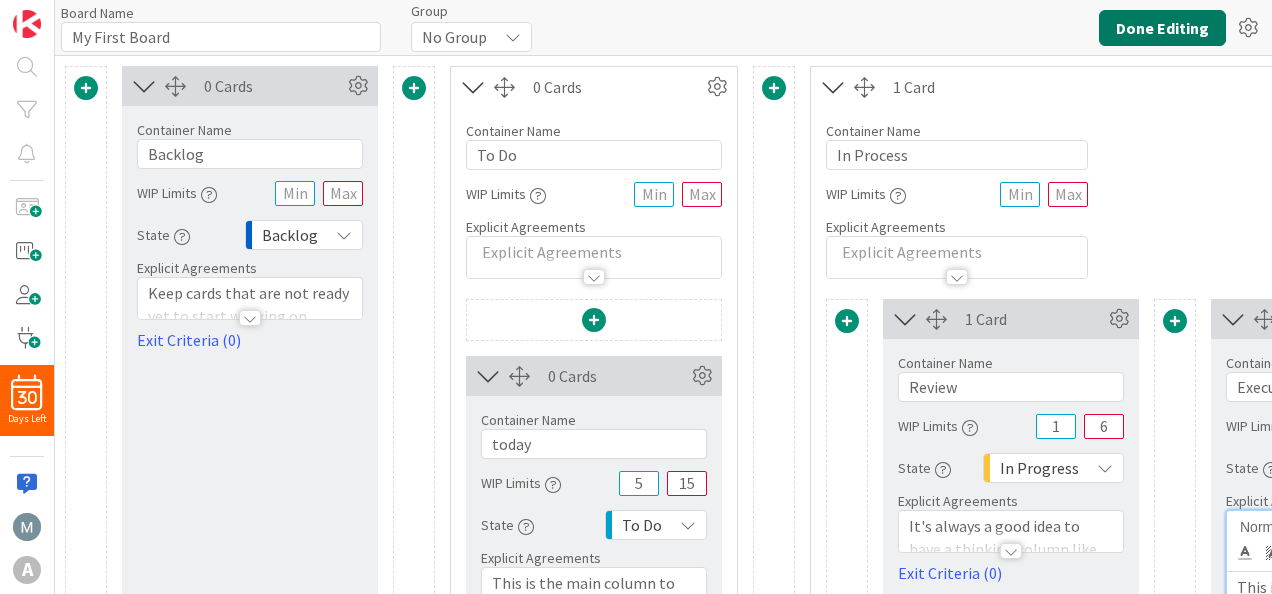 click on "Done Editing" at bounding box center (1162, 28) 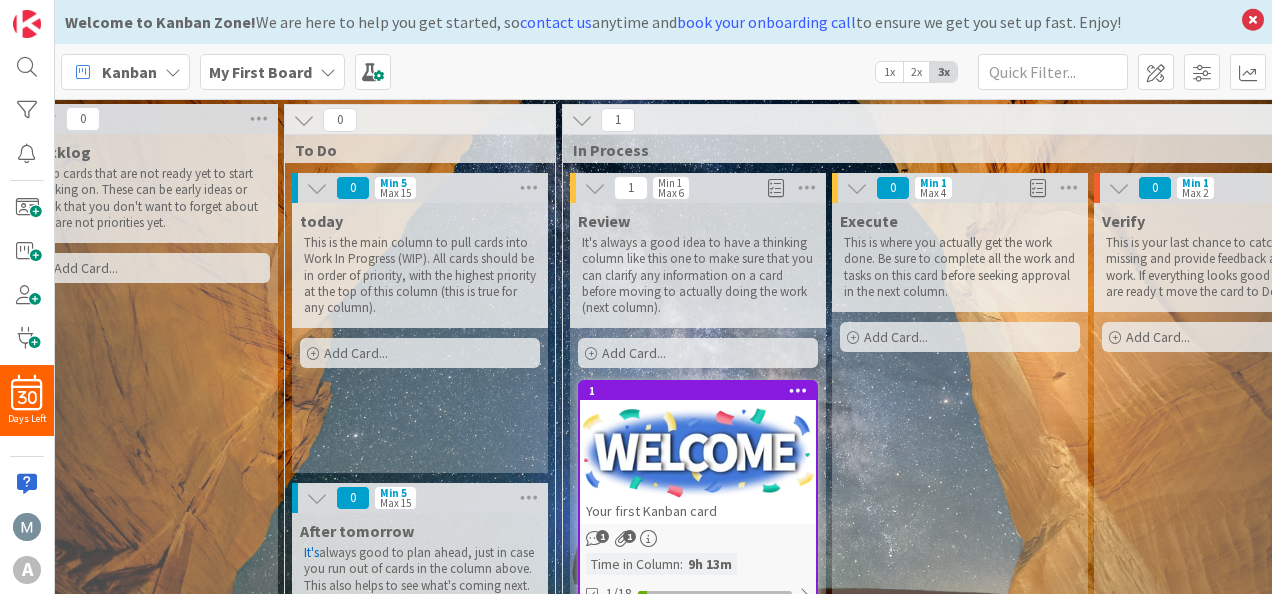 scroll, scrollTop: 0, scrollLeft: 0, axis: both 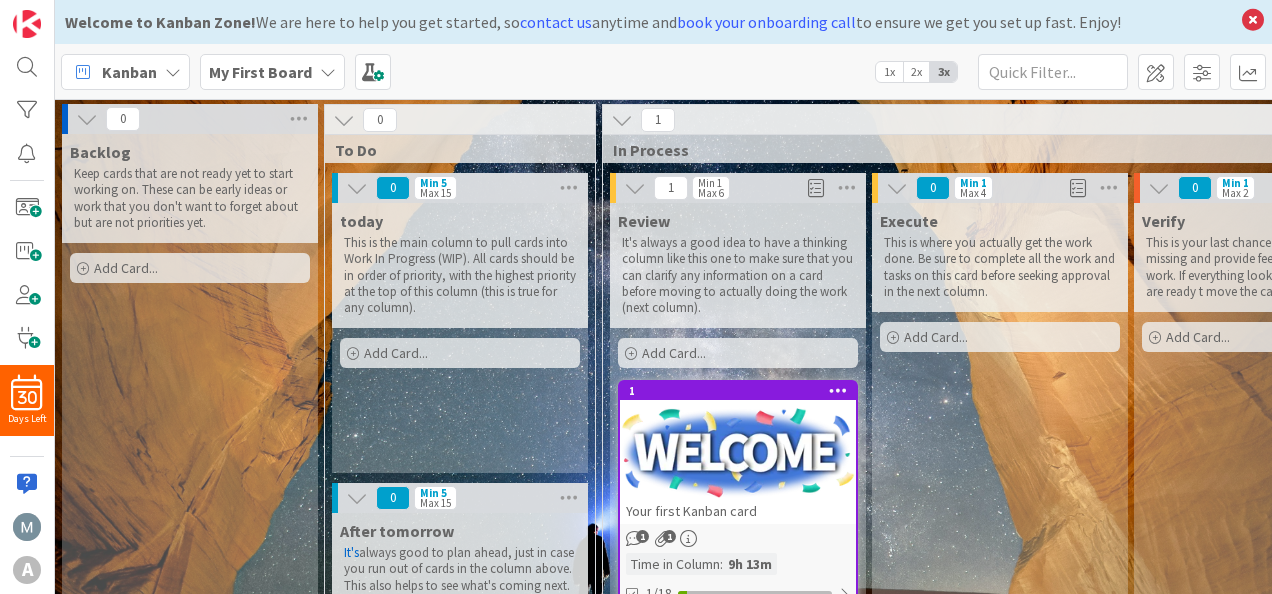 click on "This is the main column to pull cards into Work In Progress (WIP). All cards should be in order of priority, with the highest priority at the top of this column (this is true for any column)." at bounding box center (460, 275) 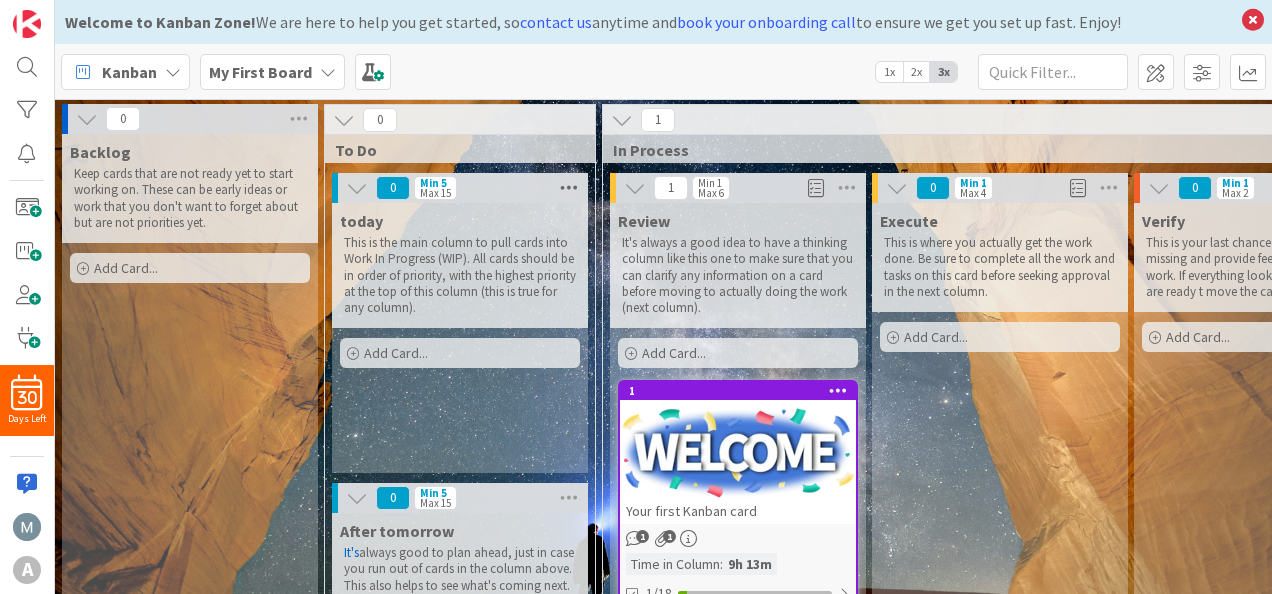 click at bounding box center [569, 188] 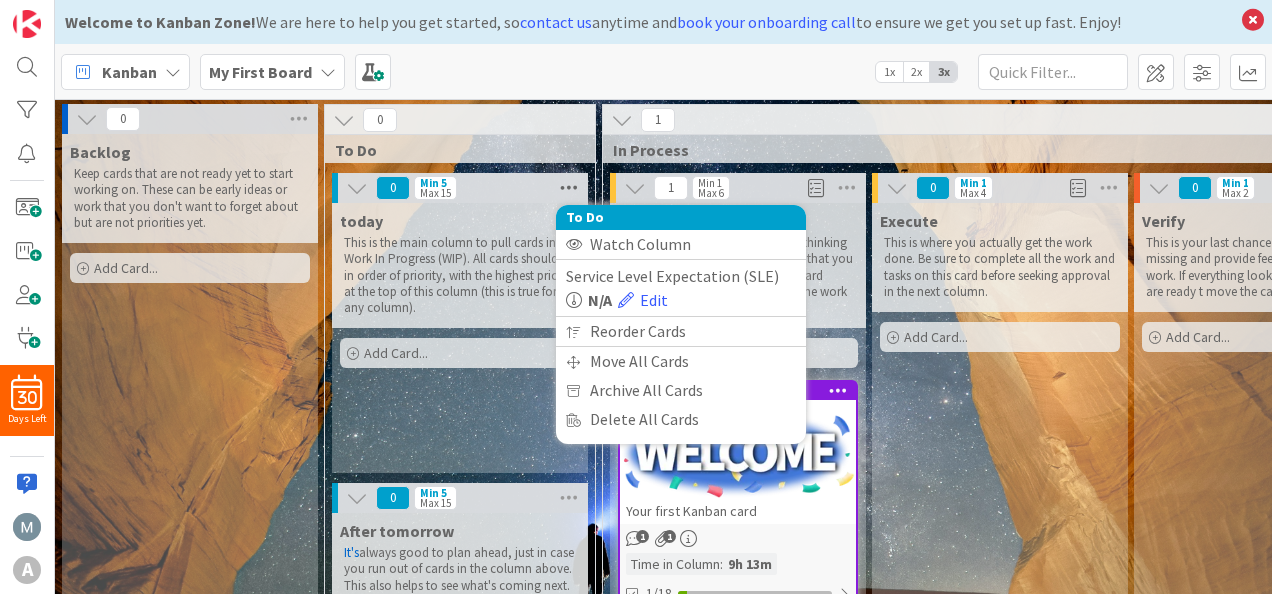 click at bounding box center (569, 188) 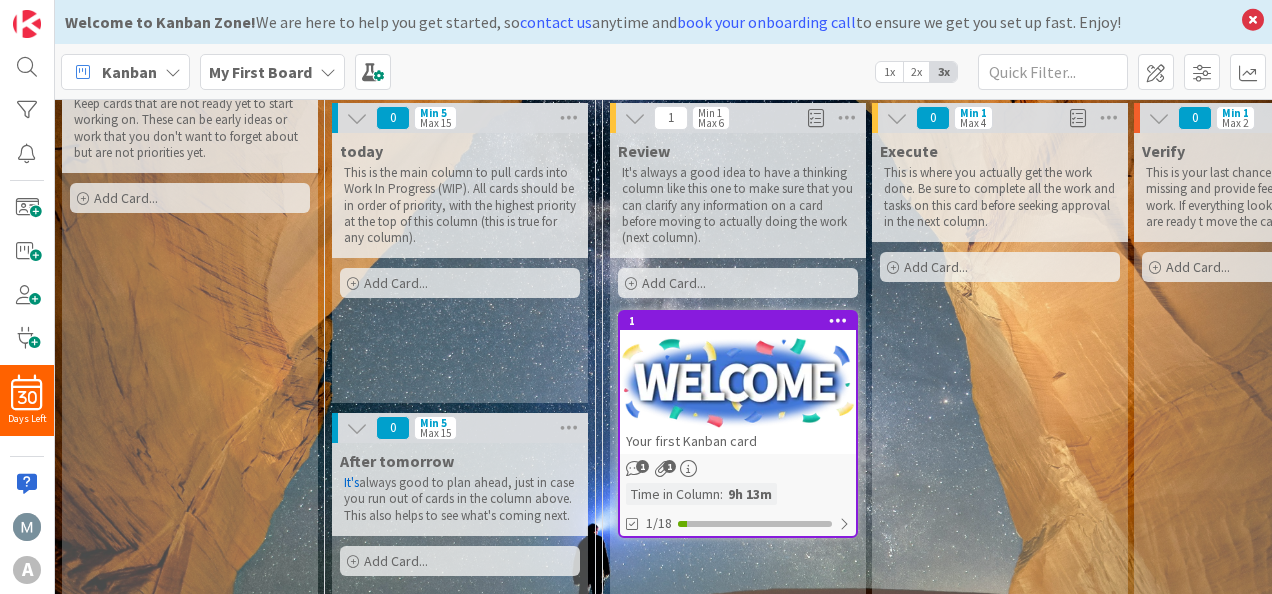 scroll, scrollTop: 0, scrollLeft: 0, axis: both 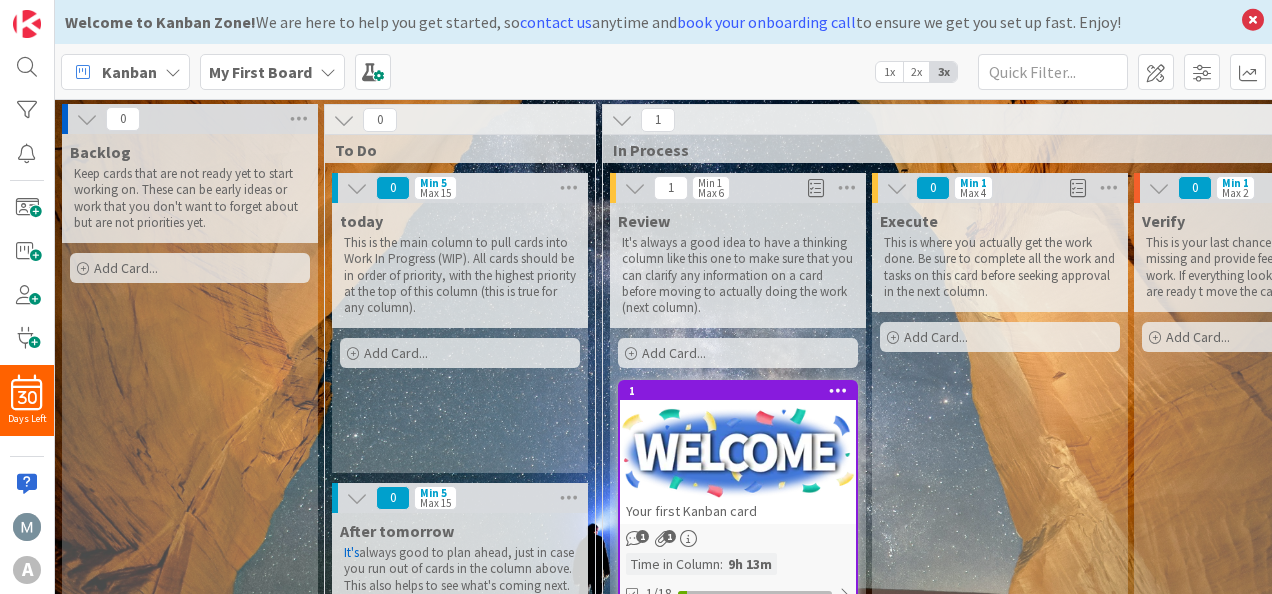click on "Add Card..." at bounding box center [460, 353] 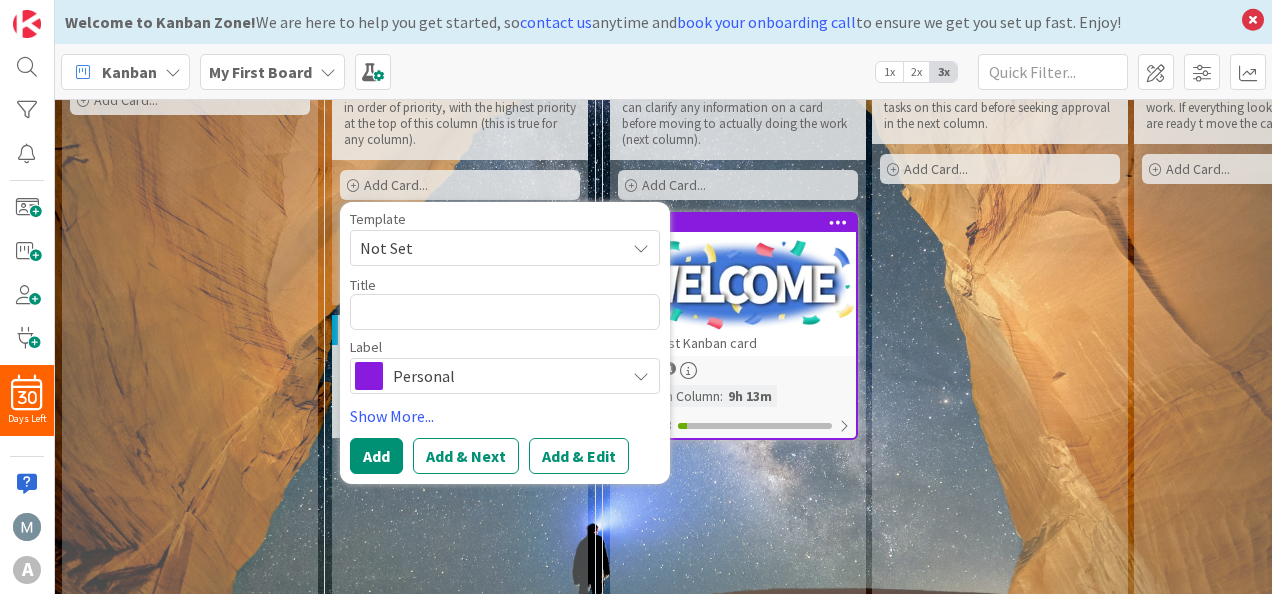 scroll, scrollTop: 200, scrollLeft: 0, axis: vertical 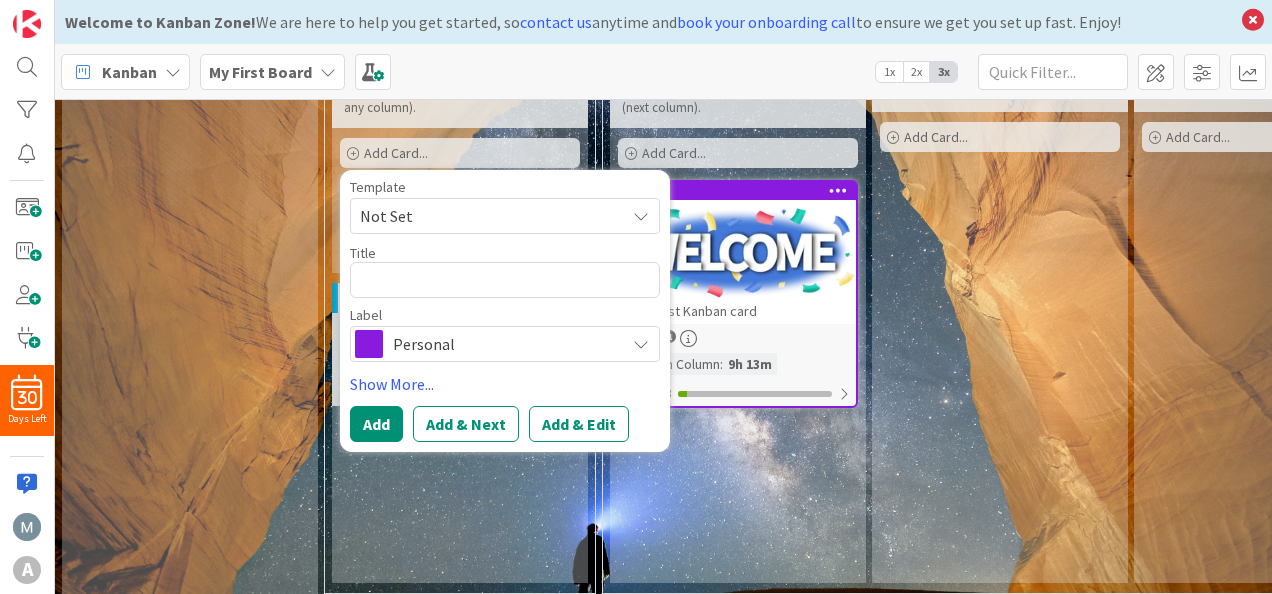 type on "x" 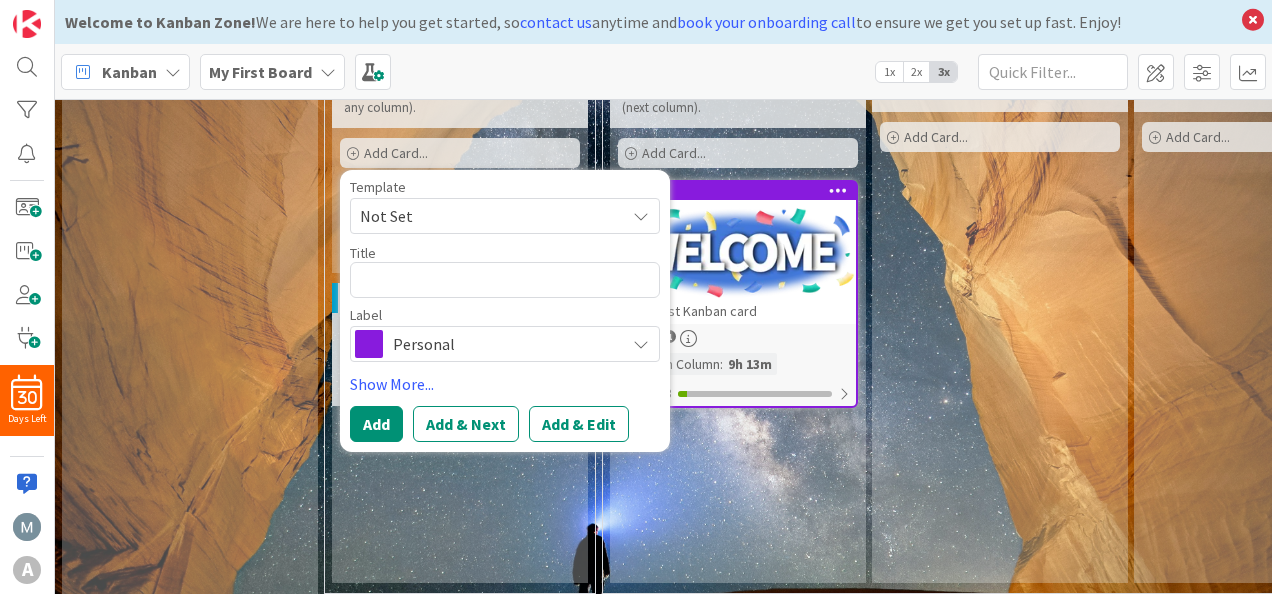 type on "b" 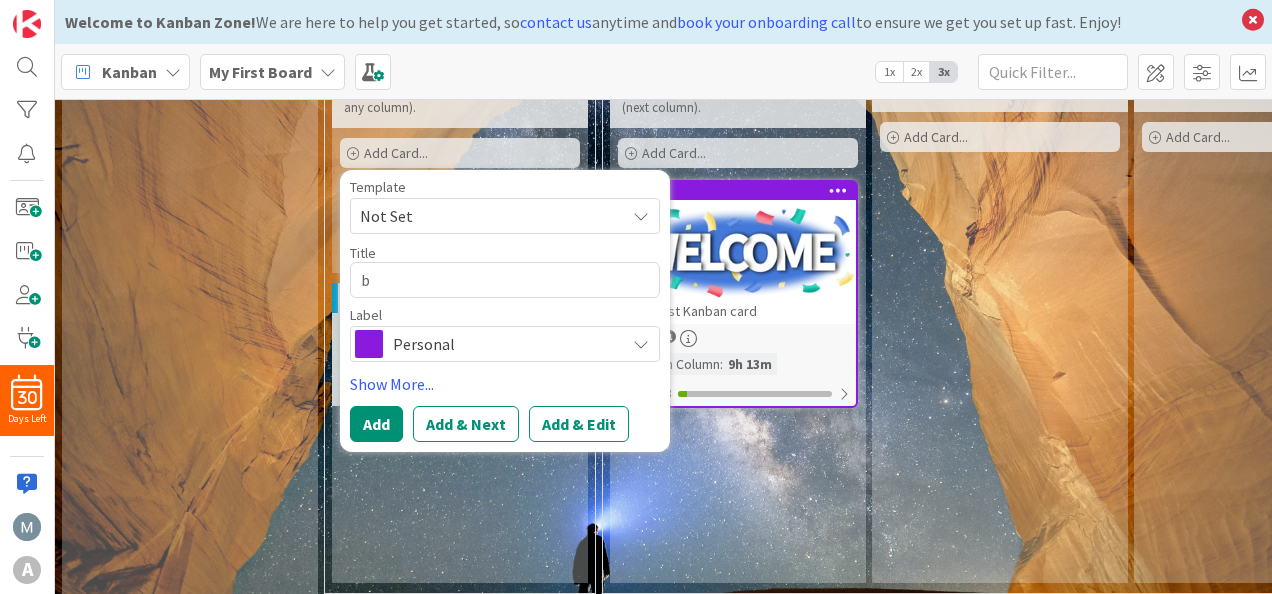 type on "x" 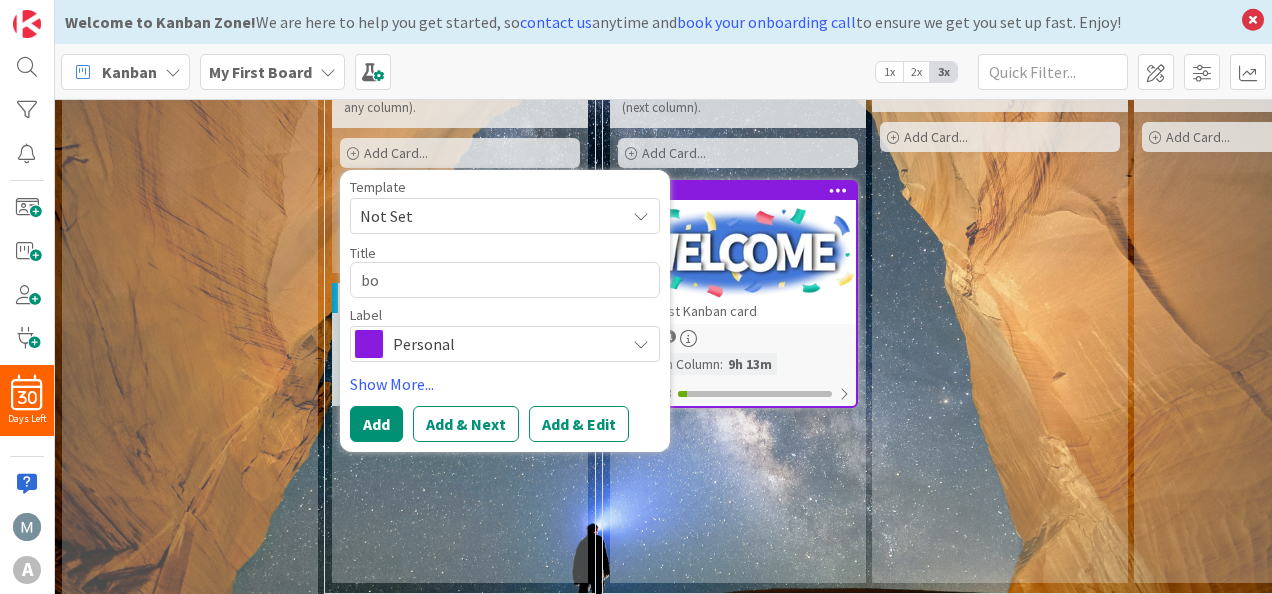 type on "x" 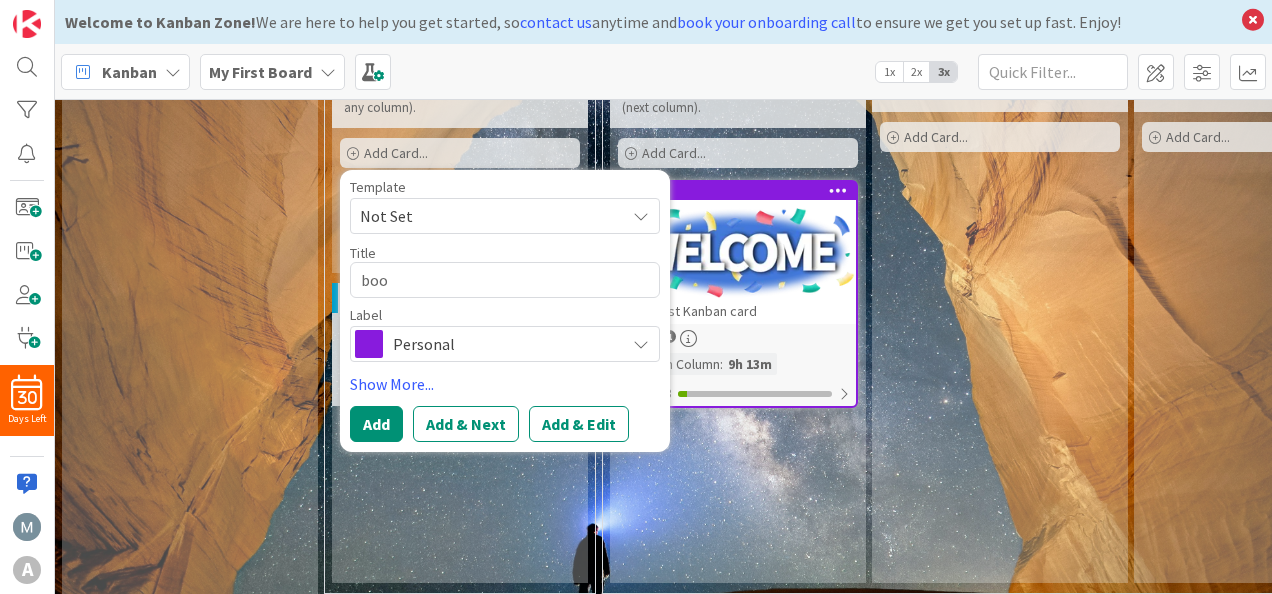 type on "x" 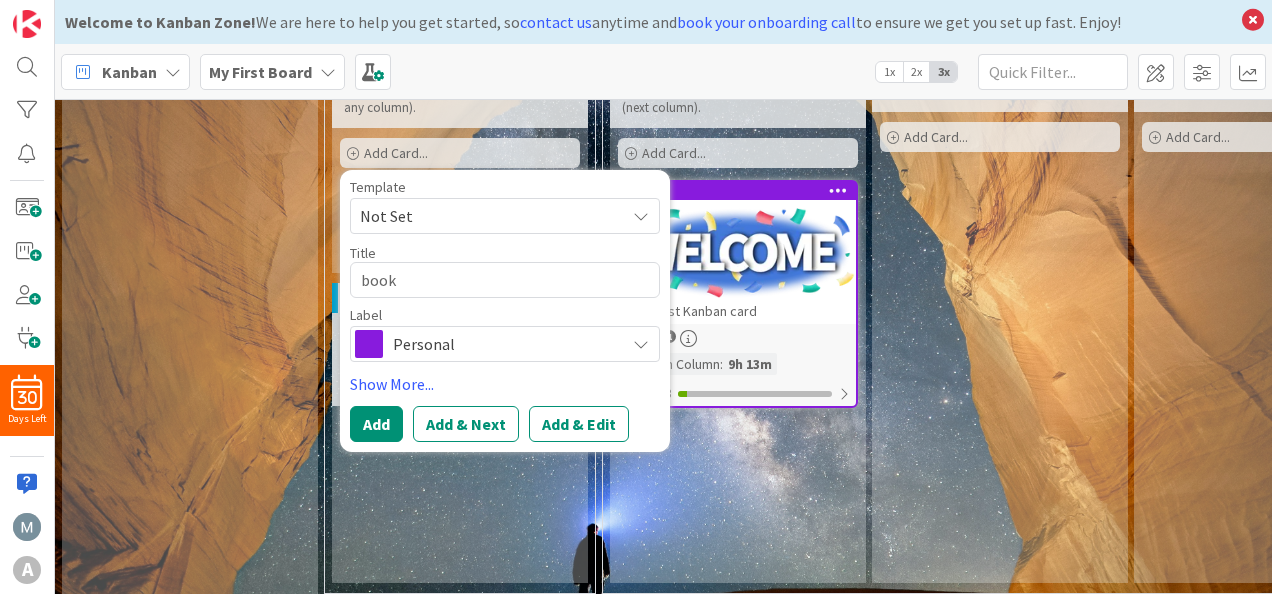 type on "book" 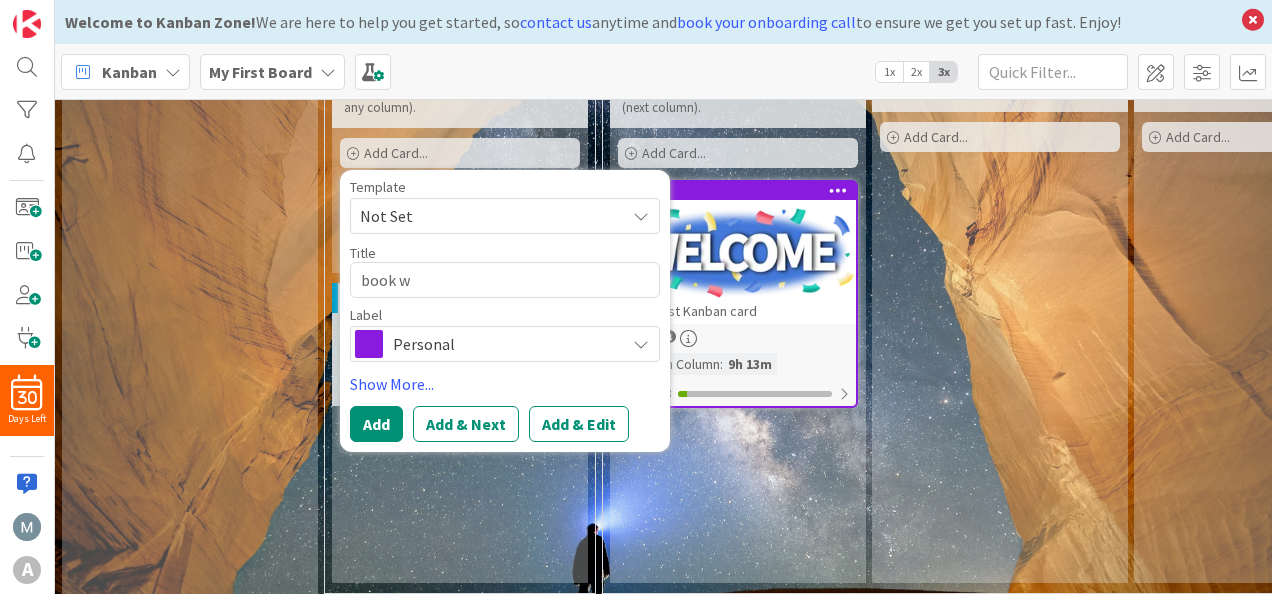 type on "x" 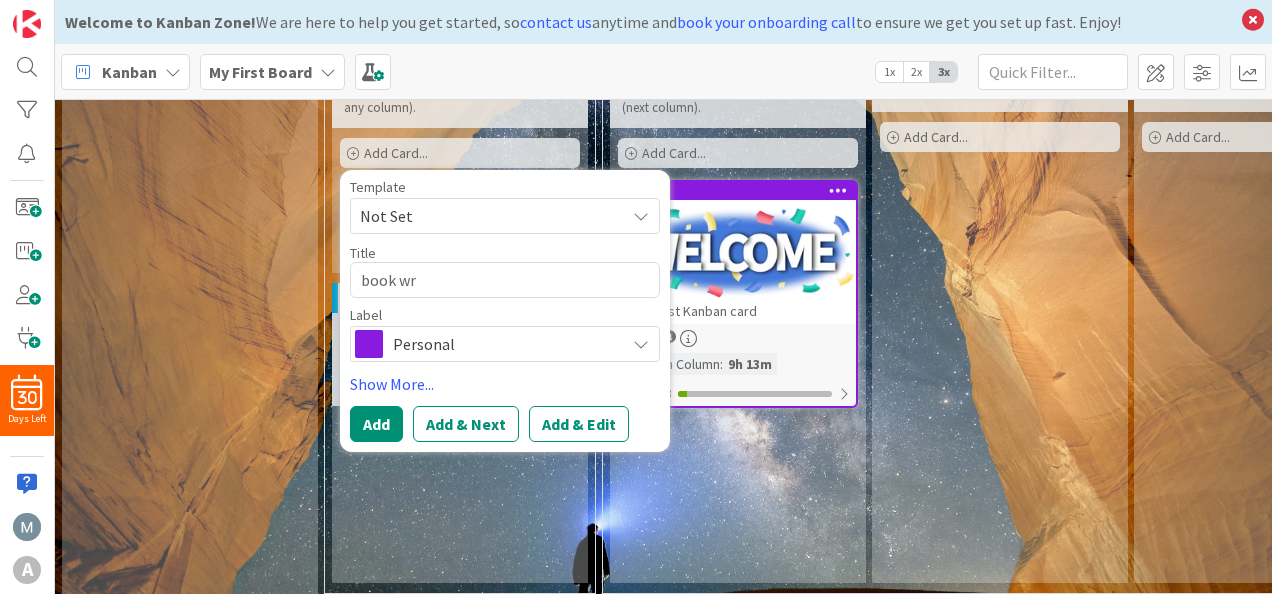 type on "x" 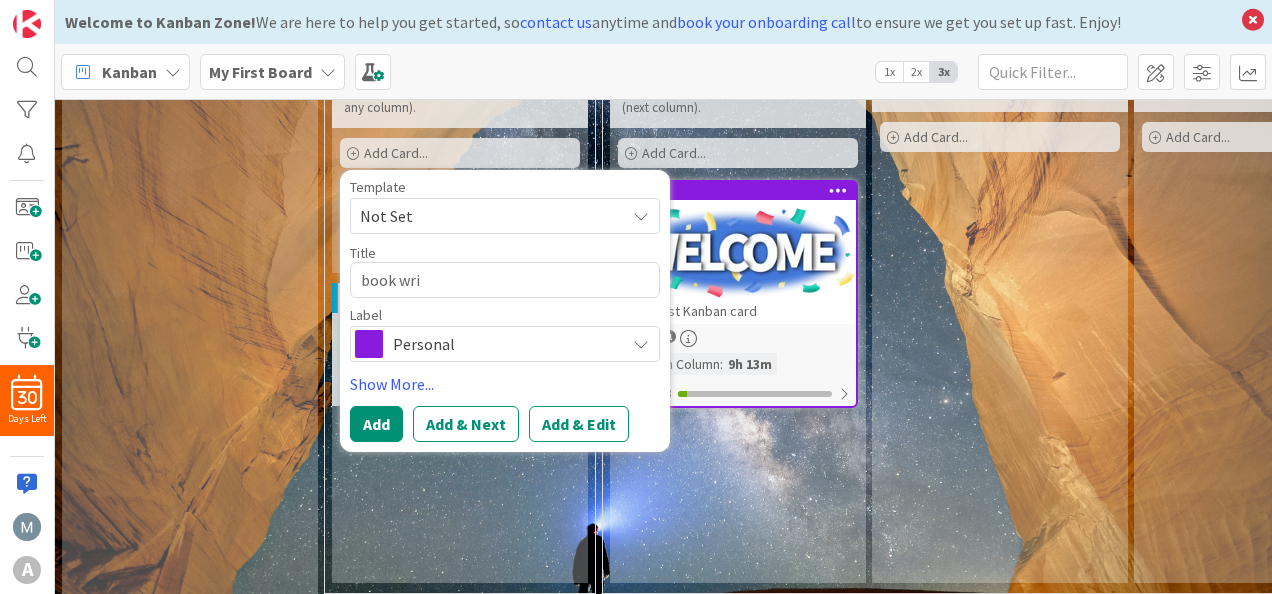 type on "x" 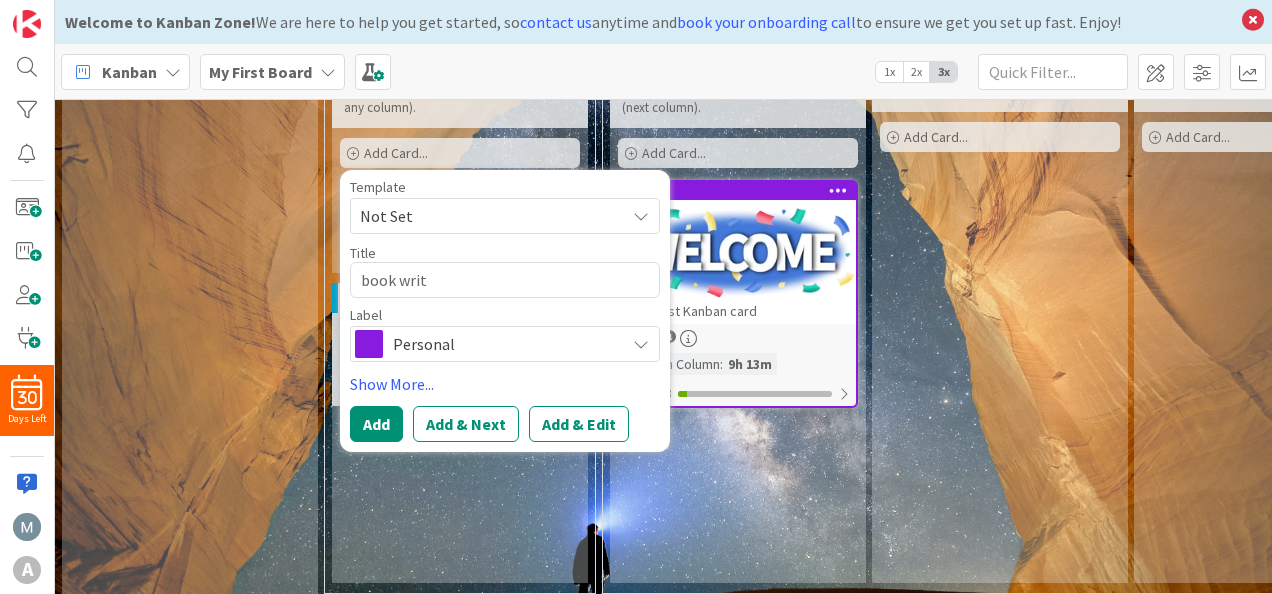 type on "x" 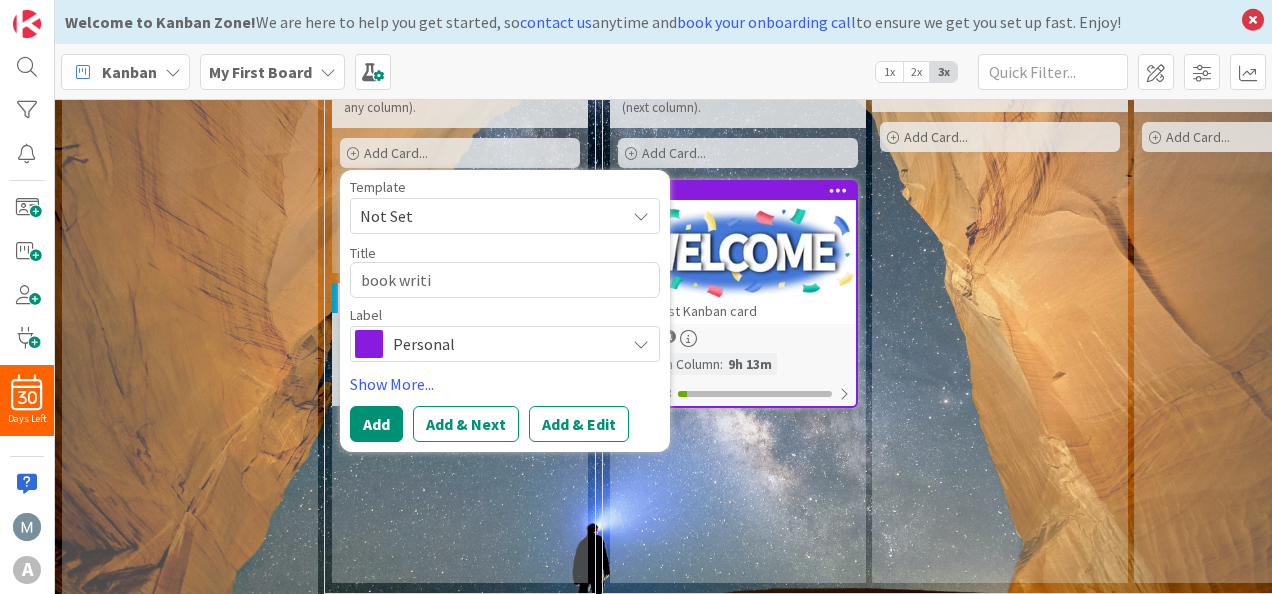 type on "x" 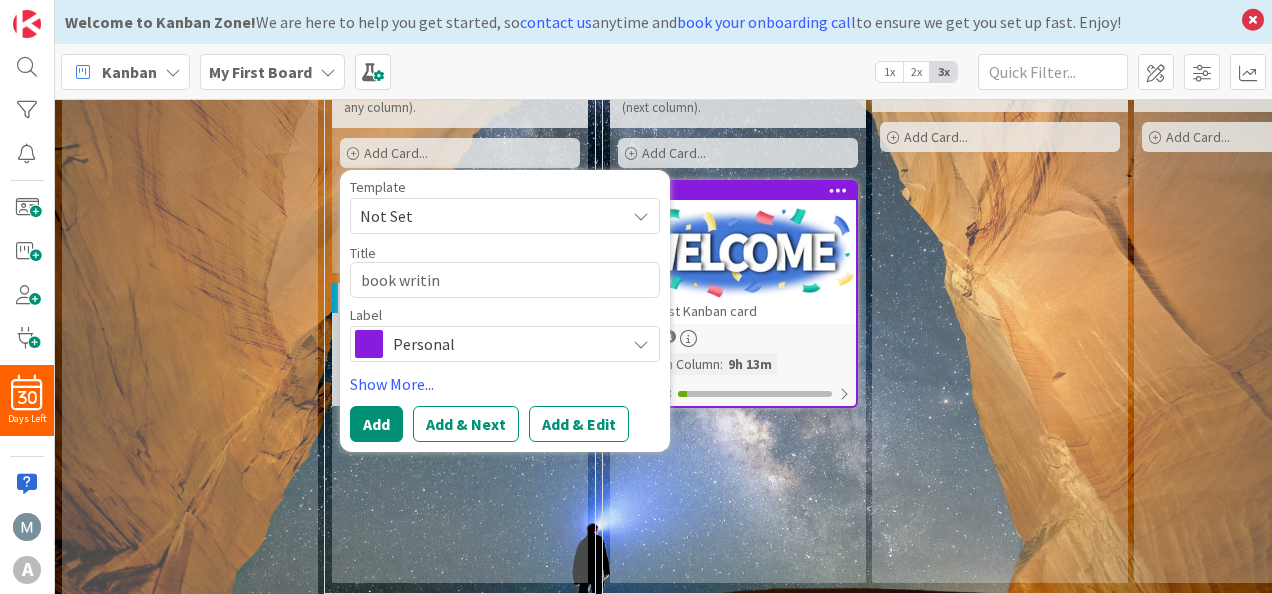 type on "book writing" 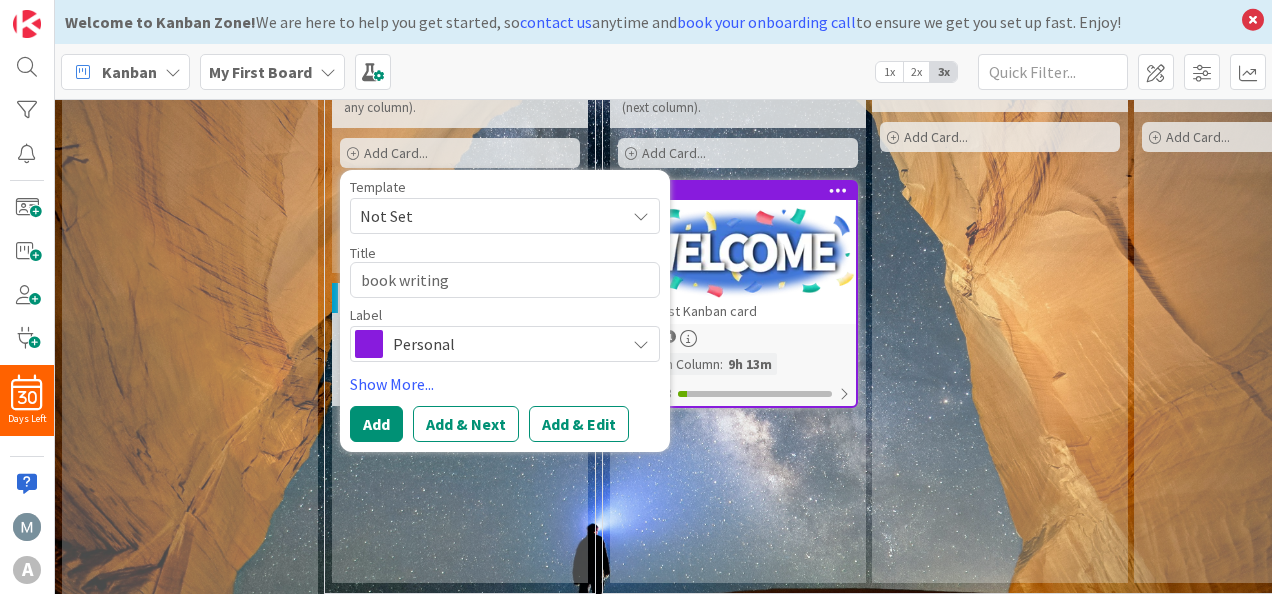 type on "x" 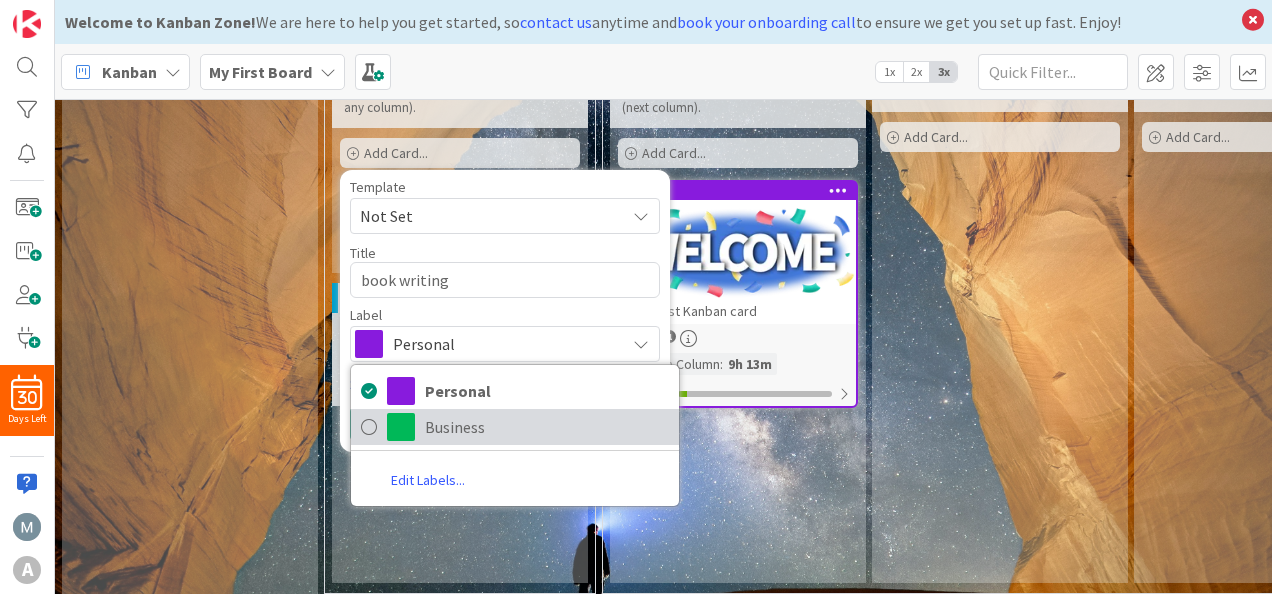 click at bounding box center [369, 427] 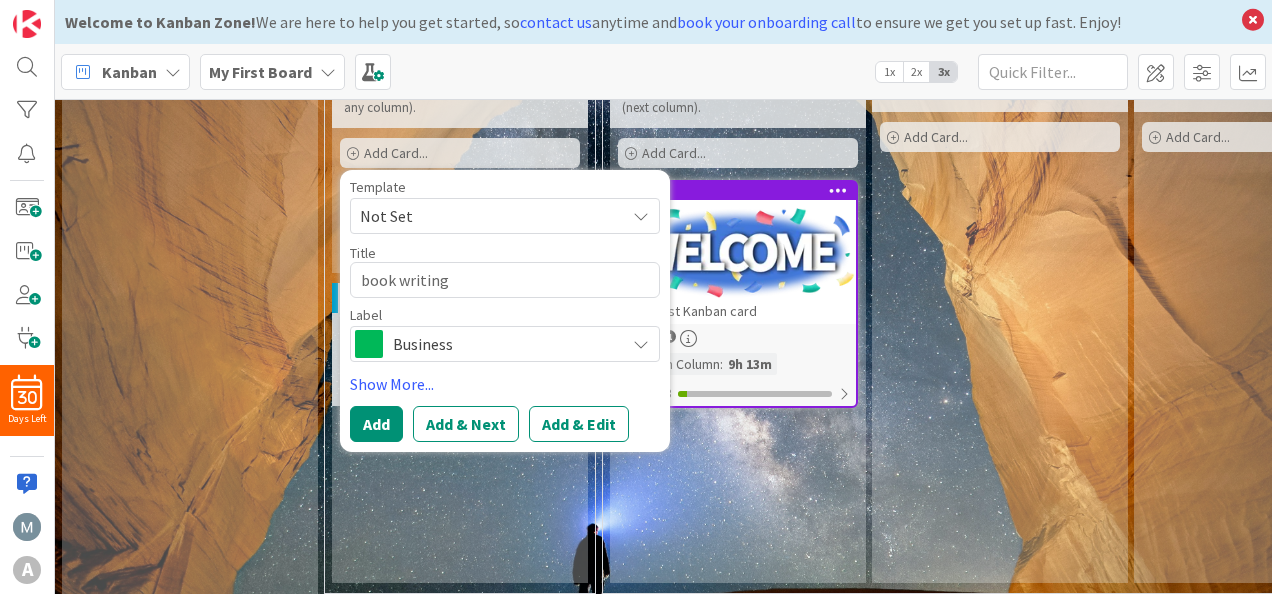 click on "Business" at bounding box center (505, 344) 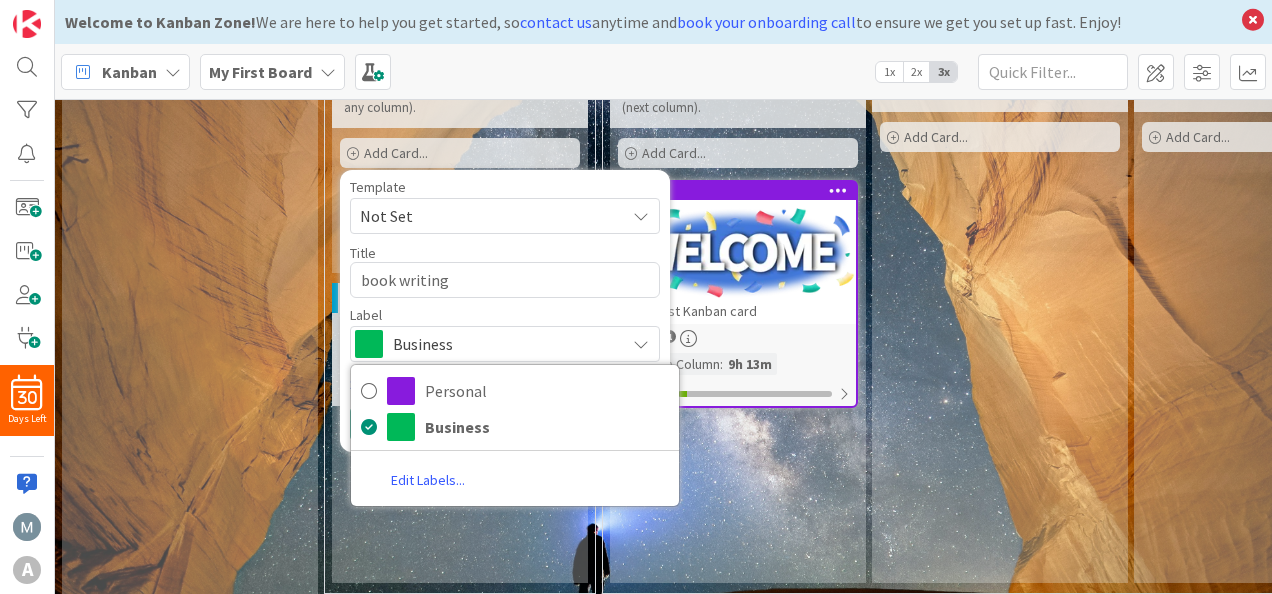 click on "Edit Labels..." at bounding box center (428, 480) 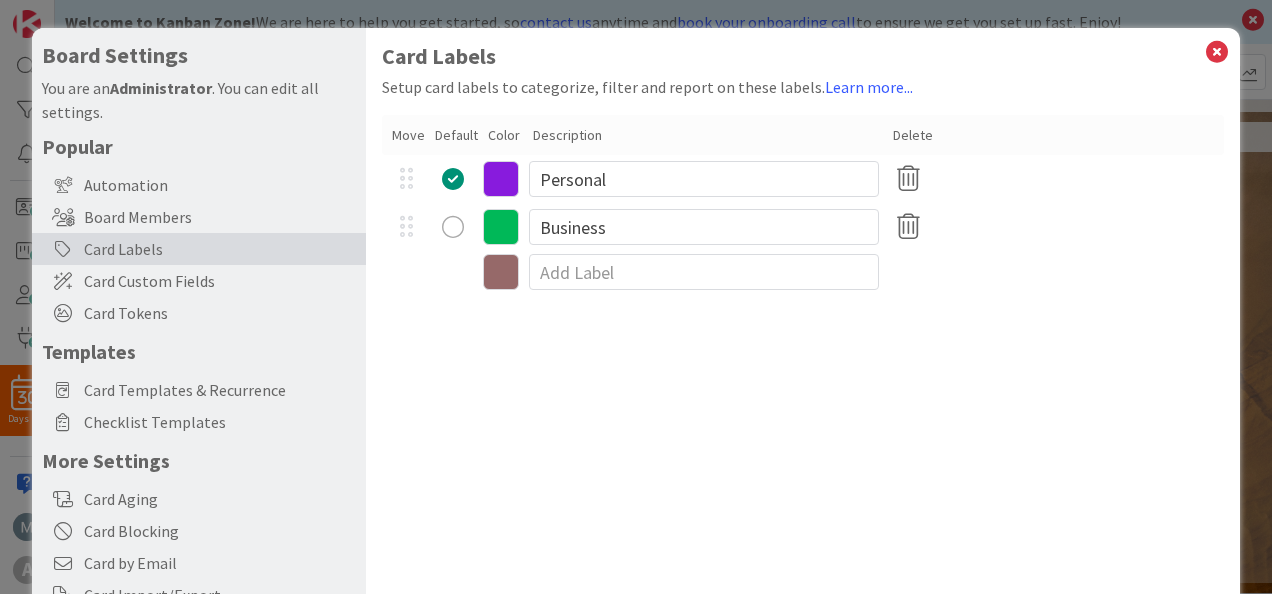 type on "x" 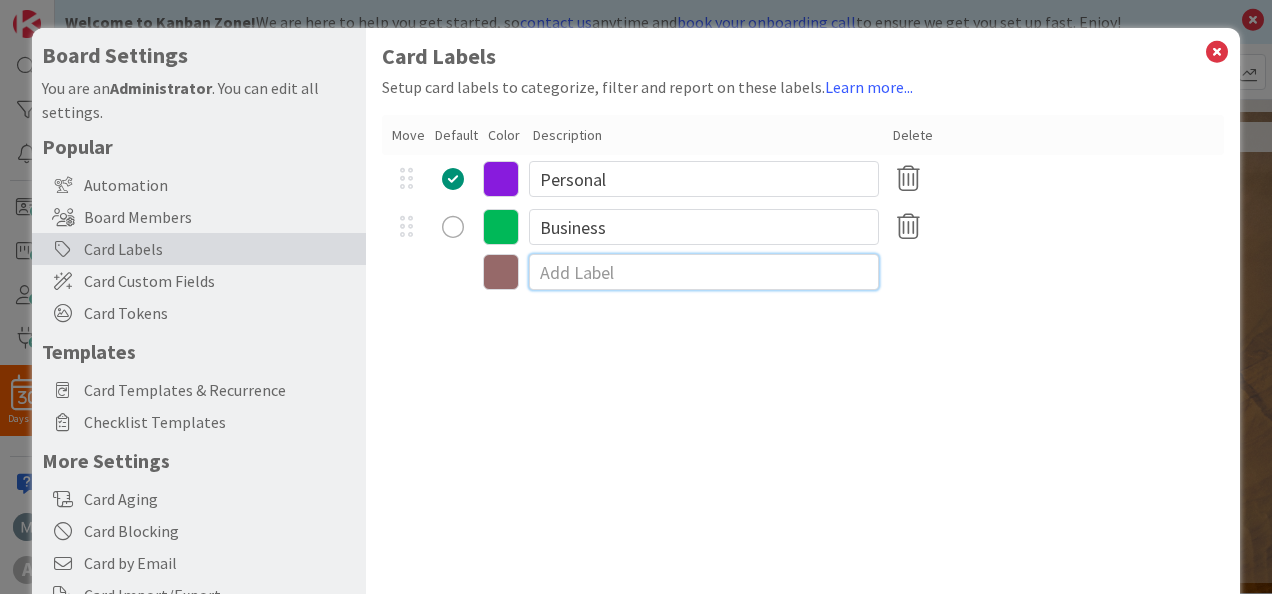 click at bounding box center [704, 272] 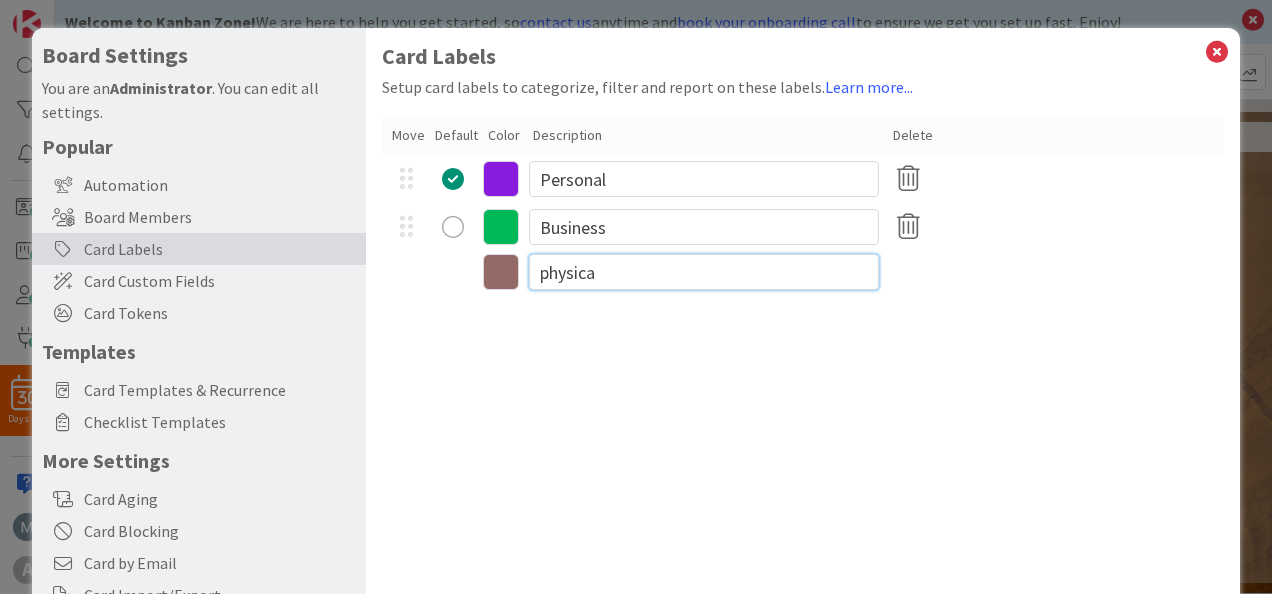 type on "physical" 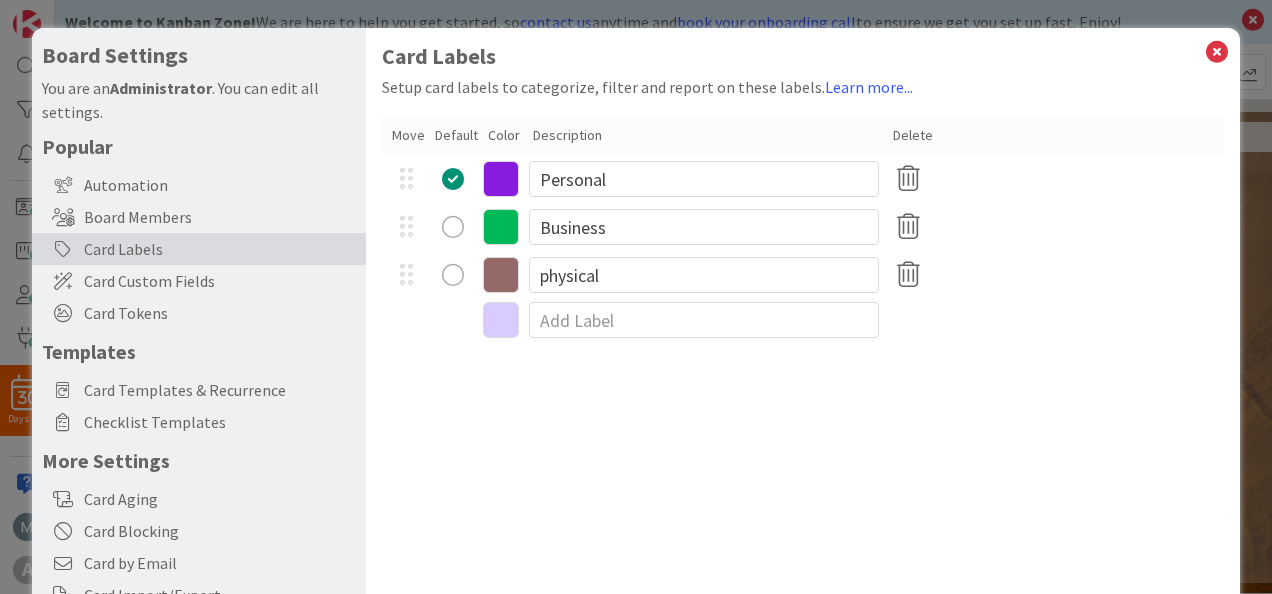 type on "x" 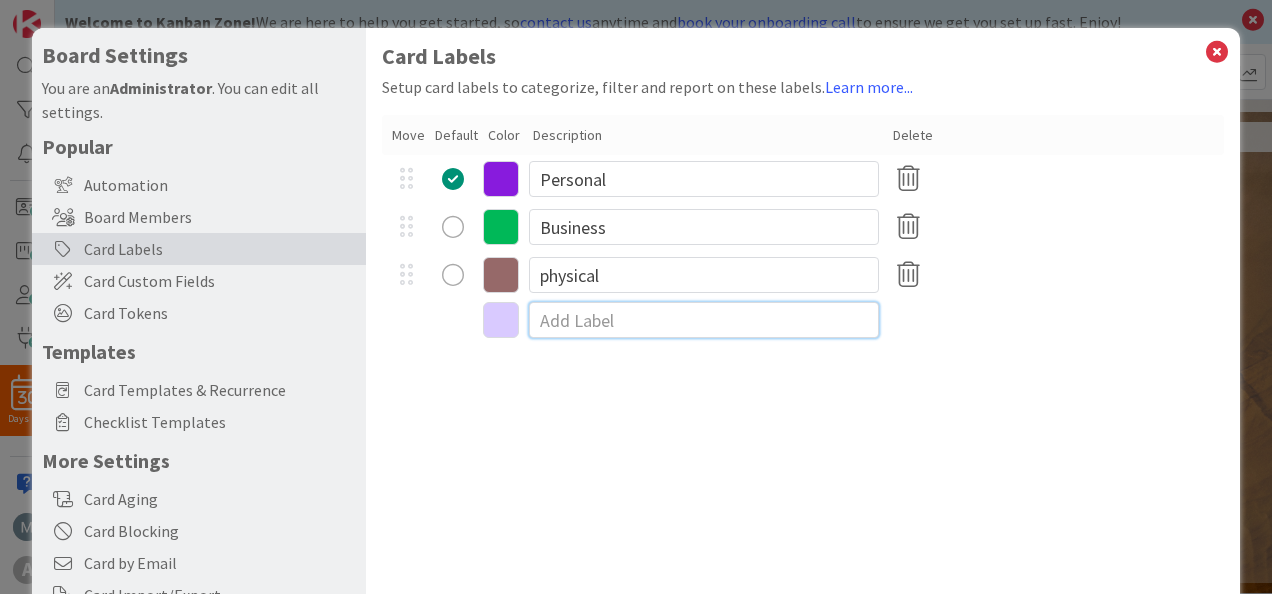 click at bounding box center [704, 320] 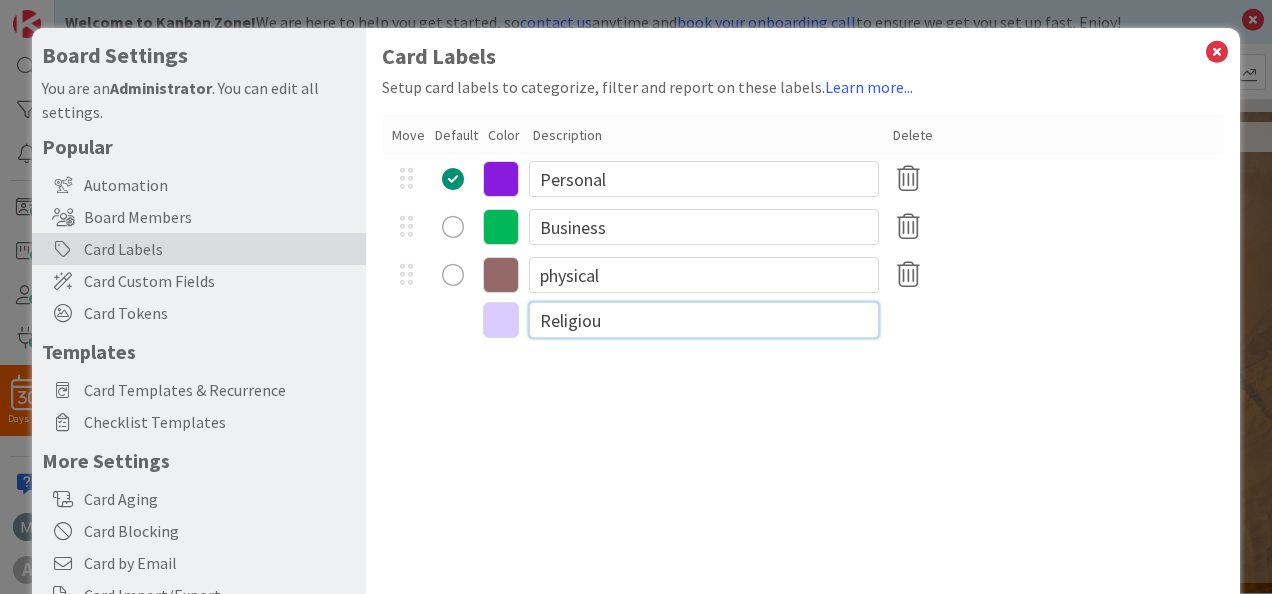 type on "Religious" 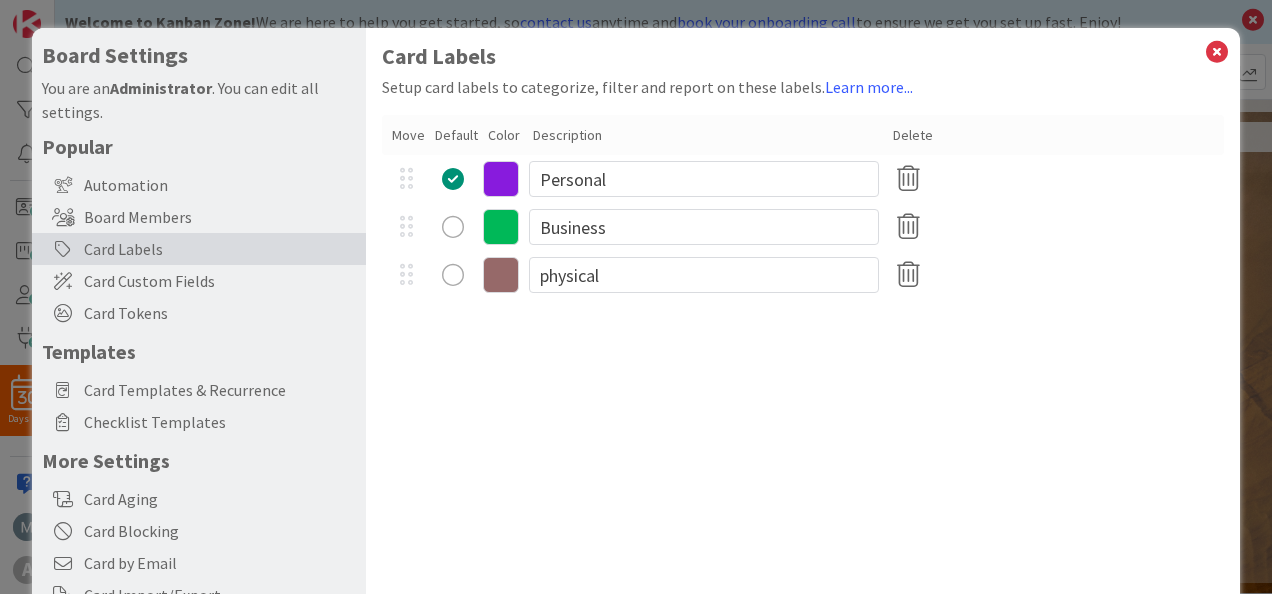 type on "x" 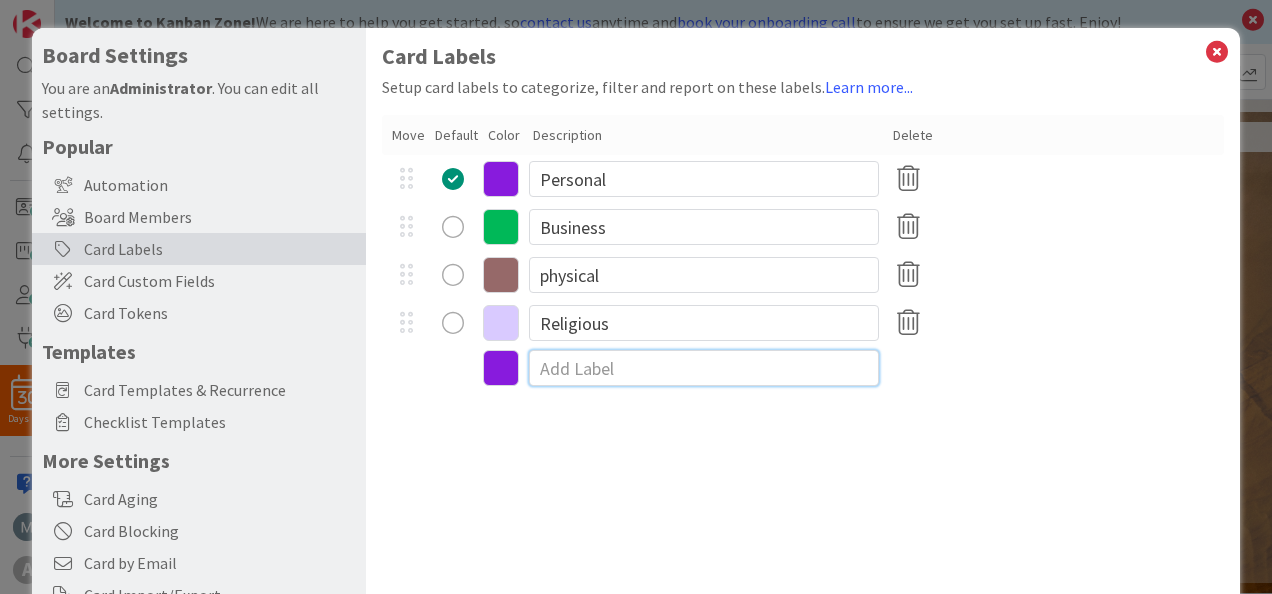 click at bounding box center [704, 368] 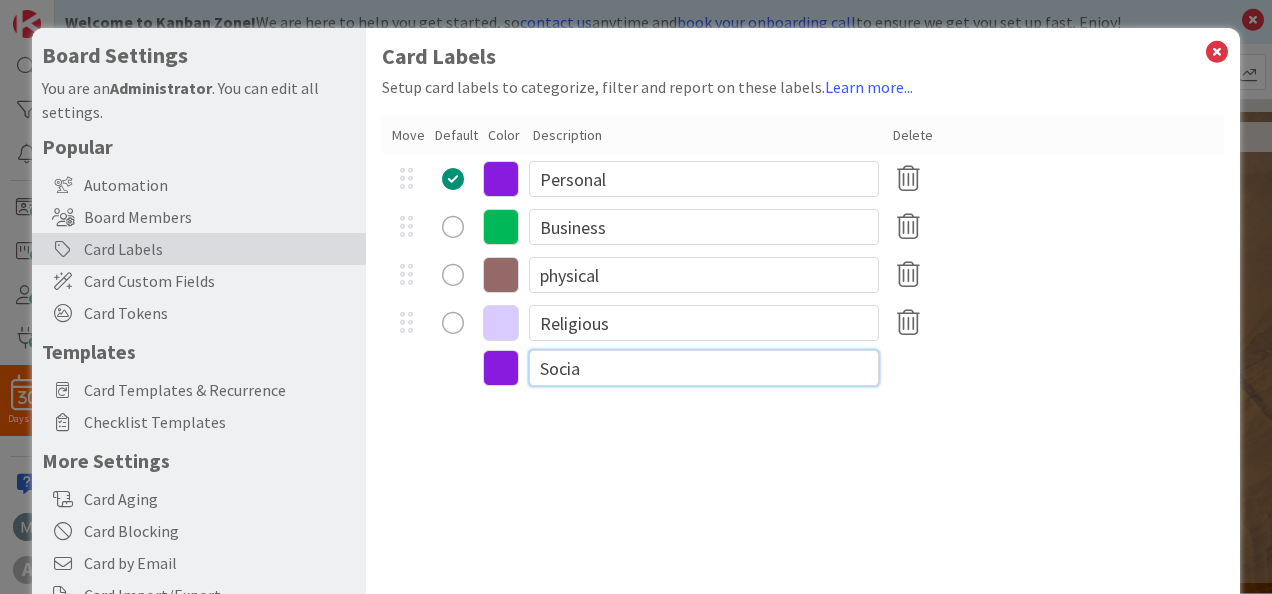 type on "Social" 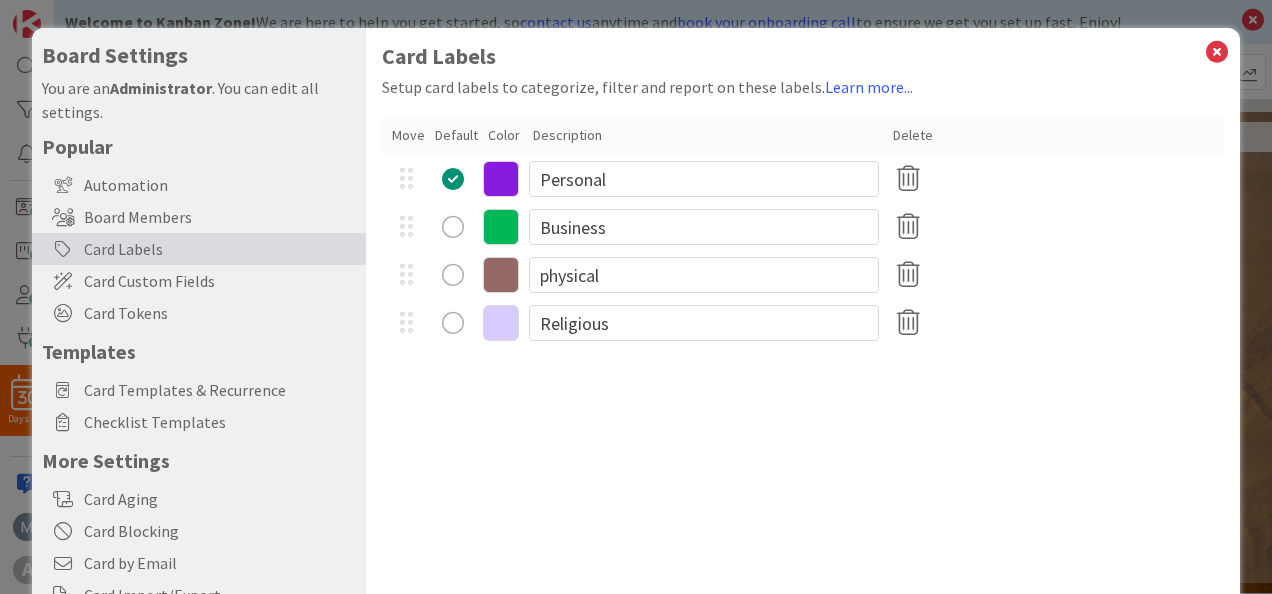 type on "x" 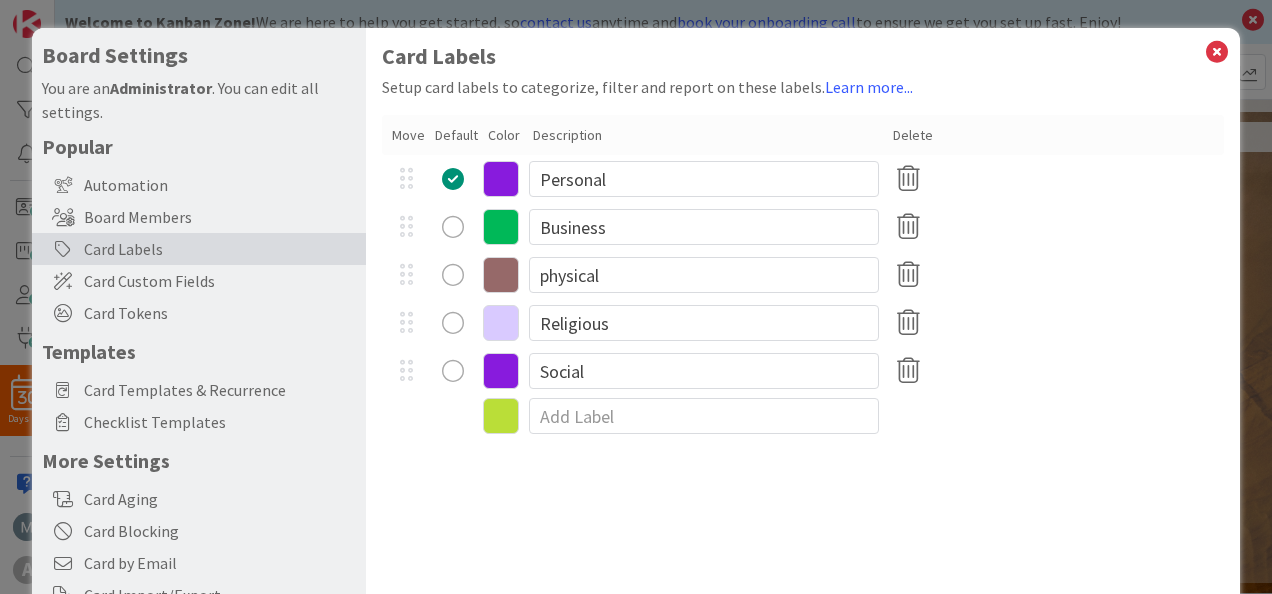 scroll, scrollTop: 230, scrollLeft: 0, axis: vertical 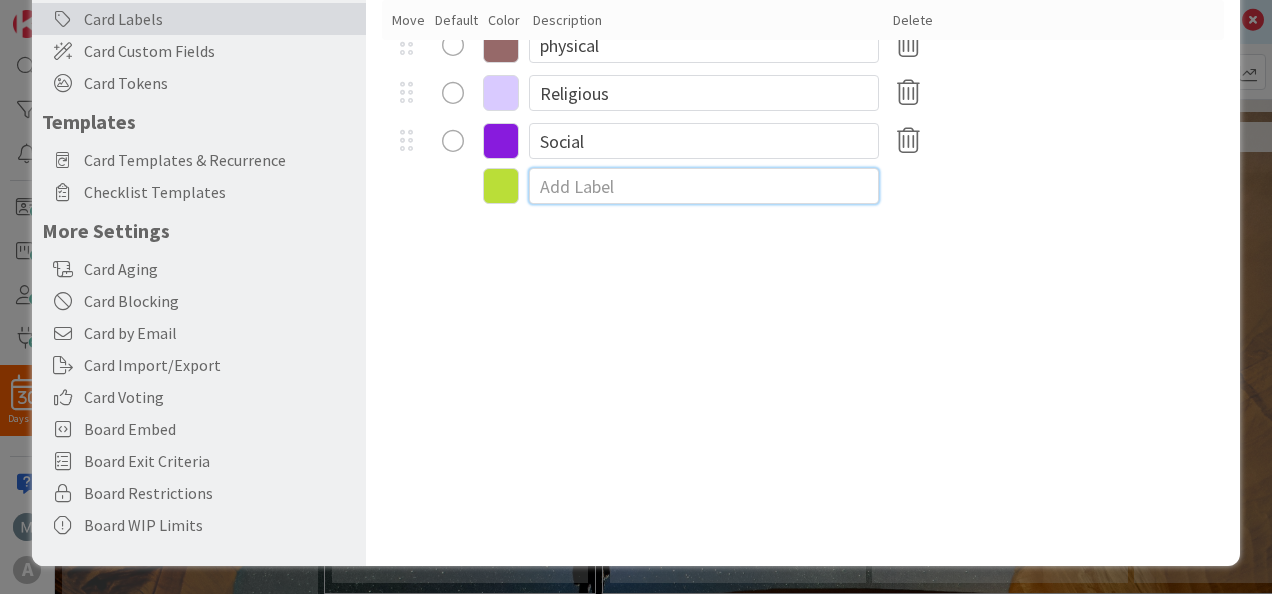 click at bounding box center (704, 186) 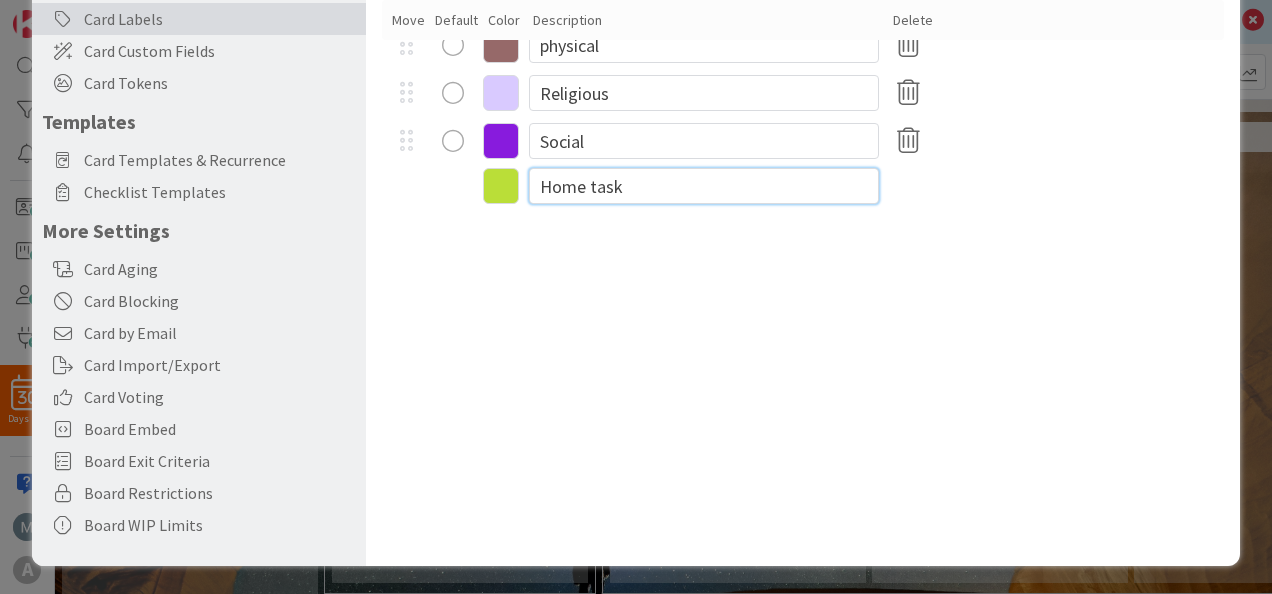 type on "Home tasks" 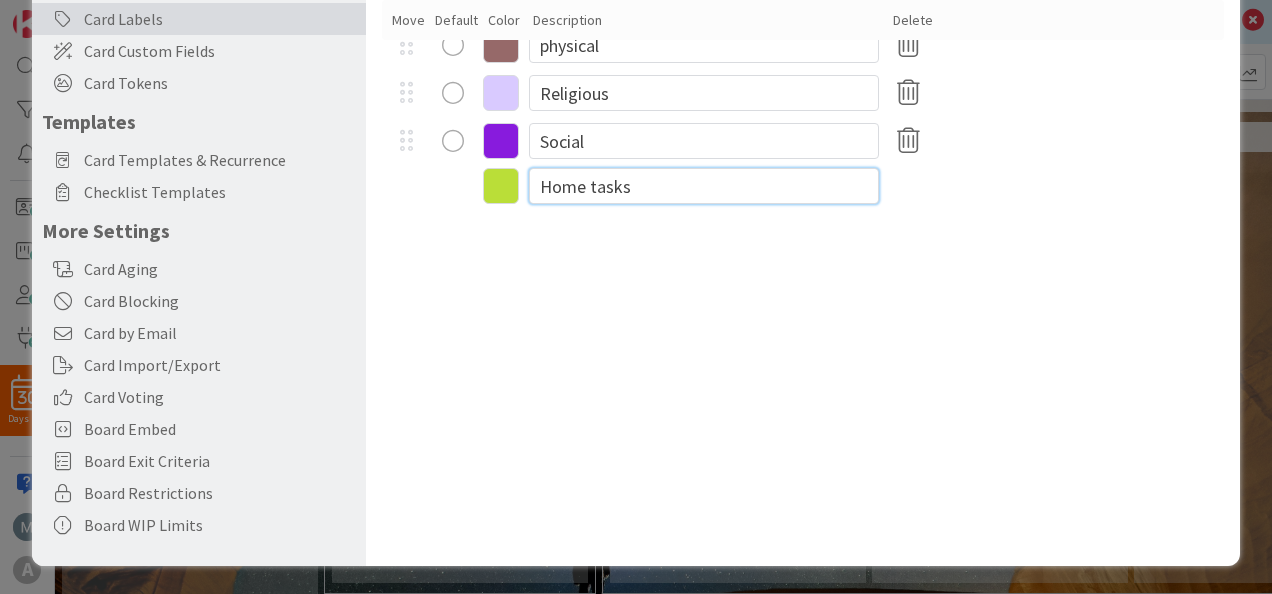 scroll, scrollTop: 30, scrollLeft: 0, axis: vertical 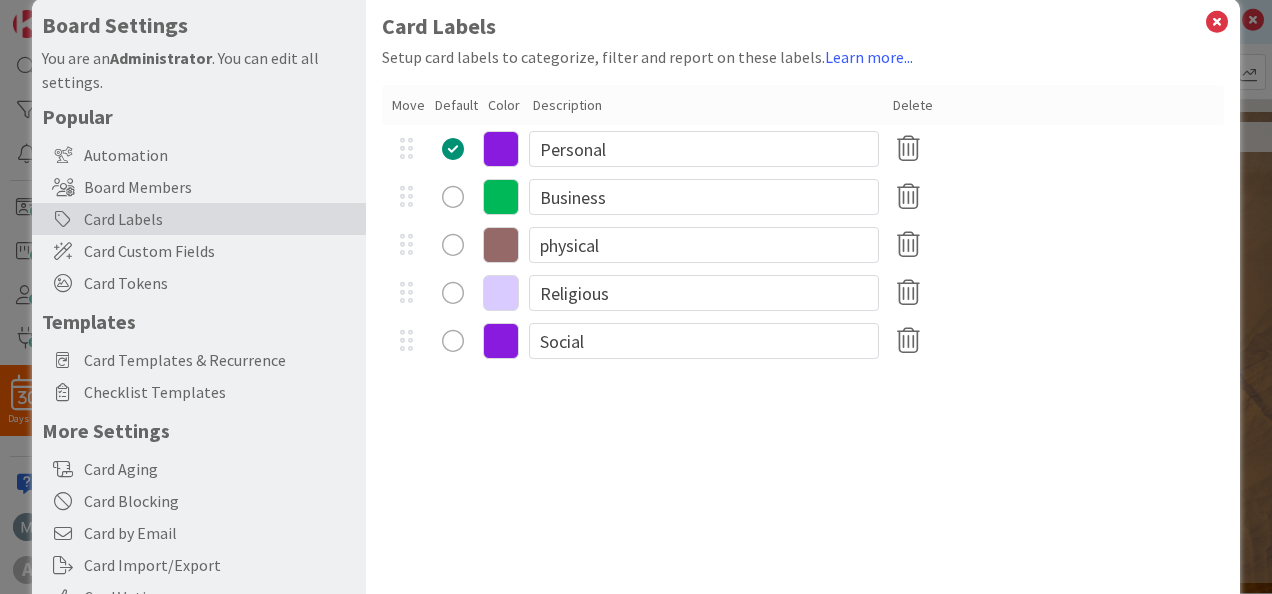type on "x" 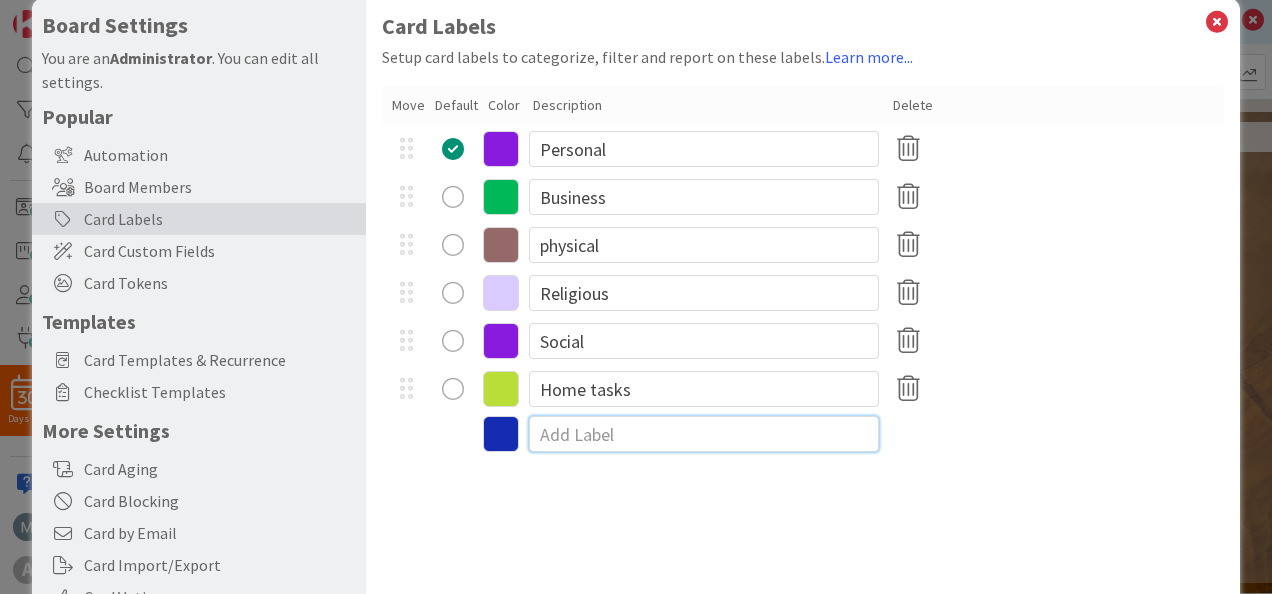 click at bounding box center [704, 434] 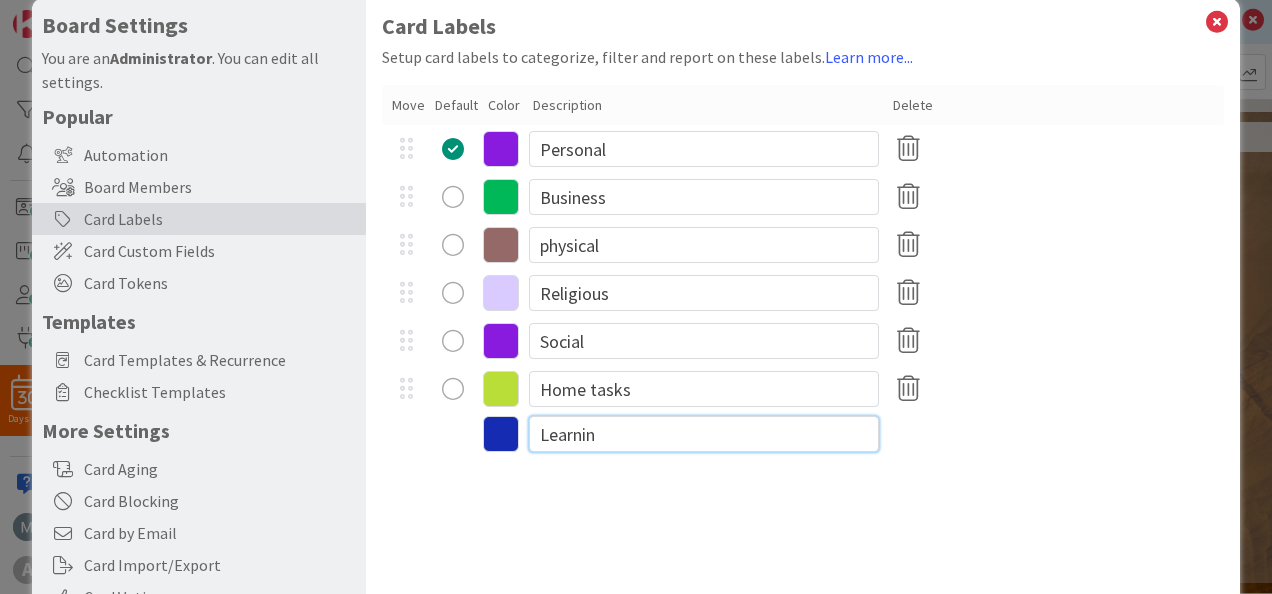 type on "Learning" 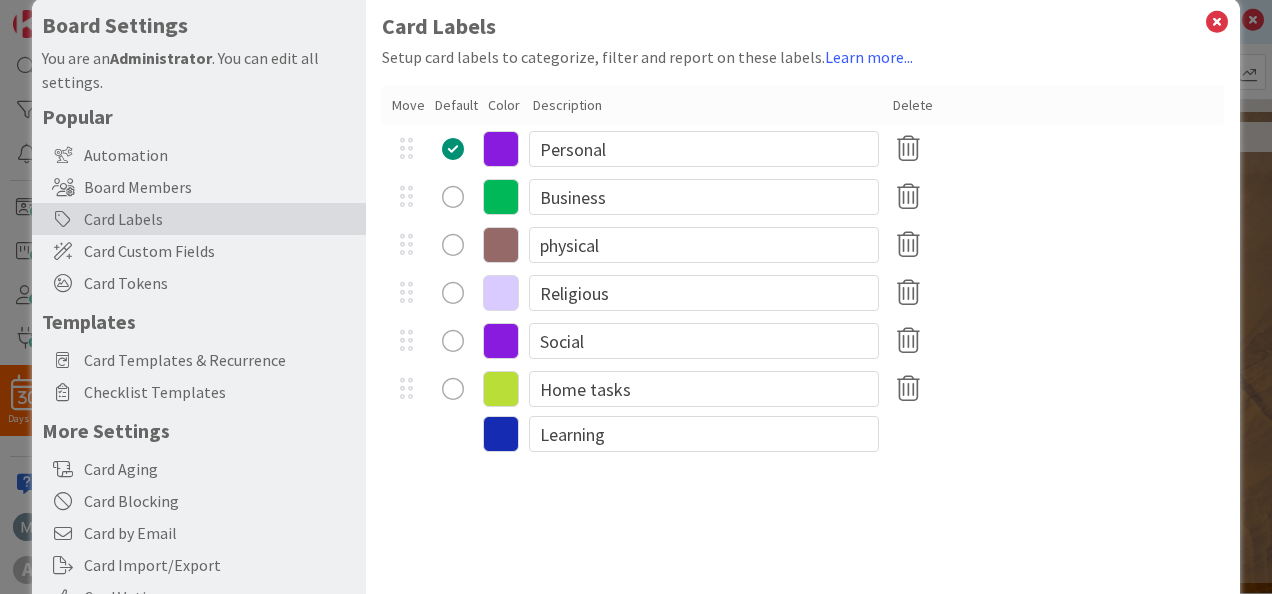 click on "Card Labels Setup card labels to categorize, filter and report on these labels.  Learn more... Move Default Color Description Delete Personal Business physical Religious Social Home tasks Learning" at bounding box center [803, 382] 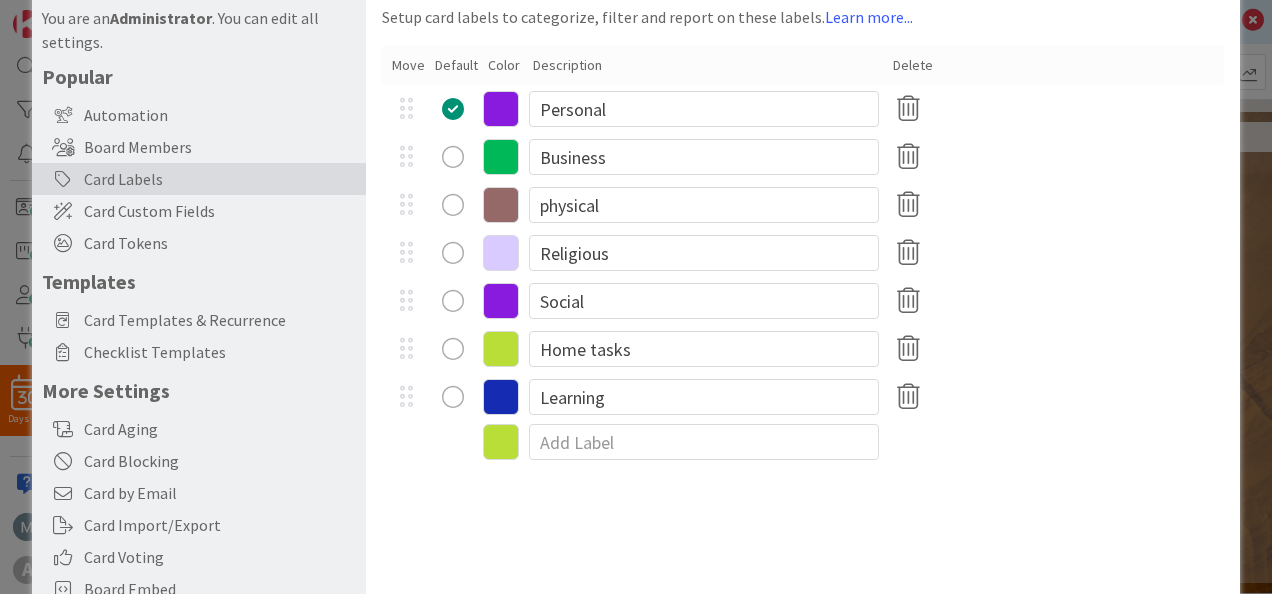 scroll, scrollTop: 30, scrollLeft: 0, axis: vertical 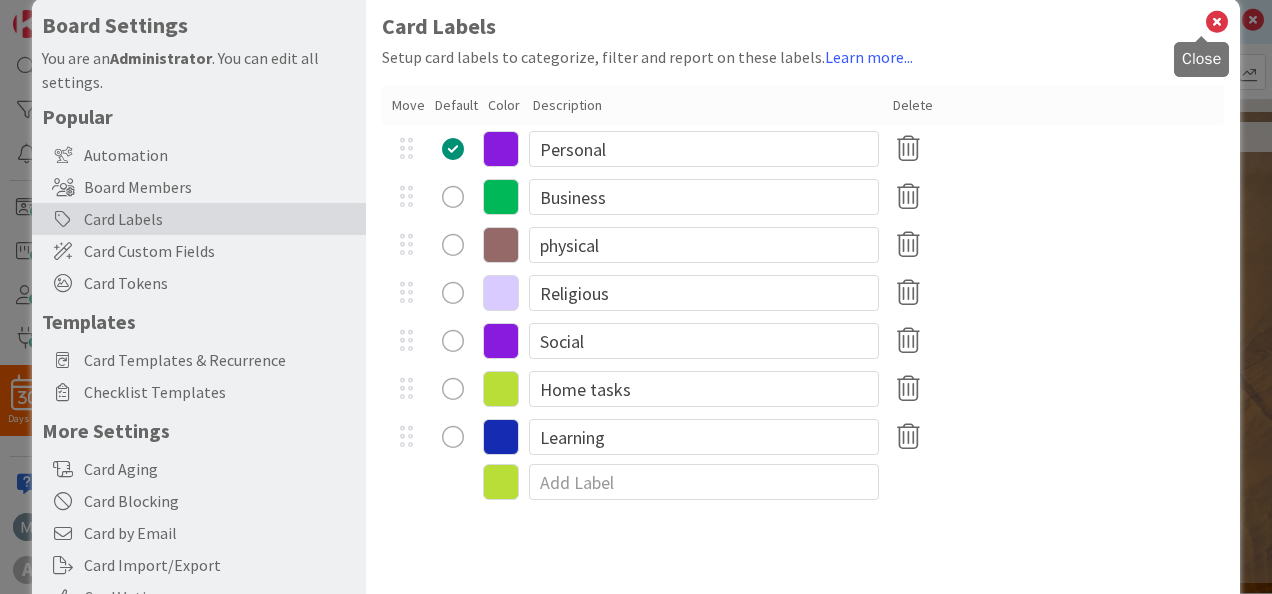 click at bounding box center (1217, 22) 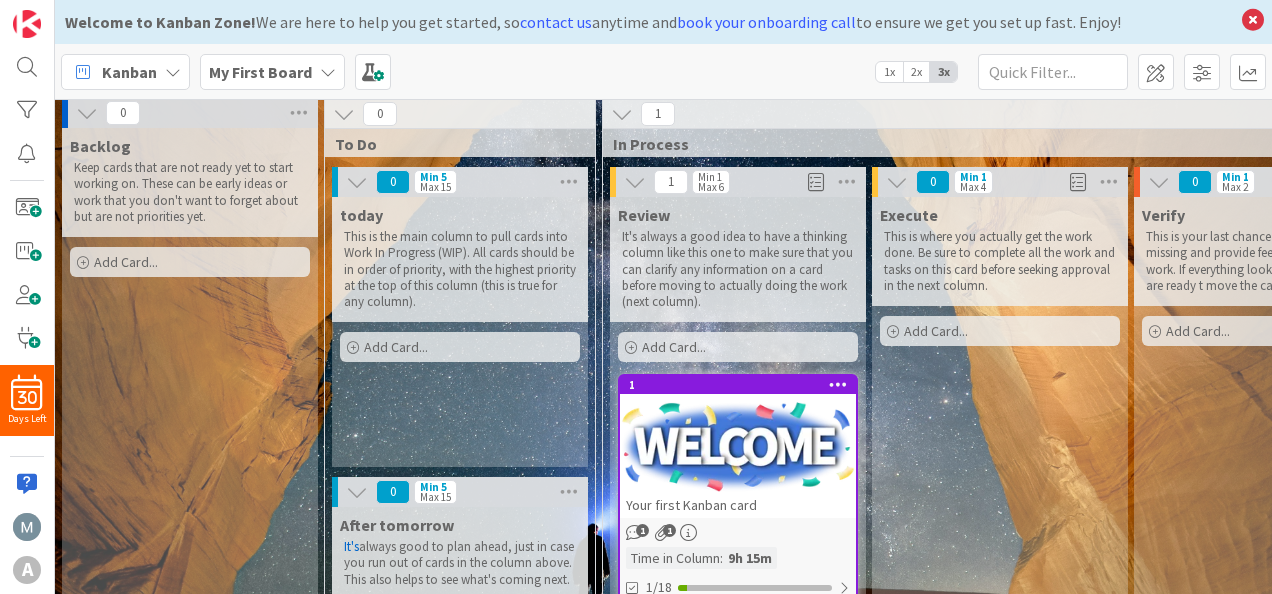 scroll, scrollTop: 0, scrollLeft: 0, axis: both 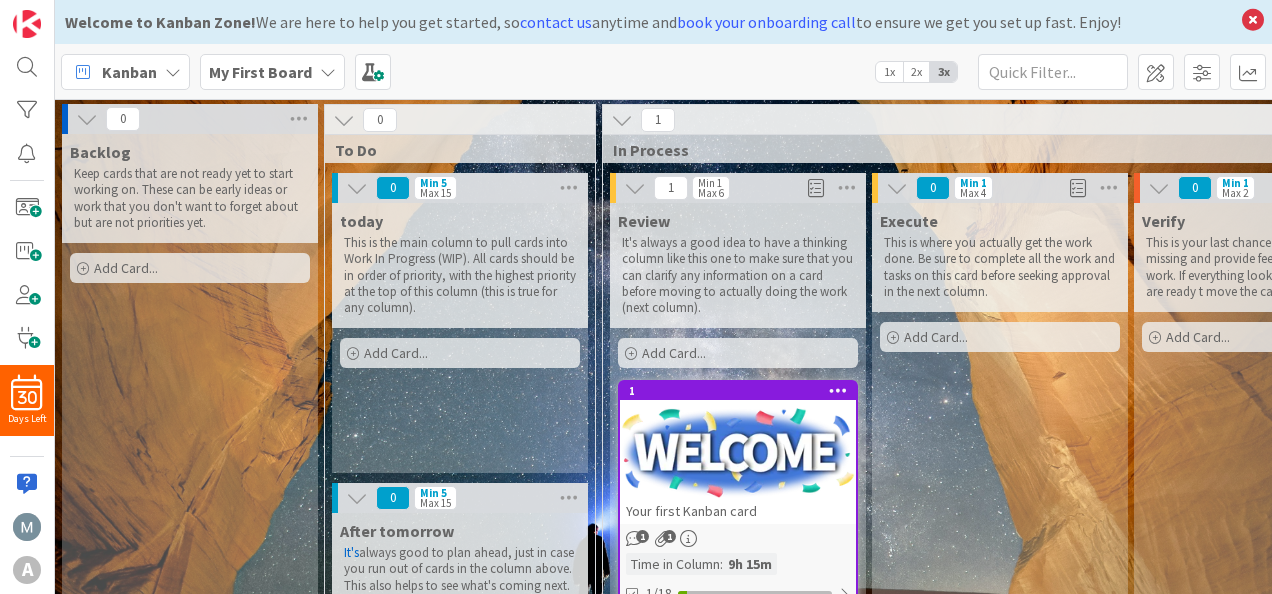 click on "Add Card..." at bounding box center [460, 353] 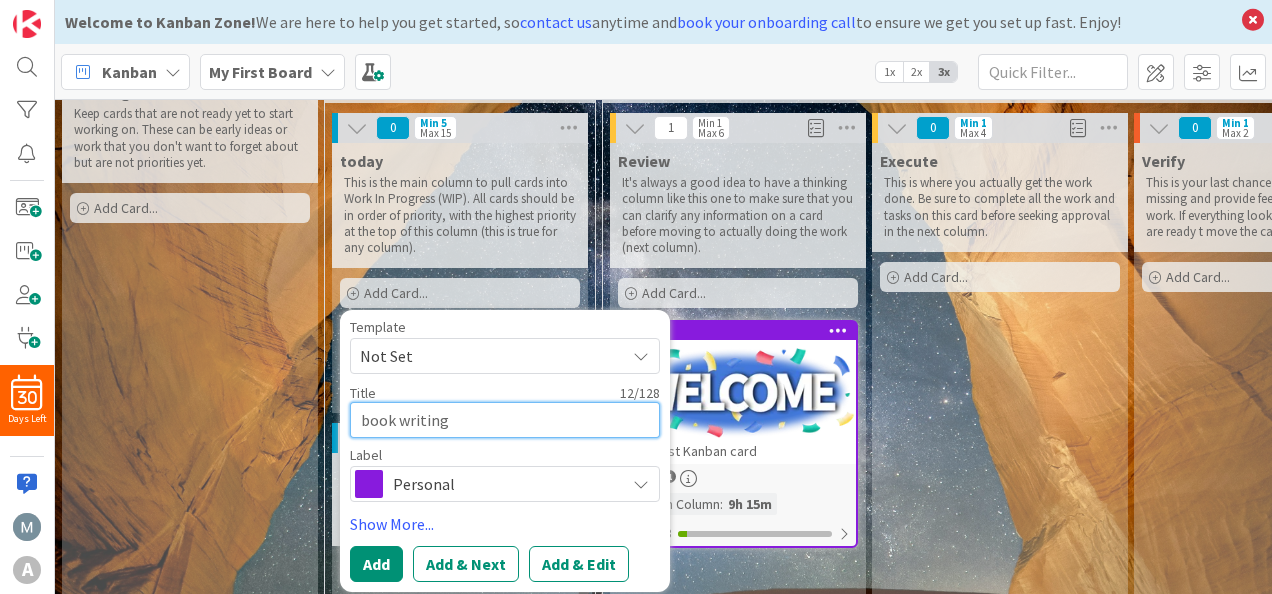 scroll, scrollTop: 200, scrollLeft: 0, axis: vertical 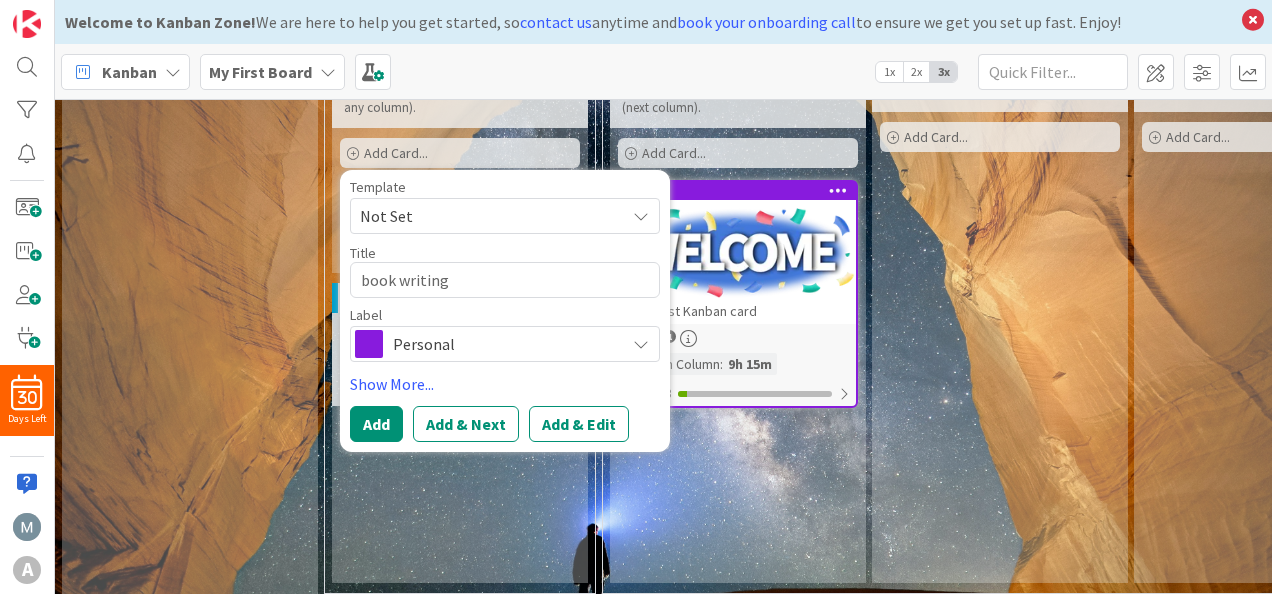 click on "Personal" at bounding box center [504, 344] 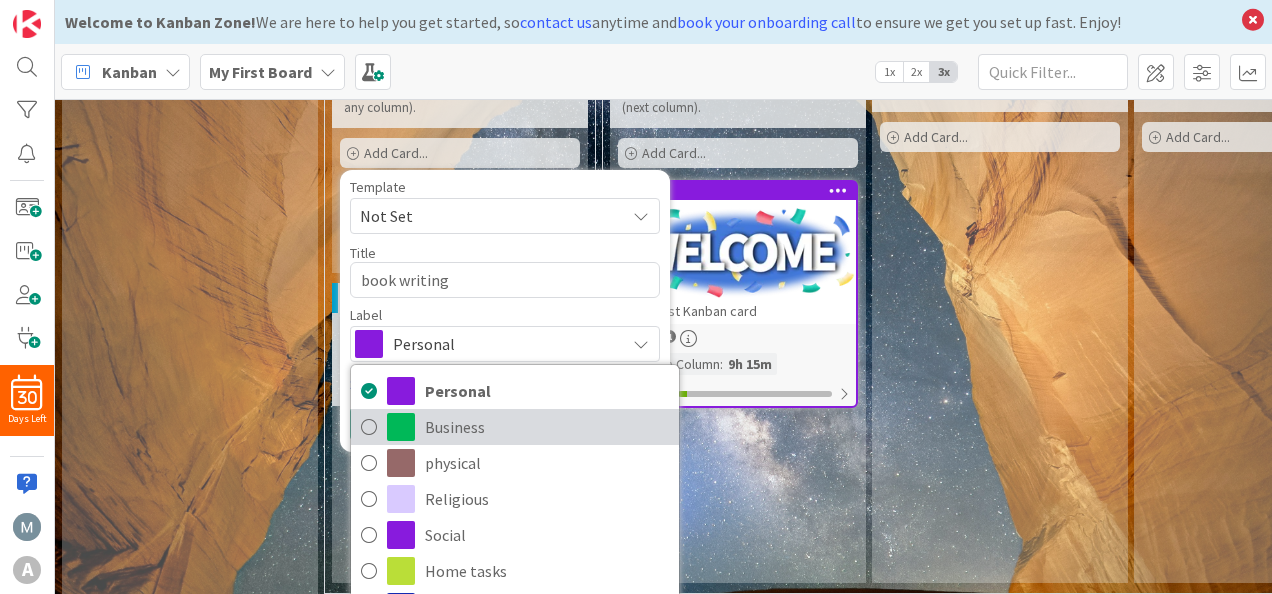 click on "Business" at bounding box center [547, 427] 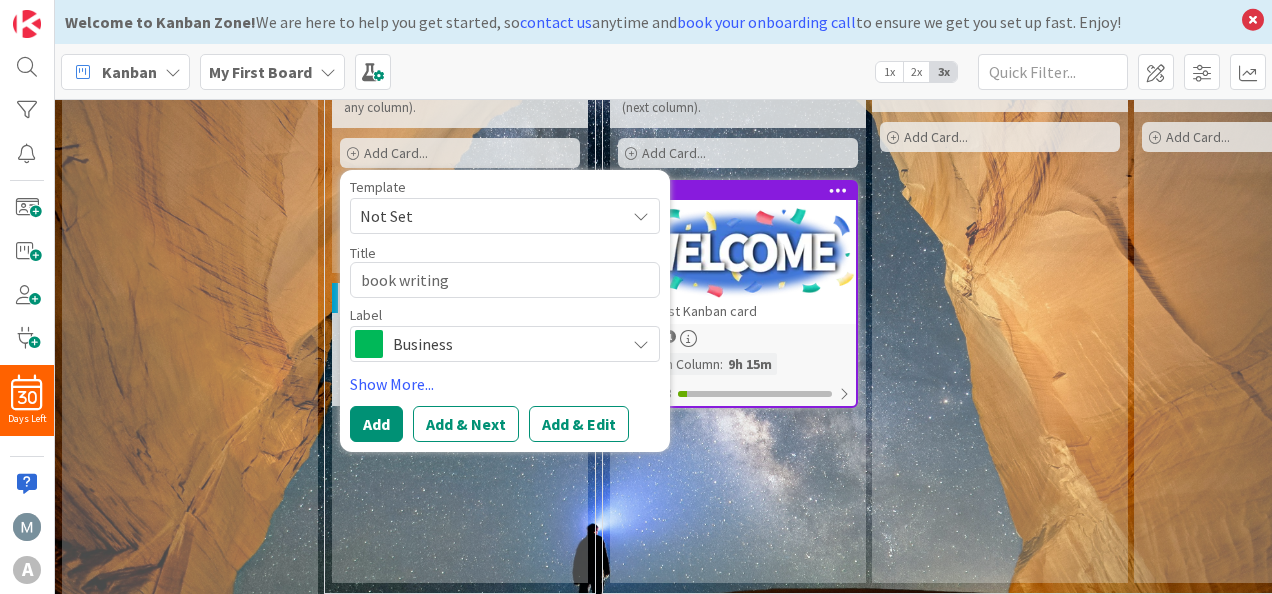 click at bounding box center [641, 216] 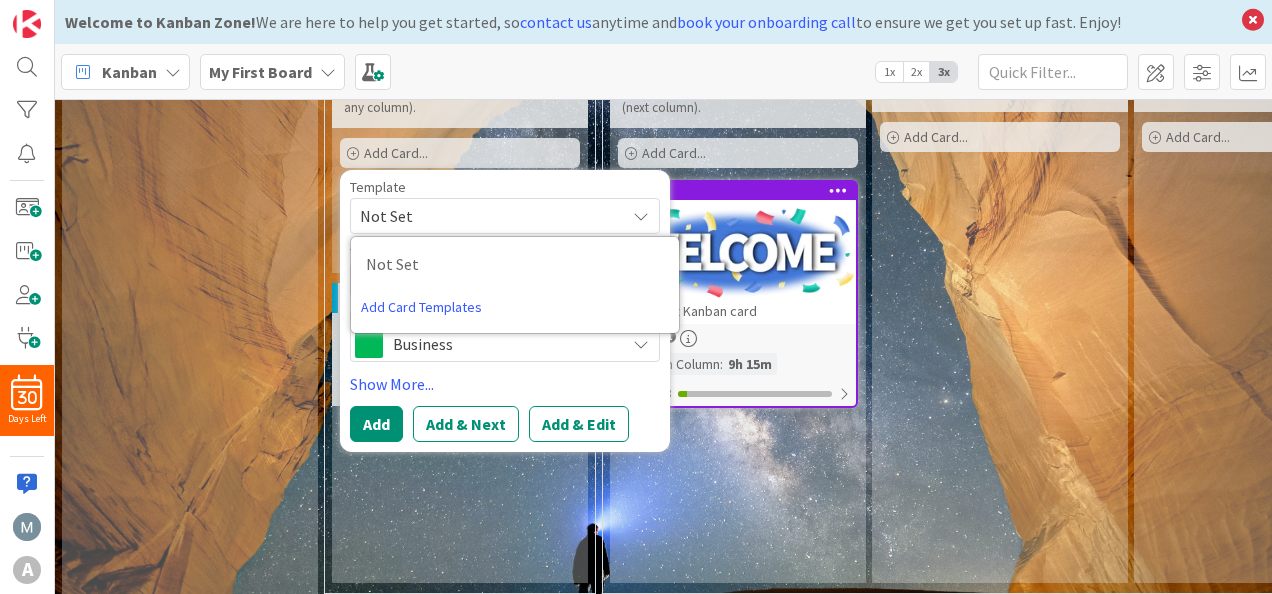 click on "Add Card Templates" at bounding box center [421, 307] 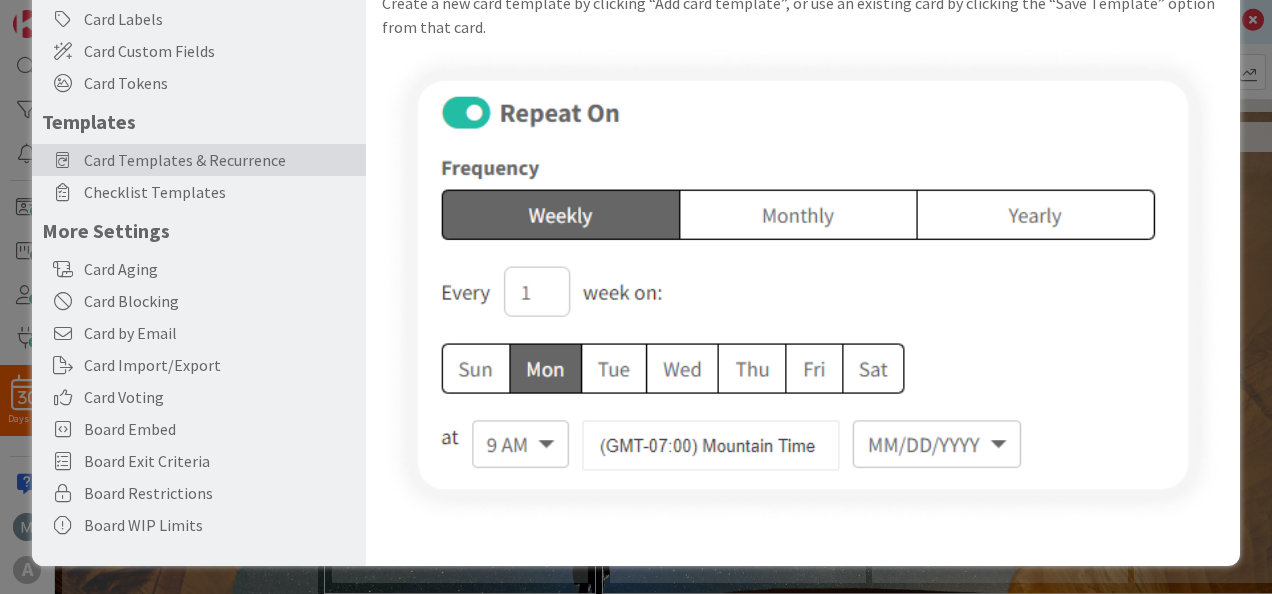 scroll, scrollTop: 0, scrollLeft: 0, axis: both 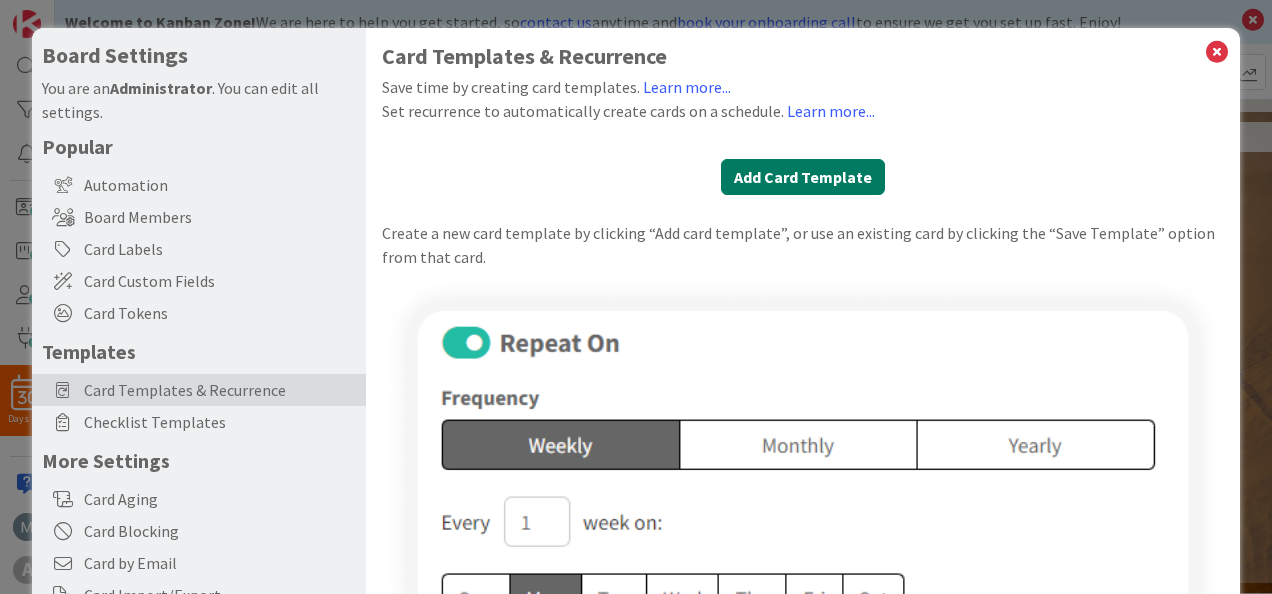 click on "Add Card Template" at bounding box center (803, 177) 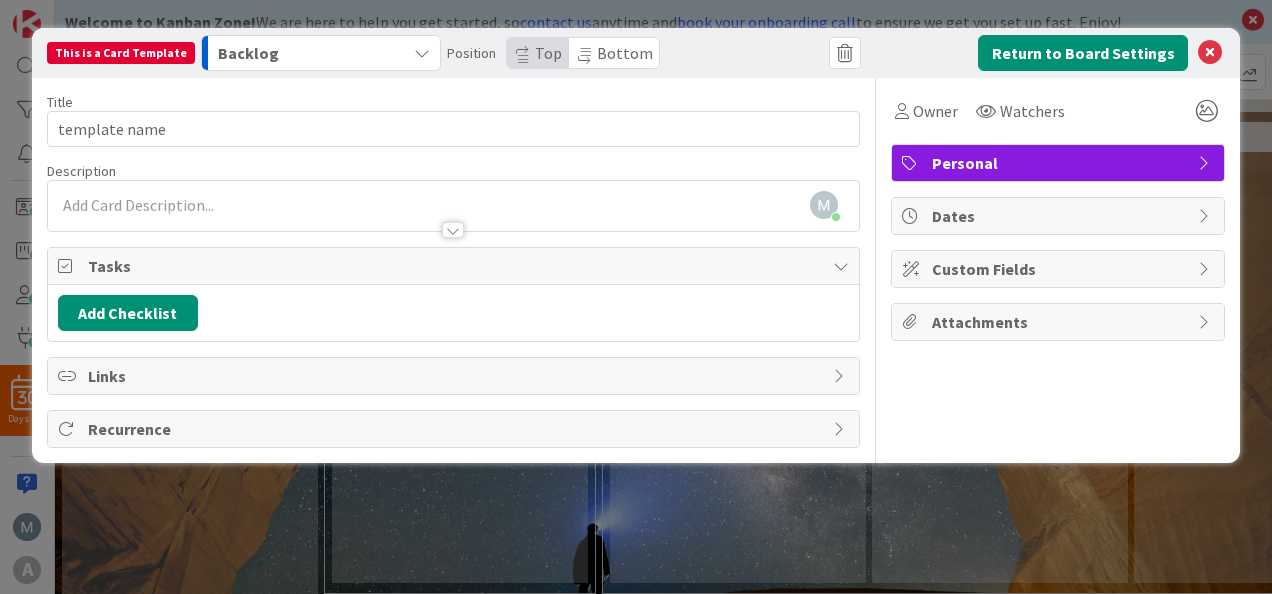 click at bounding box center [1206, 163] 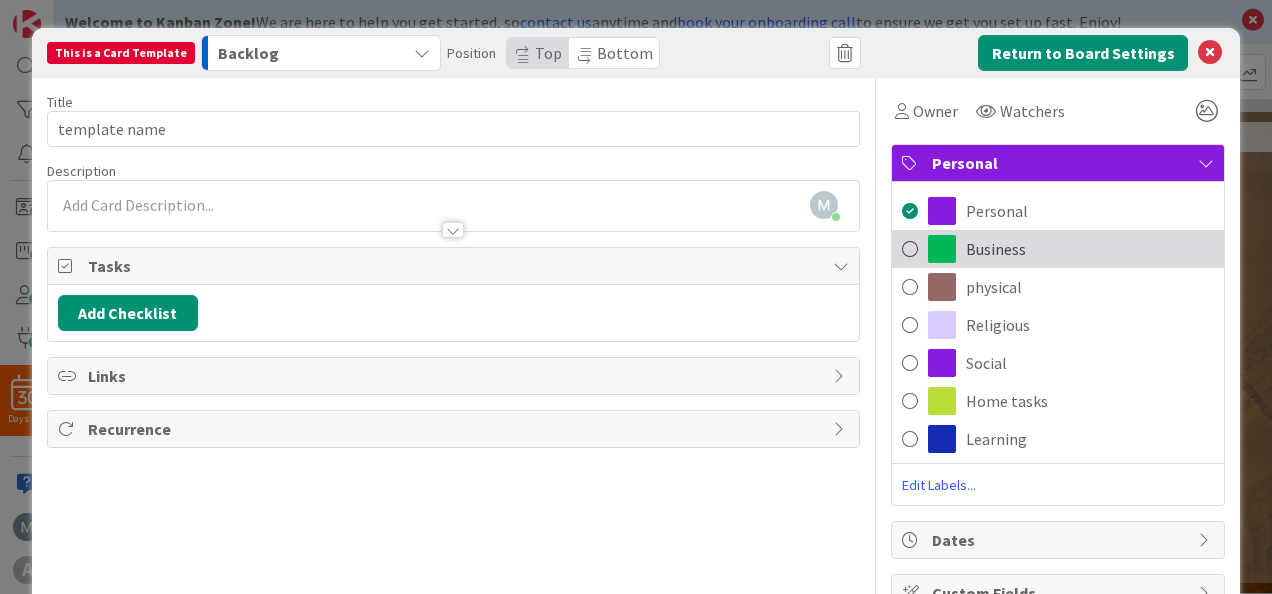click on "Business" at bounding box center [1058, 249] 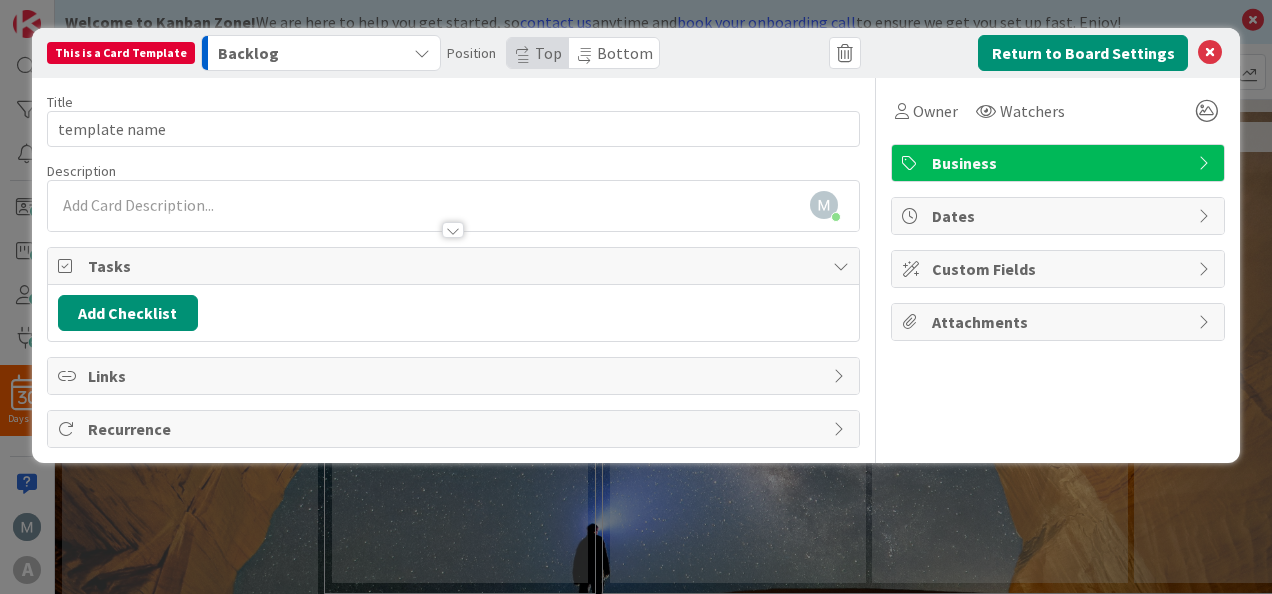 click at bounding box center [422, 53] 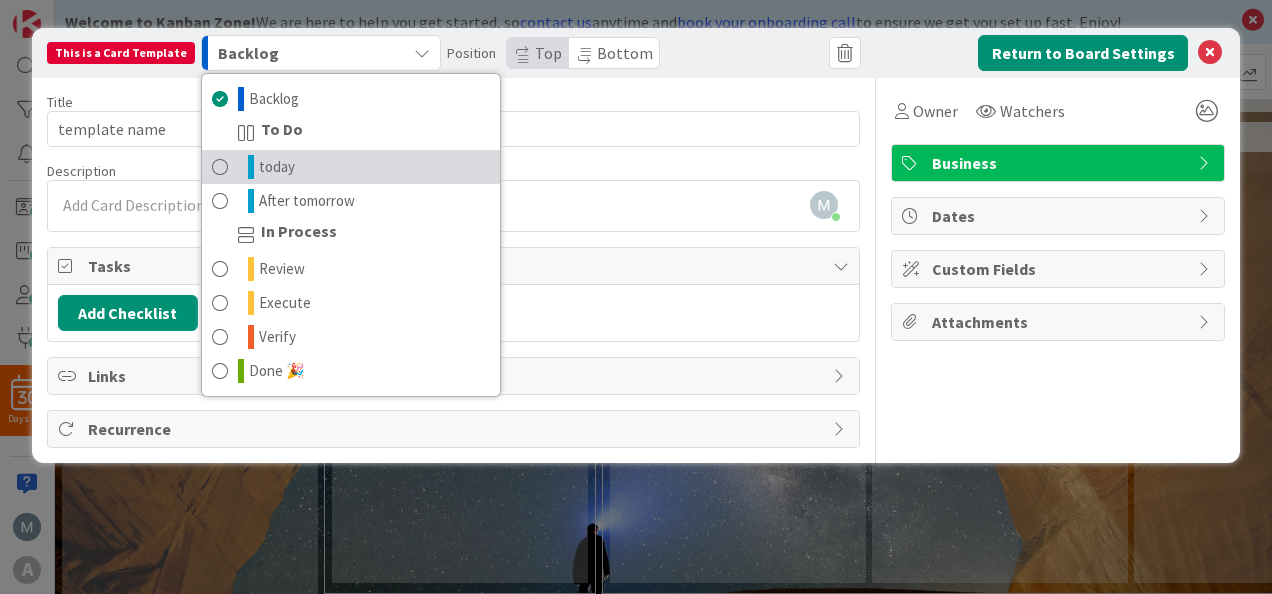 click on "today" at bounding box center [351, 167] 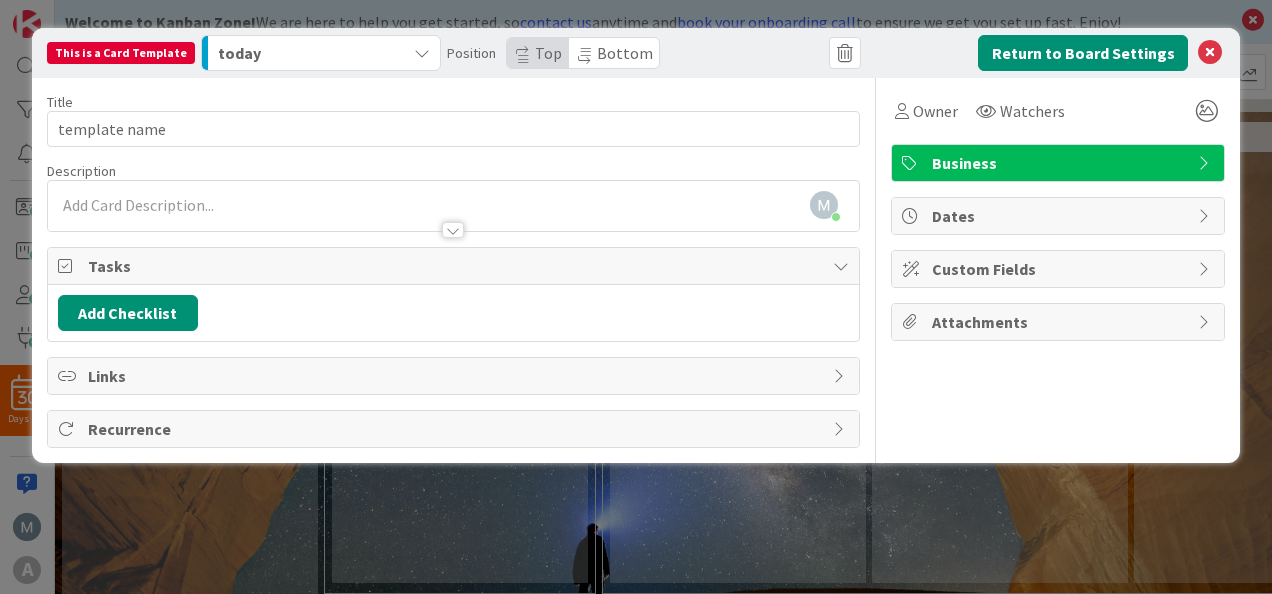 click on "Top" at bounding box center (548, 53) 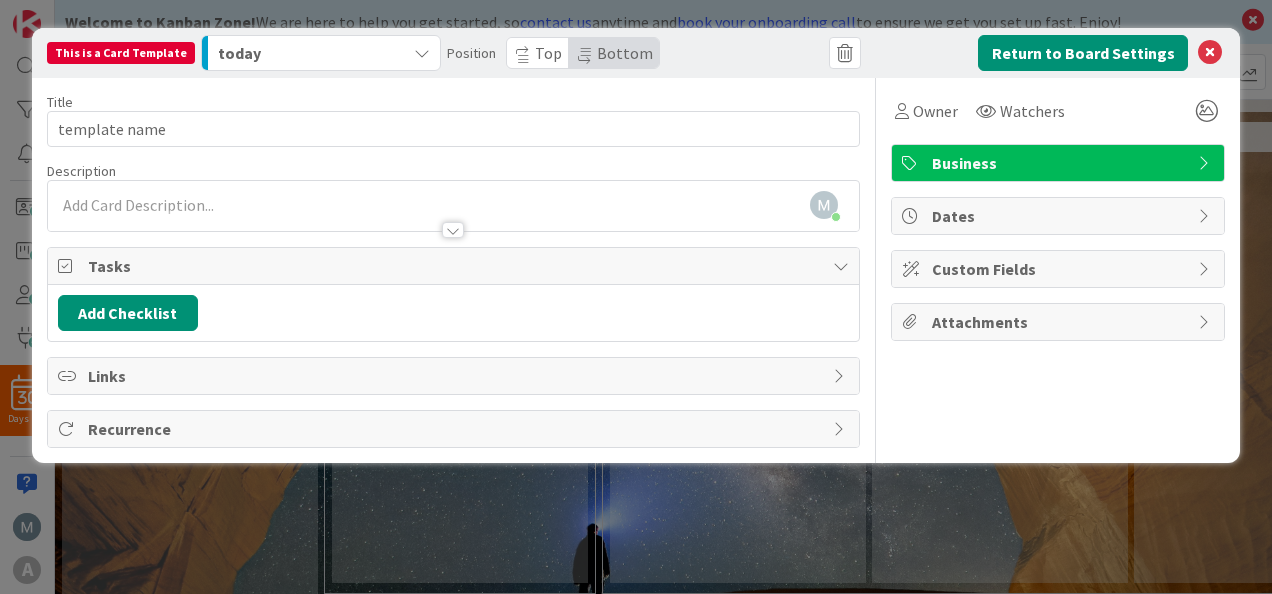 click on "Top" at bounding box center [538, 54] 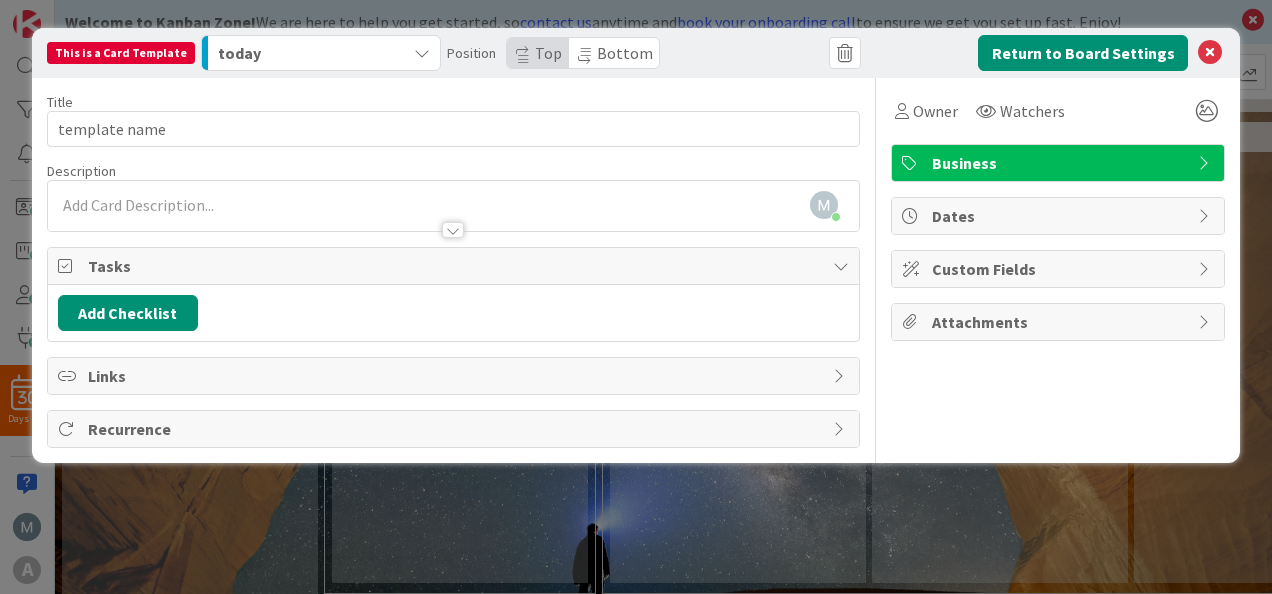 click on "Bottom" at bounding box center (625, 53) 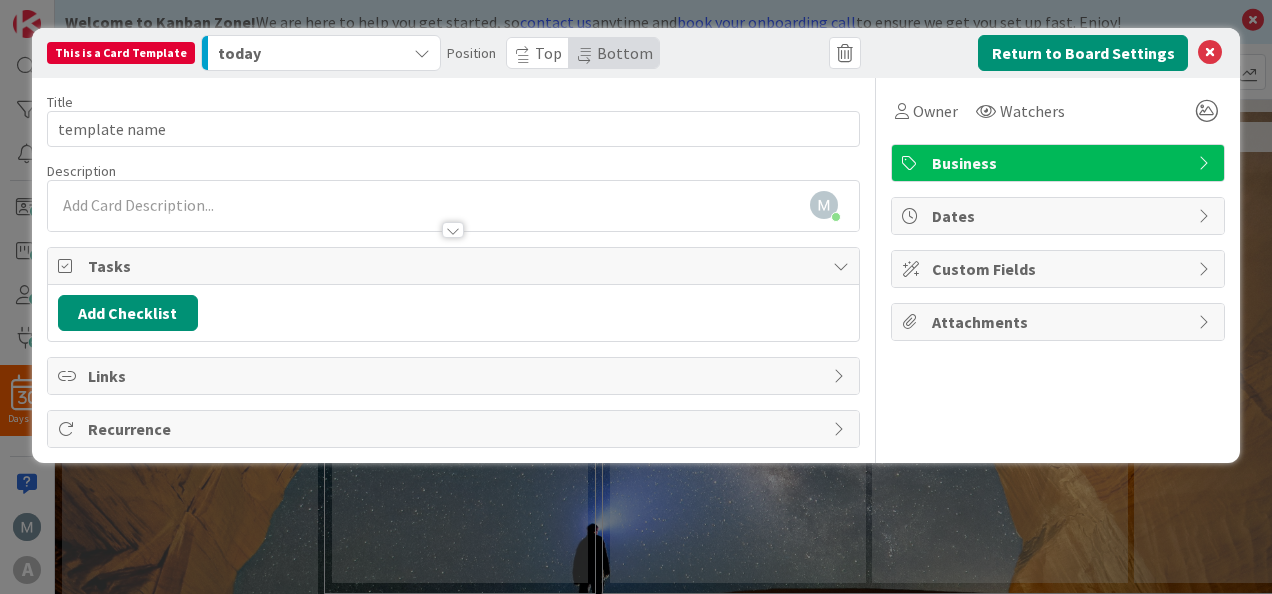 click on "Top" at bounding box center (548, 53) 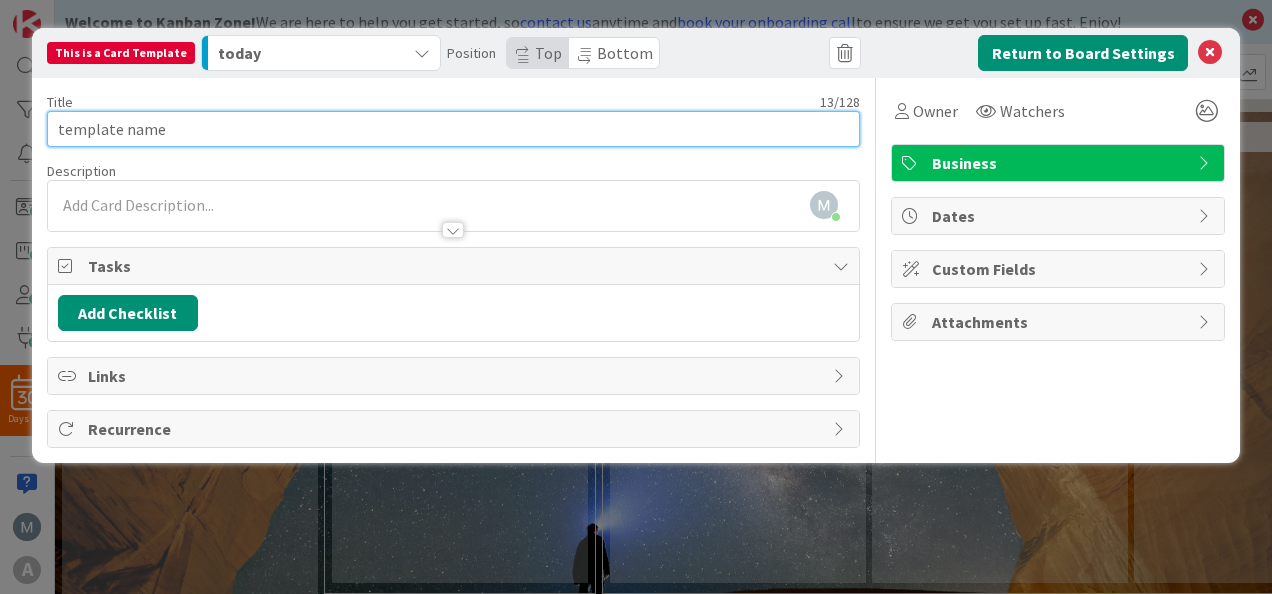 click on "template name" at bounding box center [453, 129] 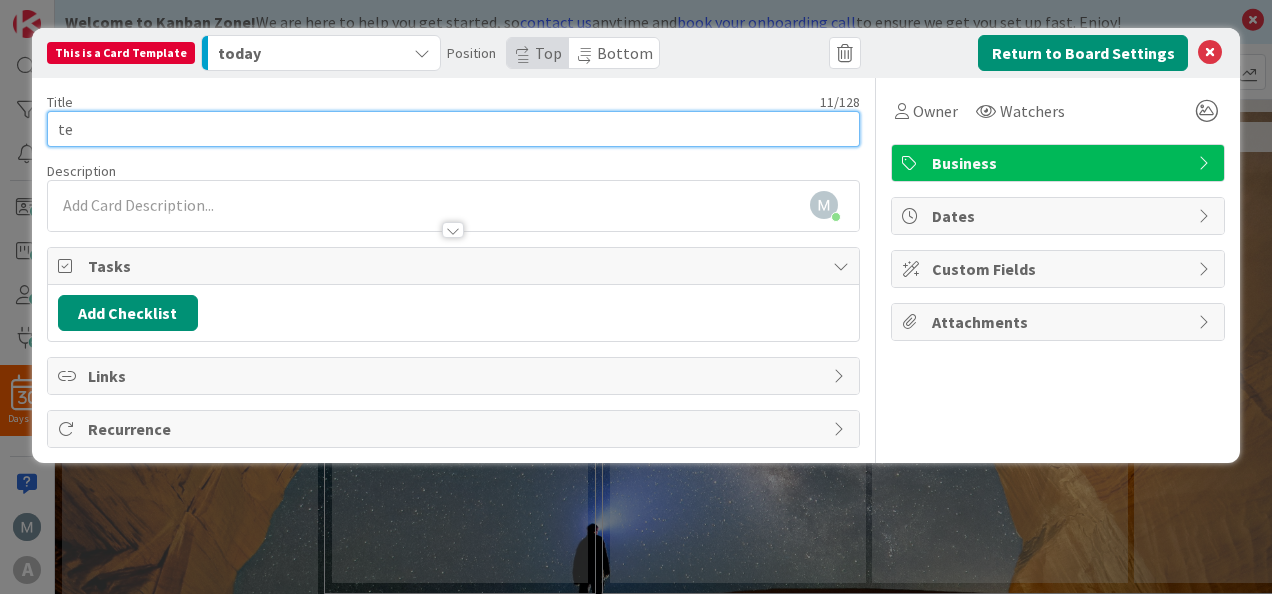 type on "t" 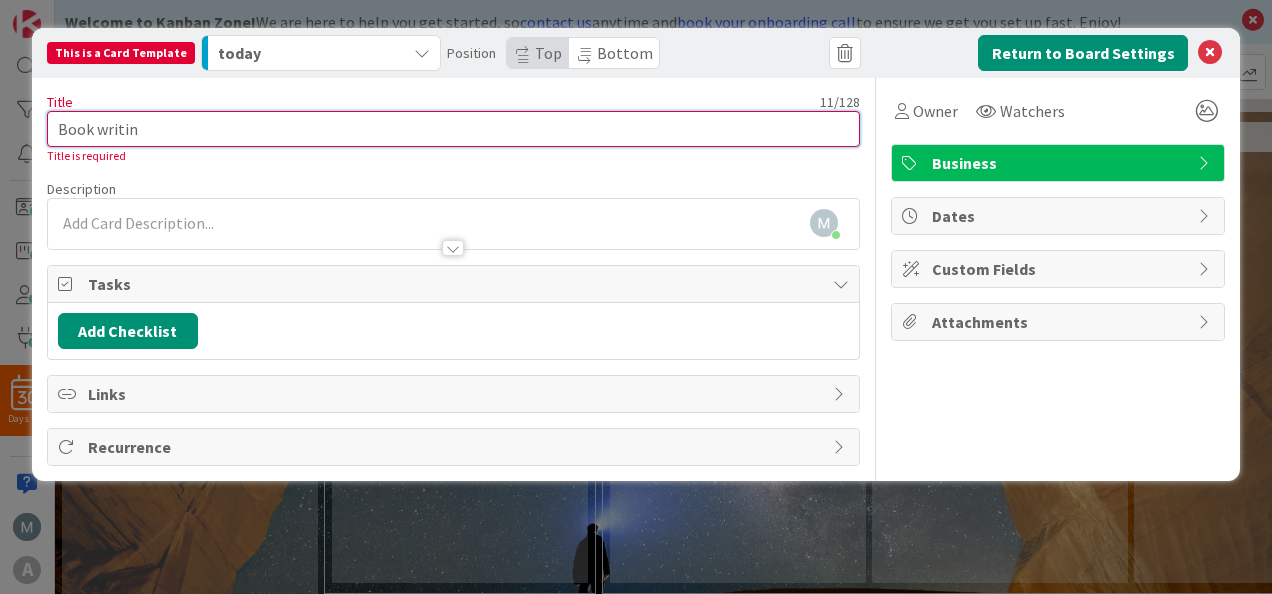 type on "Book writing" 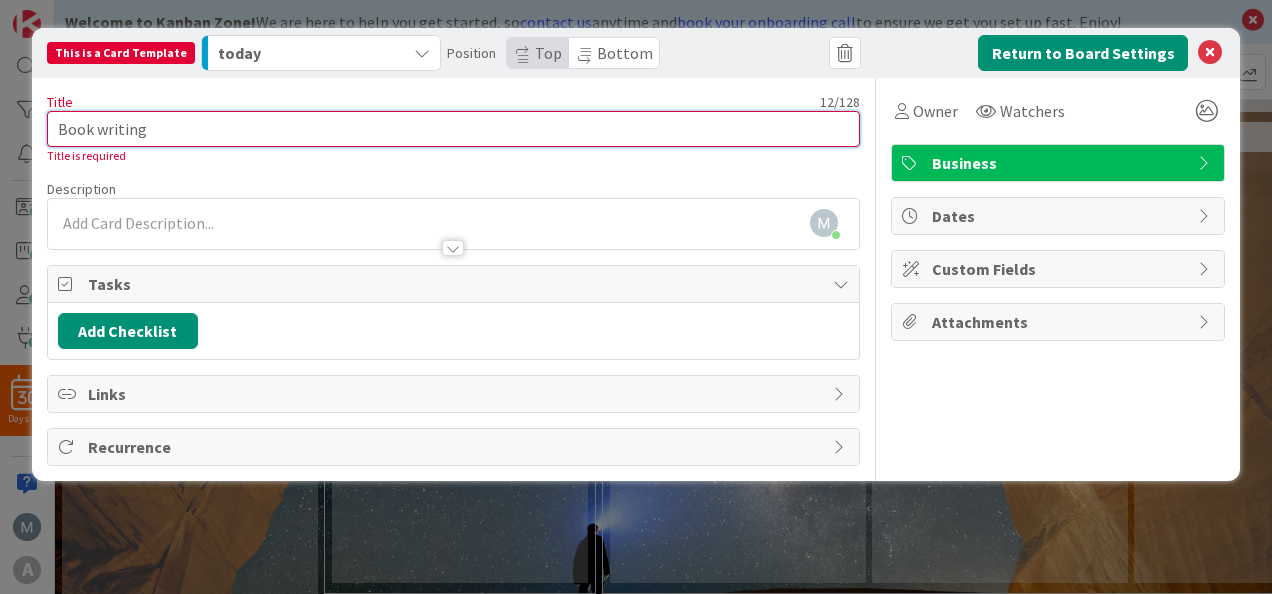 type on "x" 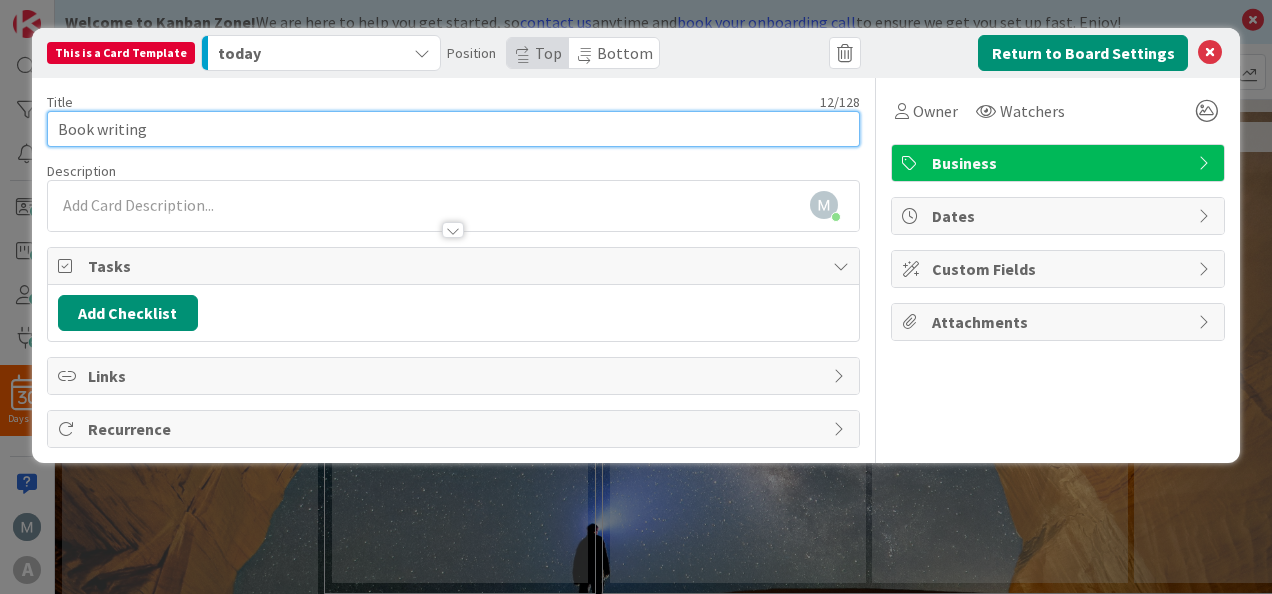 type on "Book writing" 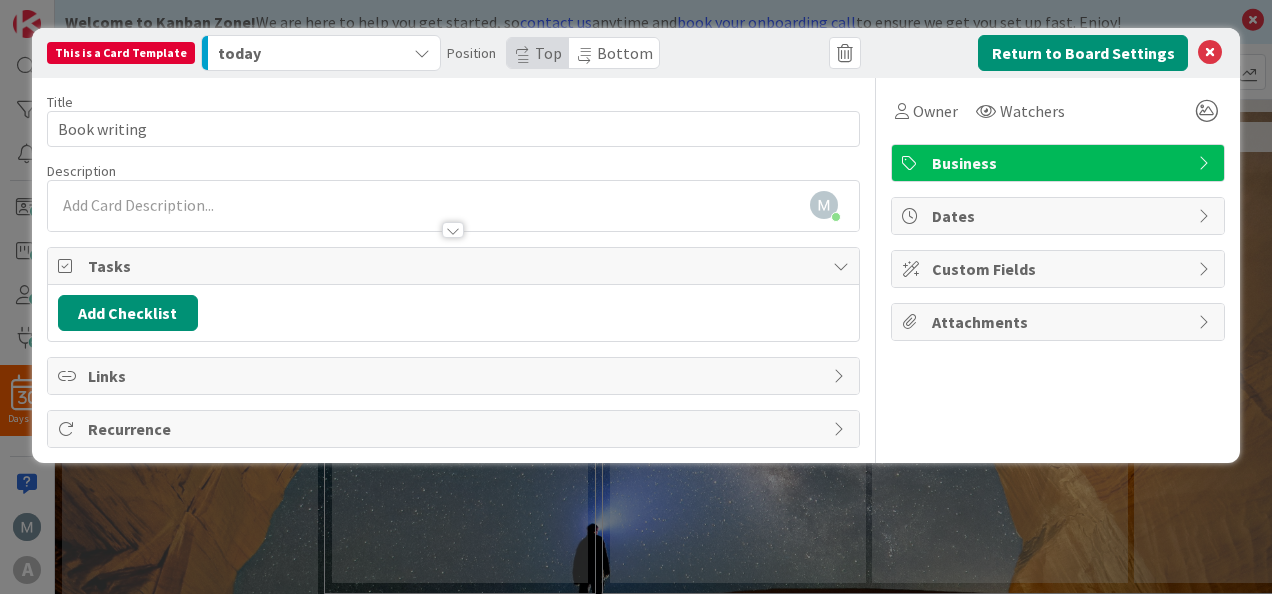 click on "[FIRST] [LAST] just joined" at bounding box center [453, 206] 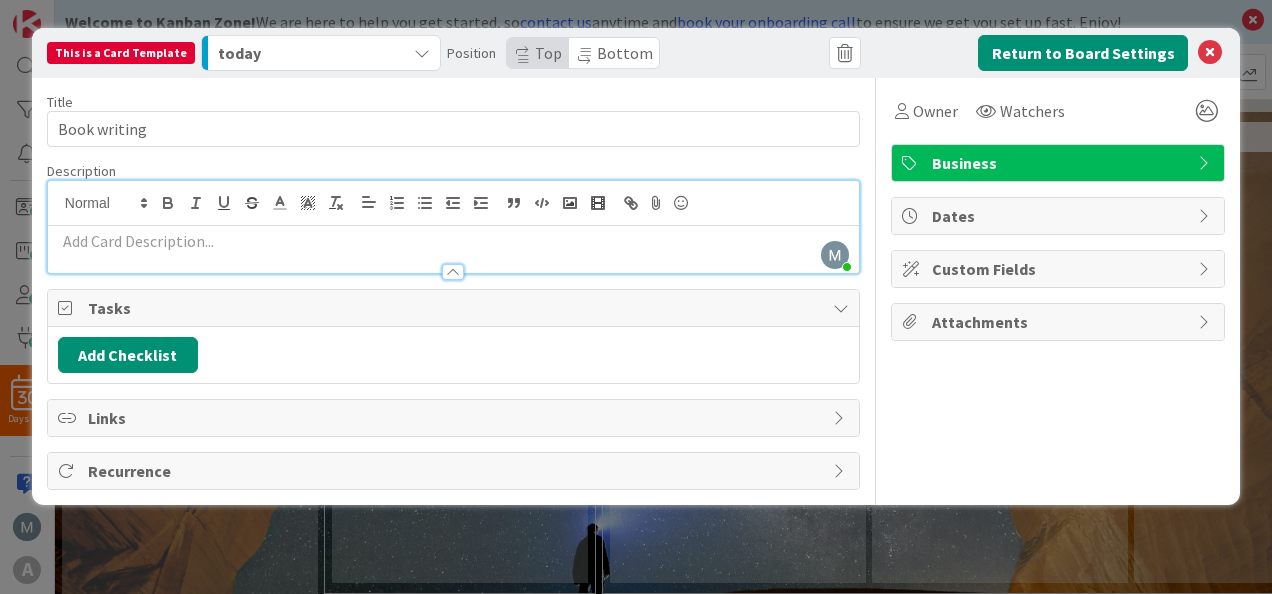 type on "x" 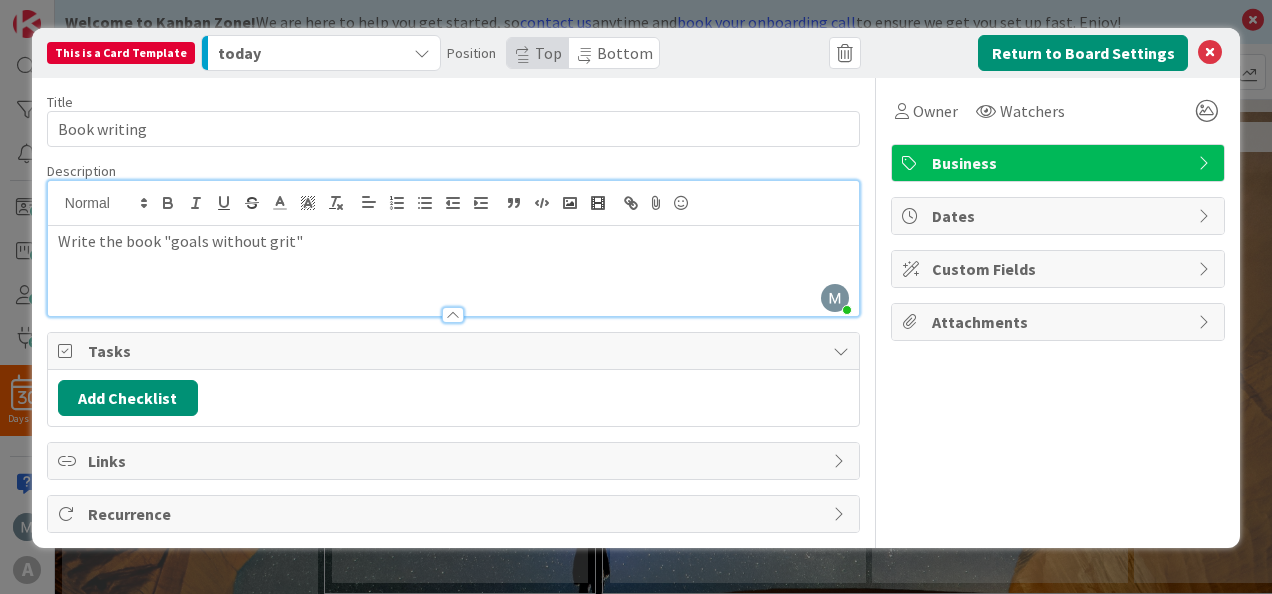 click at bounding box center [841, 514] 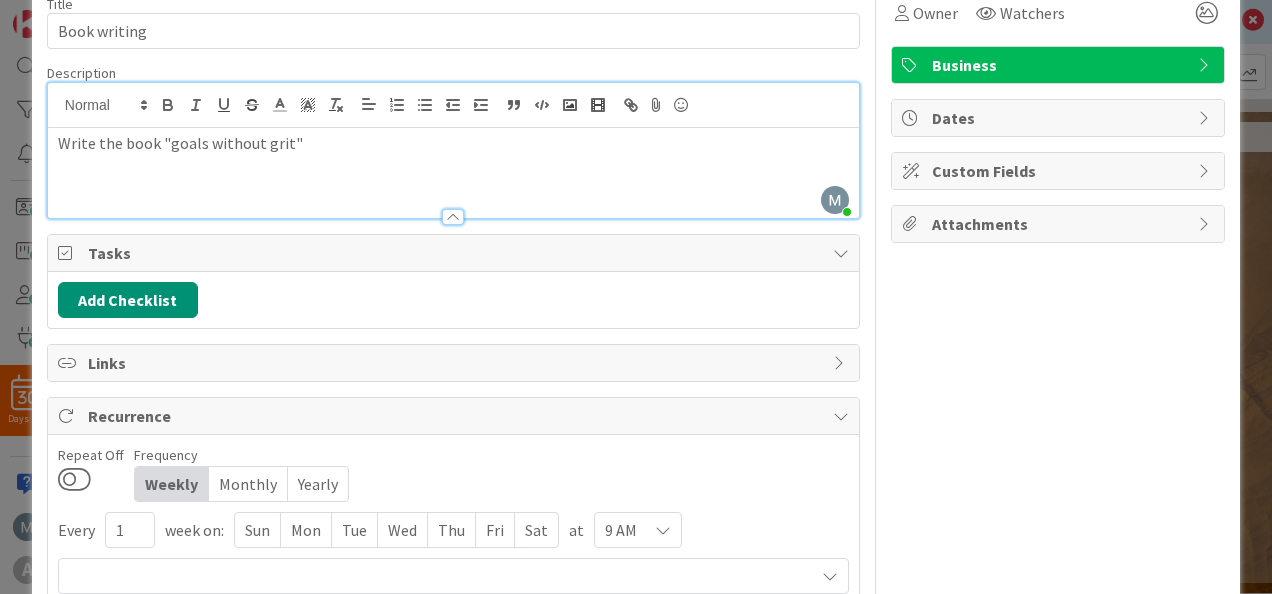 scroll, scrollTop: 193, scrollLeft: 0, axis: vertical 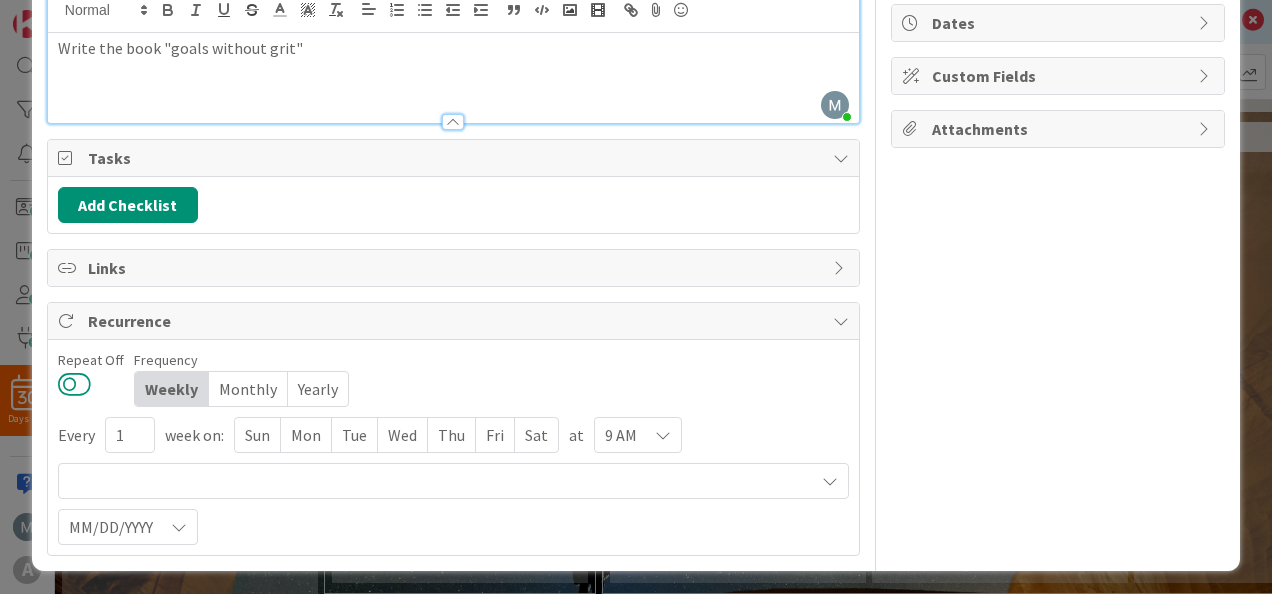 click at bounding box center [74, 384] 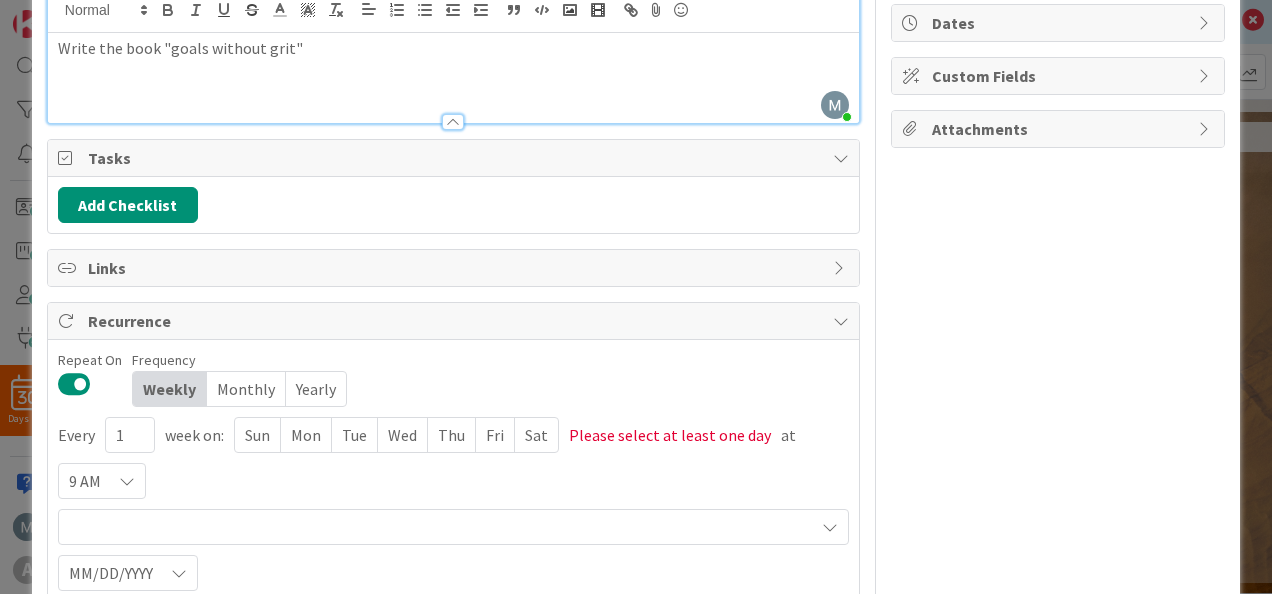 scroll, scrollTop: 239, scrollLeft: 0, axis: vertical 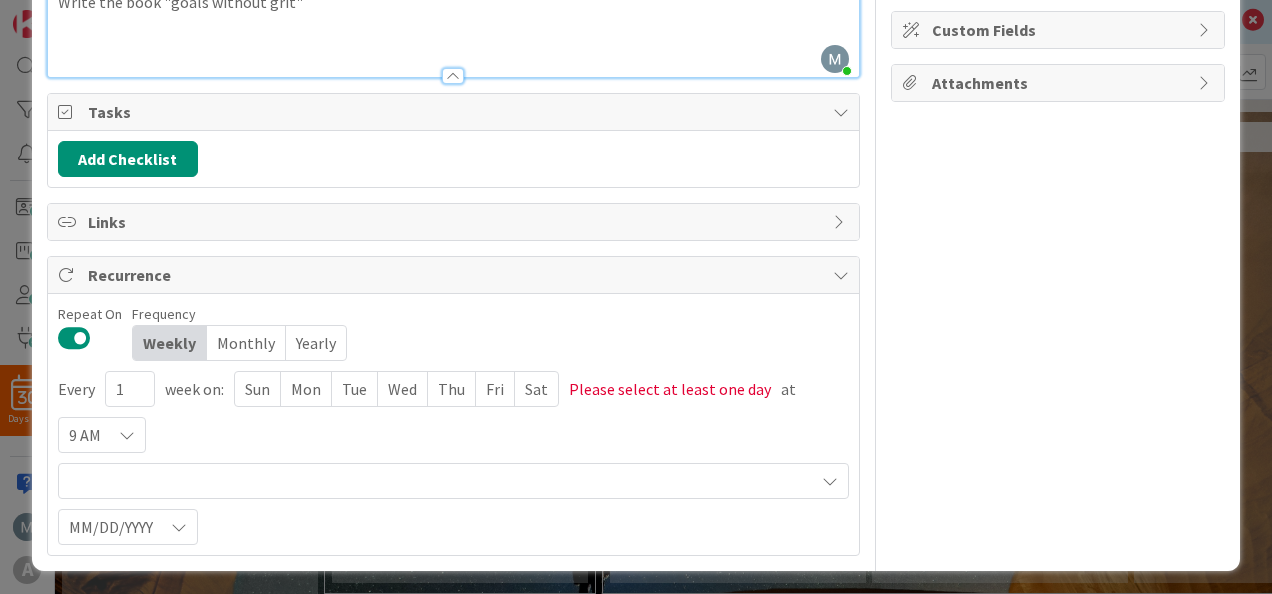 click on "Sun" at bounding box center [258, 389] 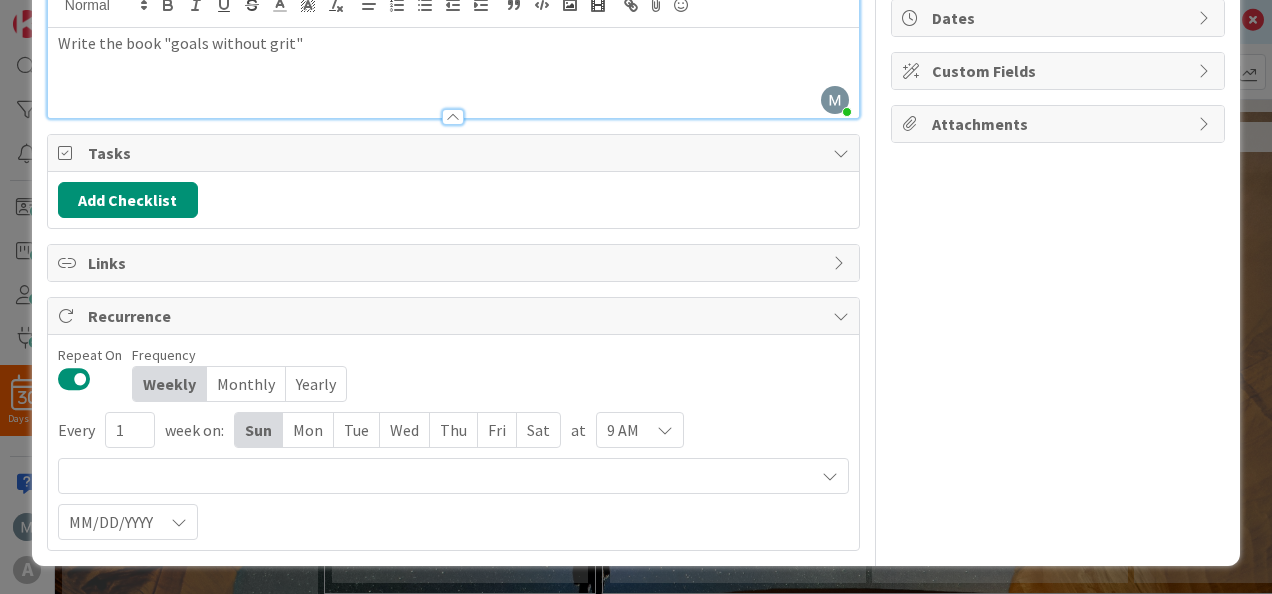 scroll, scrollTop: 193, scrollLeft: 0, axis: vertical 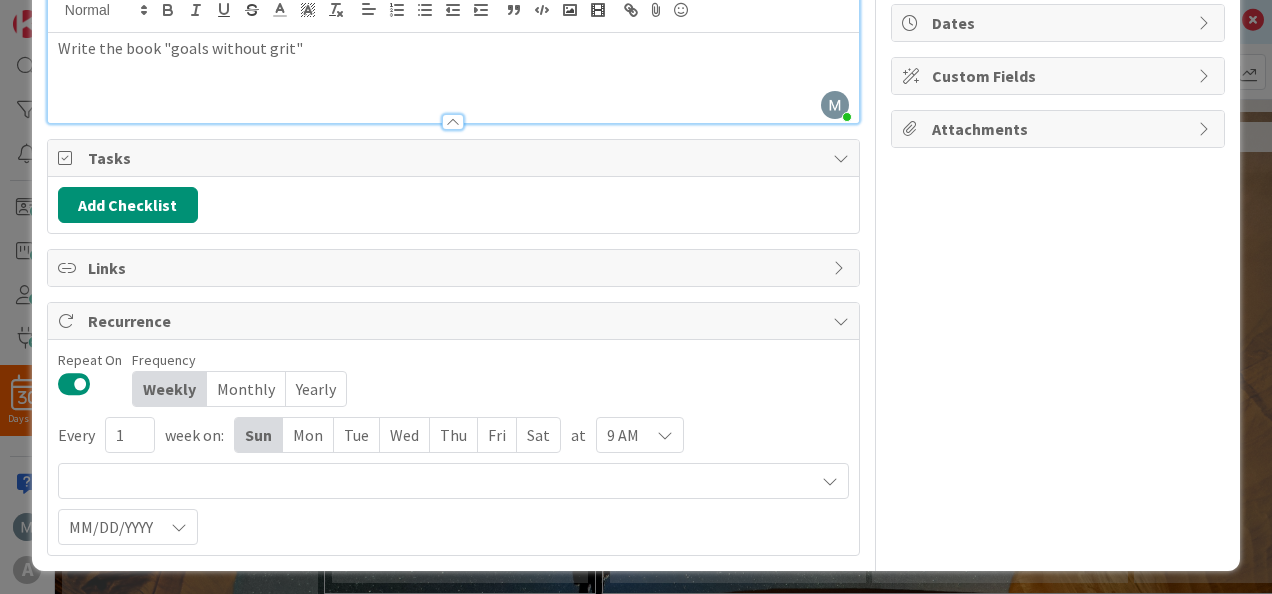 click on "Mon" at bounding box center (308, 435) 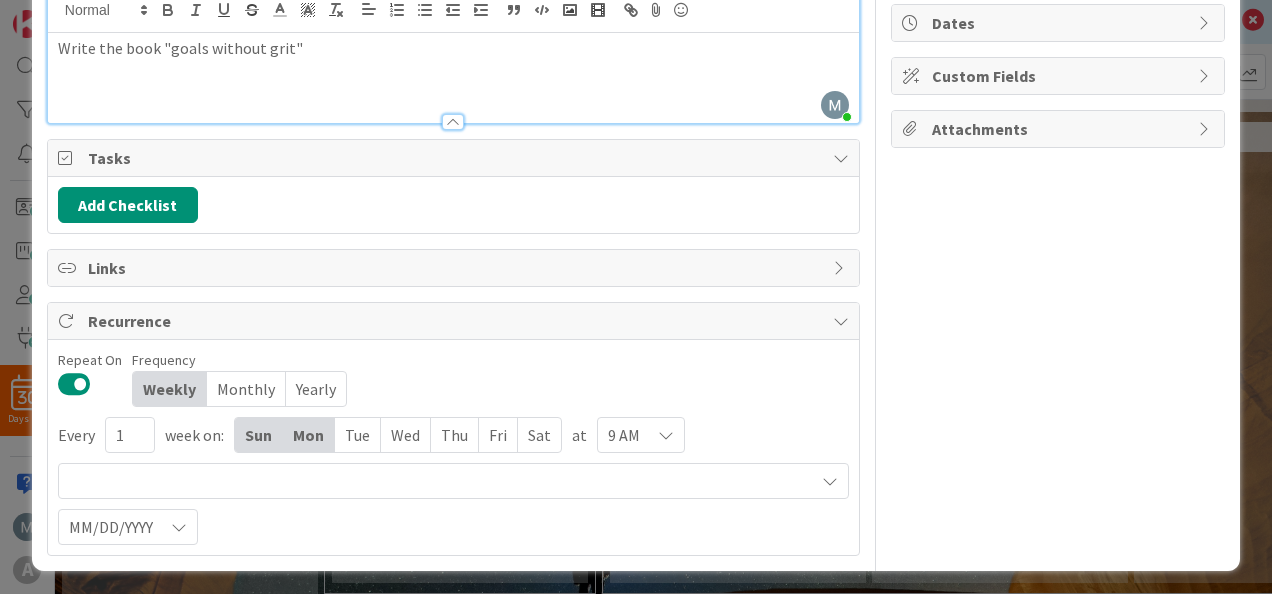 click on "Tue" at bounding box center (358, 435) 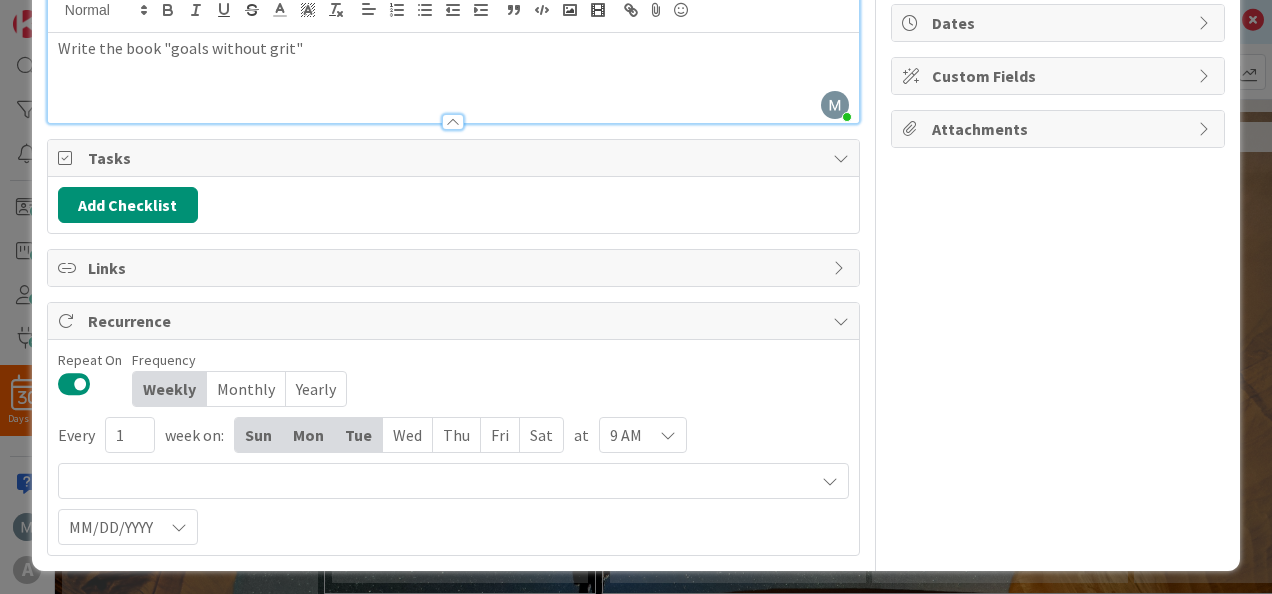 click on "Wed" at bounding box center [408, 435] 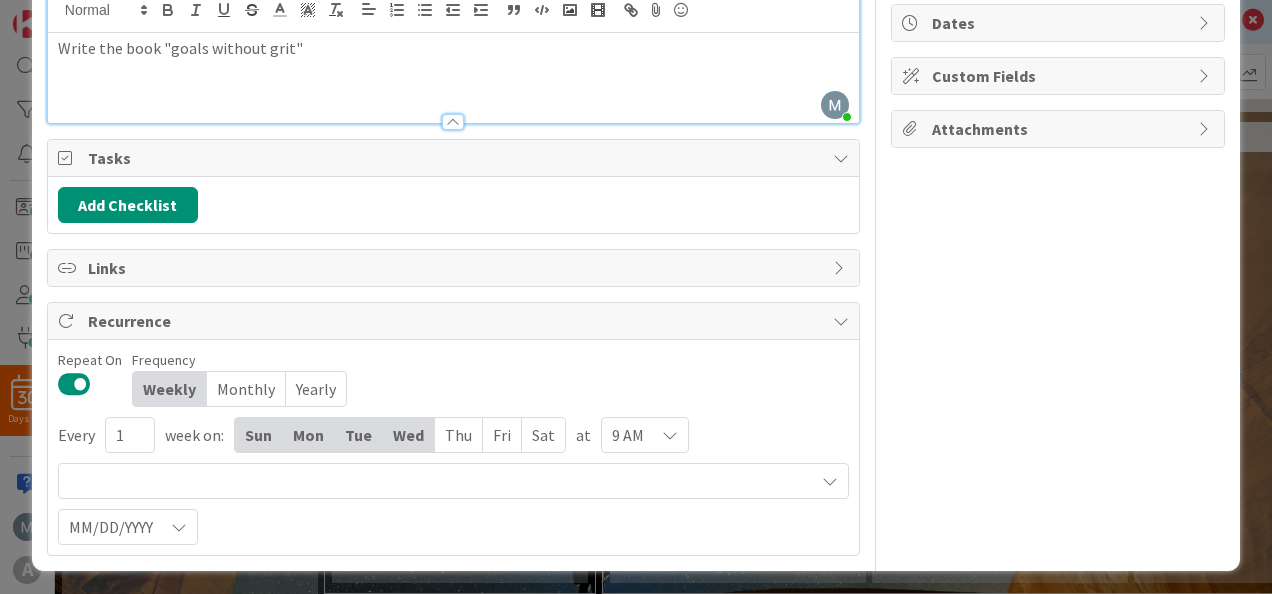 click on "Thu" at bounding box center (459, 435) 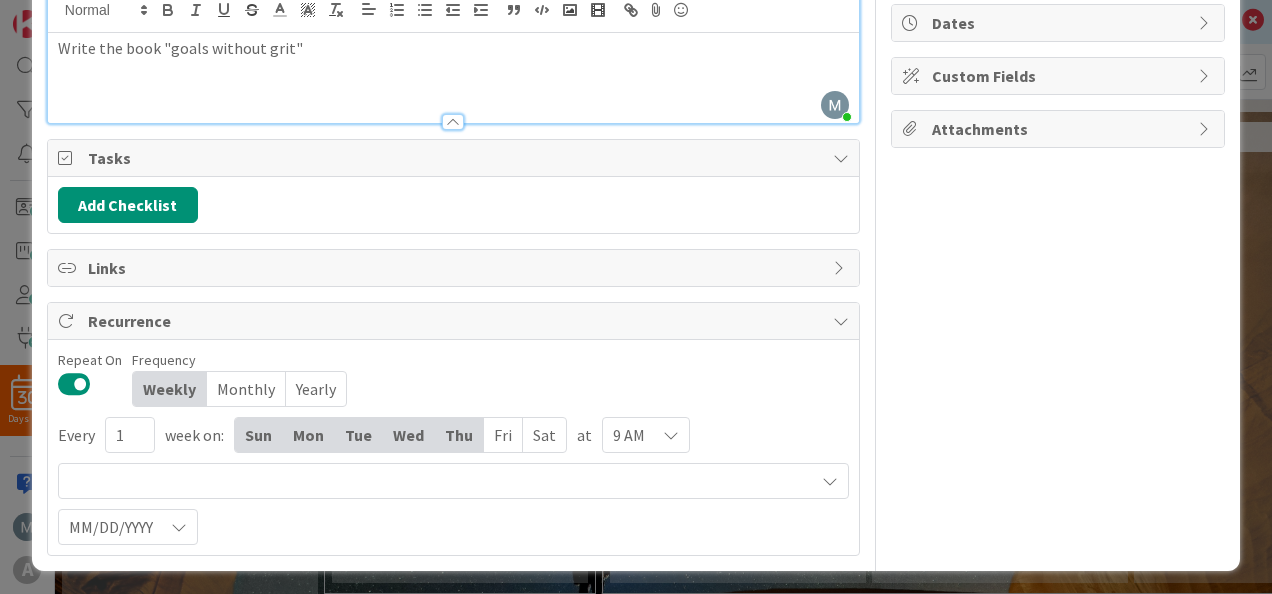 click on "Fri" at bounding box center [503, 435] 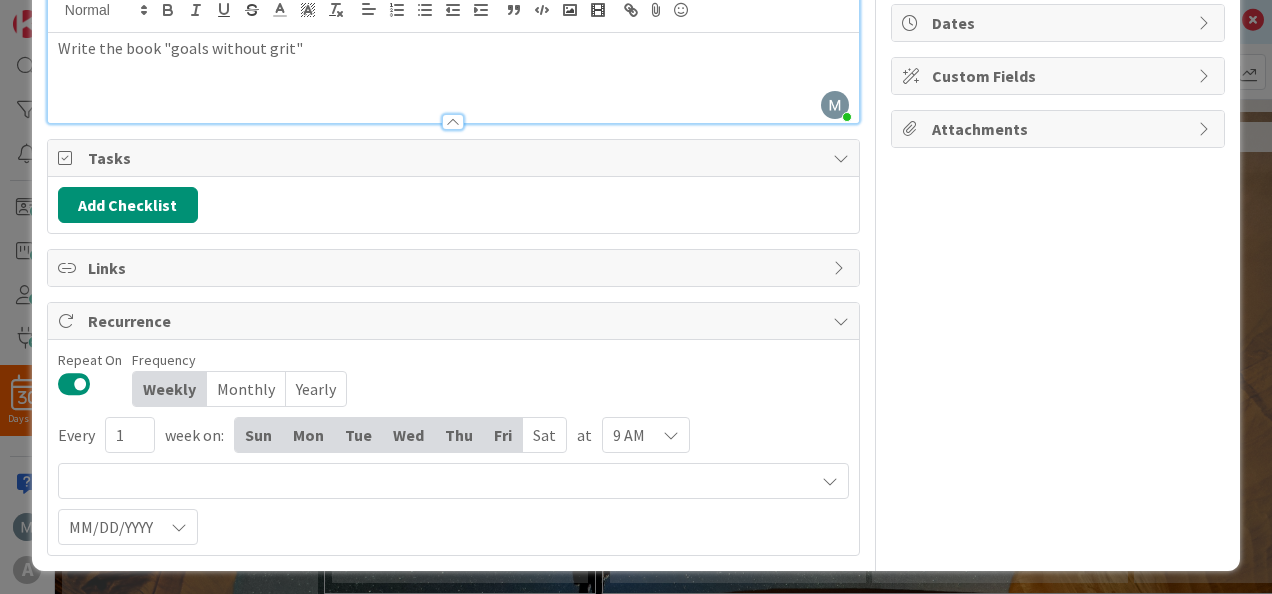 click on "Sat" at bounding box center (544, 435) 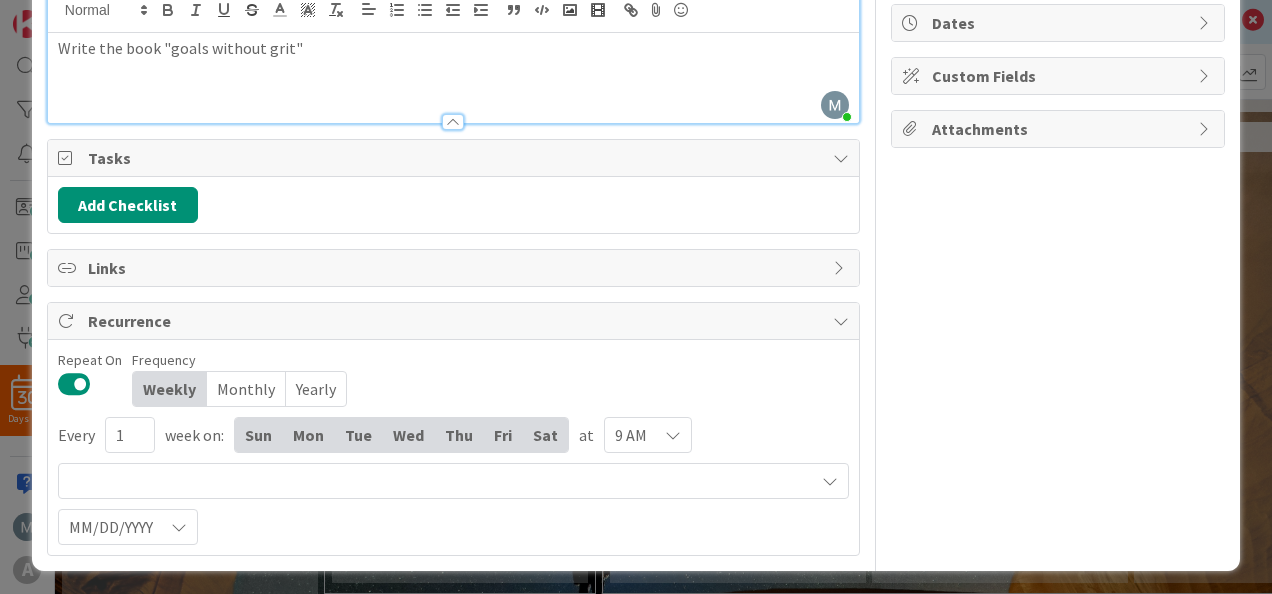 click at bounding box center (453, 481) 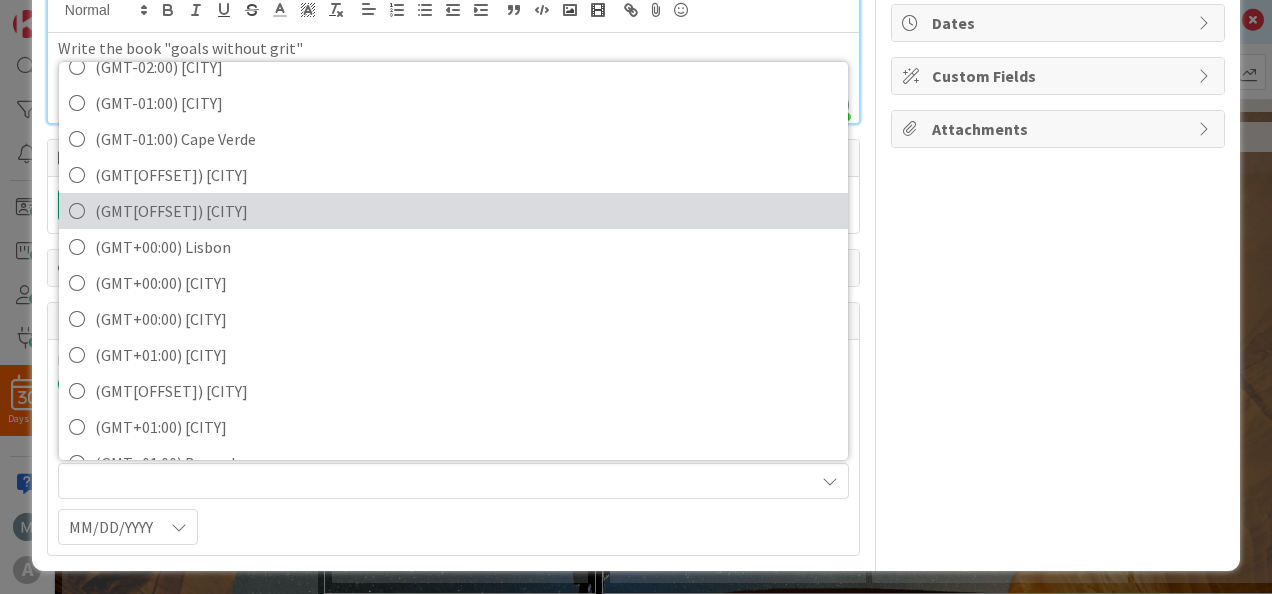 scroll, scrollTop: 1000, scrollLeft: 0, axis: vertical 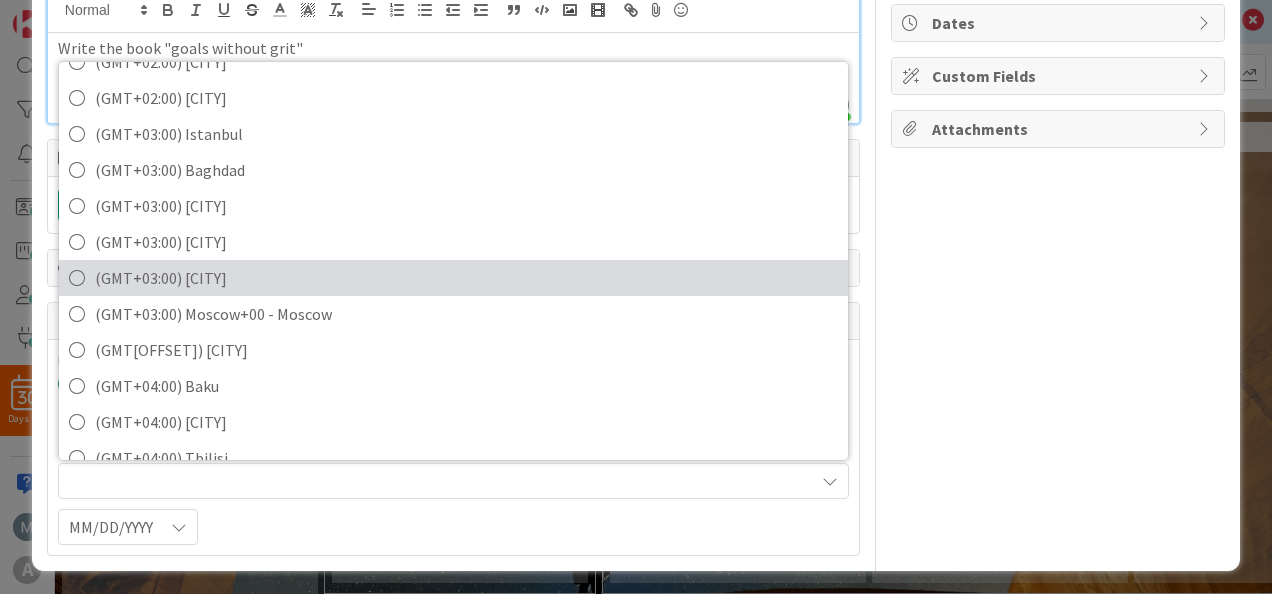click on "(GMT+03:00) [CITY]" at bounding box center [466, 278] 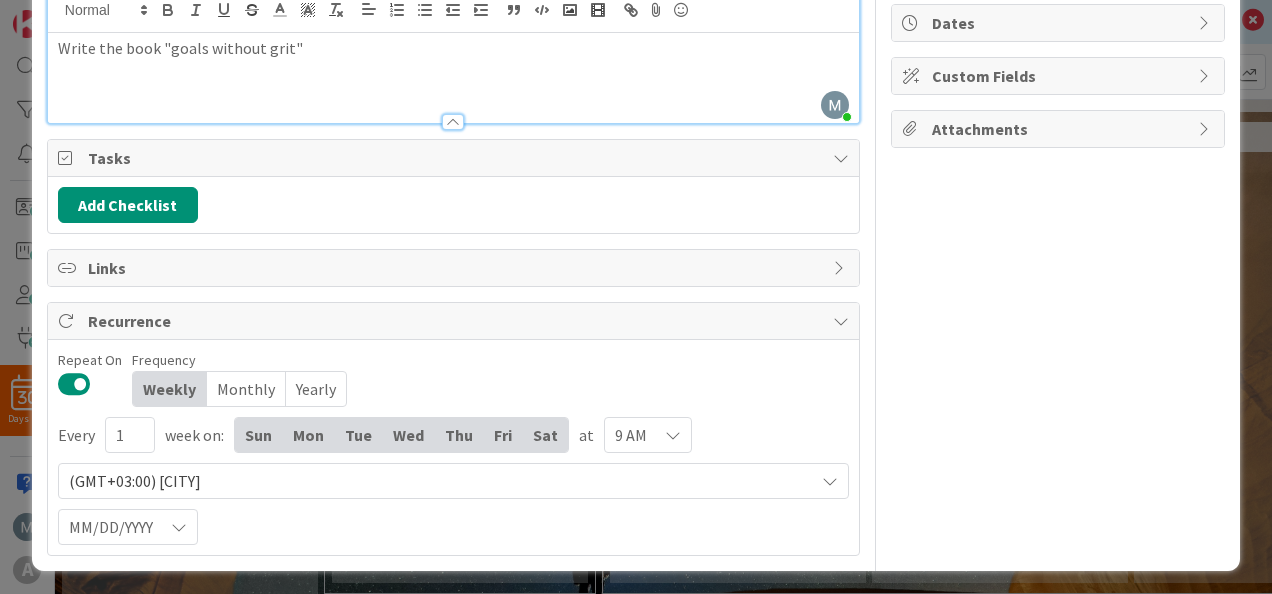 click at bounding box center [673, 435] 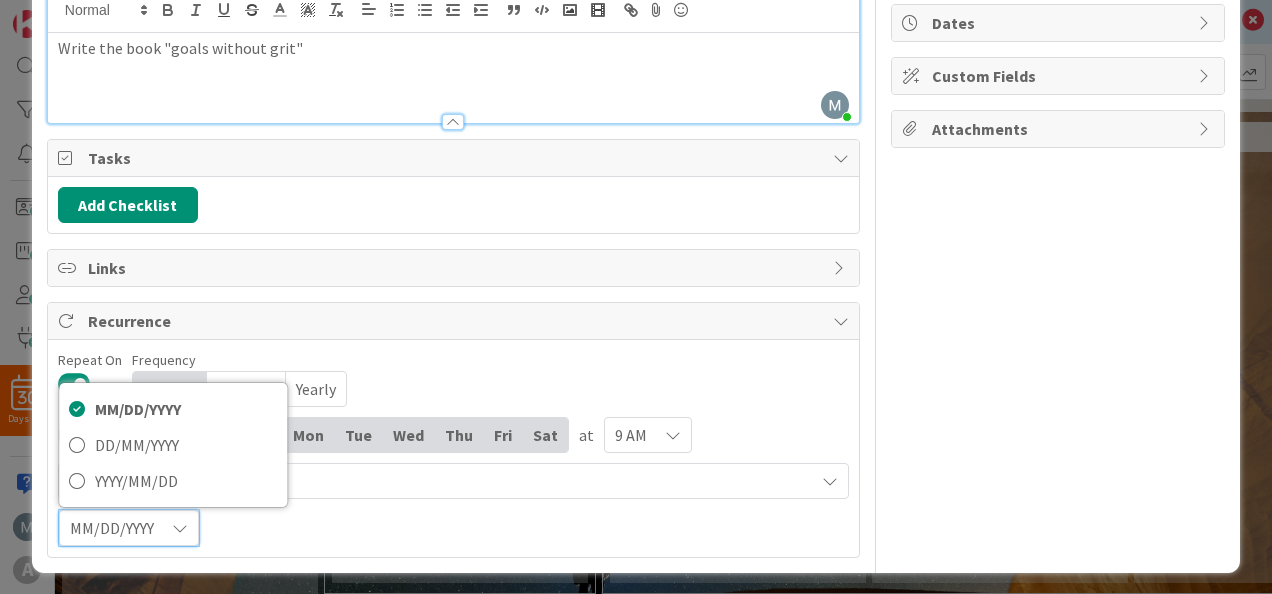 scroll, scrollTop: 194, scrollLeft: 0, axis: vertical 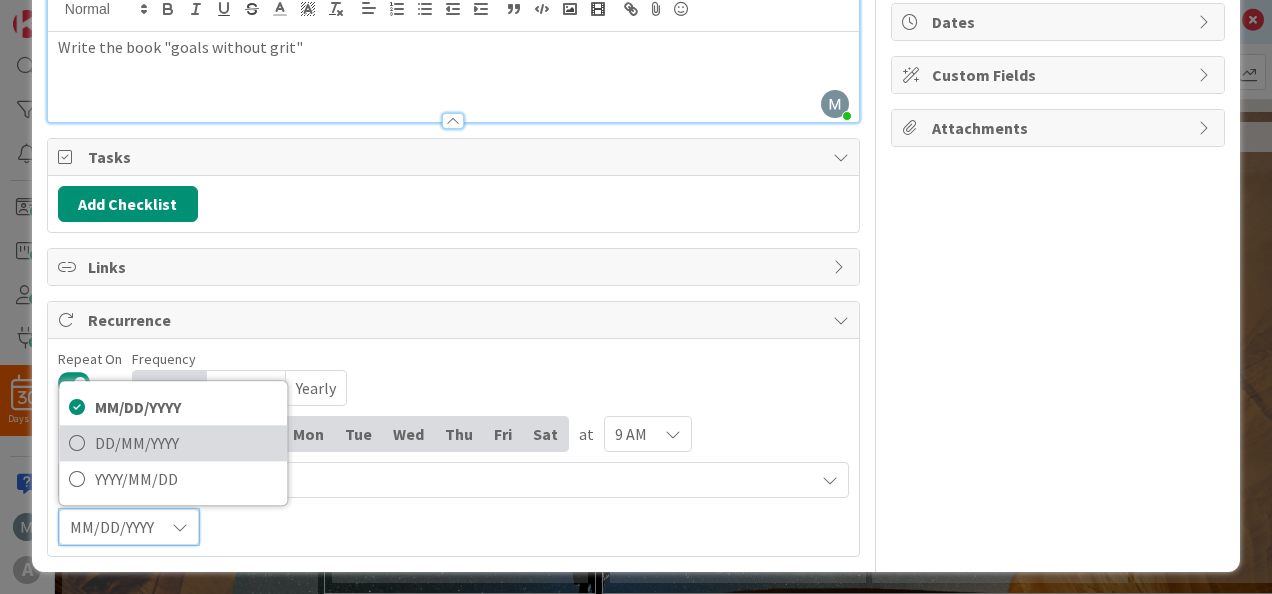 click on "DD/MM/YYYY" at bounding box center [186, 443] 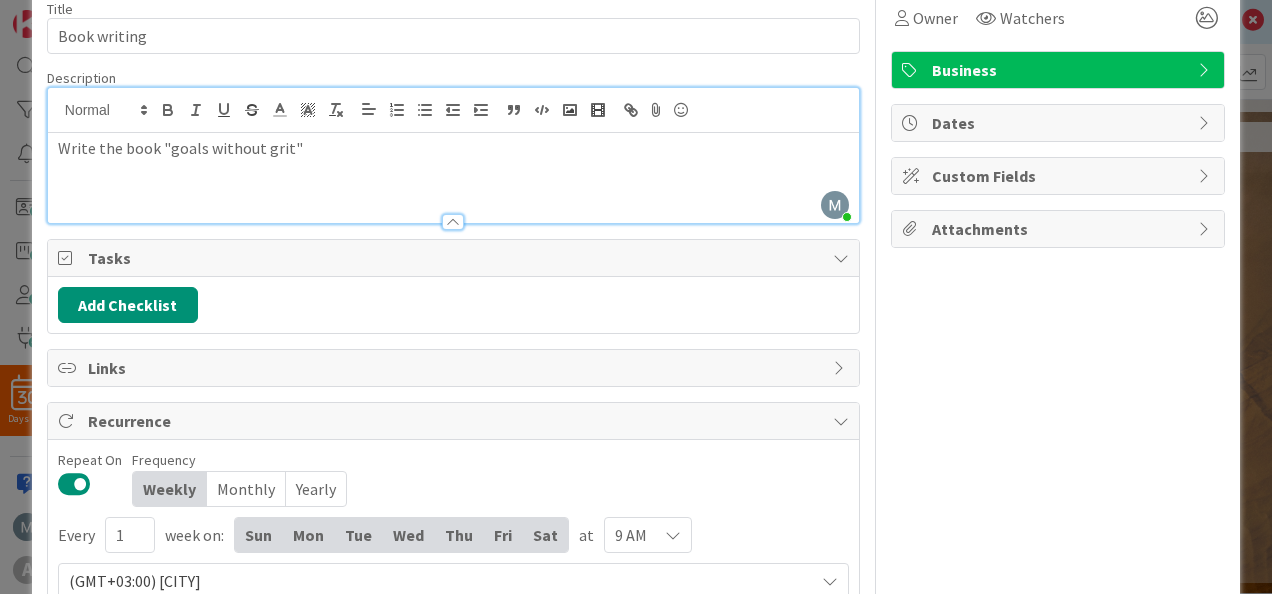 scroll, scrollTop: 0, scrollLeft: 0, axis: both 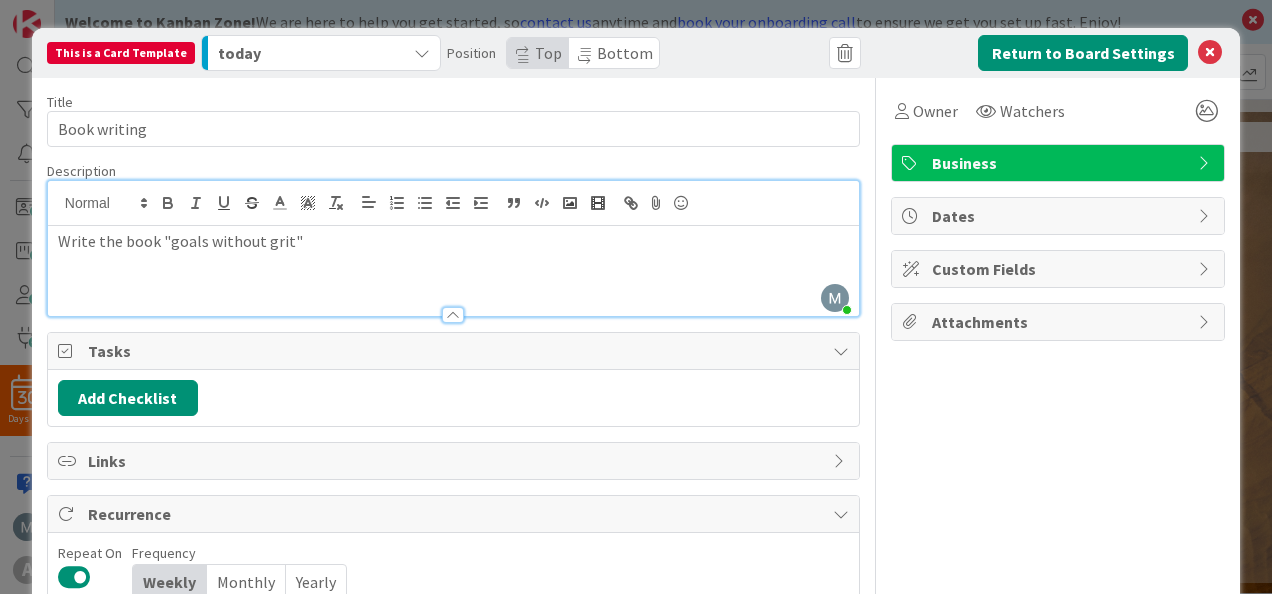 click on "Dates" at bounding box center (1060, 216) 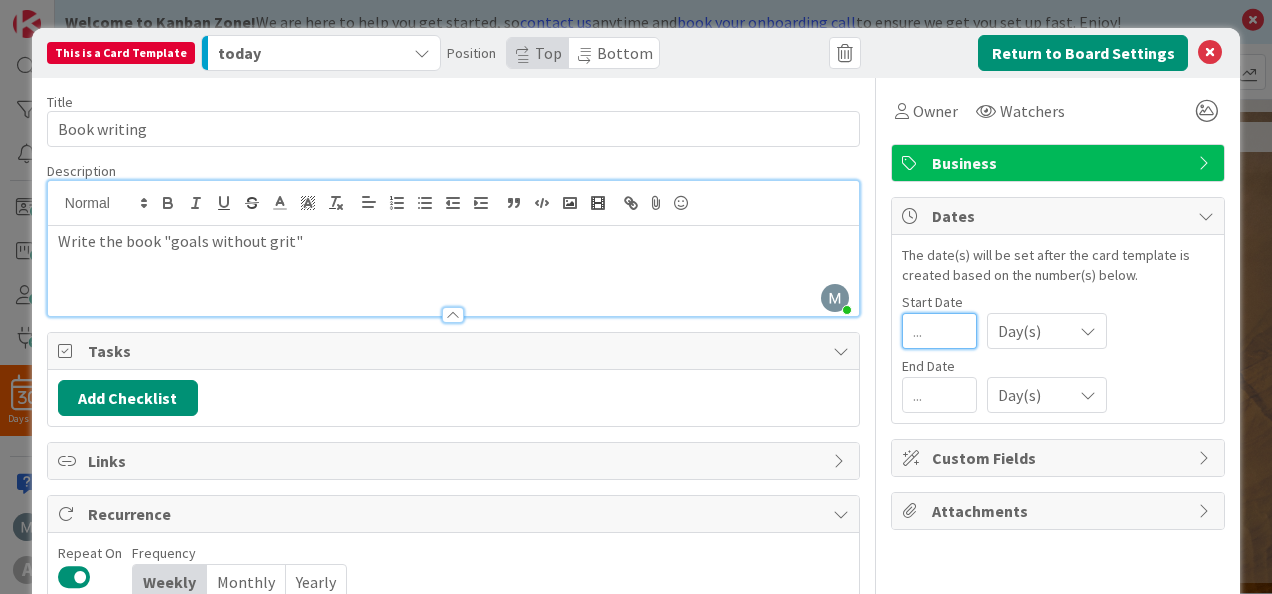 click at bounding box center [939, 331] 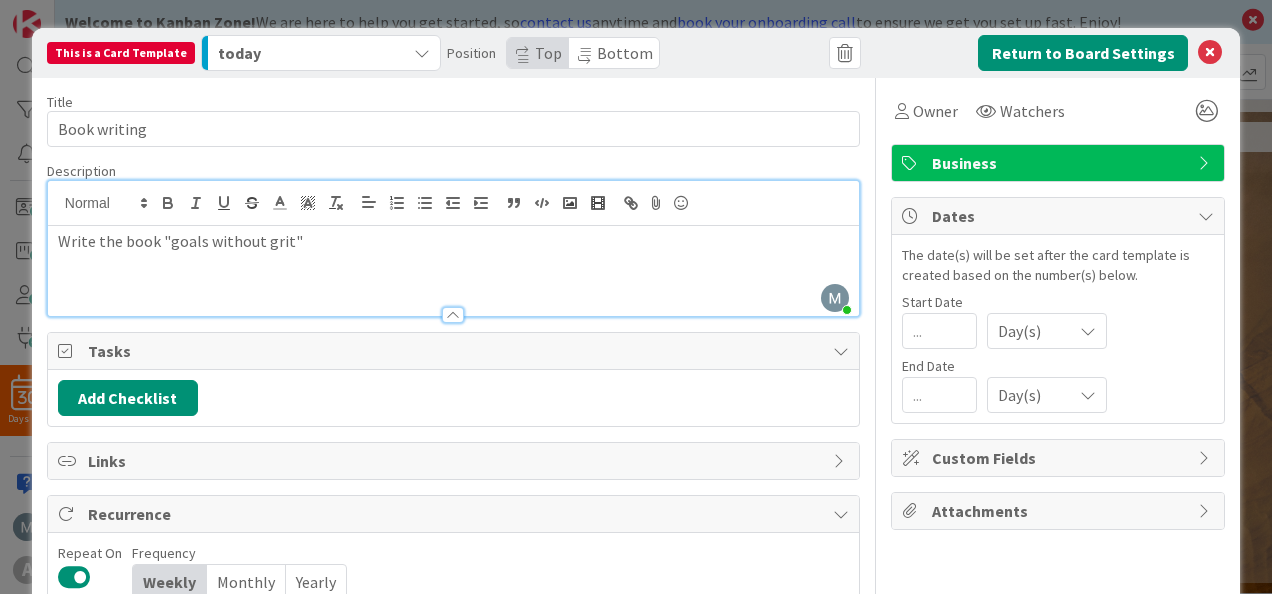 click at bounding box center (1088, 331) 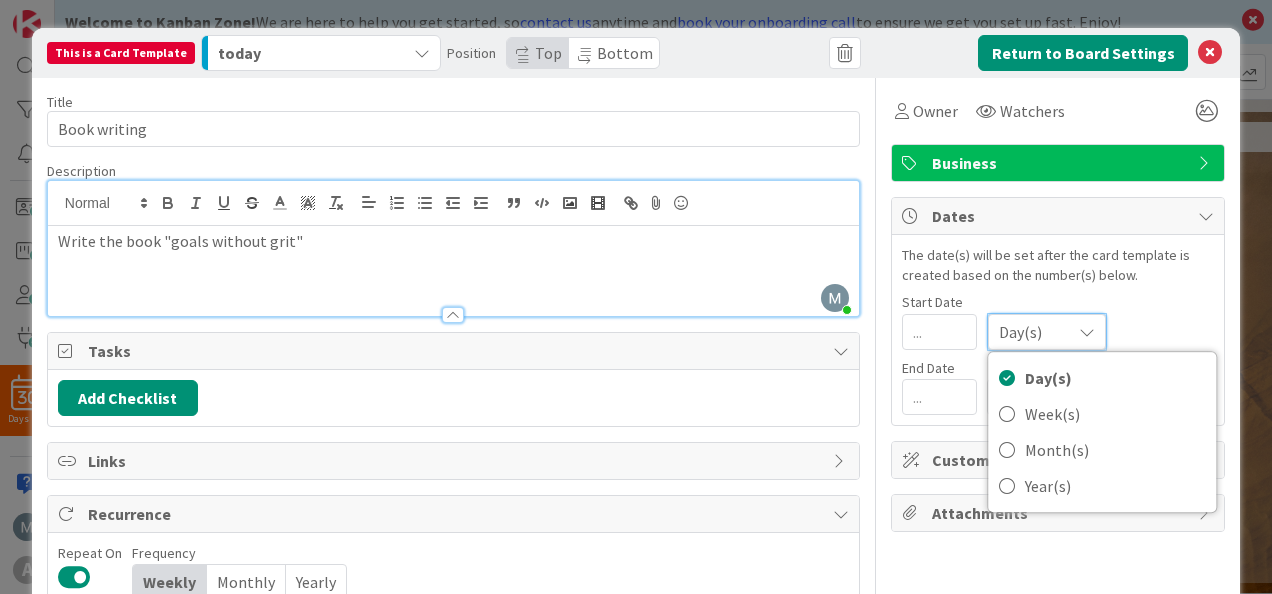 click at bounding box center (1087, 332) 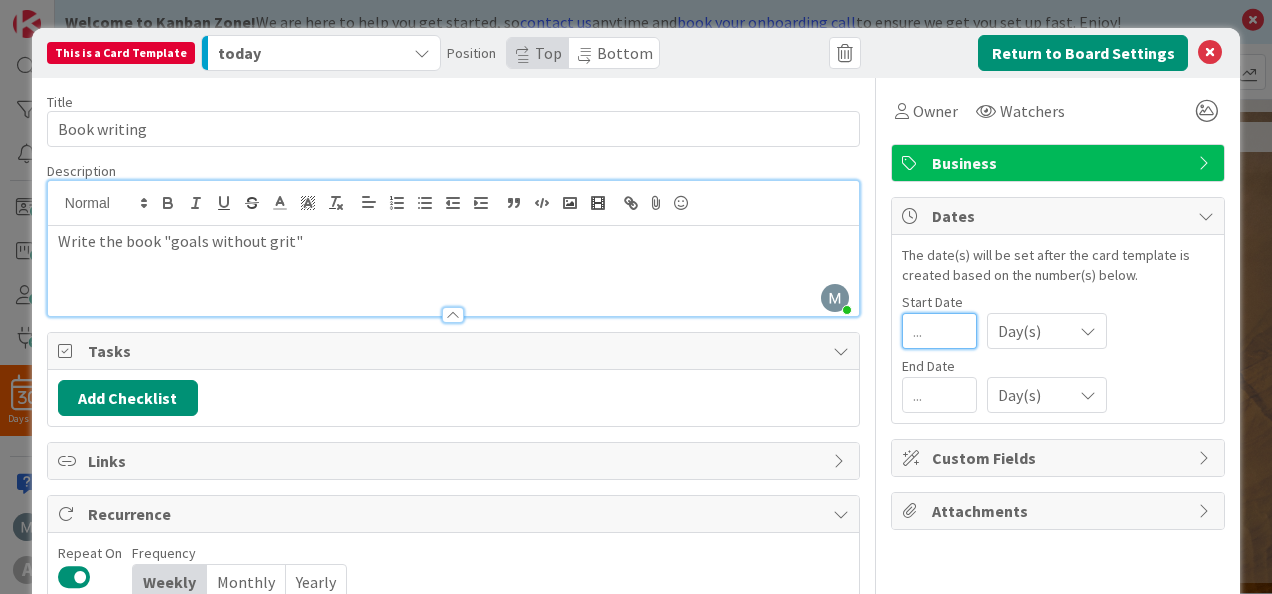 click at bounding box center (939, 331) 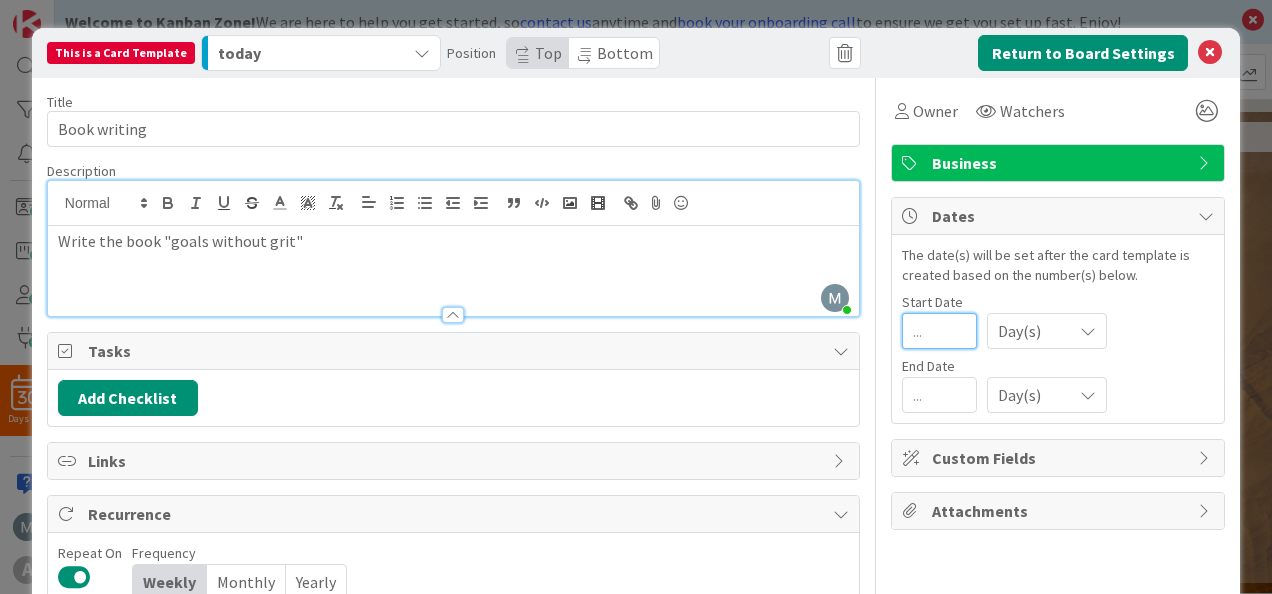 type on "2" 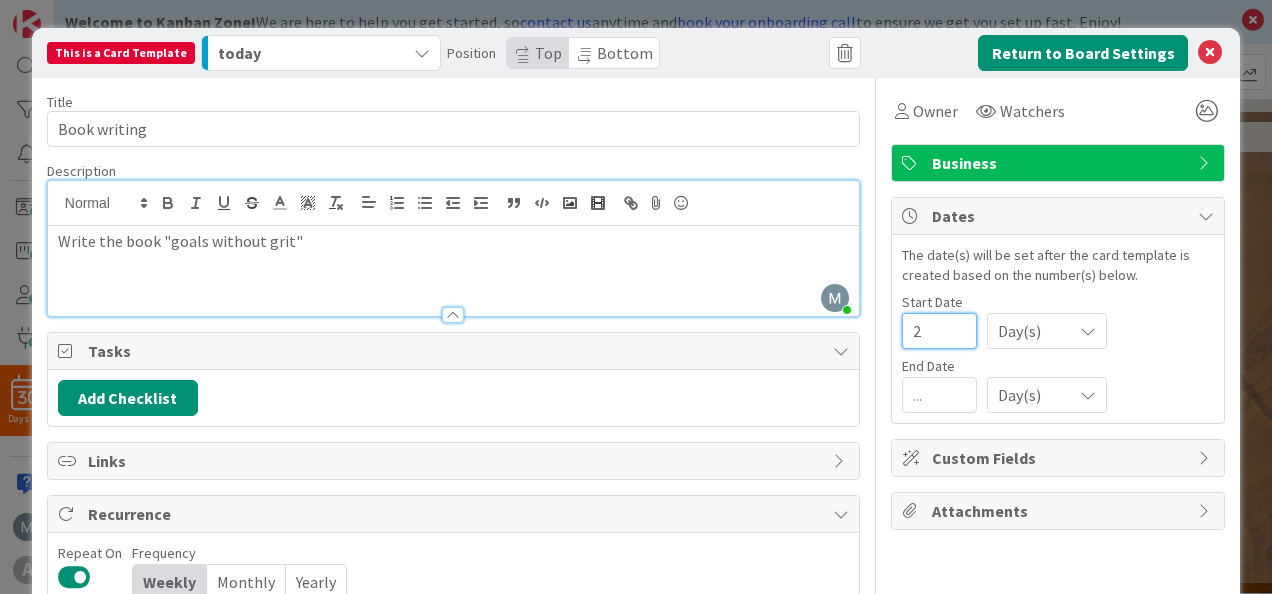 type on "x" 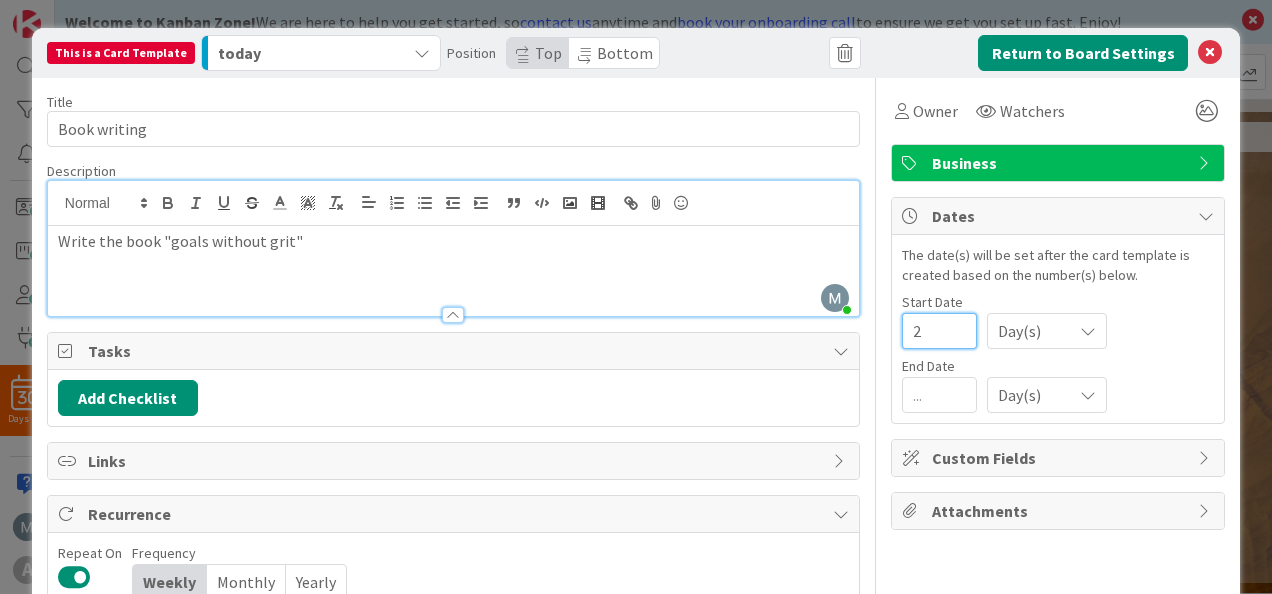 type on "2" 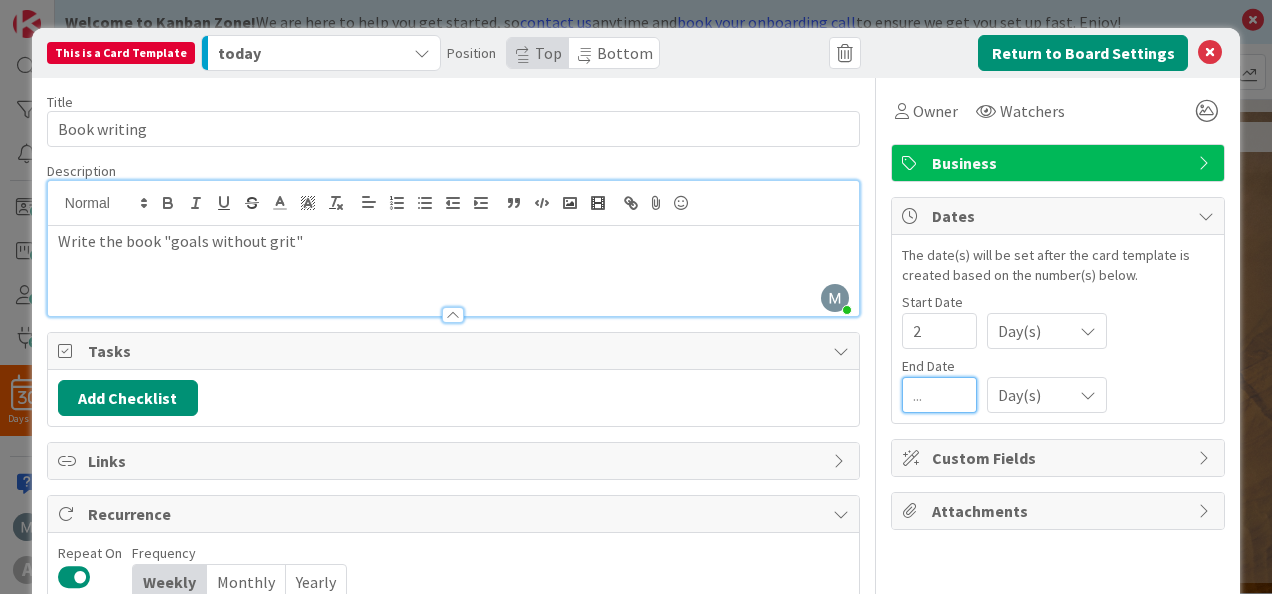click at bounding box center (939, 395) 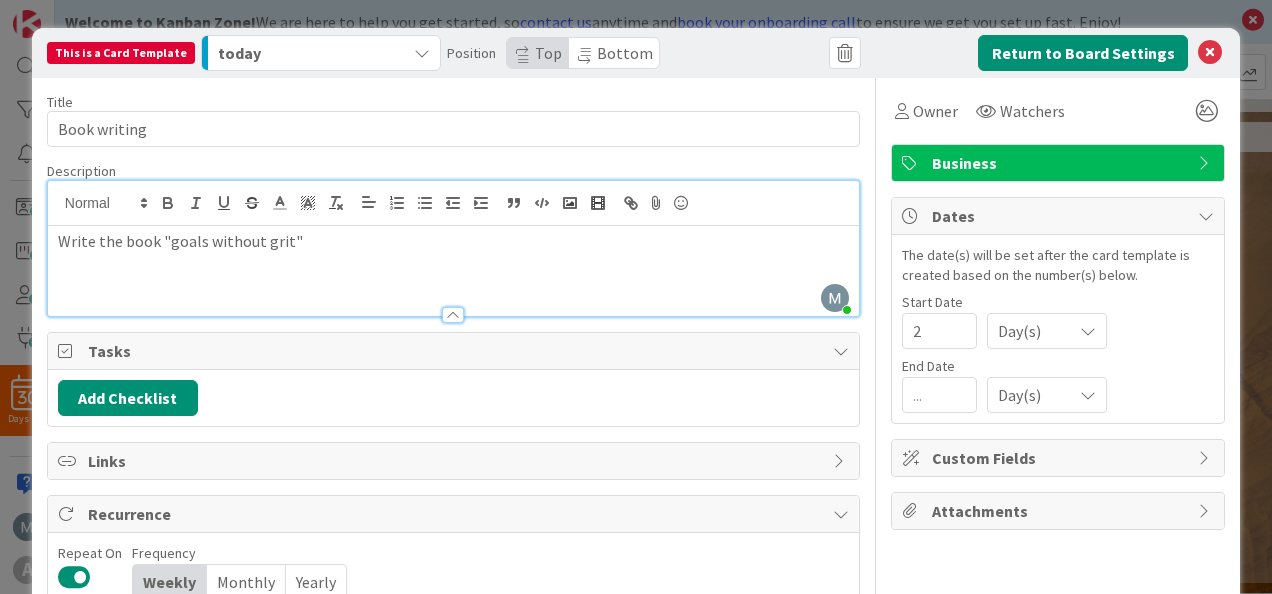click at bounding box center [1088, 331] 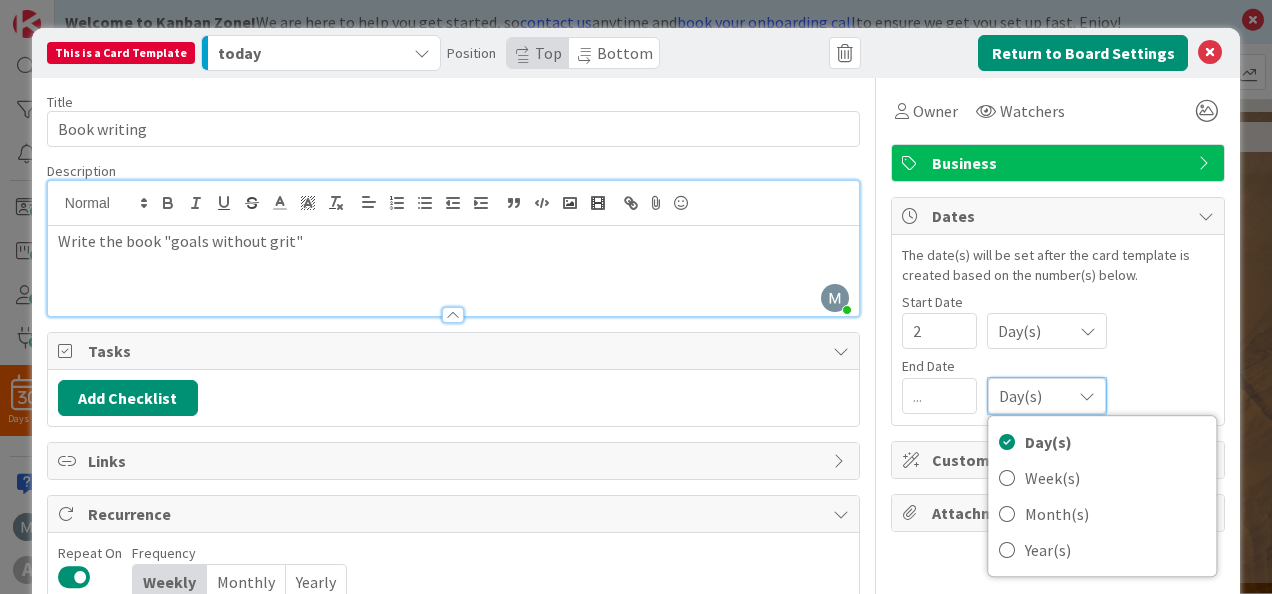 click at bounding box center (1087, 396) 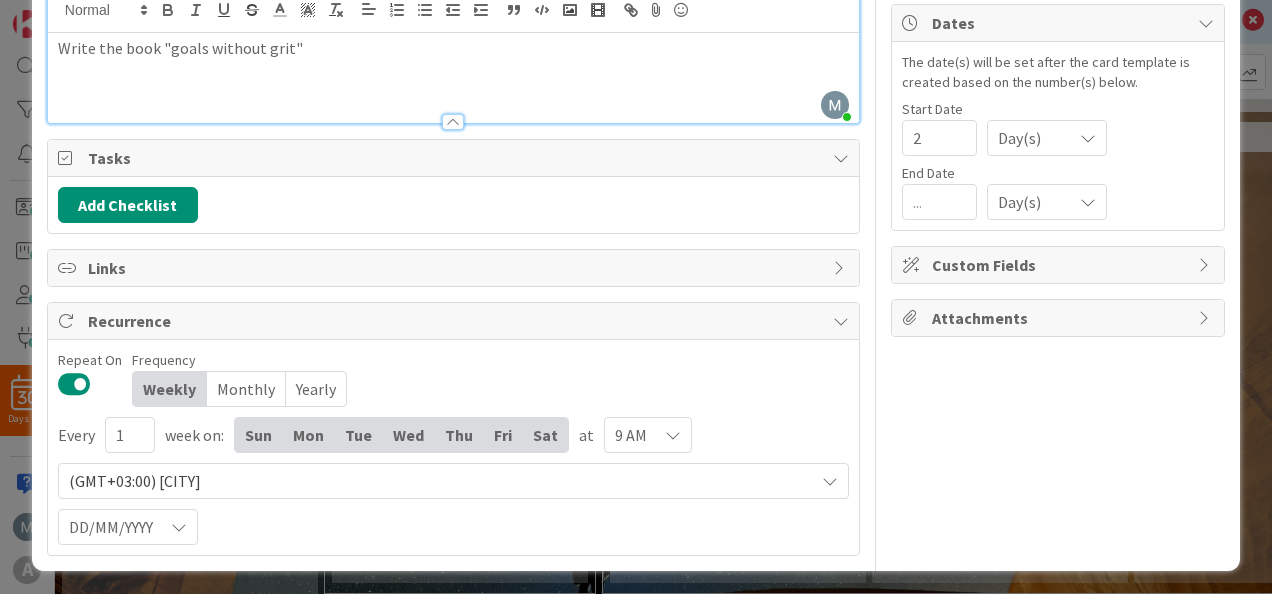 scroll, scrollTop: 0, scrollLeft: 0, axis: both 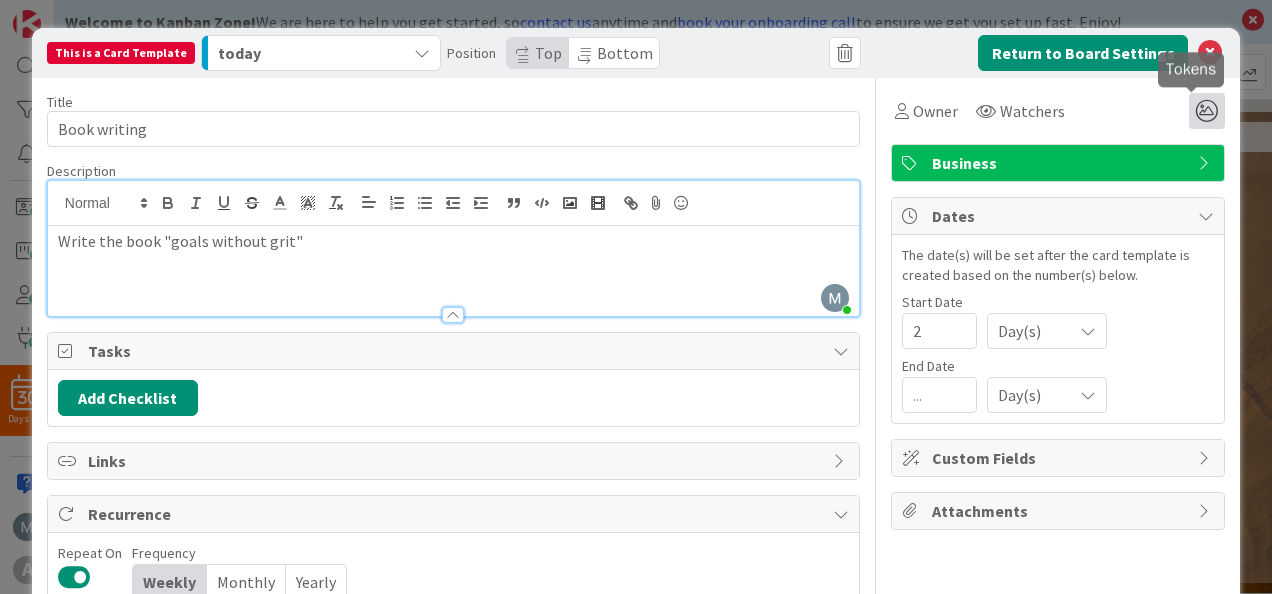 click at bounding box center [1207, 111] 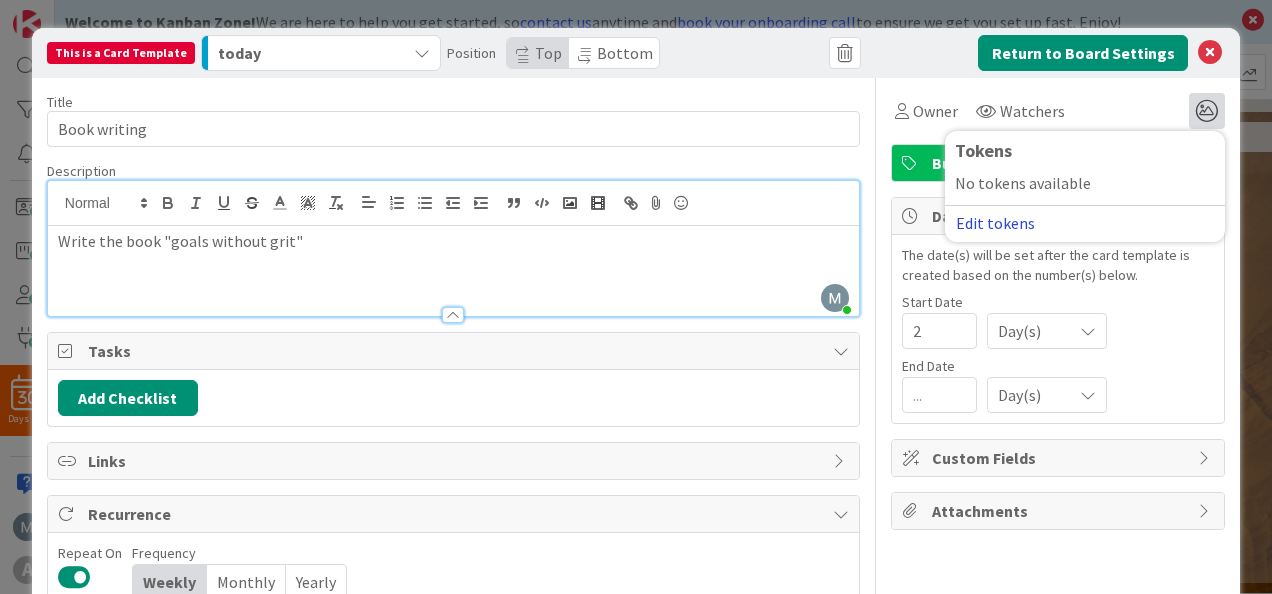 click on "Edit tokens" at bounding box center [995, 223] 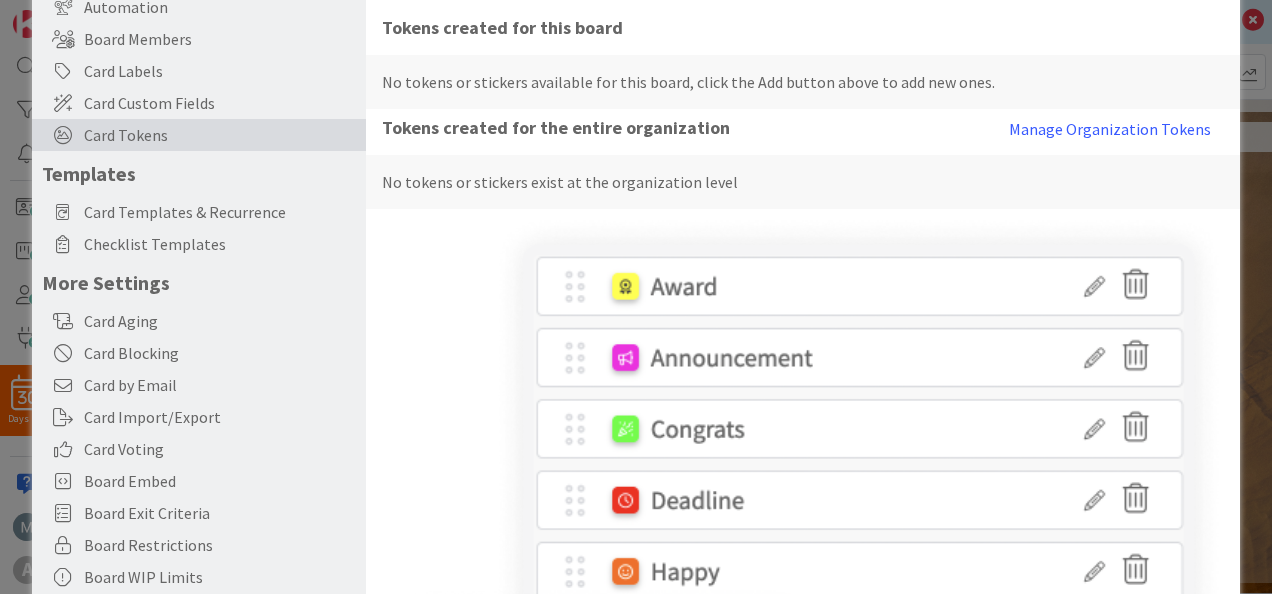 scroll, scrollTop: 0, scrollLeft: 0, axis: both 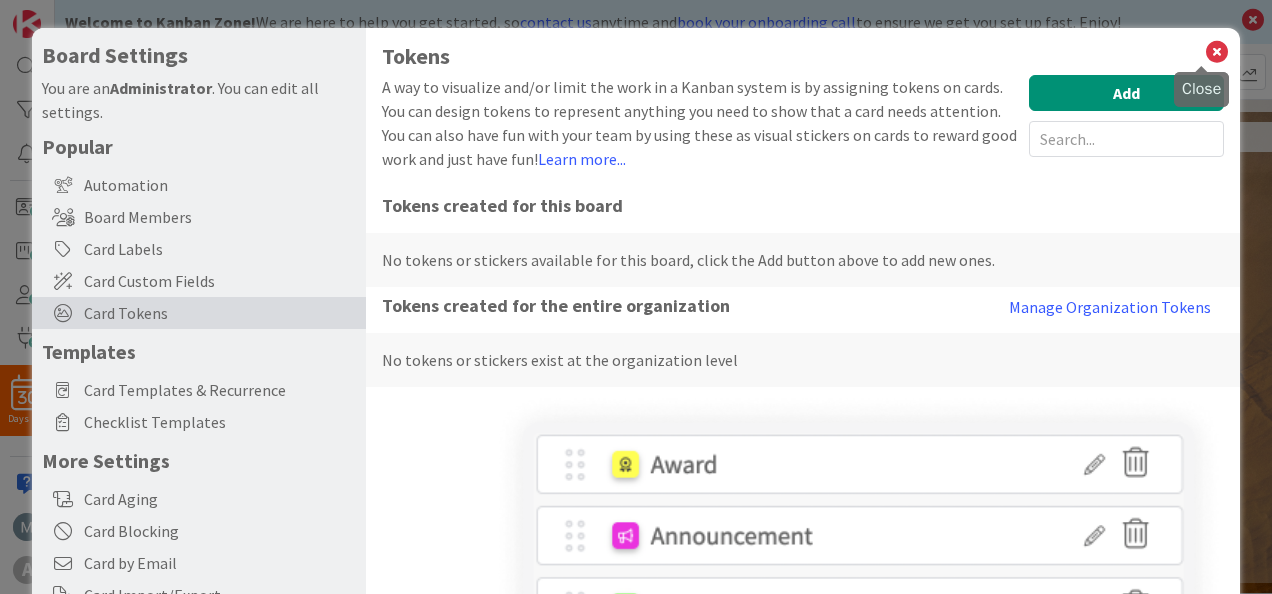 click at bounding box center [1217, 52] 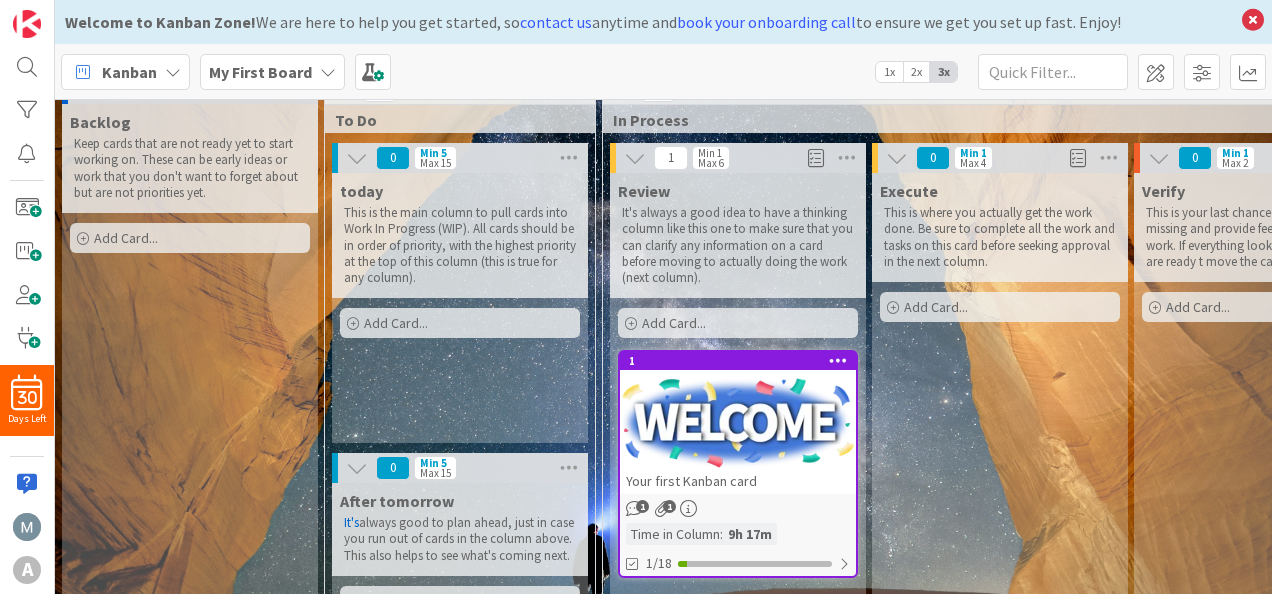 scroll, scrollTop: 0, scrollLeft: 0, axis: both 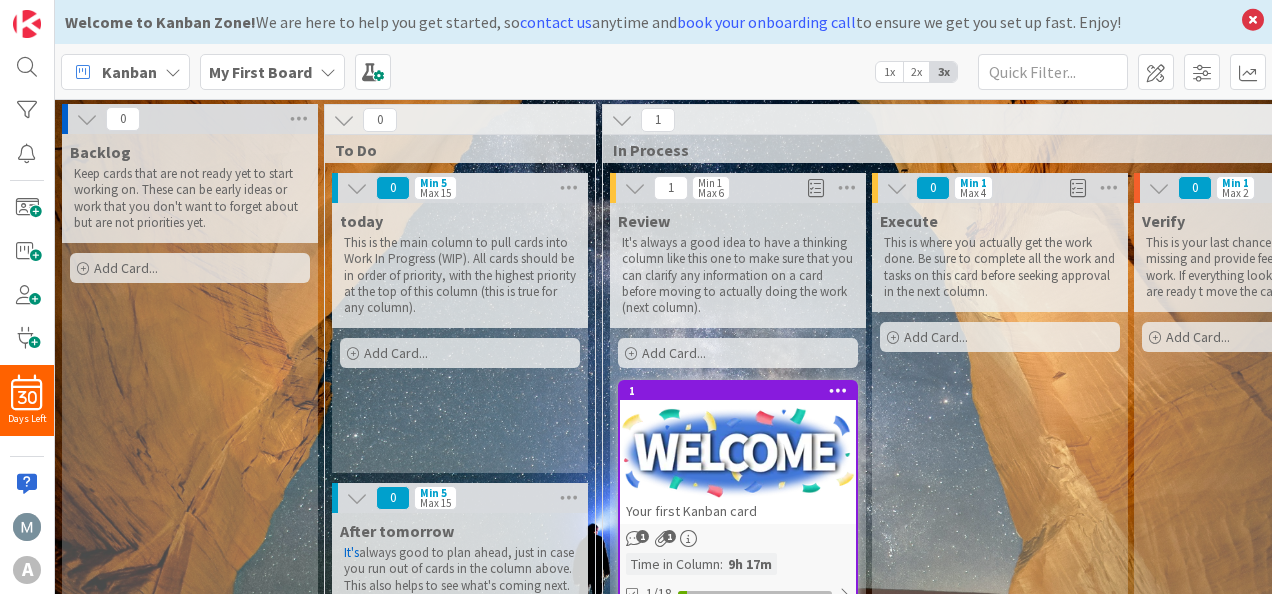 click on "Add Card..." at bounding box center [460, 353] 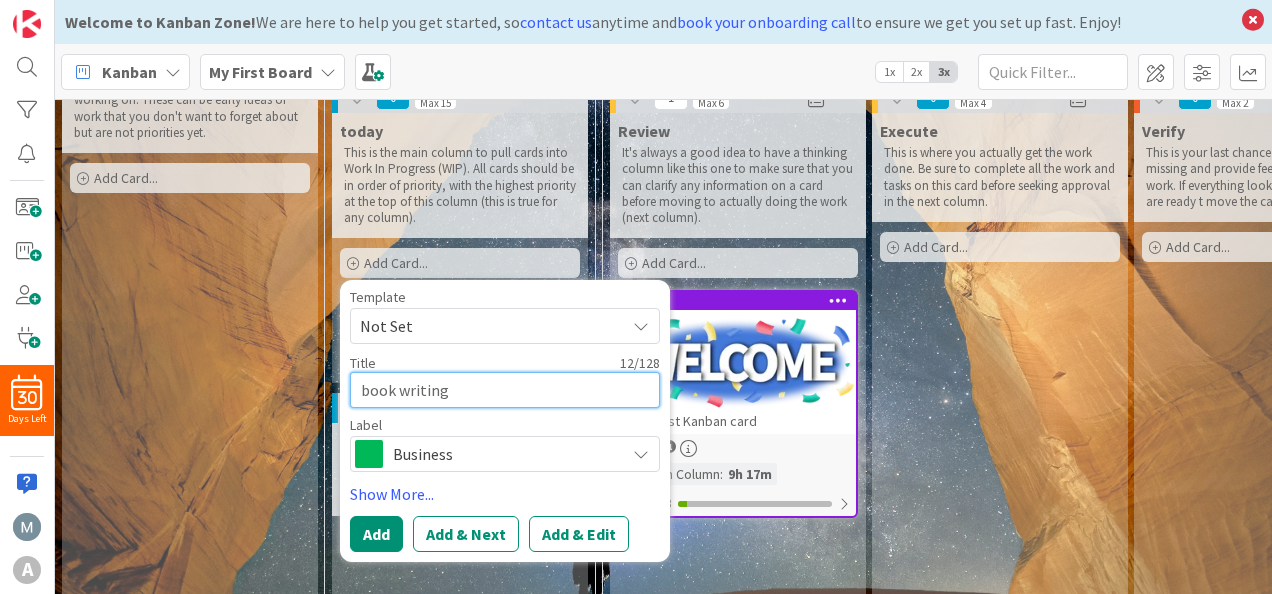 scroll, scrollTop: 200, scrollLeft: 0, axis: vertical 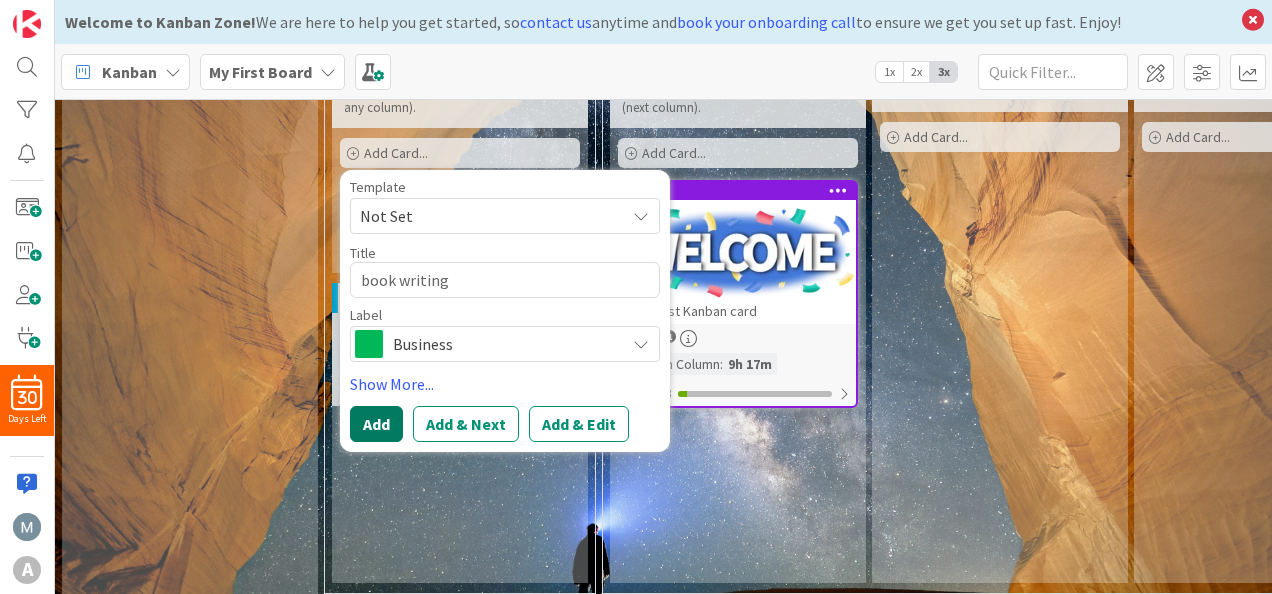 click on "Add" at bounding box center [376, 424] 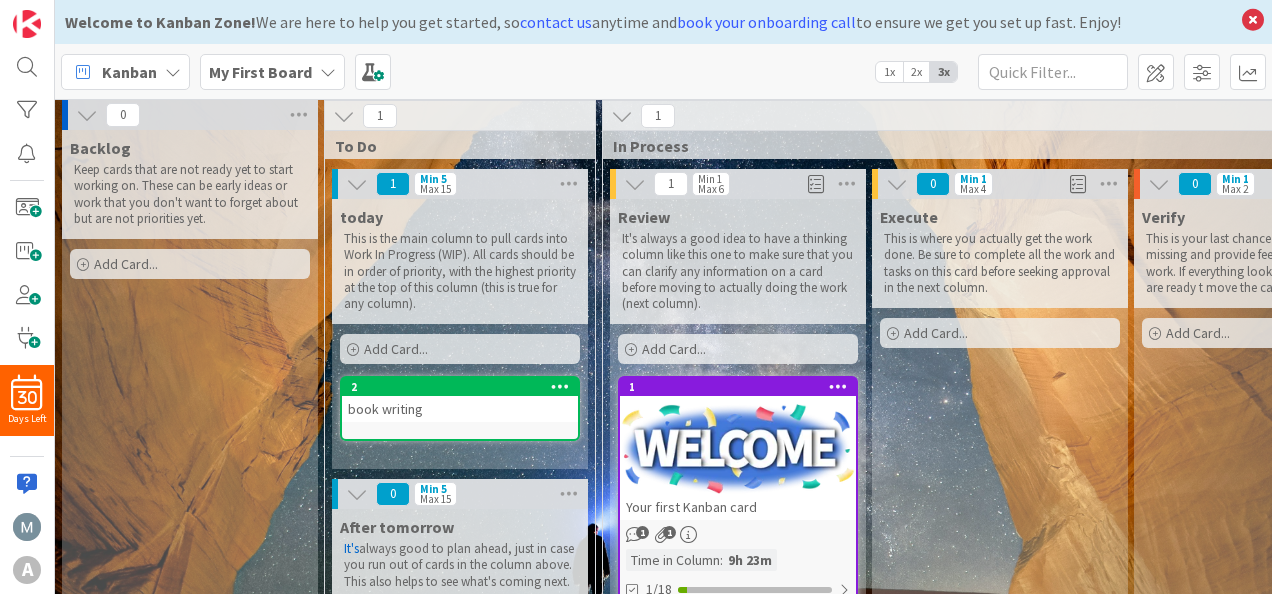scroll, scrollTop: 0, scrollLeft: 0, axis: both 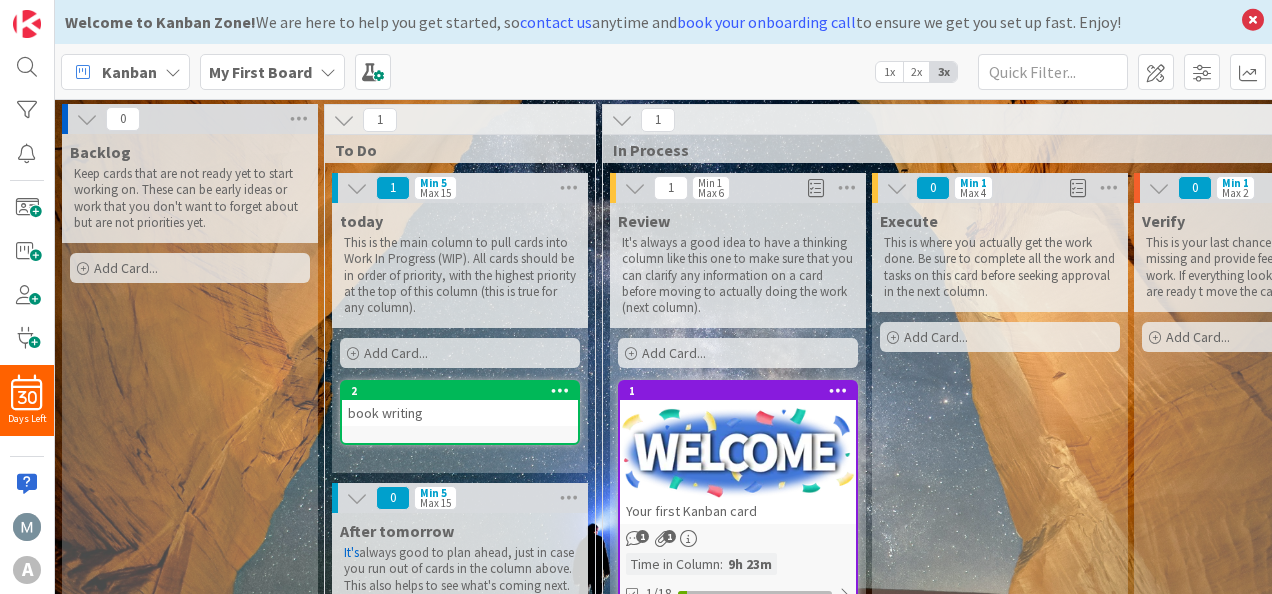 drag, startPoint x: 472, startPoint y: 352, endPoint x: 458, endPoint y: 414, distance: 63.560993 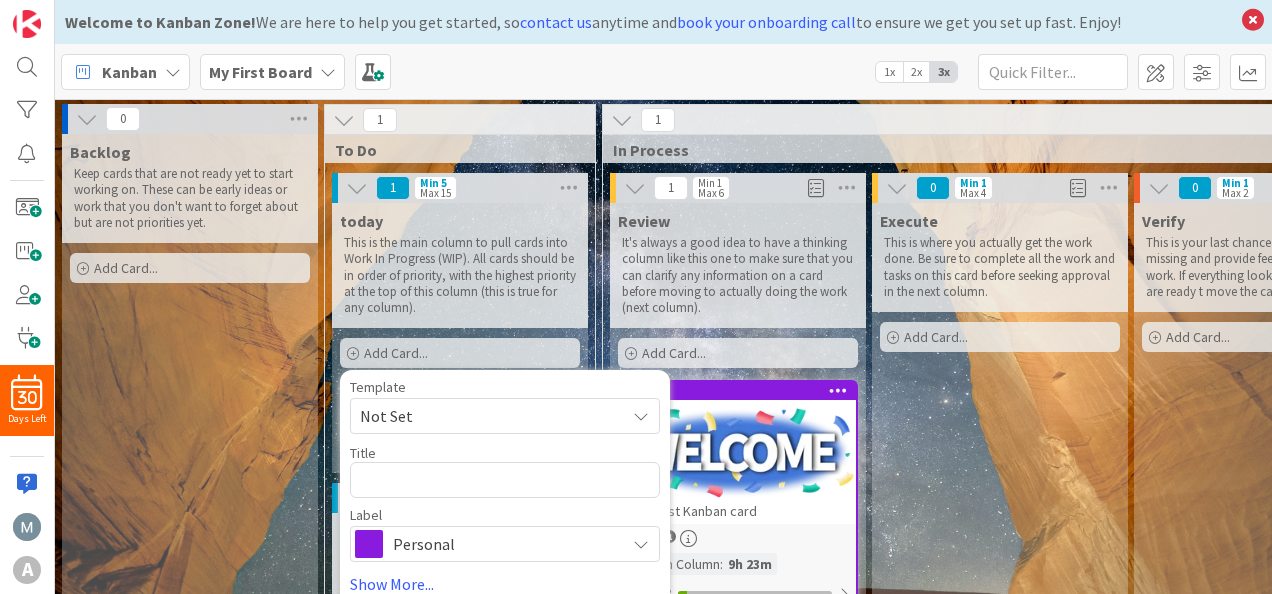 drag, startPoint x: 471, startPoint y: 353, endPoint x: 478, endPoint y: 362, distance: 11.401754 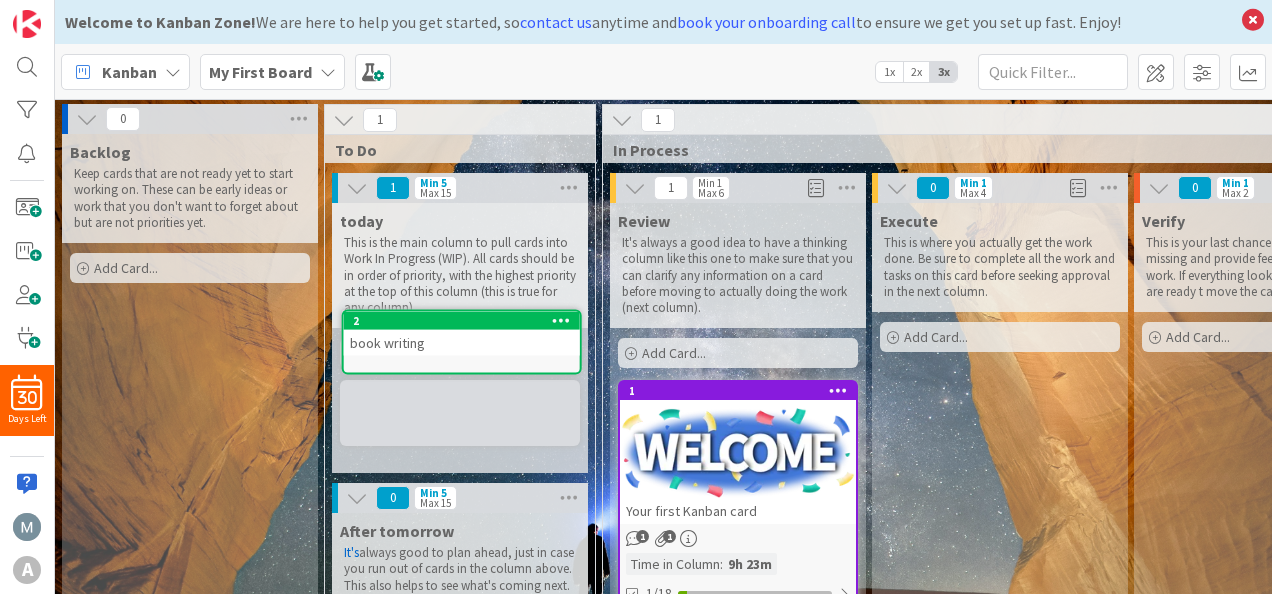 scroll, scrollTop: 0, scrollLeft: 0, axis: both 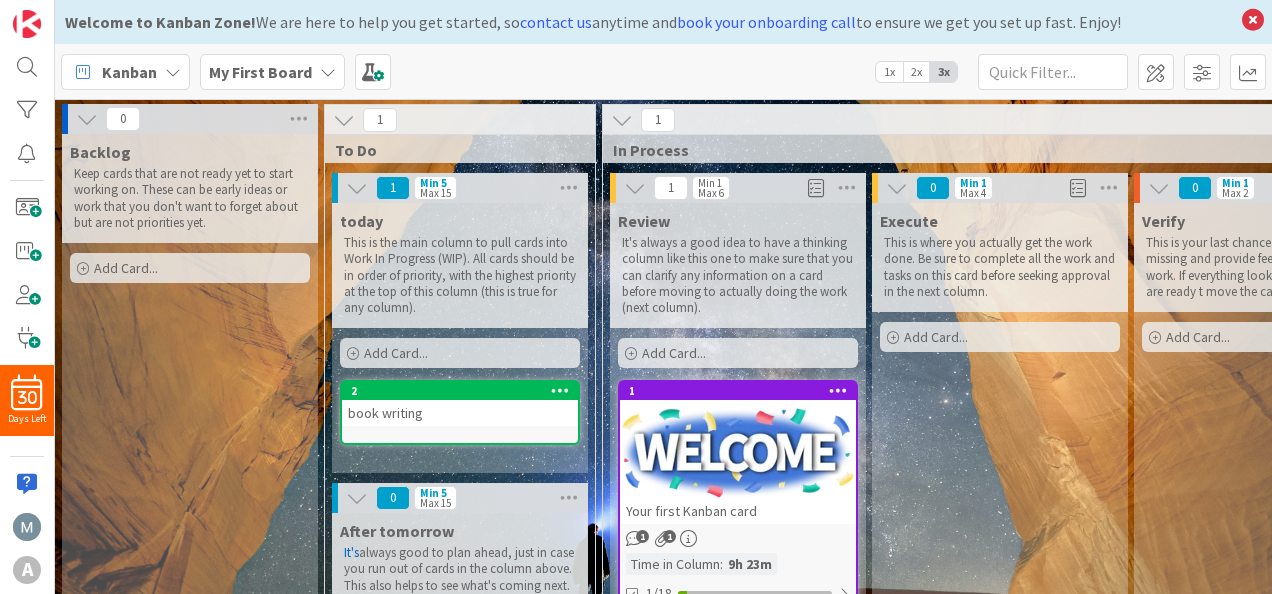 click at bounding box center [560, 390] 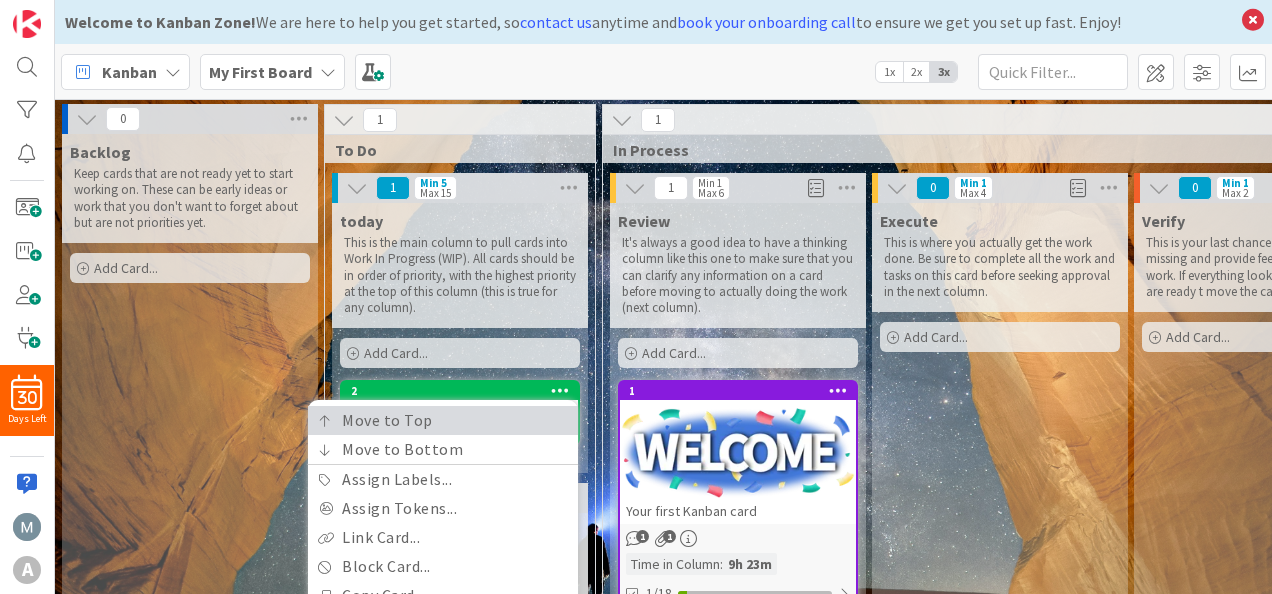 scroll, scrollTop: 100, scrollLeft: 0, axis: vertical 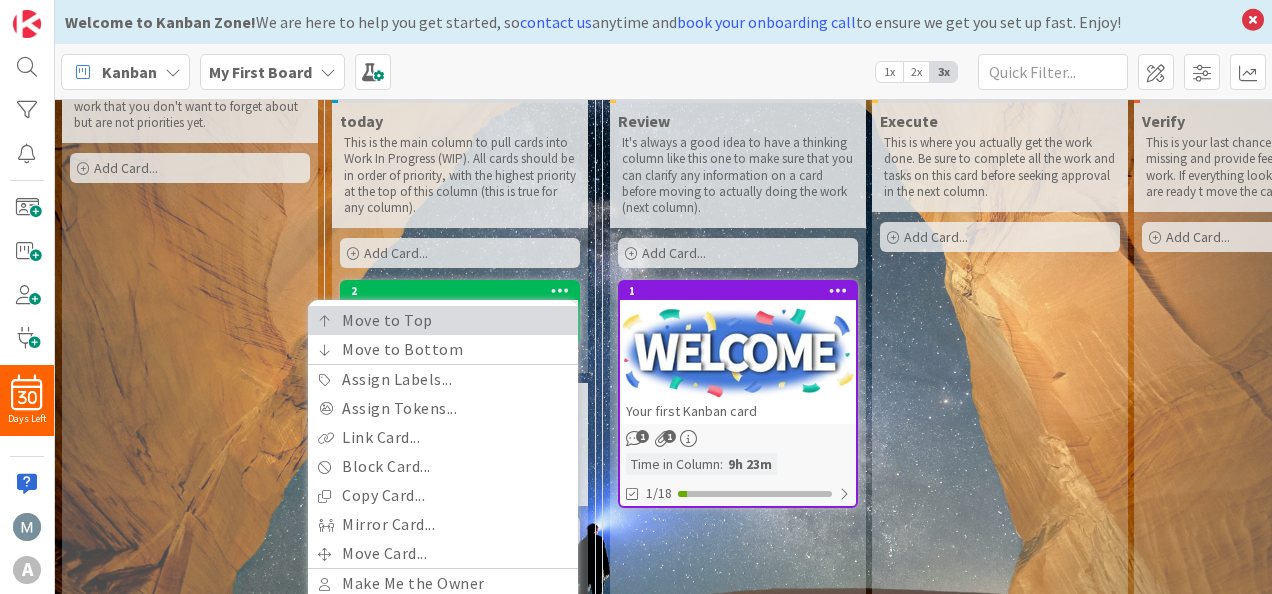 click on "Move to Top" at bounding box center [443, 320] 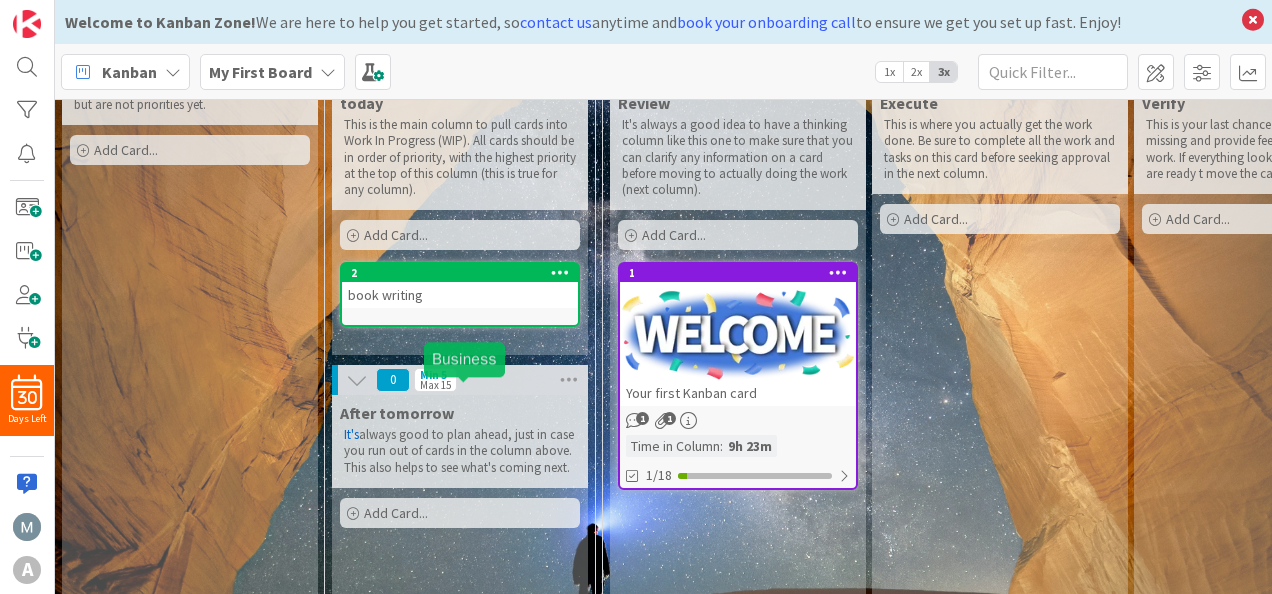 scroll, scrollTop: 200, scrollLeft: 0, axis: vertical 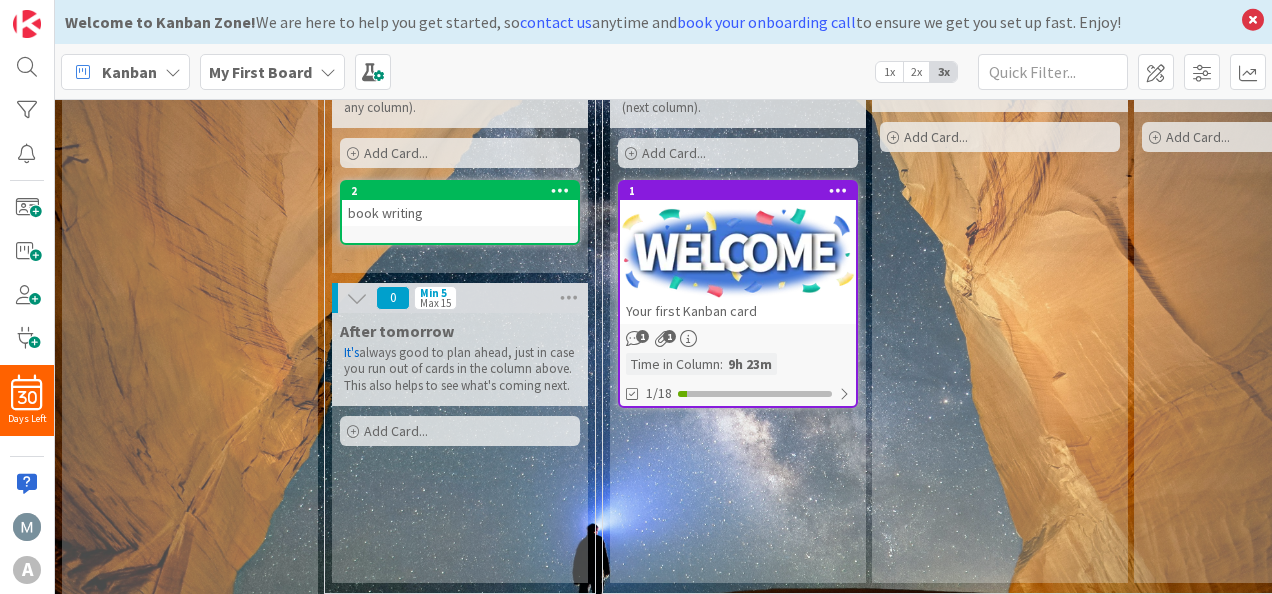 click at bounding box center (560, 190) 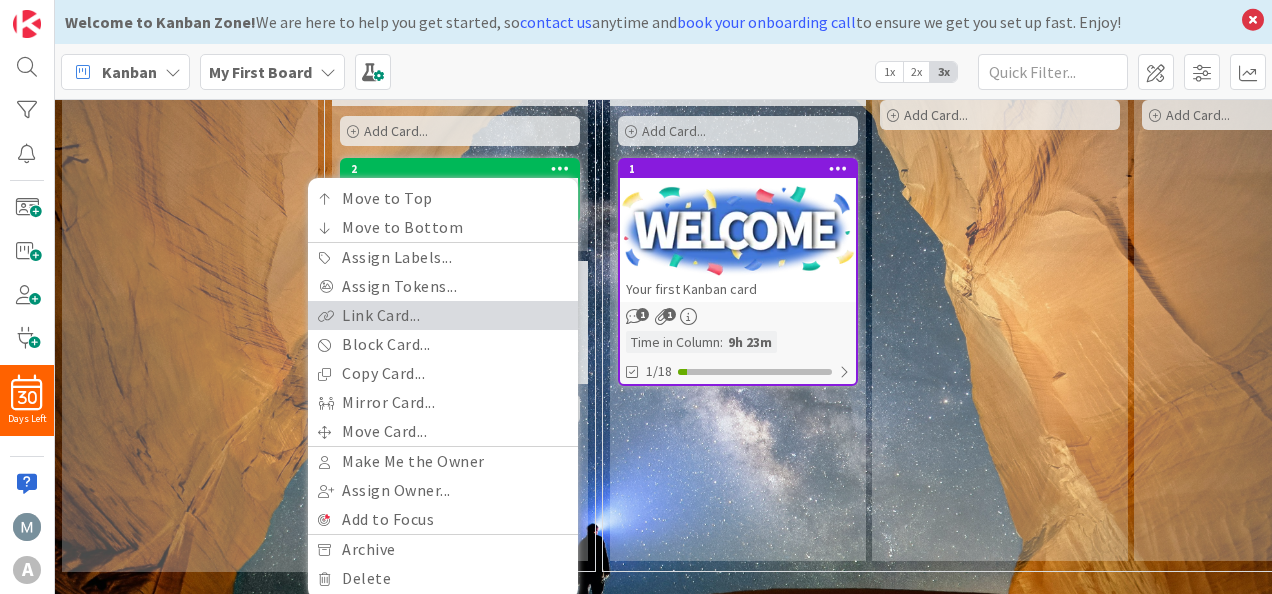 scroll, scrollTop: 240, scrollLeft: 0, axis: vertical 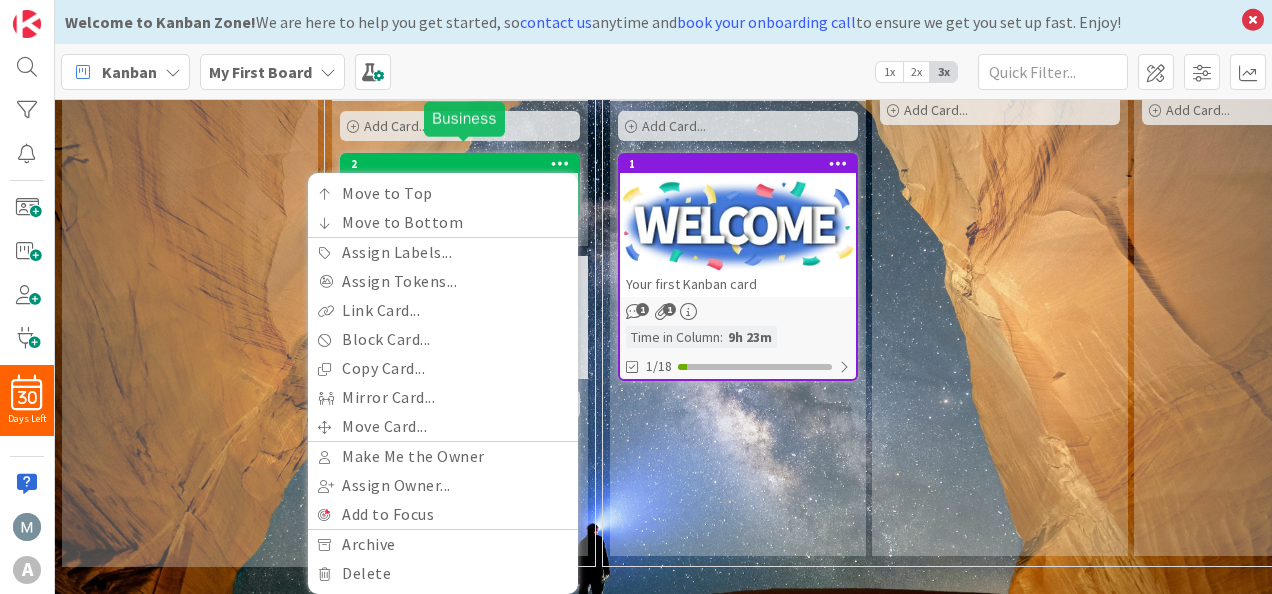 click on "2" at bounding box center (464, 164) 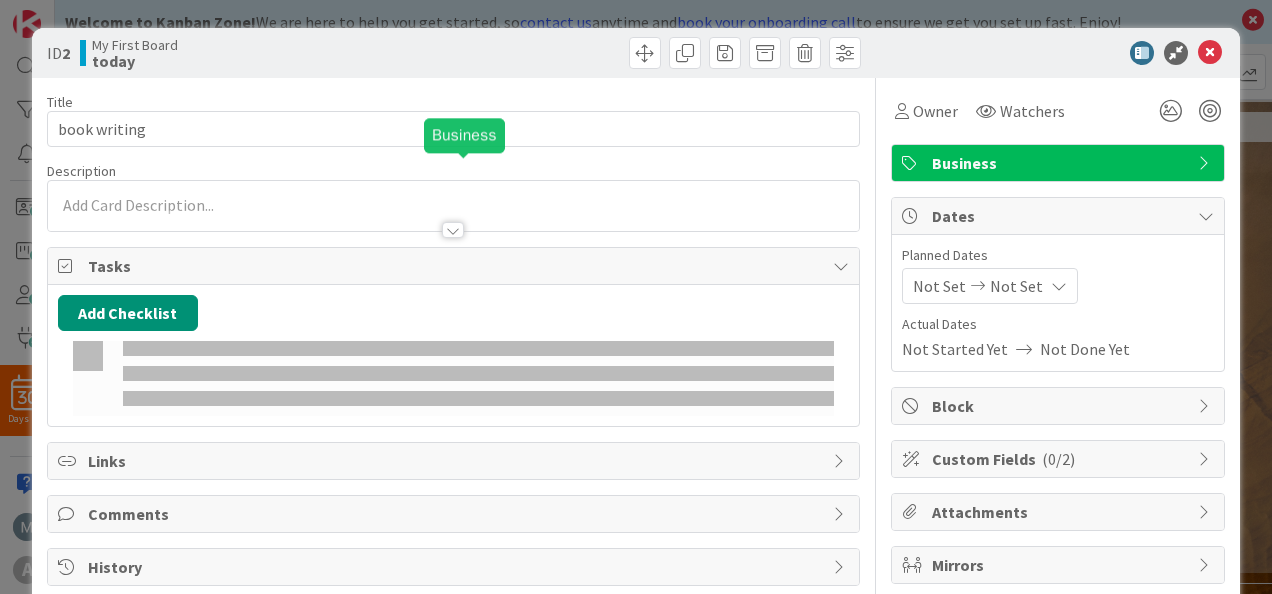 click on "Description" at bounding box center (453, 171) 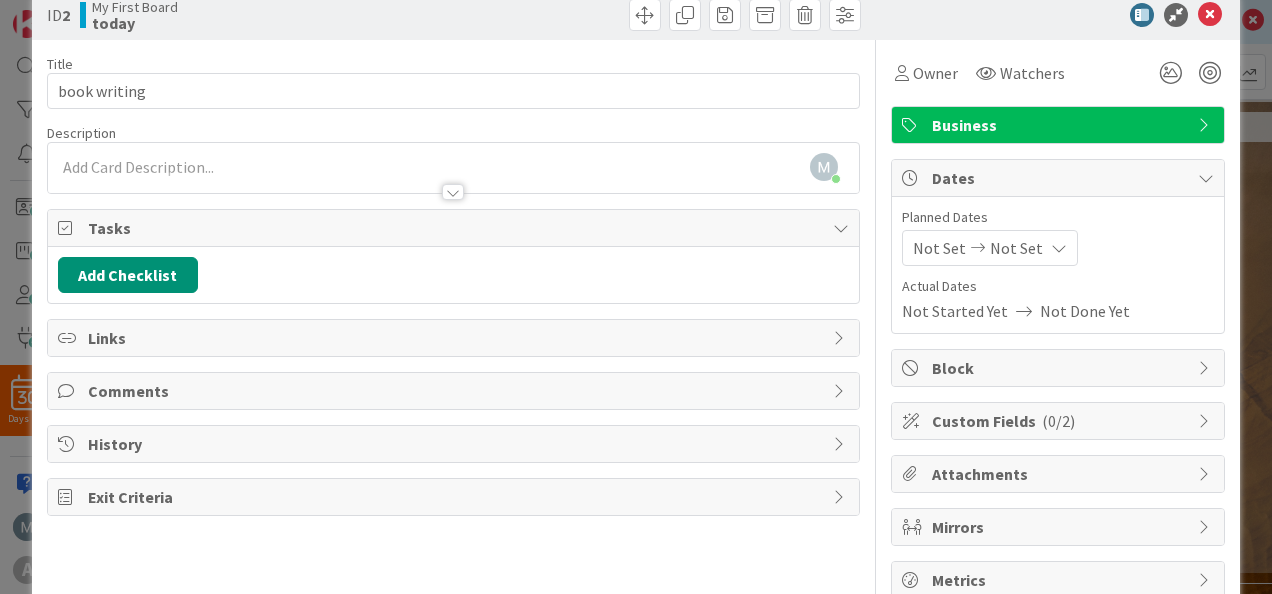 scroll, scrollTop: 0, scrollLeft: 0, axis: both 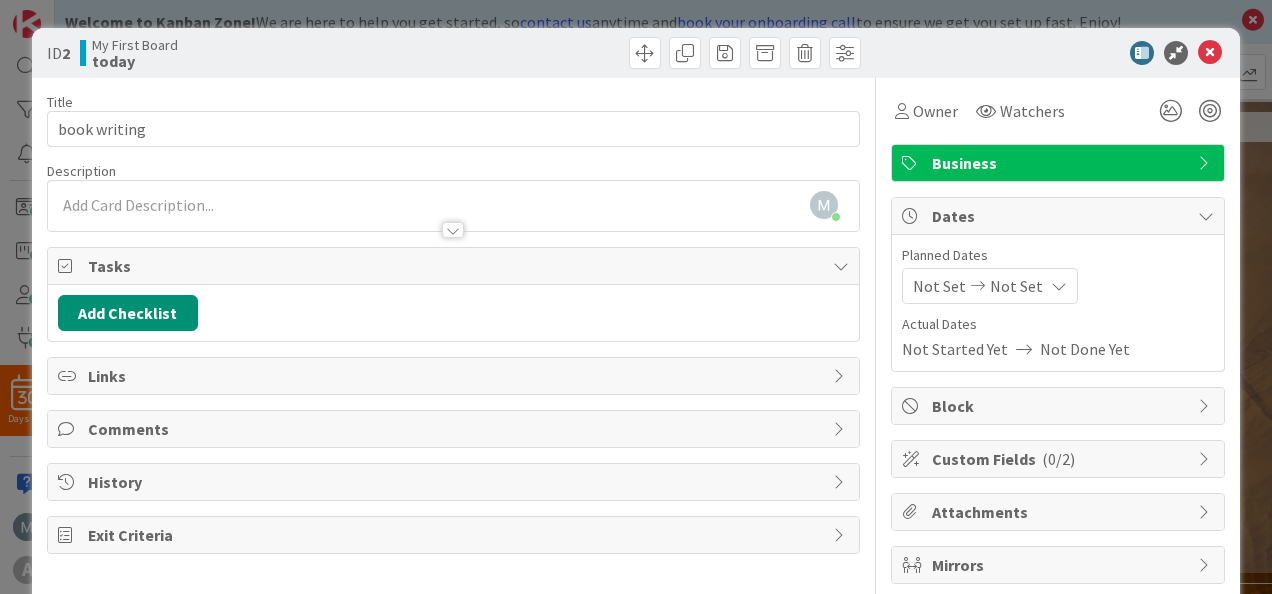 click on "Dates" at bounding box center (1060, 216) 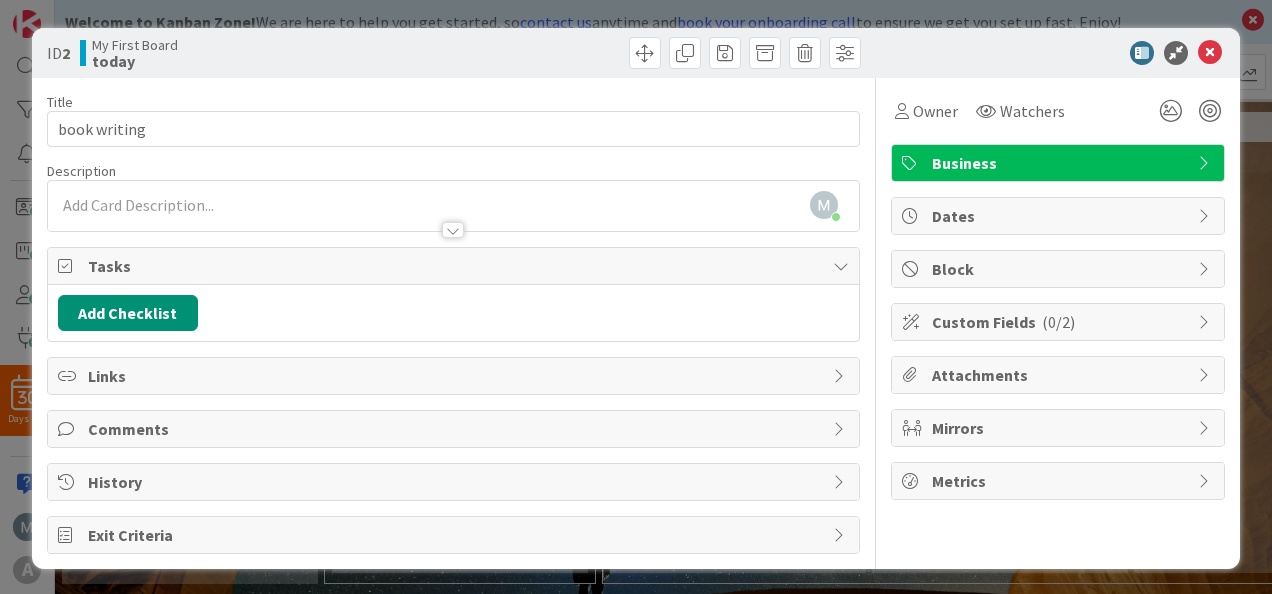 click on "Dates" at bounding box center (1060, 216) 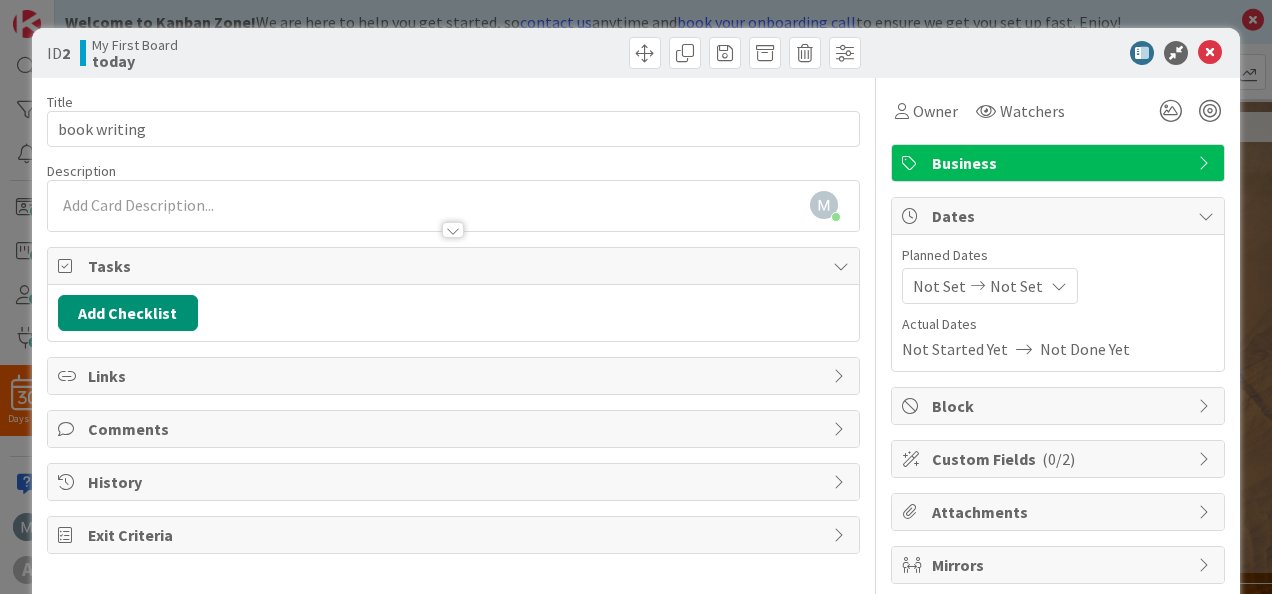 click at bounding box center [1059, 286] 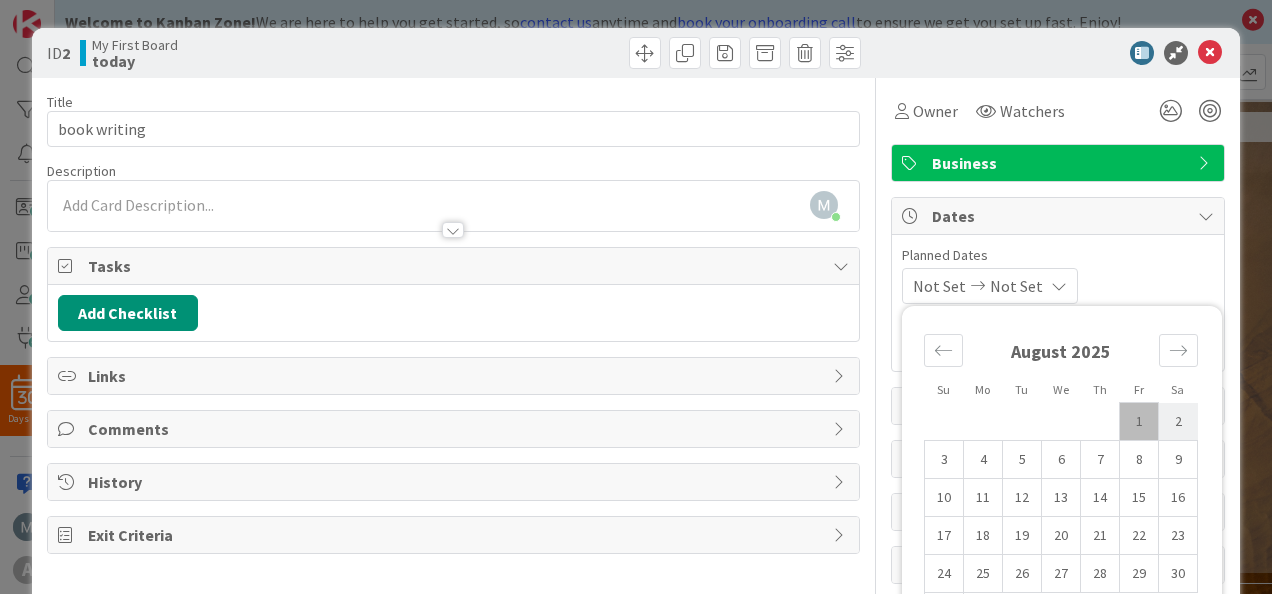 click on "2" at bounding box center (1178, 422) 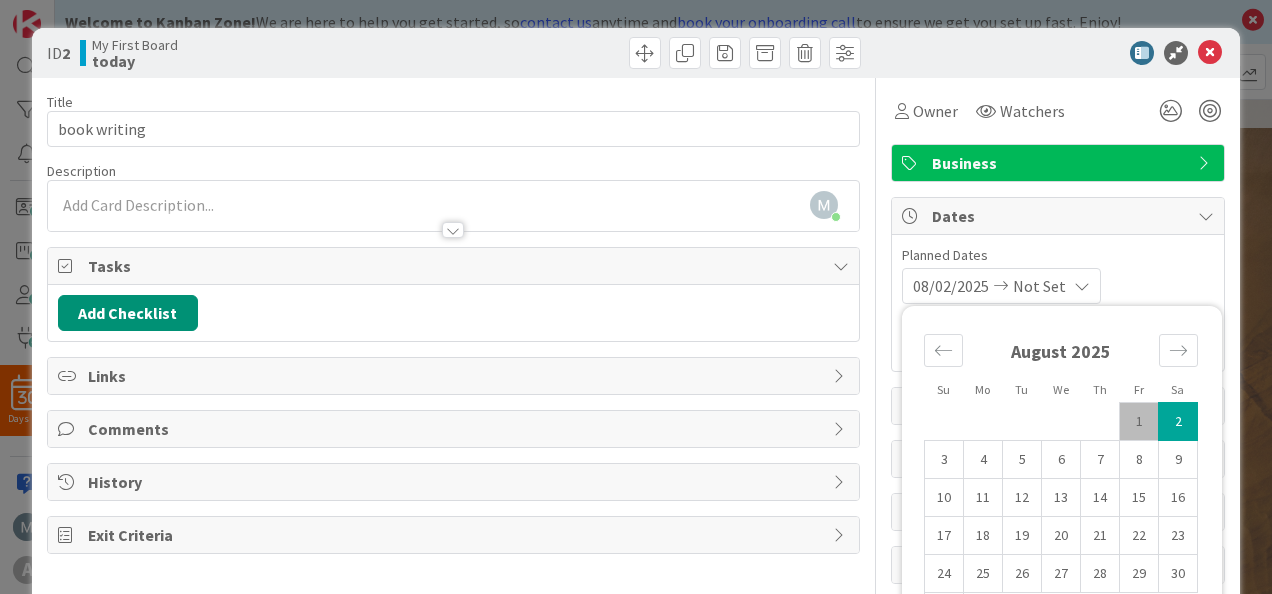 click at bounding box center [1082, 286] 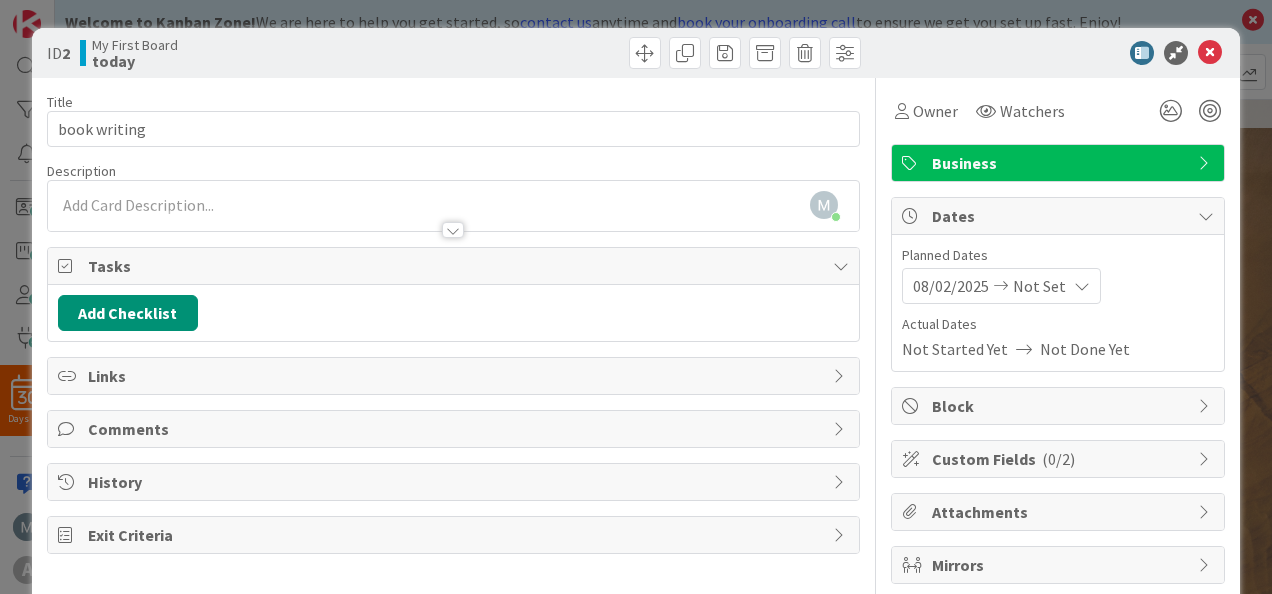 click on "08/02/2025 Not Set" at bounding box center (1001, 286) 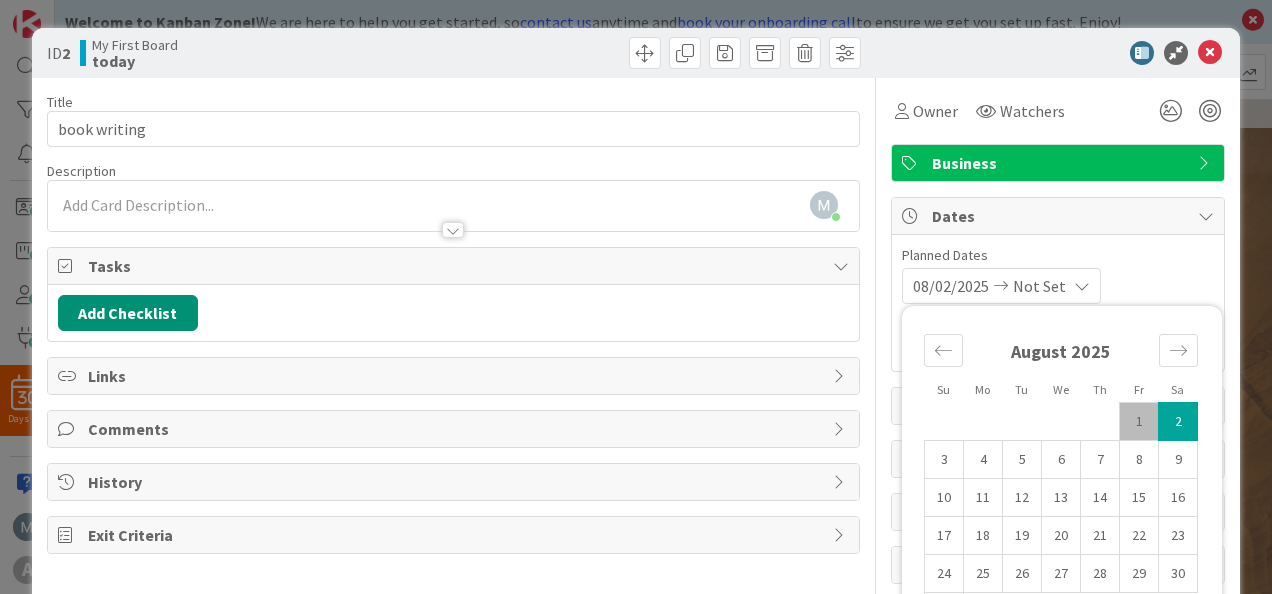 click on "2" at bounding box center [1178, 422] 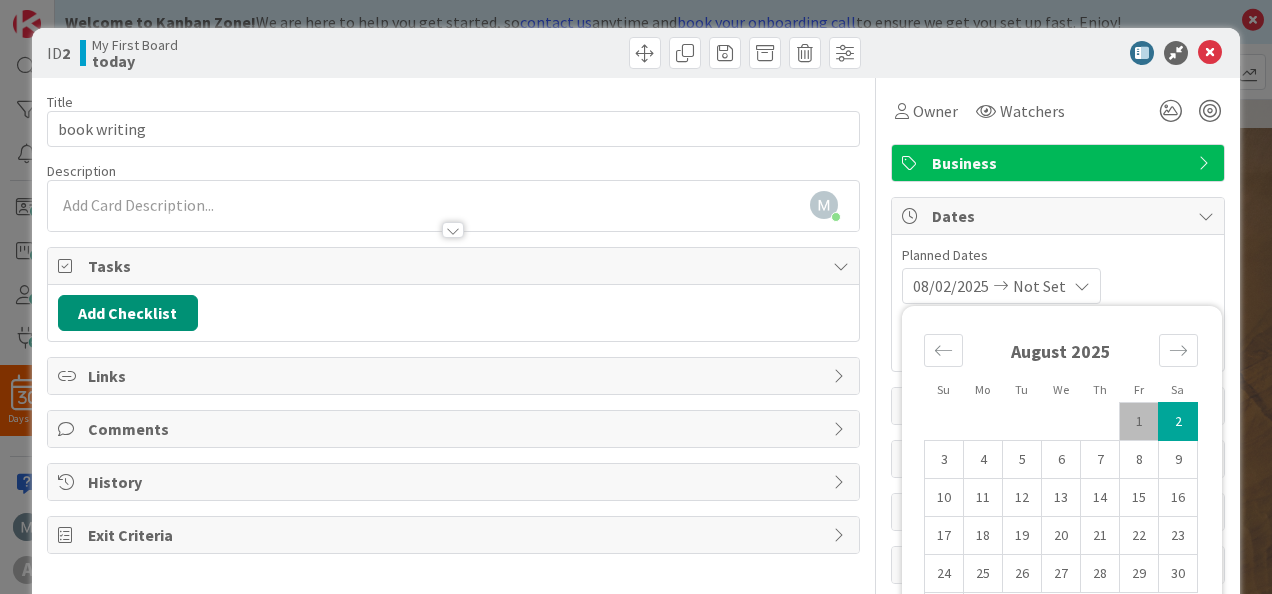 click on "2" at bounding box center [1178, 422] 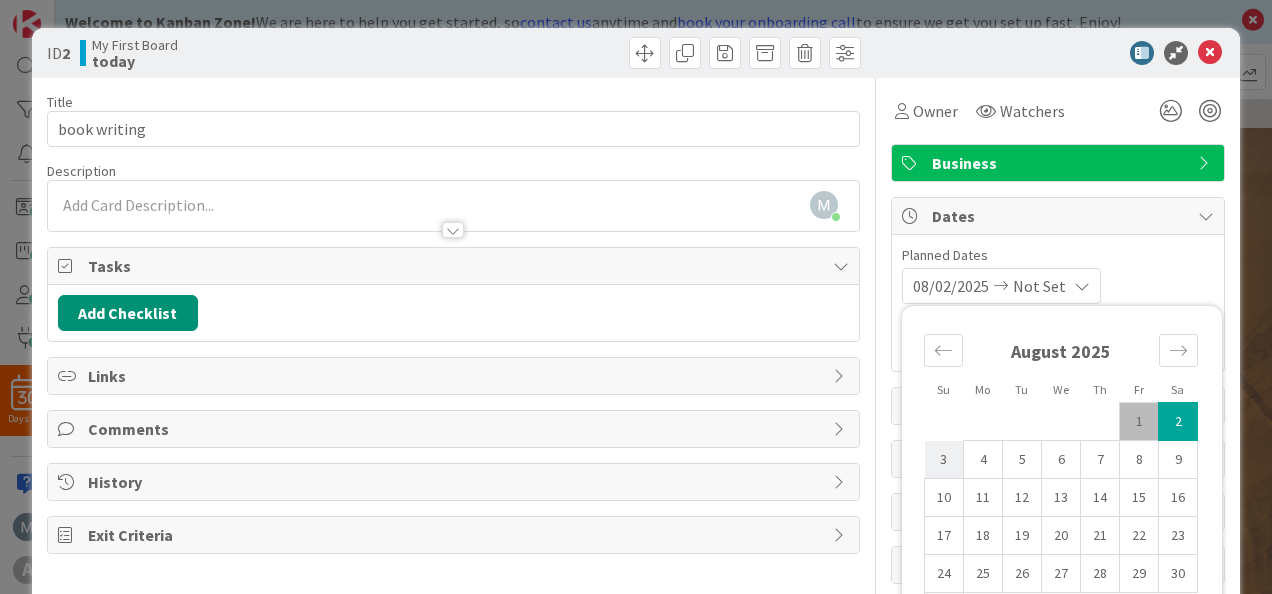 click on "3" at bounding box center (944, 460) 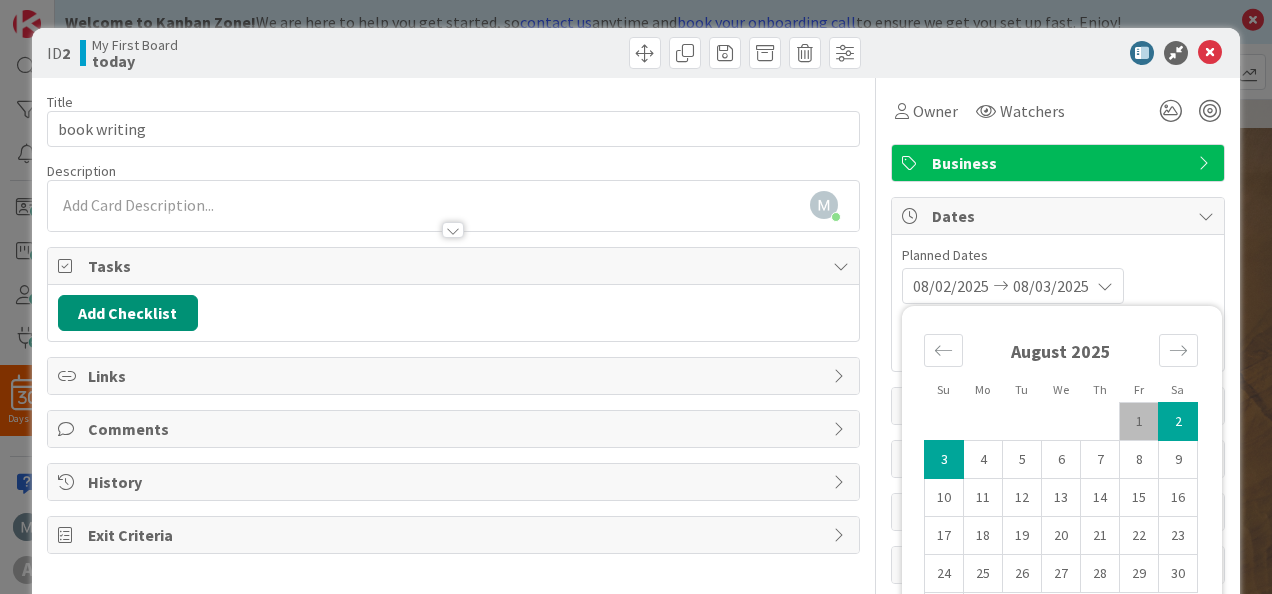click on "2" at bounding box center (1178, 422) 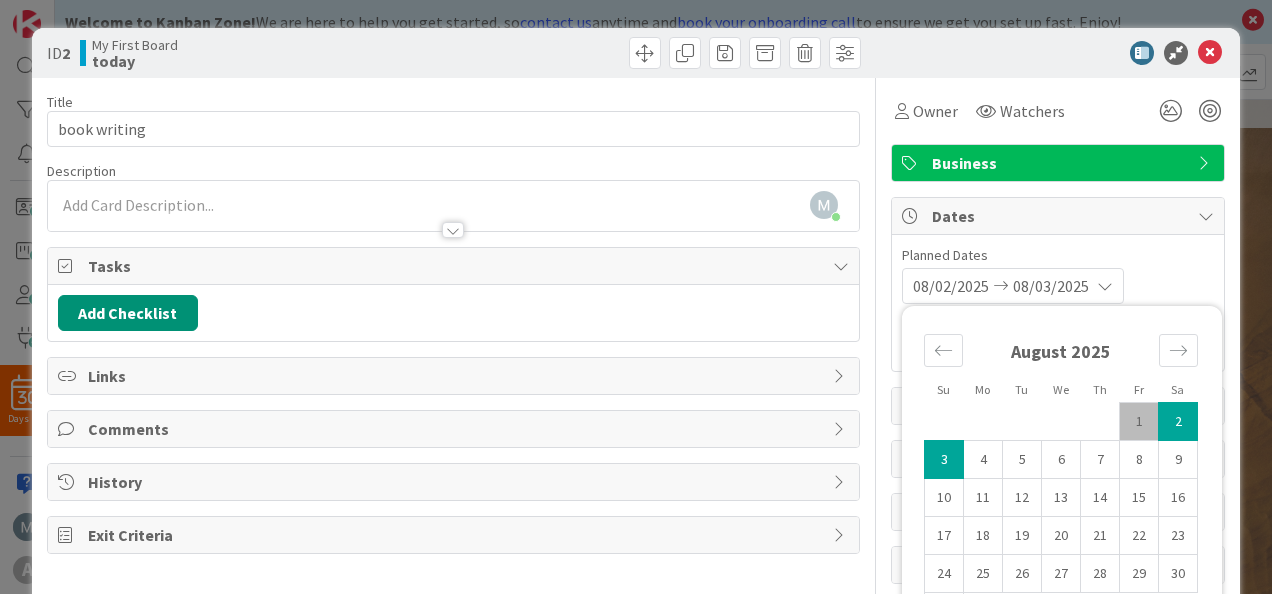 click on "3" at bounding box center (944, 460) 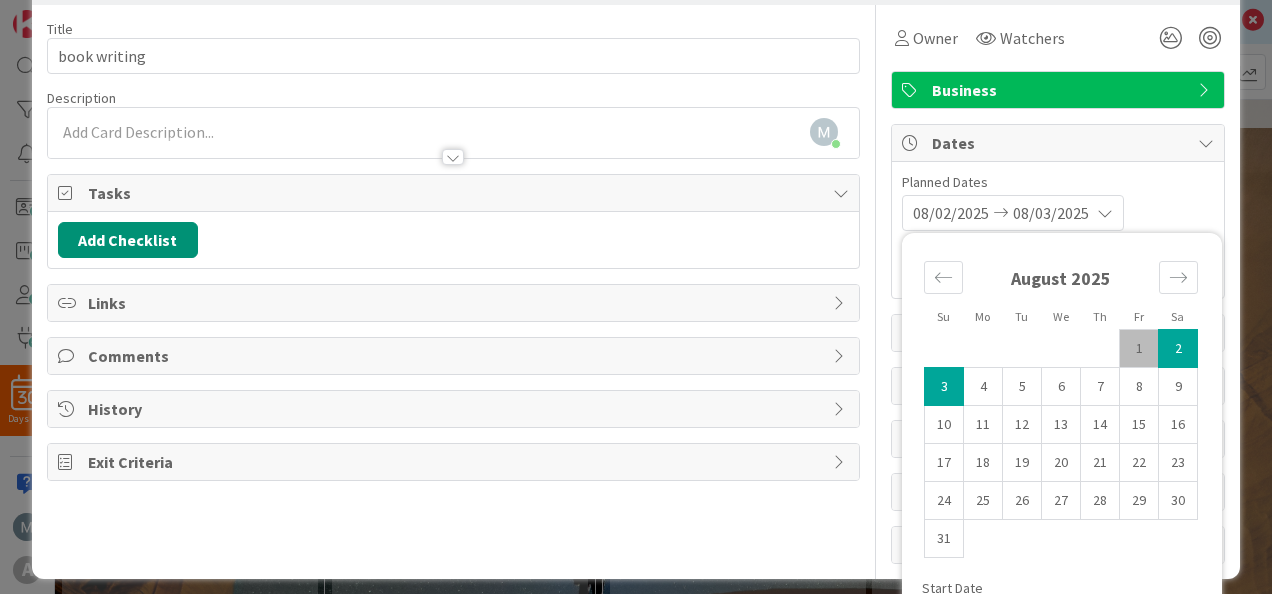 scroll, scrollTop: 100, scrollLeft: 0, axis: vertical 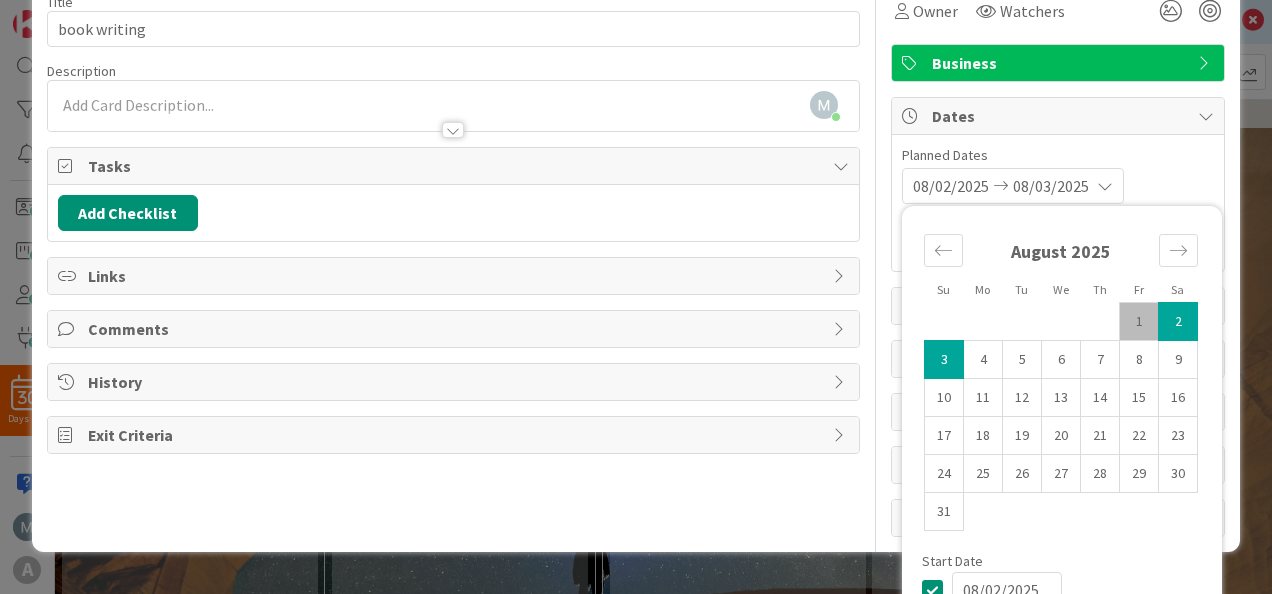 click on "2" at bounding box center [1178, 322] 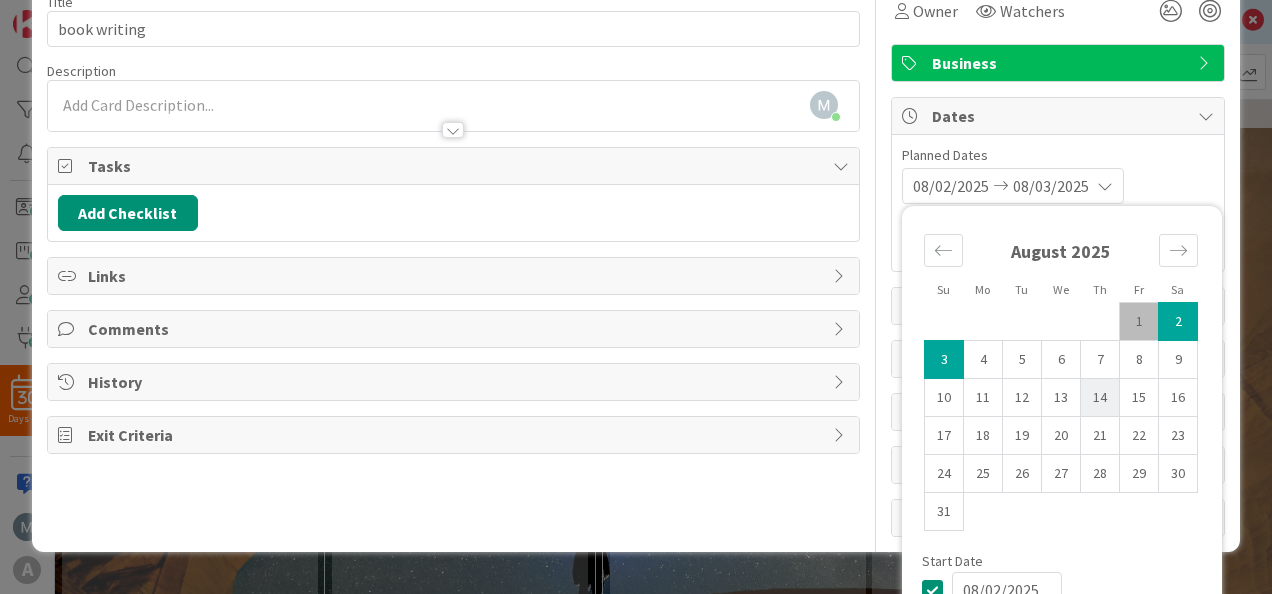 scroll, scrollTop: 195, scrollLeft: 0, axis: vertical 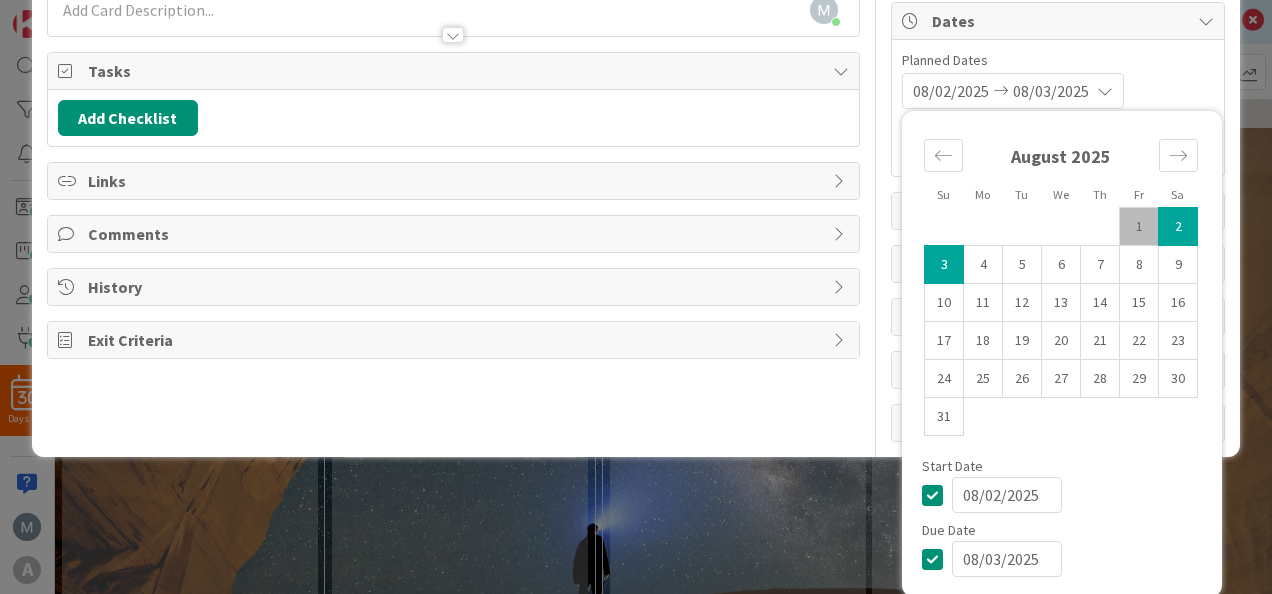 click on "08/03/2025" at bounding box center [1007, 559] 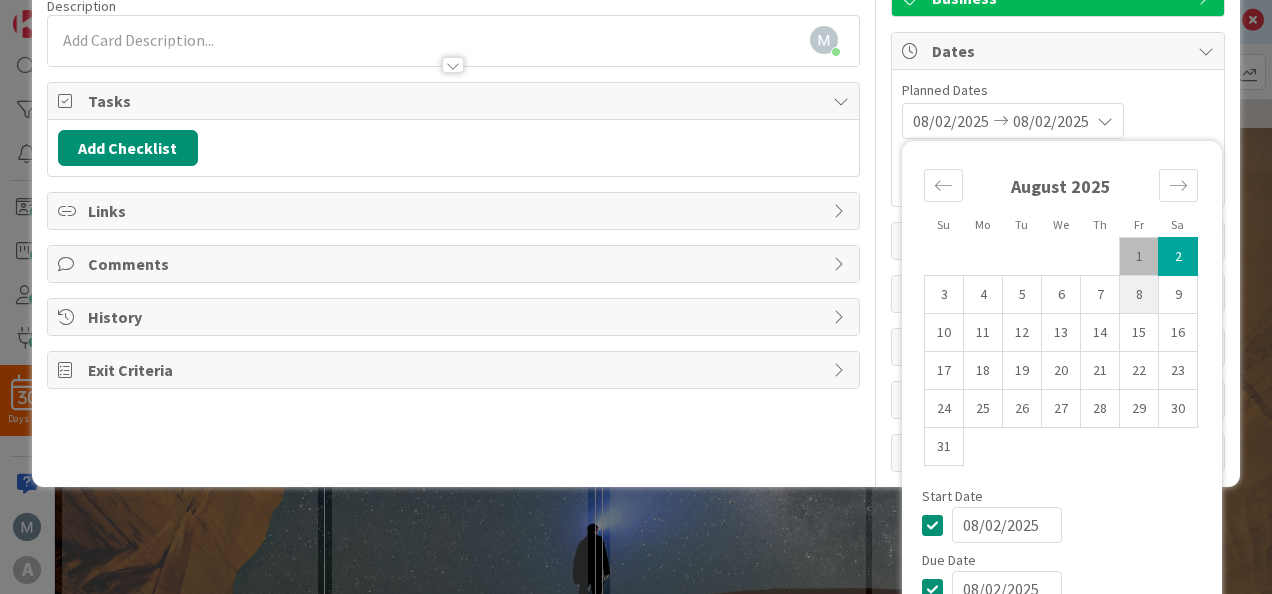 scroll, scrollTop: 195, scrollLeft: 0, axis: vertical 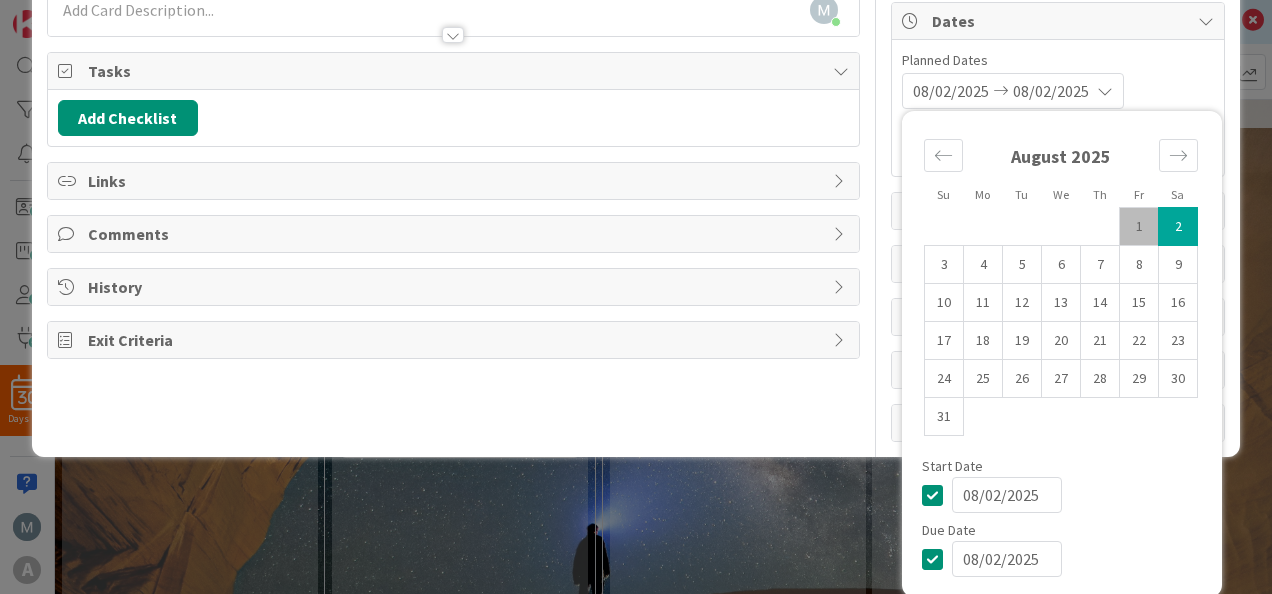 type on "08/02/2025" 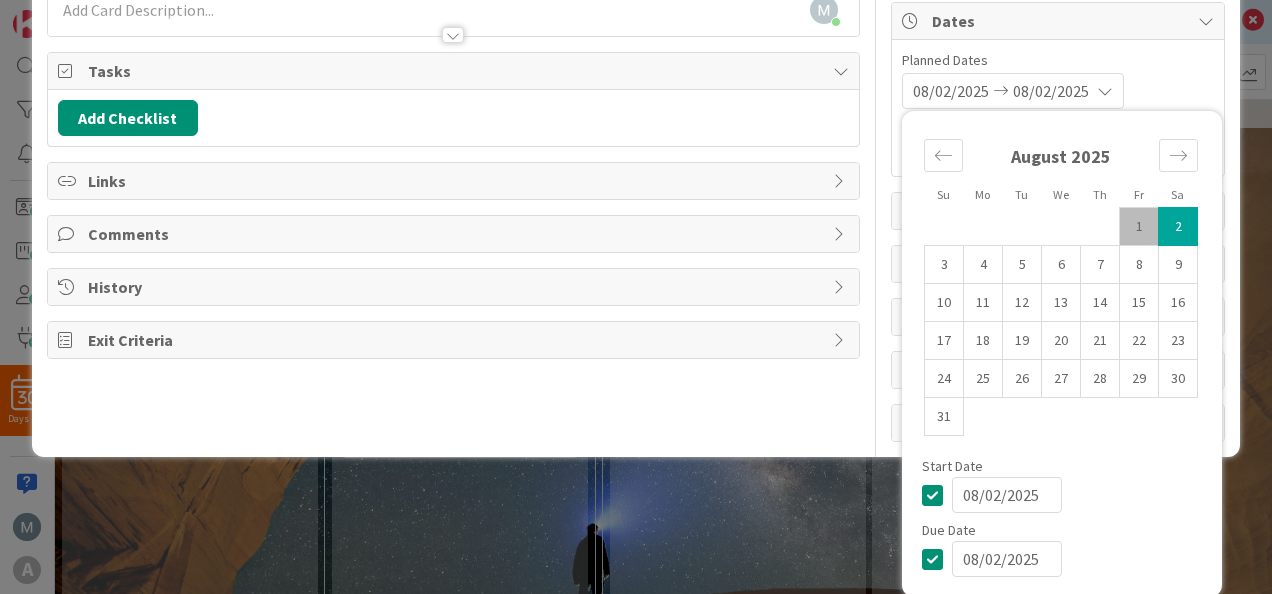click on "08/02/2025 08/02/2025 Su Mo Tu We Th Fr Sa July 2025 1 2 3 4 5 6 7 8 9 10 11 12 13 14 15 16 17 18 19 20 21 22 23 24 25 26 27 28 29 30 31 August 2025 1 2 3 4 5 6 7 8 9 10 11 12 13 14 15 16 17 18 19 20 21 22 23 24 25 26 27 28 29 30 31 September 2025 1 2 3 4 5 6 7 8 9 10 11 12 13 14 15 16 17 18 19 20 21 22 23 24 25 26 27 28 29 30 Start Date 08/02/2025 Due Date 08/02/2025" at bounding box center (1058, 91) 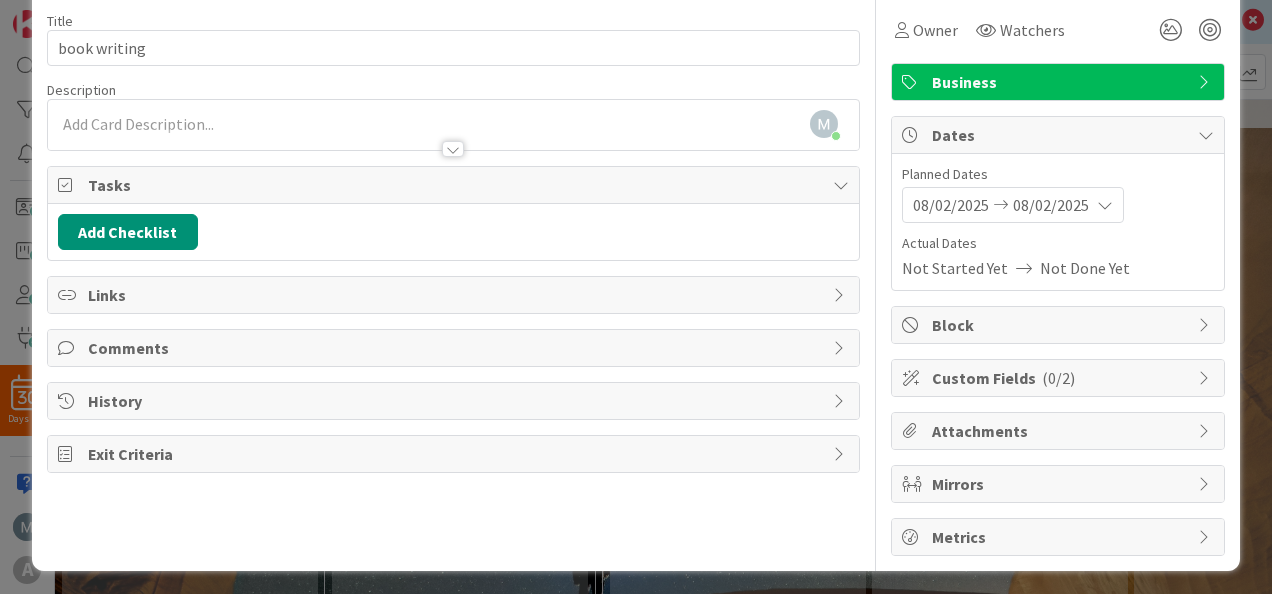 scroll, scrollTop: 0, scrollLeft: 0, axis: both 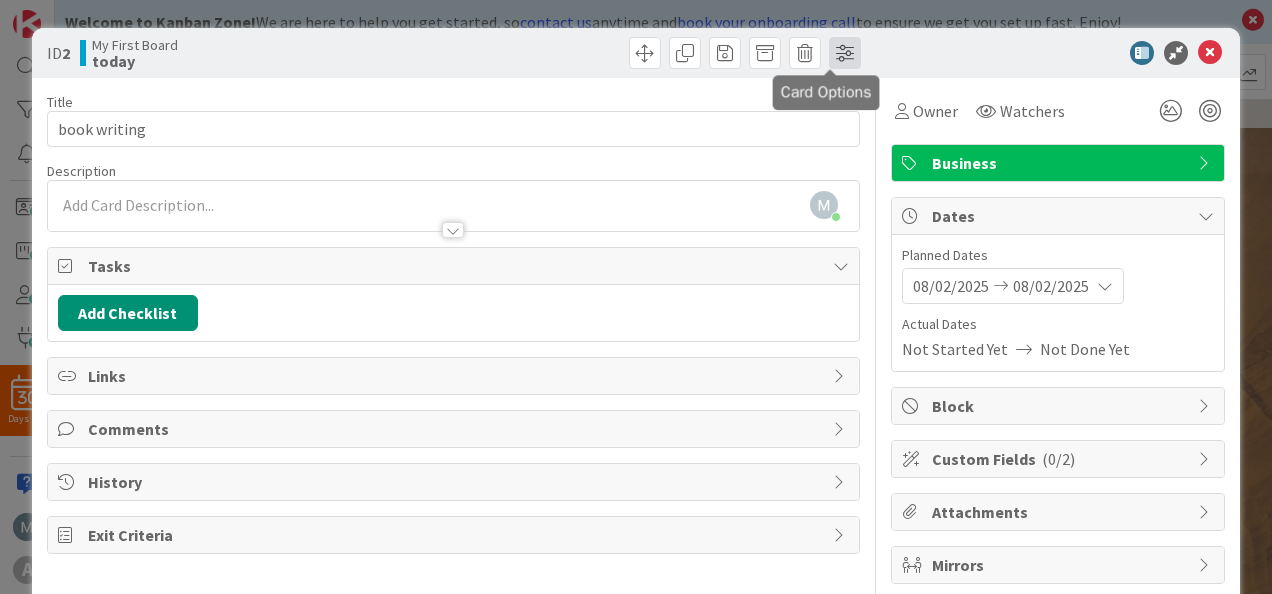 click at bounding box center [845, 53] 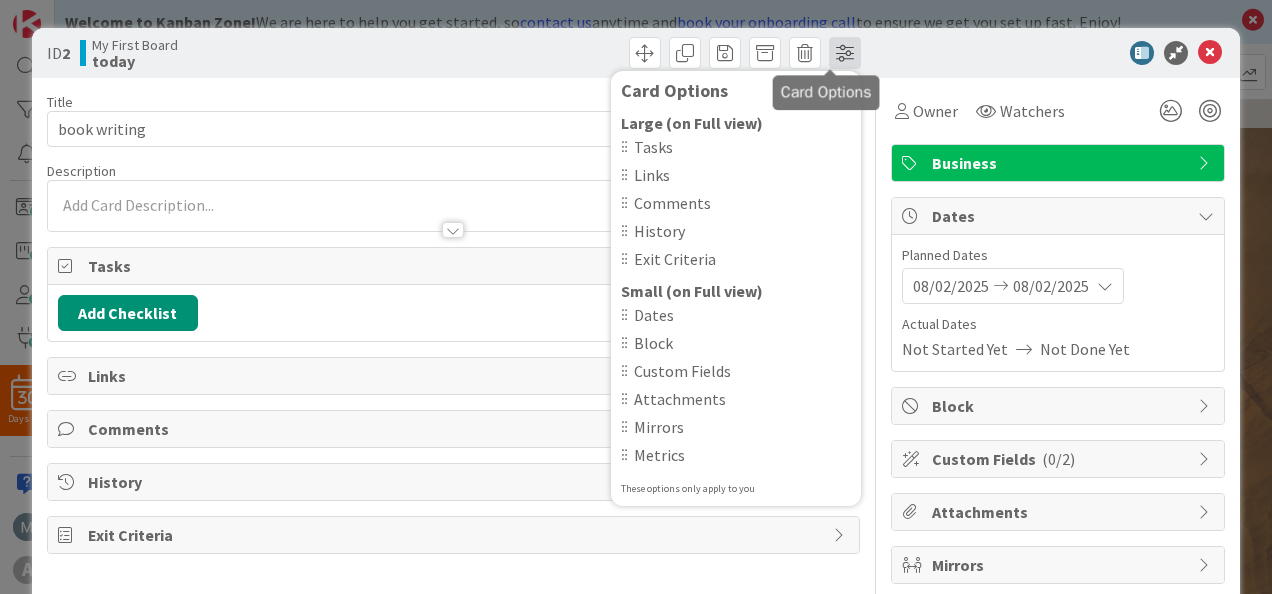 click at bounding box center [845, 53] 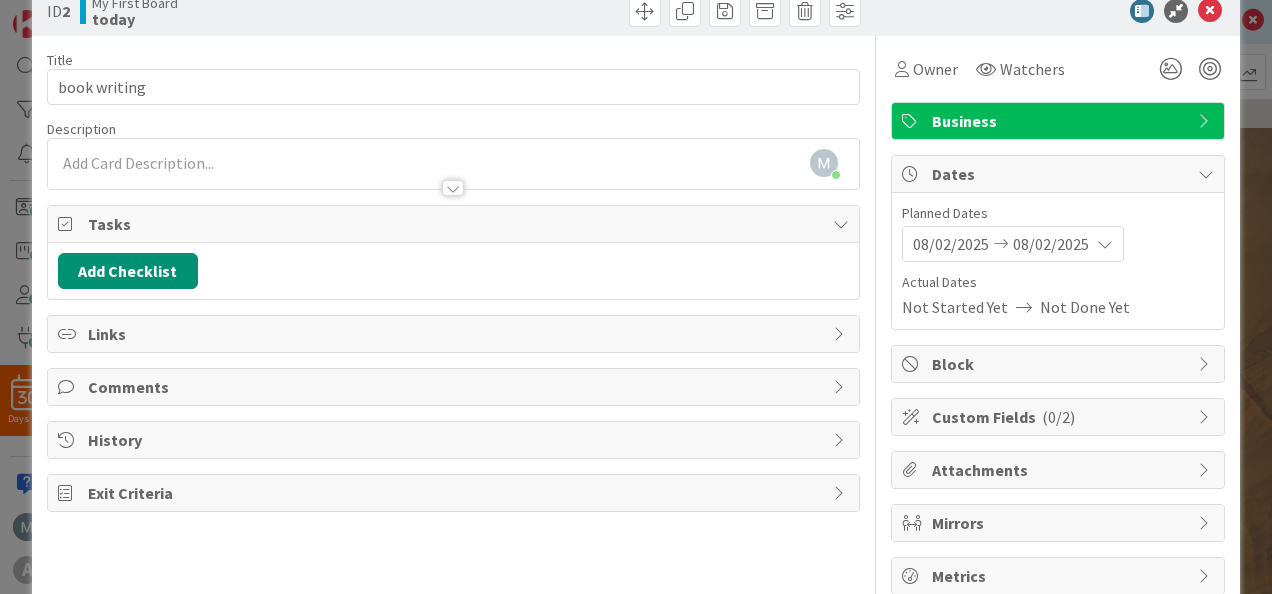 scroll, scrollTop: 81, scrollLeft: 0, axis: vertical 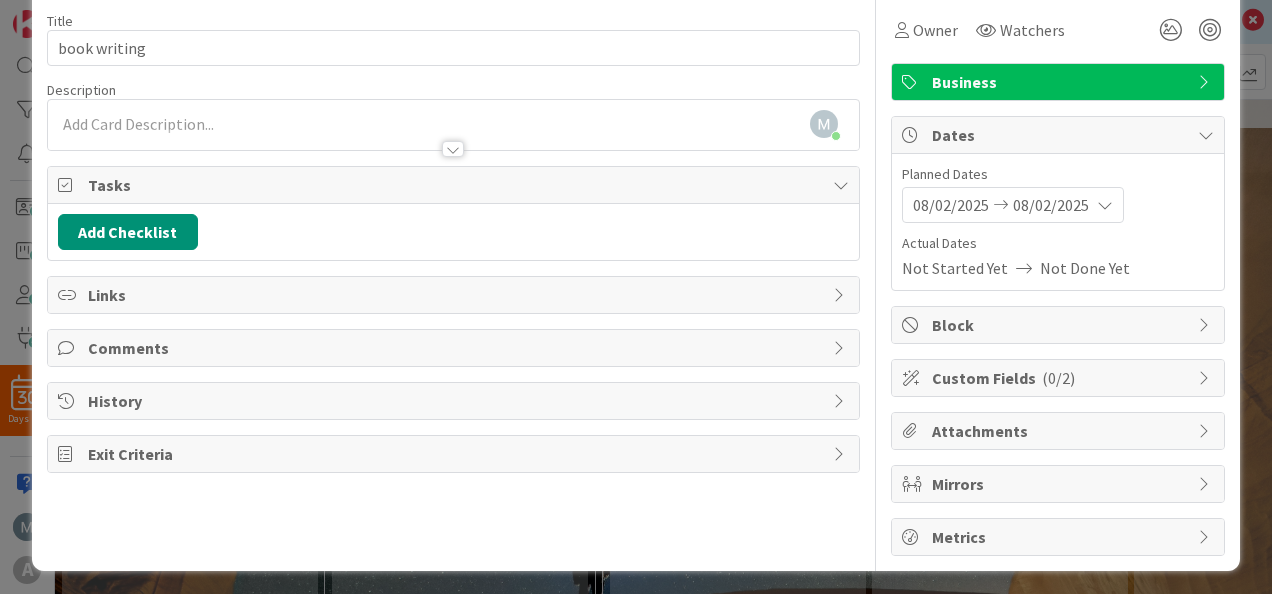 click on "Custom Fields ( 0/2 )" at bounding box center [1060, 378] 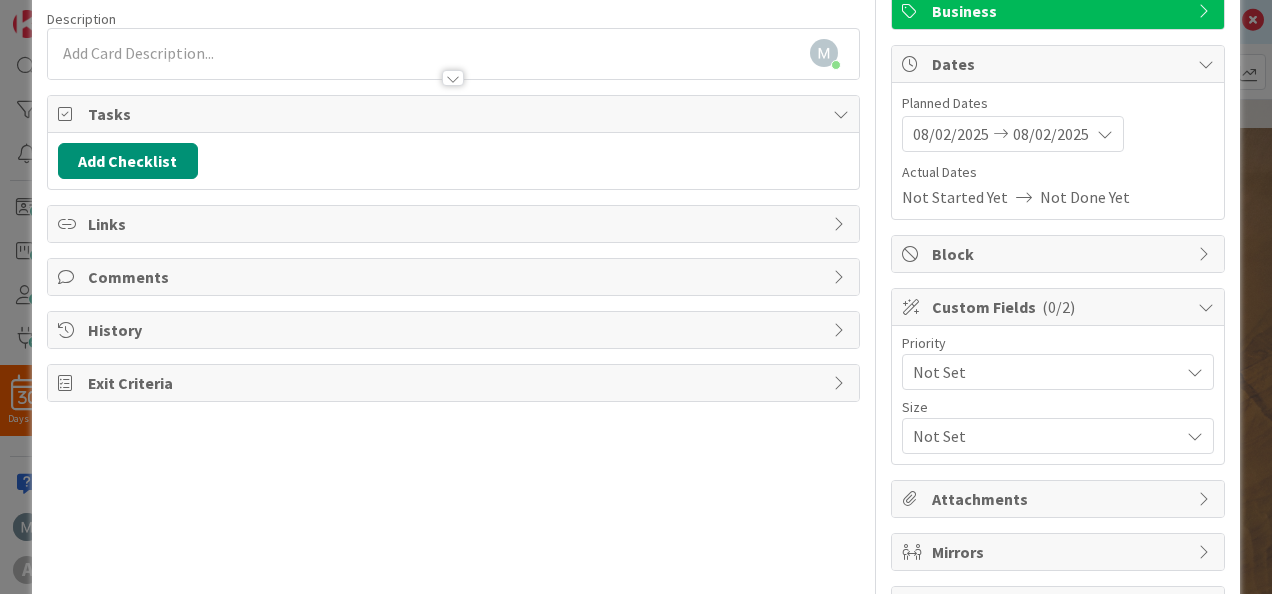 scroll, scrollTop: 181, scrollLeft: 0, axis: vertical 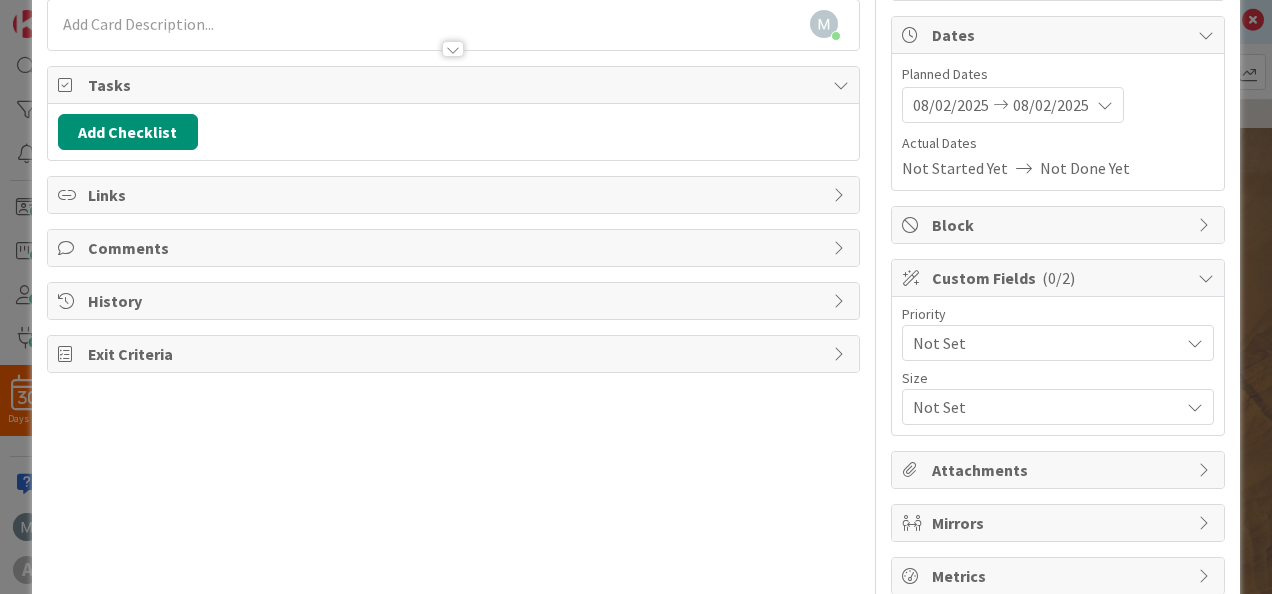 click at bounding box center [1195, 343] 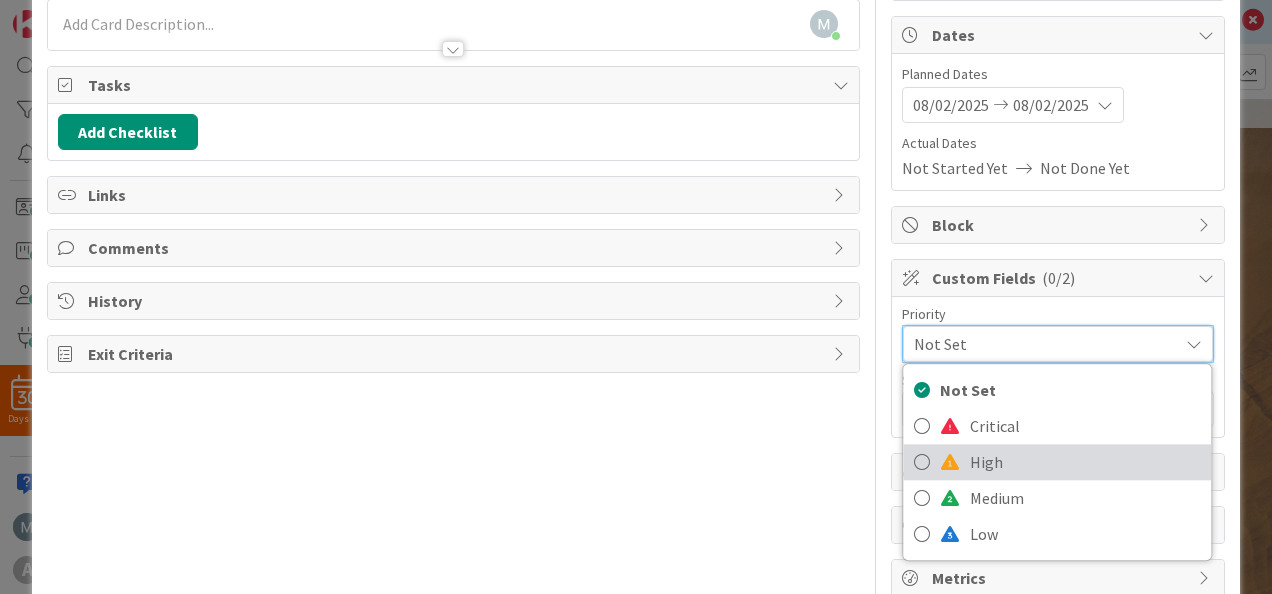 click on "High" at bounding box center [1086, 462] 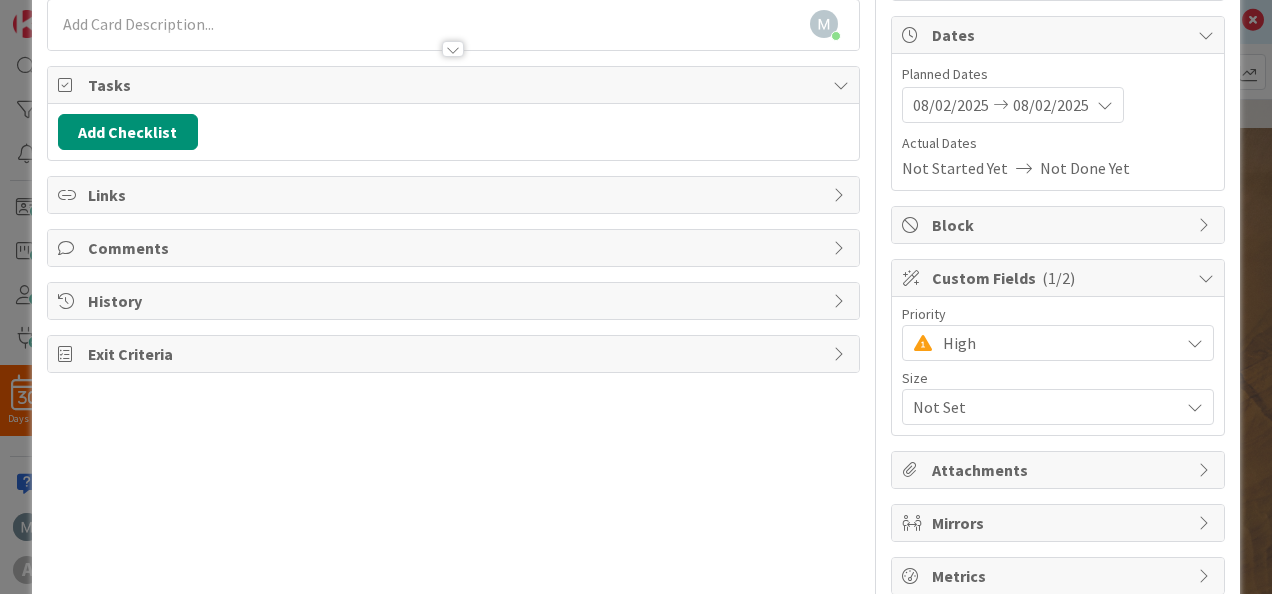 click on "Not Set" at bounding box center (1041, 407) 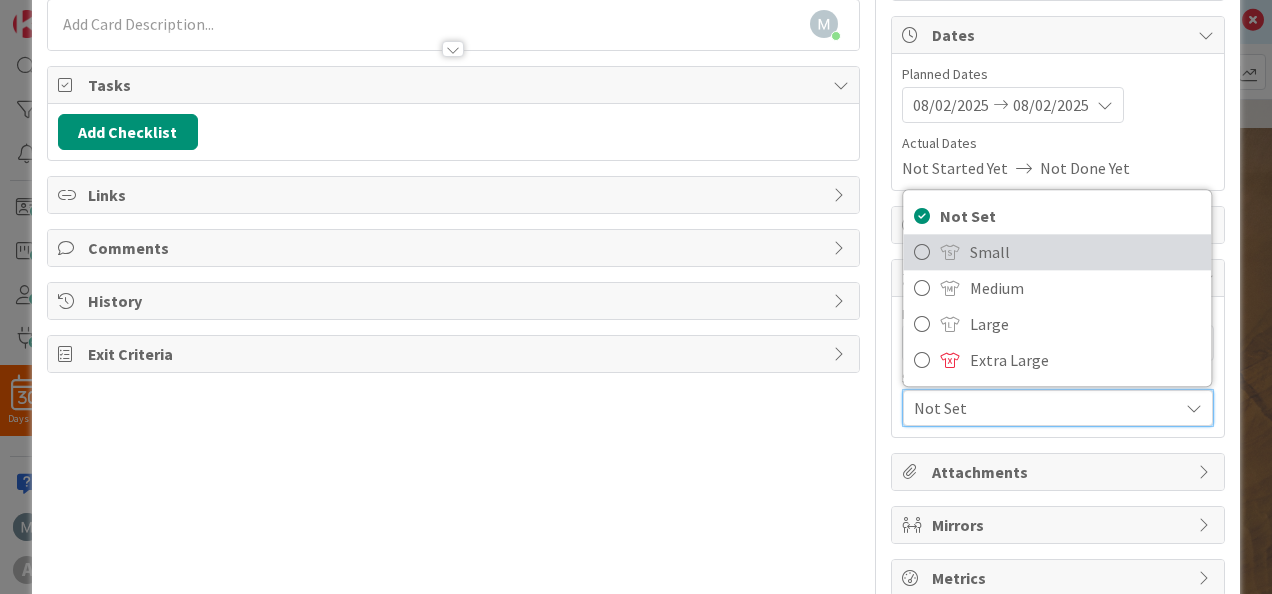 click on "Small" at bounding box center [1086, 252] 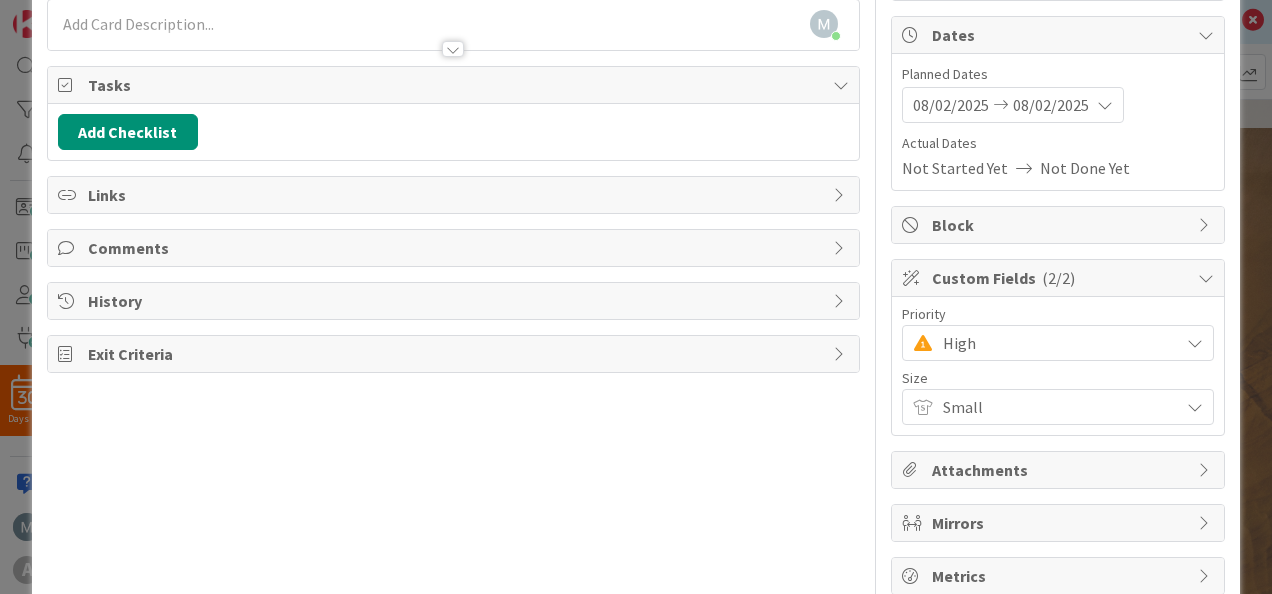 scroll, scrollTop: 220, scrollLeft: 0, axis: vertical 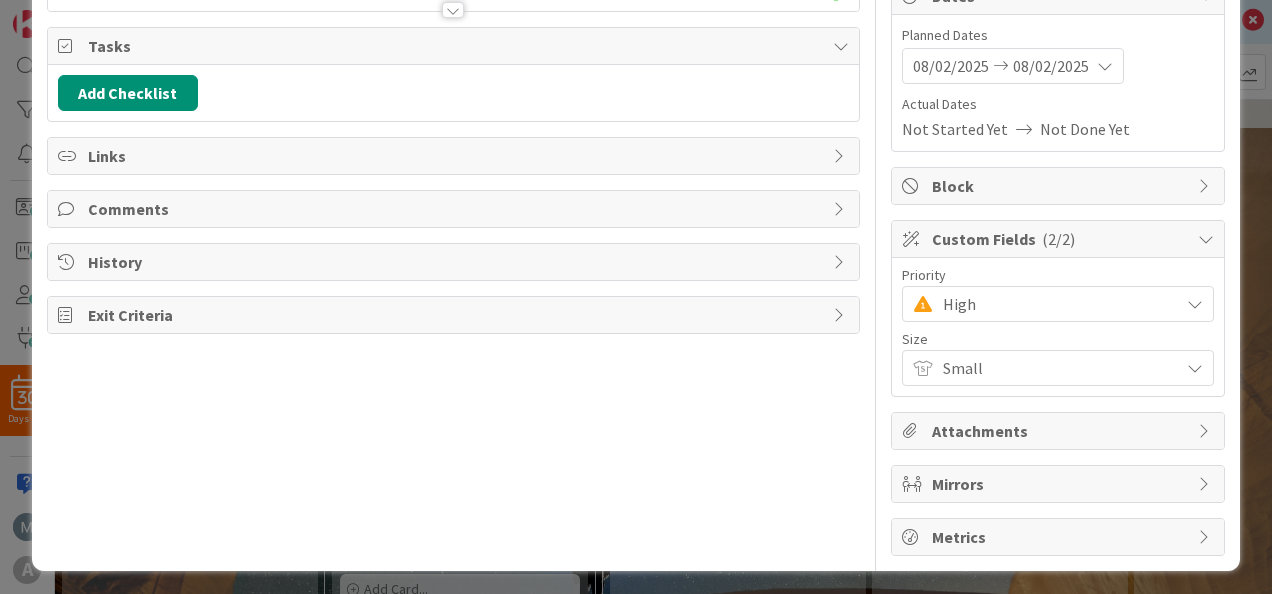 click on "Small" at bounding box center [1056, 304] 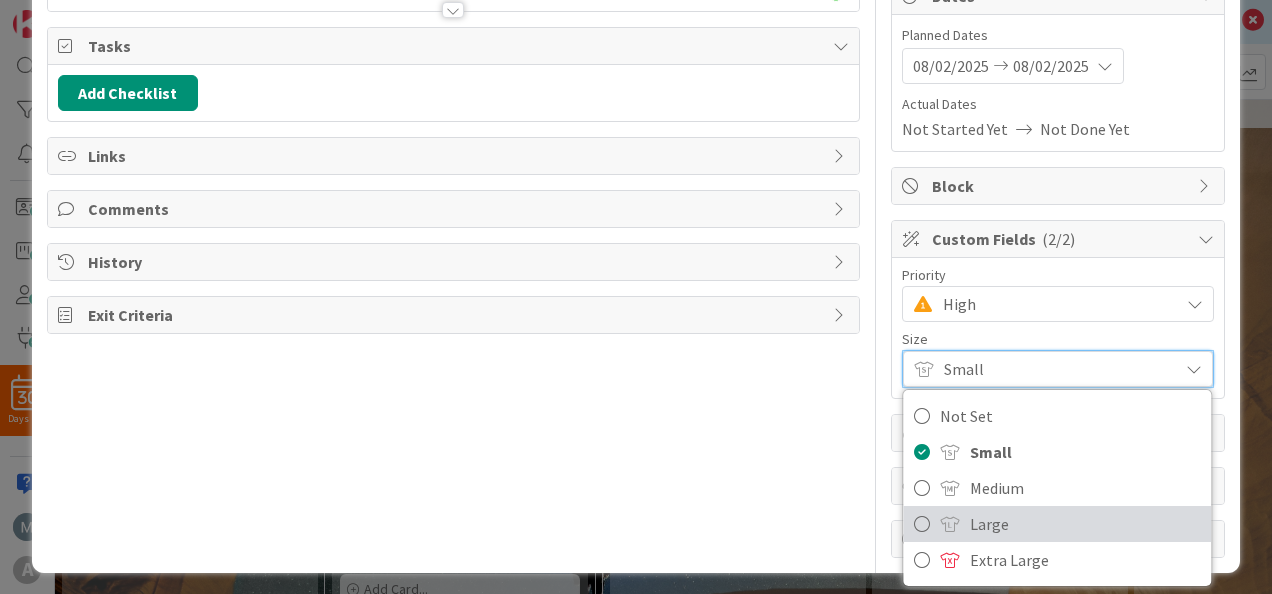 click on "Large" at bounding box center (1086, 524) 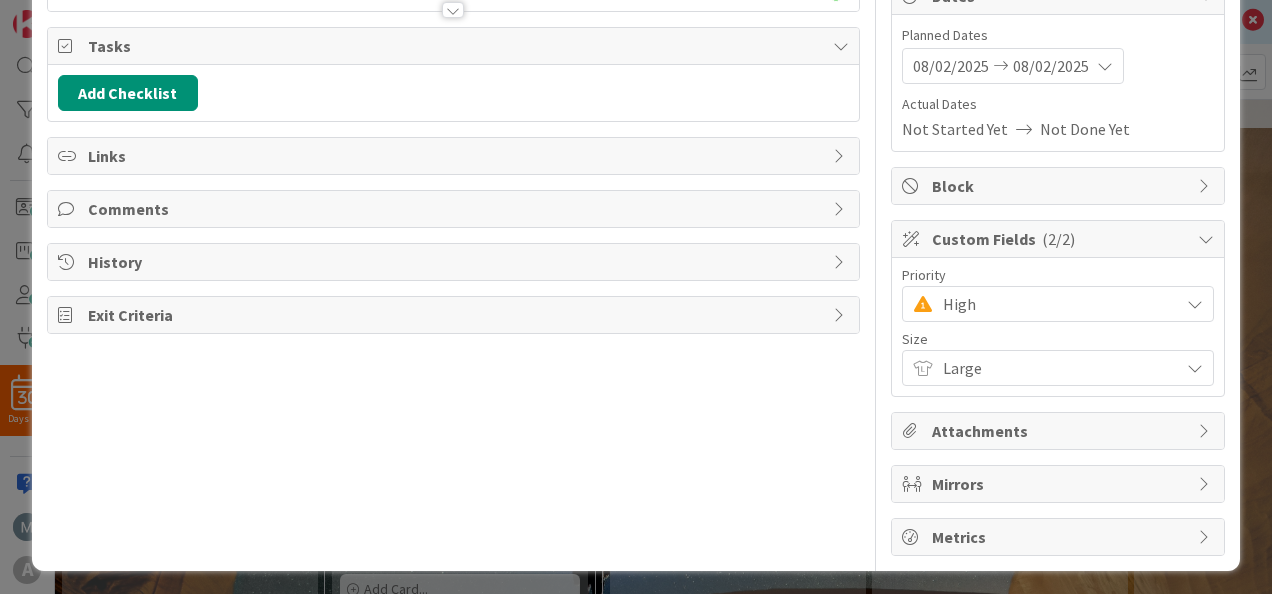 click on "Large" at bounding box center (1056, 304) 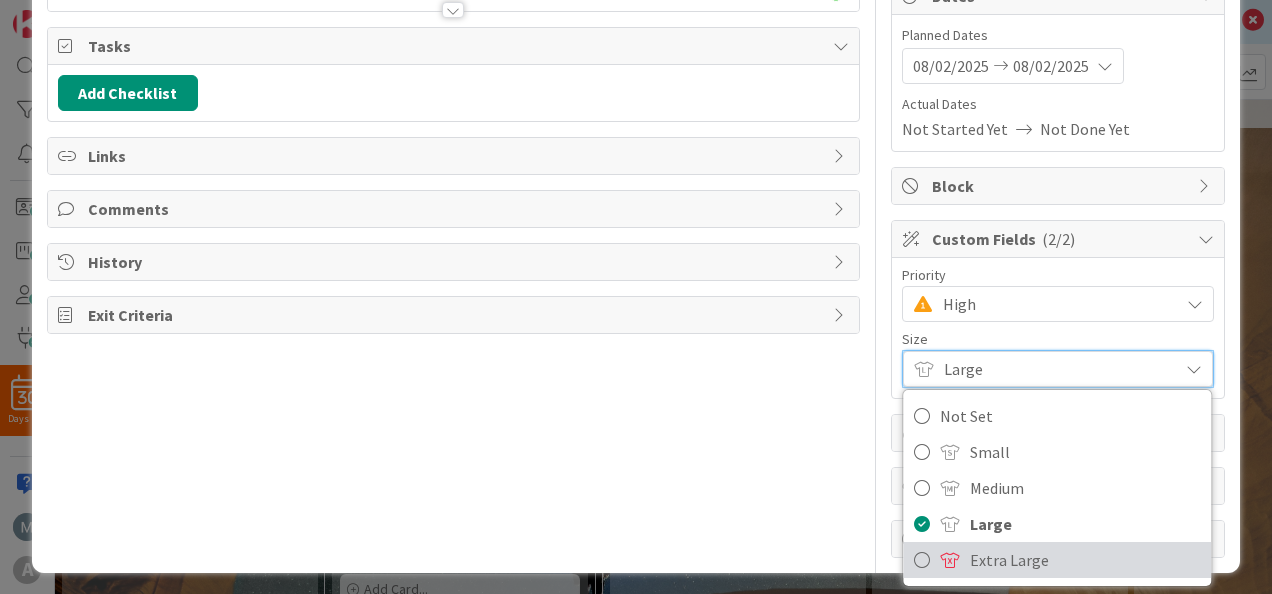 click on "Extra Large" at bounding box center (1086, 560) 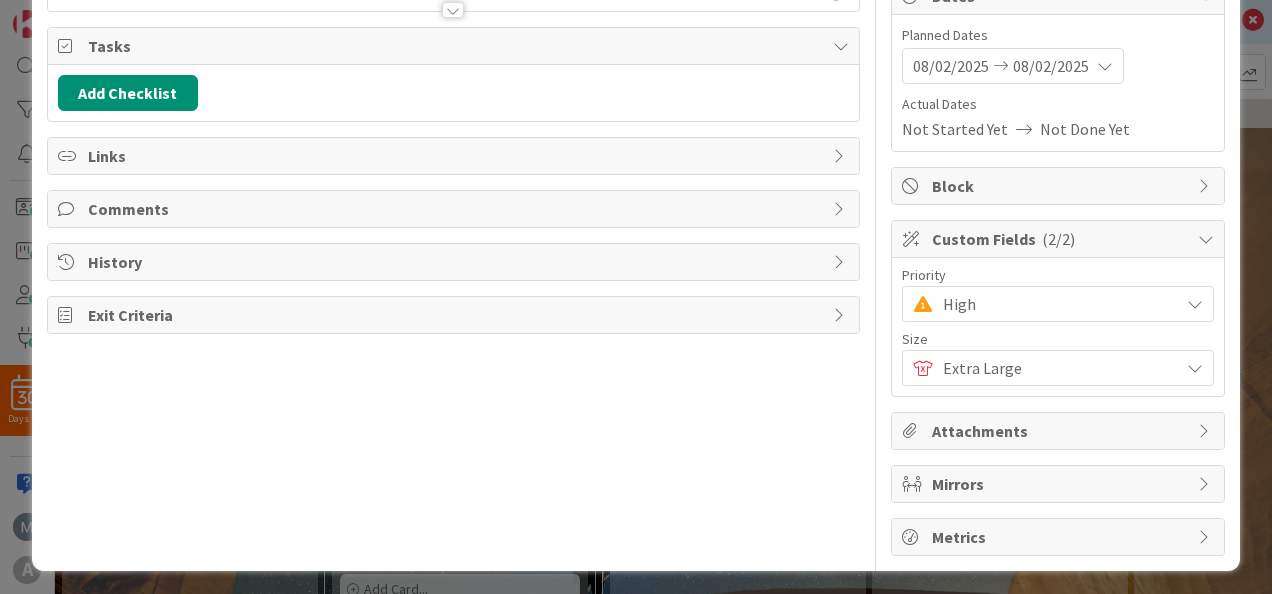 click on "Extra Large" at bounding box center [1056, 304] 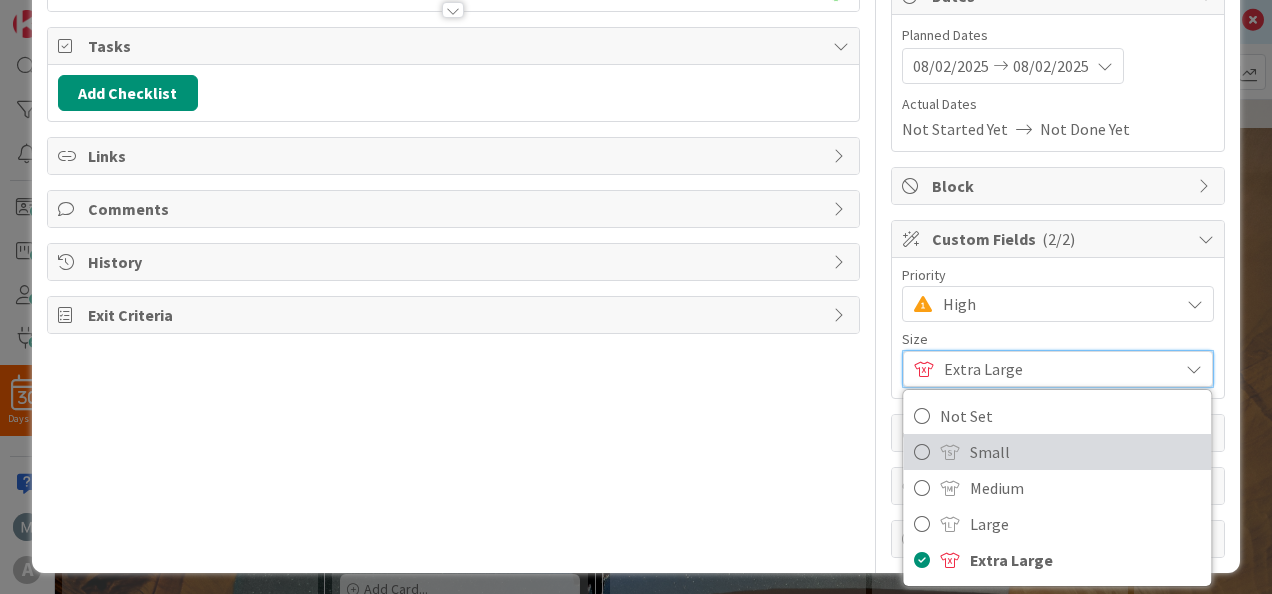 click on "Small" at bounding box center [1086, 452] 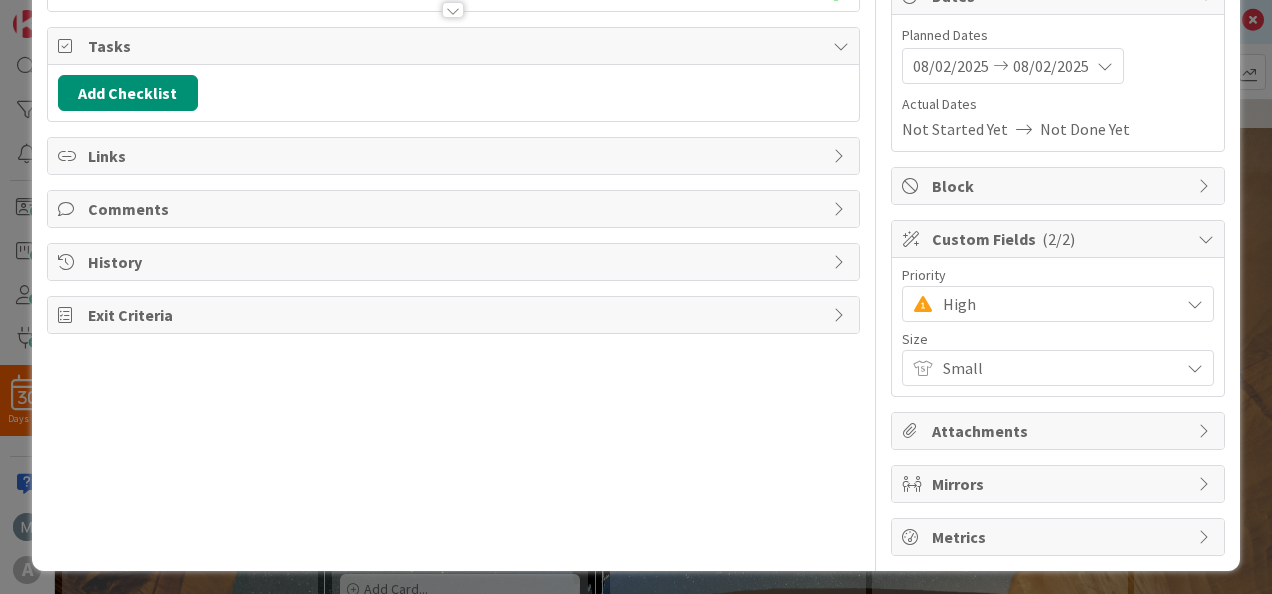 click on "Metrics" at bounding box center (1060, 537) 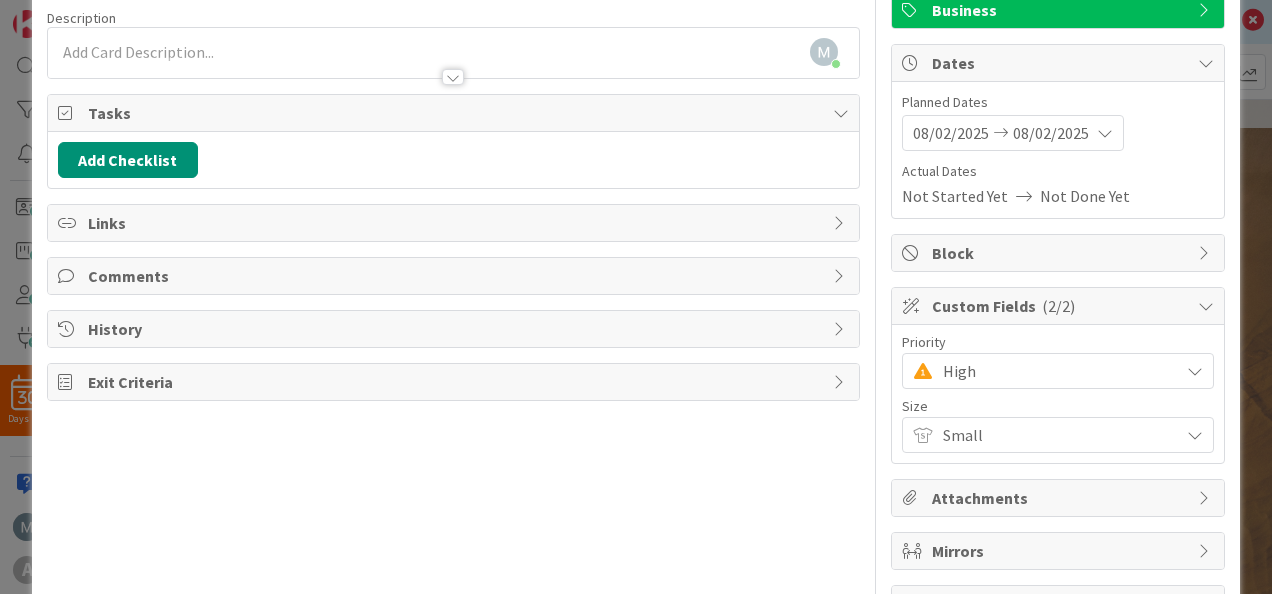 scroll, scrollTop: 200, scrollLeft: 0, axis: vertical 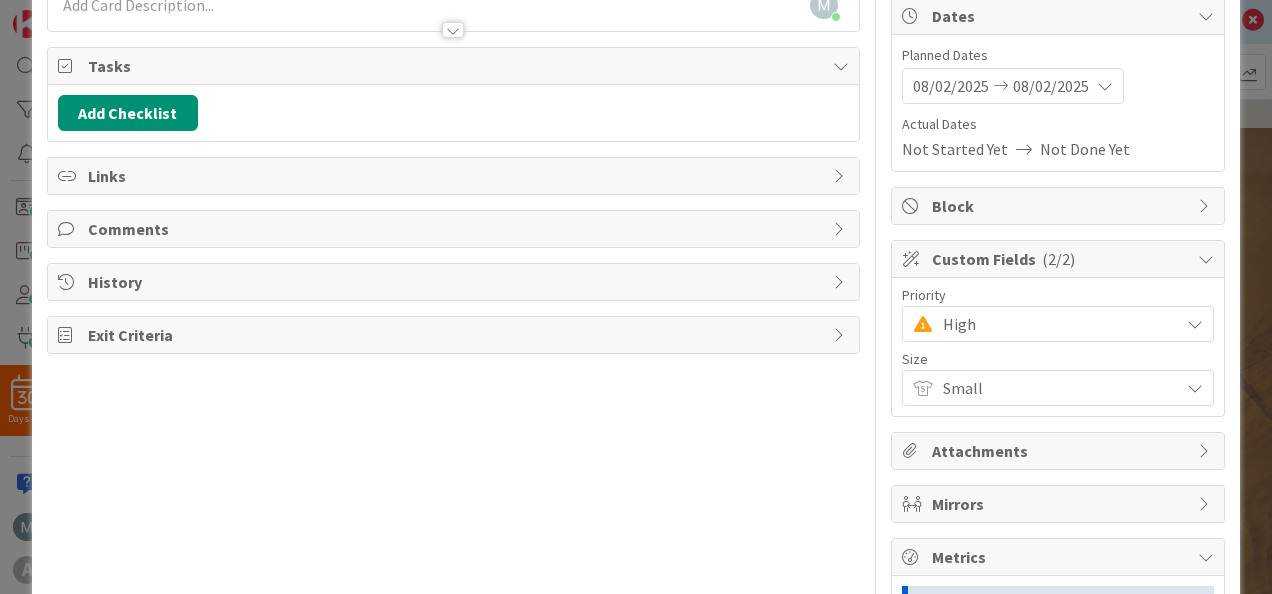 click on "Exit Criteria" at bounding box center (455, 335) 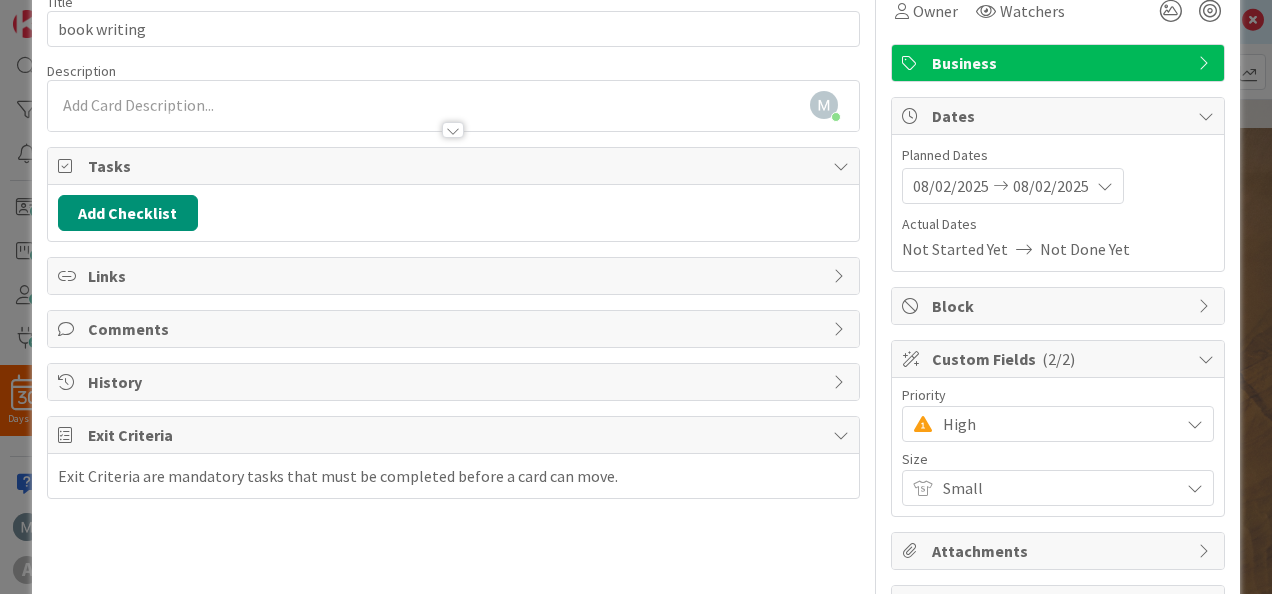scroll, scrollTop: 0, scrollLeft: 0, axis: both 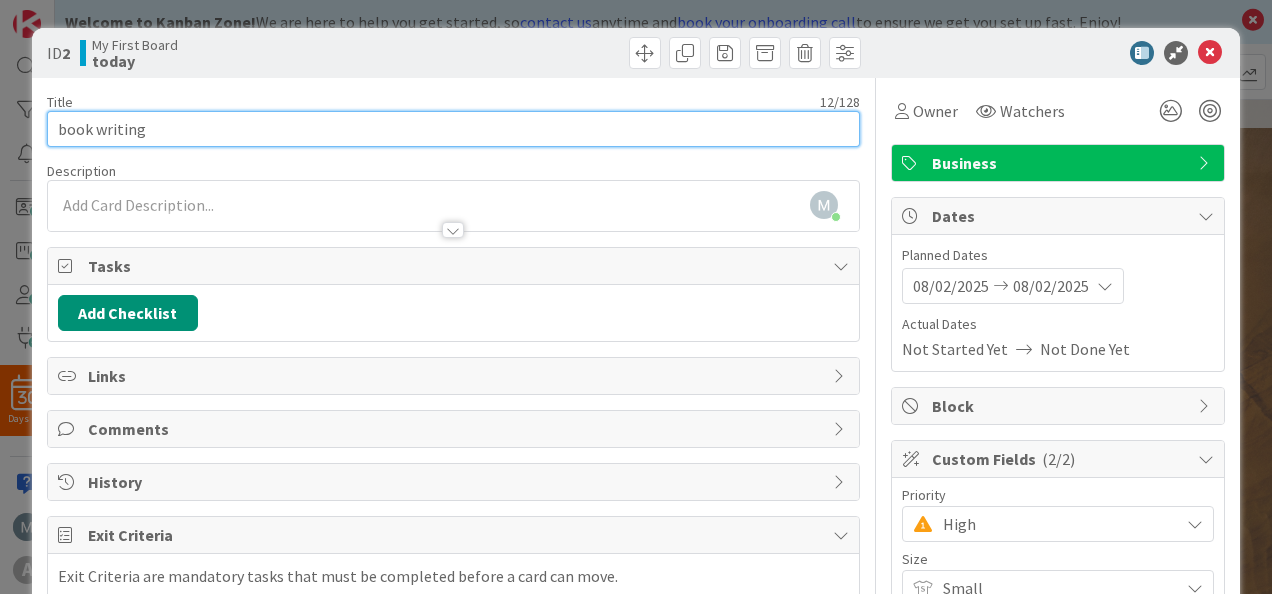 click on "book writing" at bounding box center [453, 129] 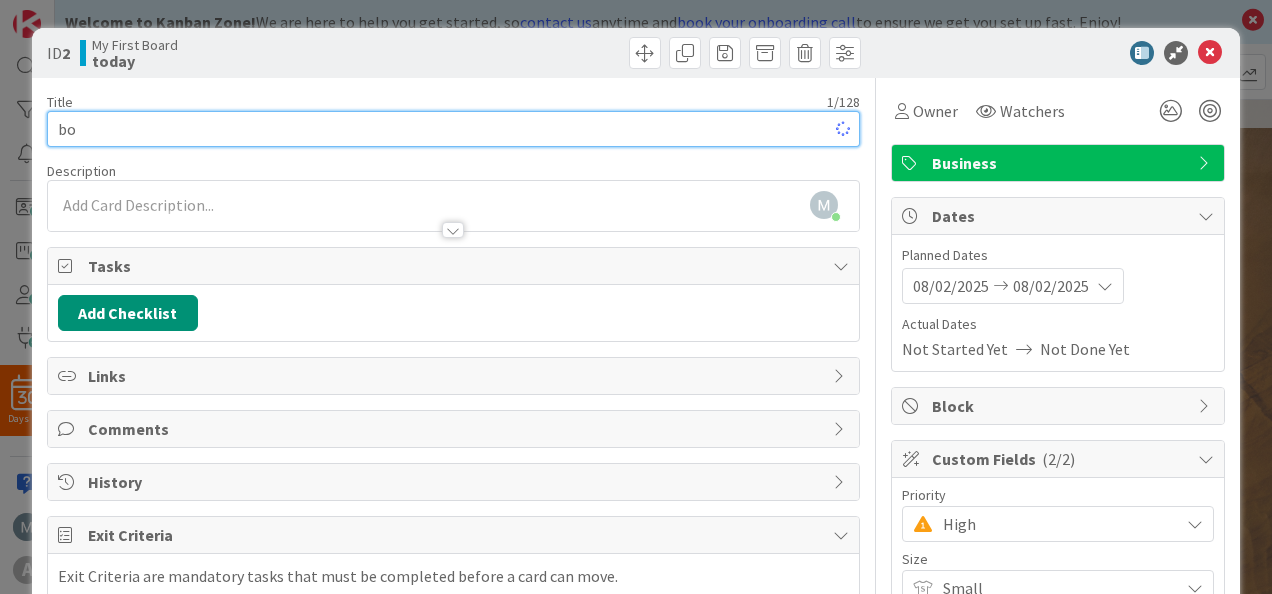 type on "b" 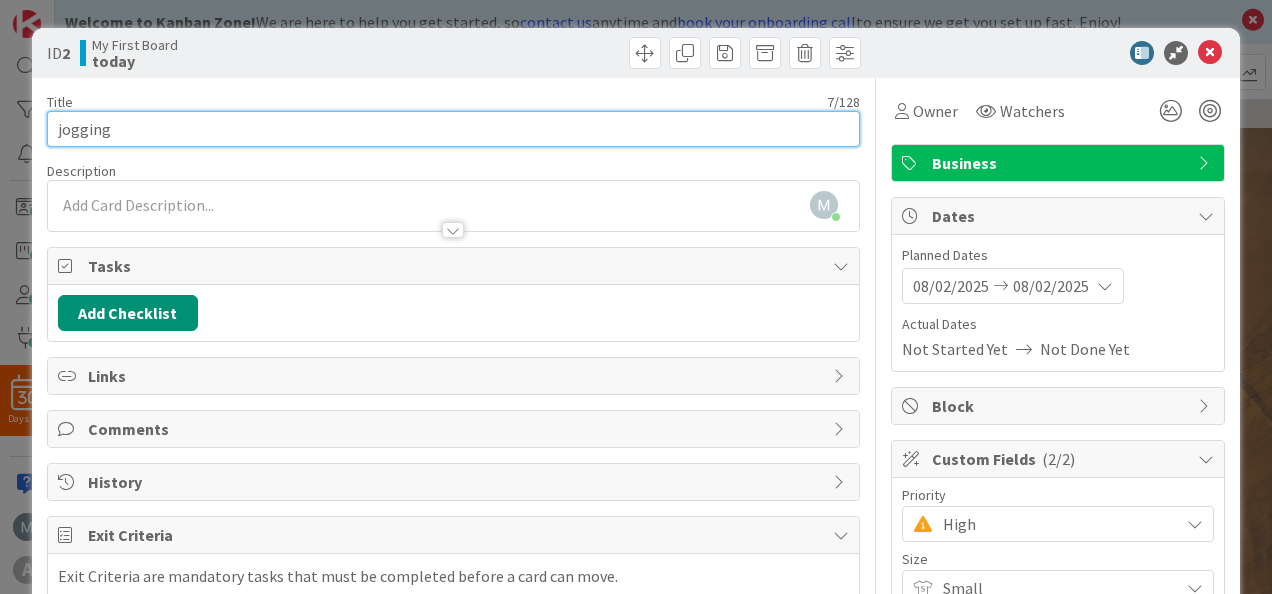 type on "jogging" 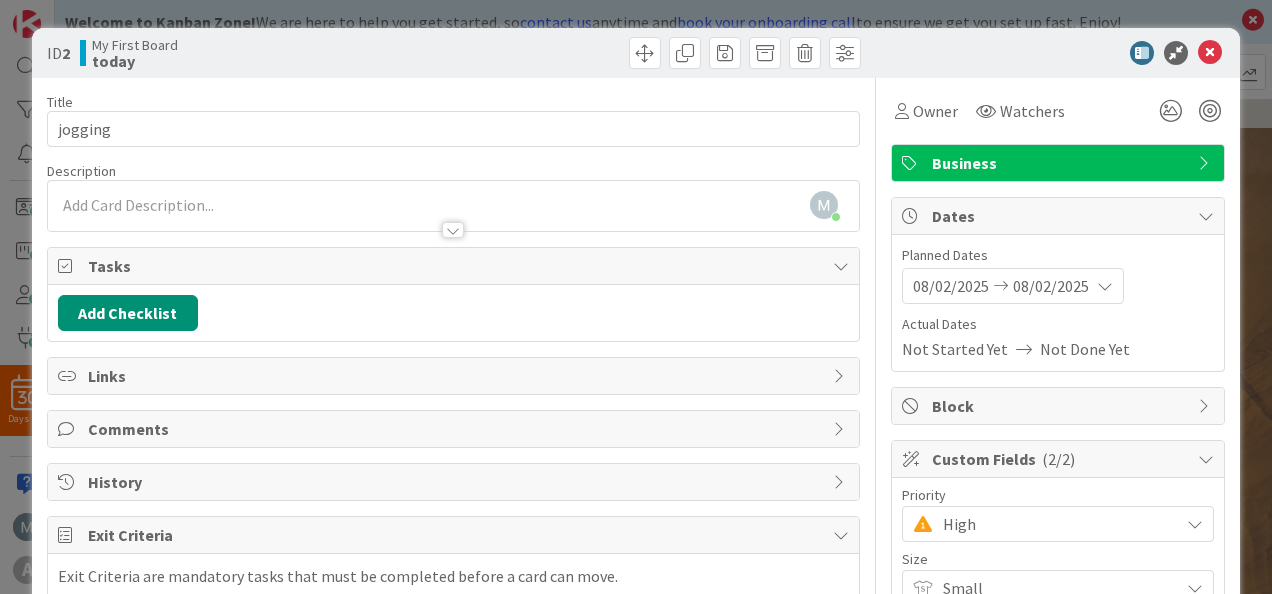 click on "[FIRST] [LAST] joined  3 m ago" at bounding box center (453, 206) 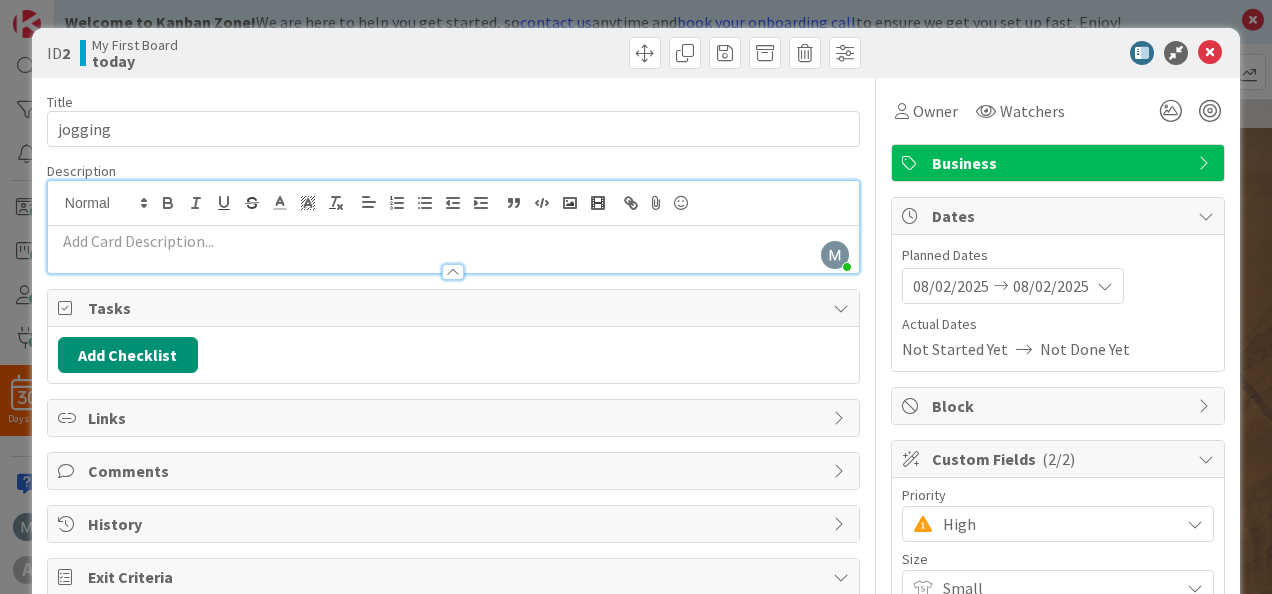 click at bounding box center (453, 241) 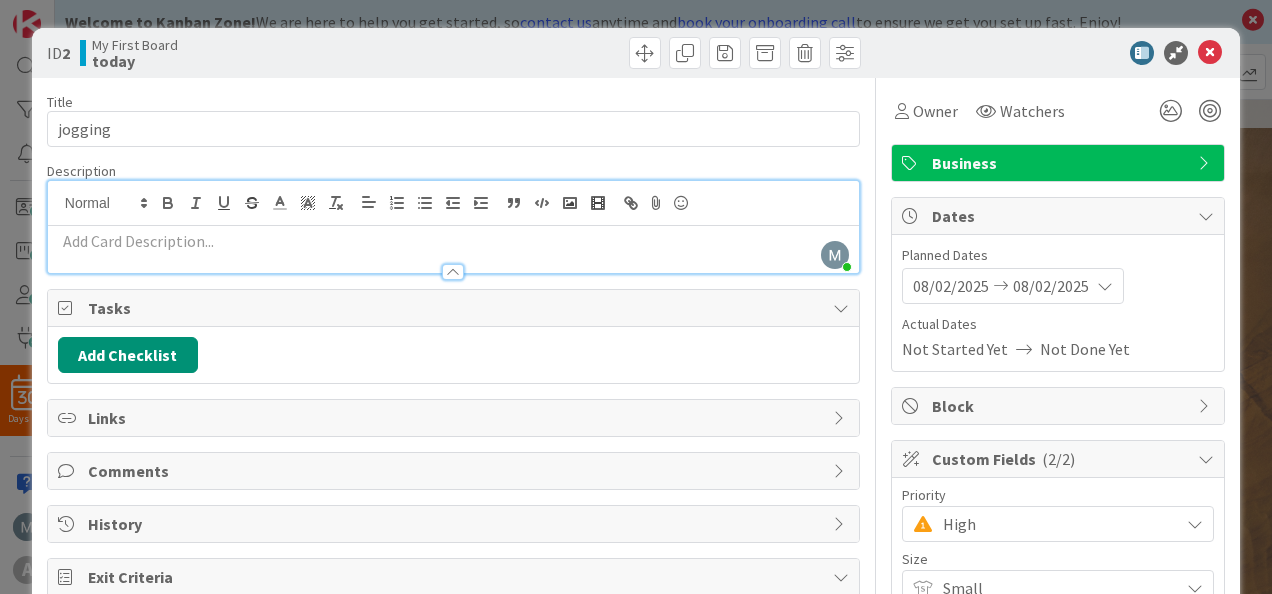 type 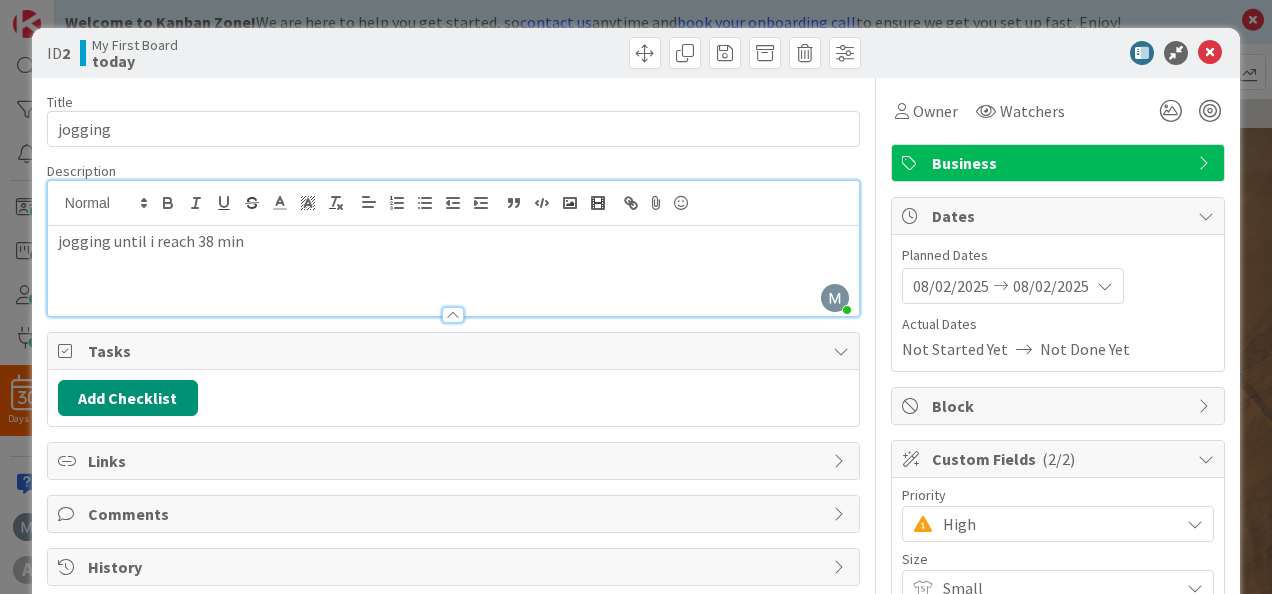 click at bounding box center (841, 351) 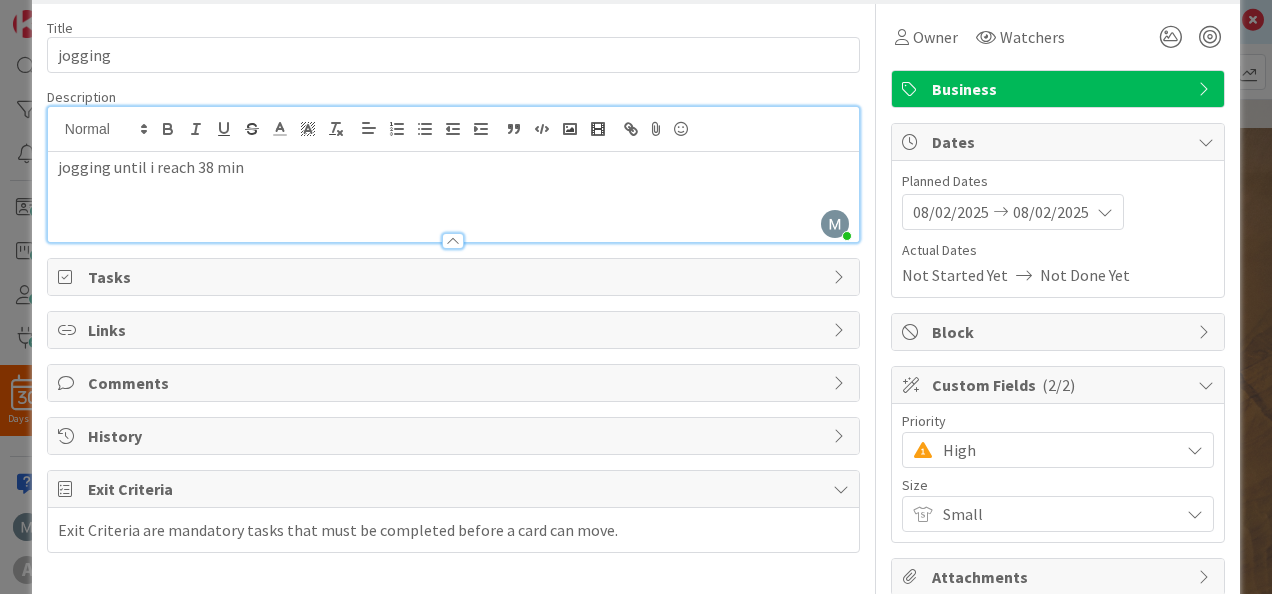 scroll, scrollTop: 100, scrollLeft: 0, axis: vertical 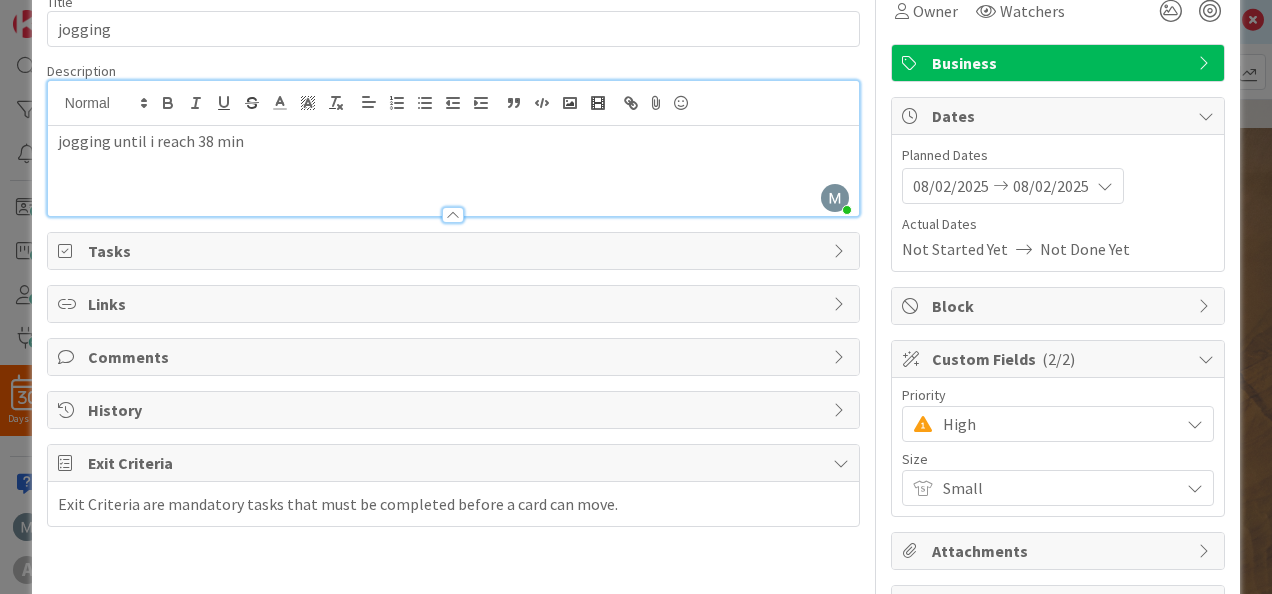 click at bounding box center [841, 463] 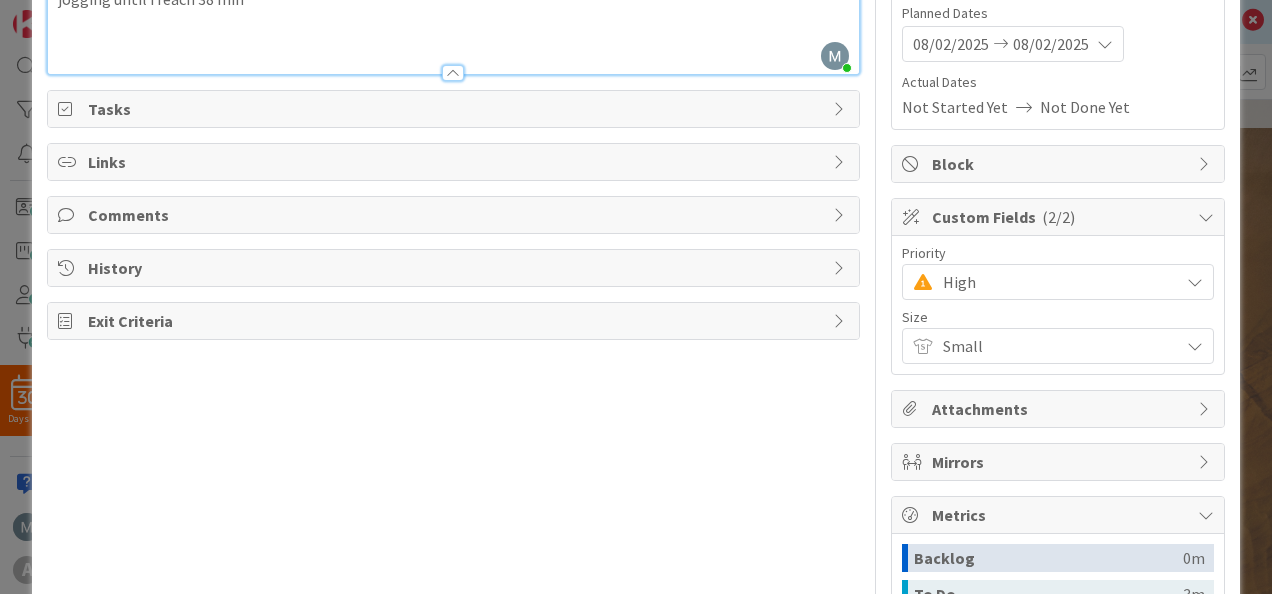 scroll, scrollTop: 300, scrollLeft: 0, axis: vertical 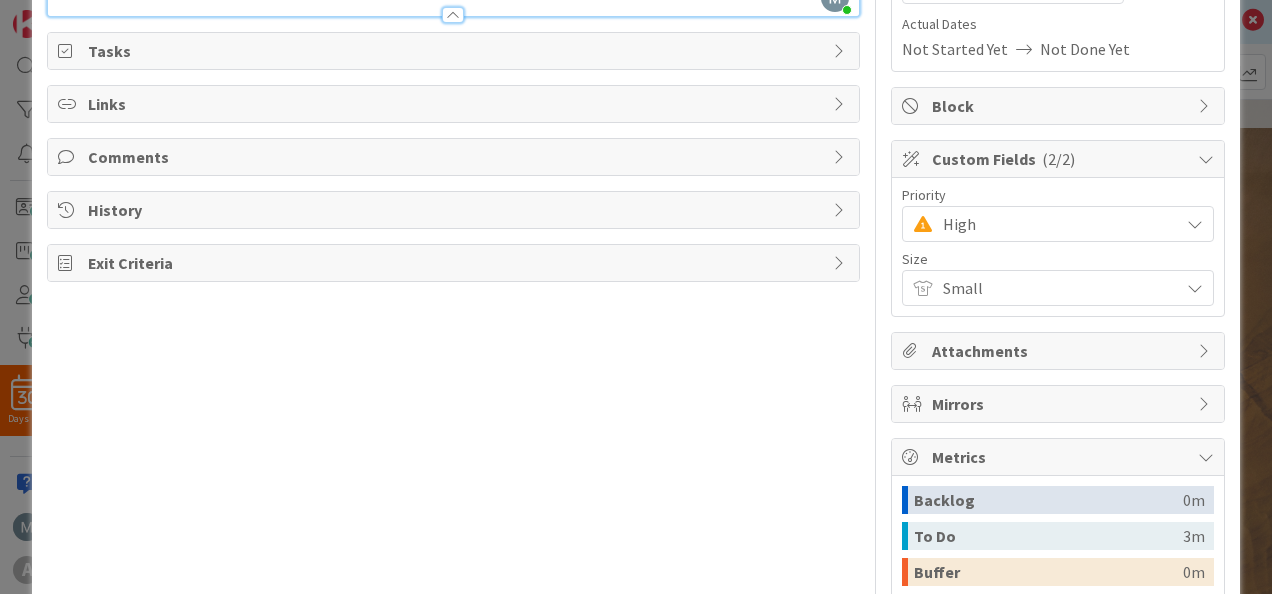 click at bounding box center (841, 263) 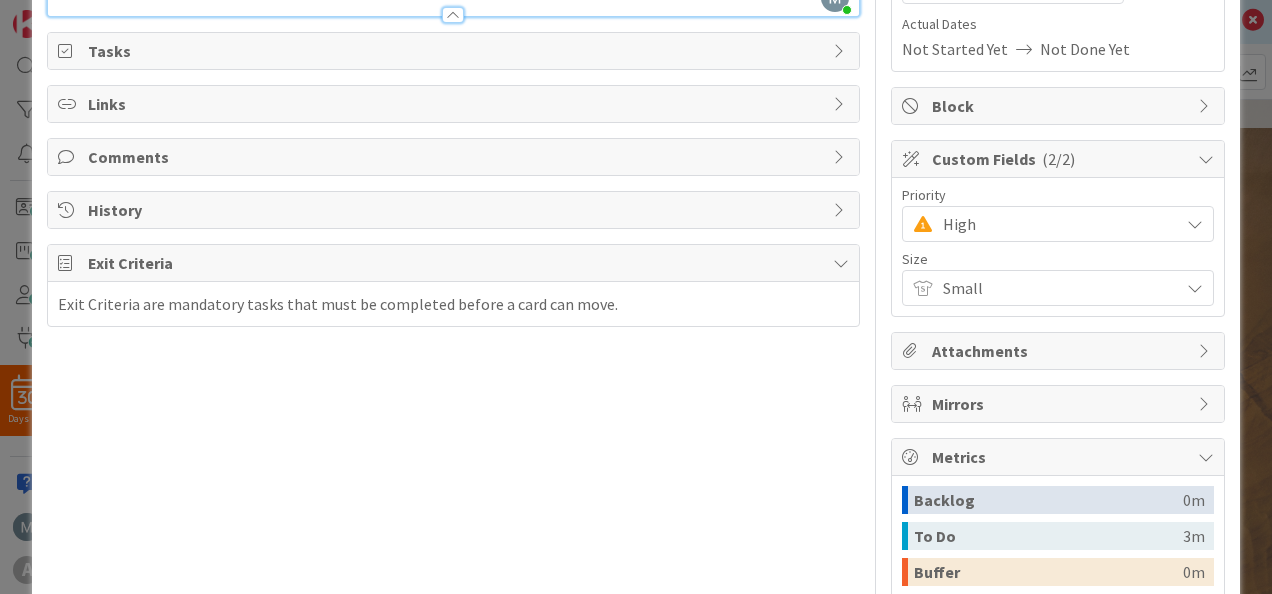 scroll, scrollTop: 0, scrollLeft: 0, axis: both 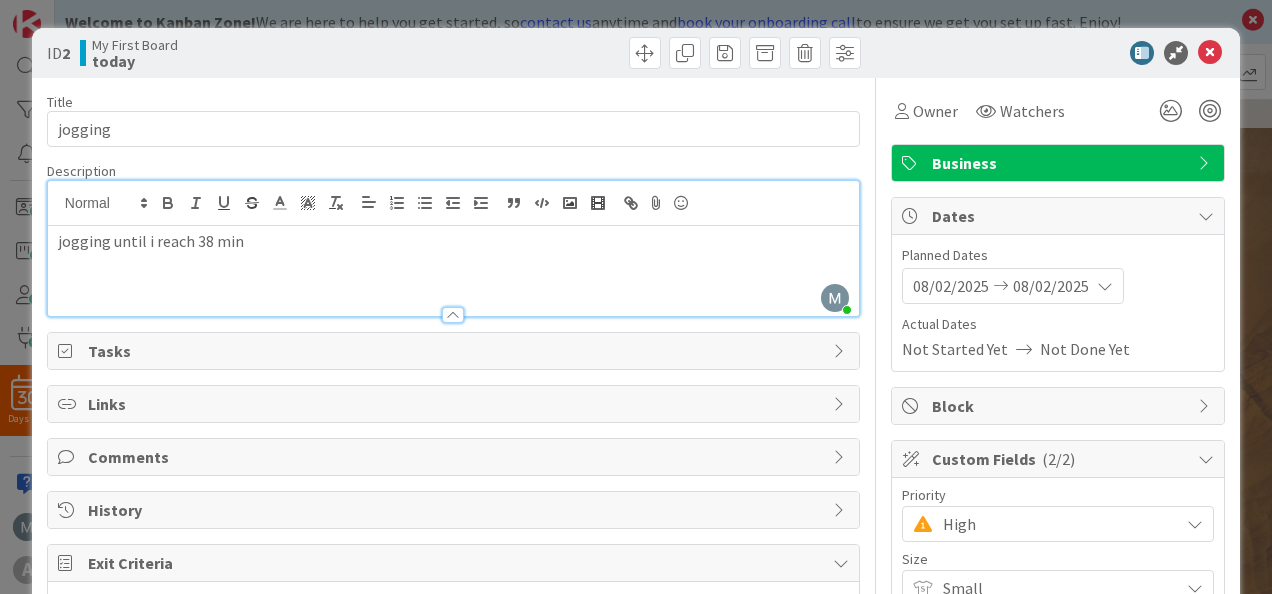 click on "Business" at bounding box center (1060, 163) 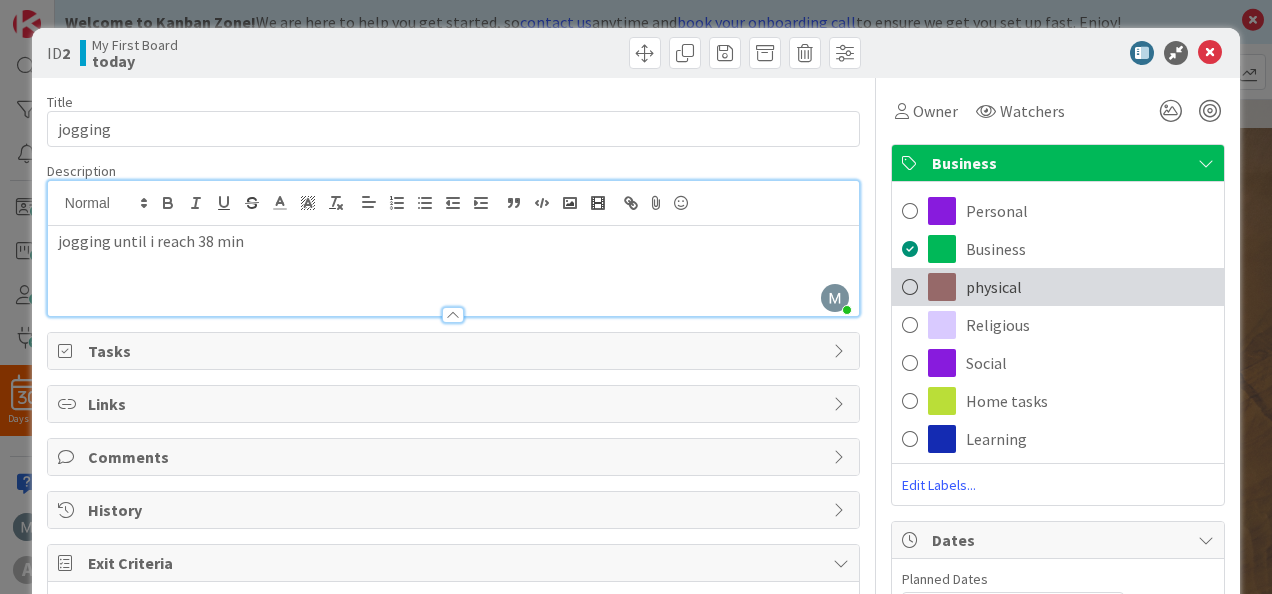 click on "physical" at bounding box center [1058, 287] 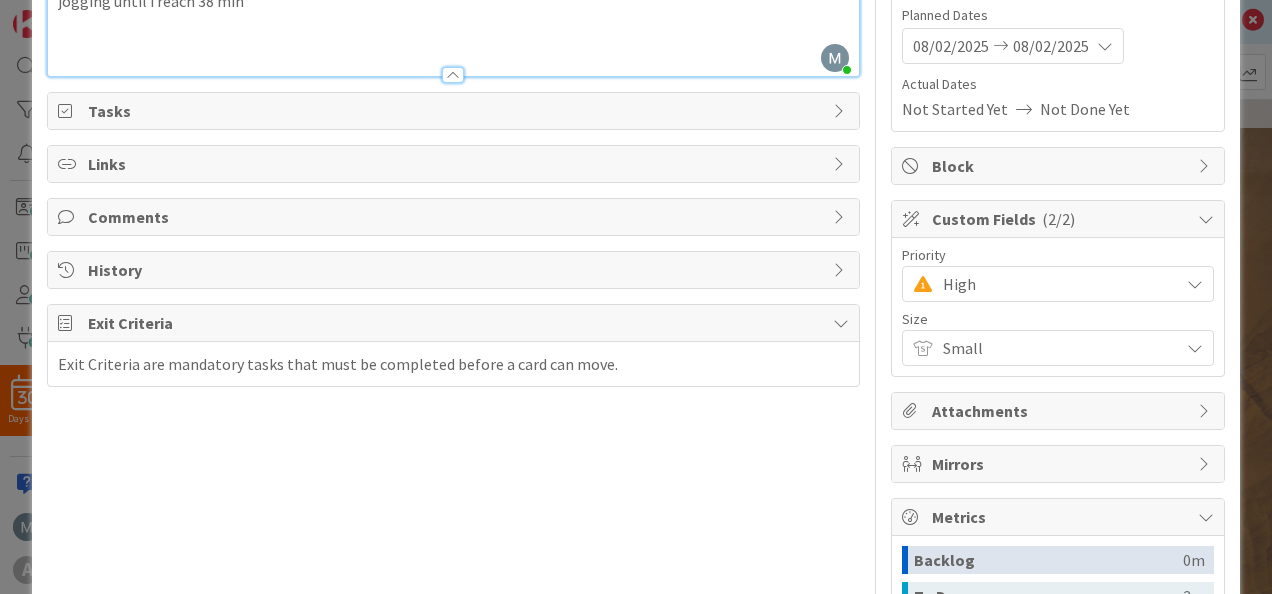 scroll, scrollTop: 300, scrollLeft: 0, axis: vertical 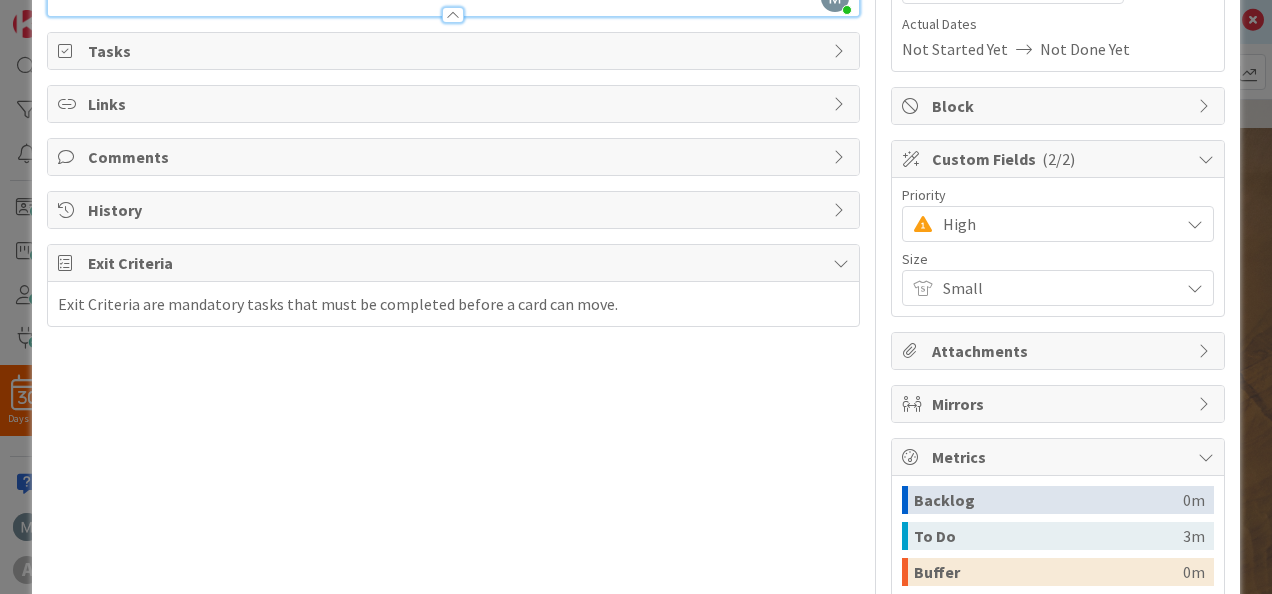 click at bounding box center (1195, 224) 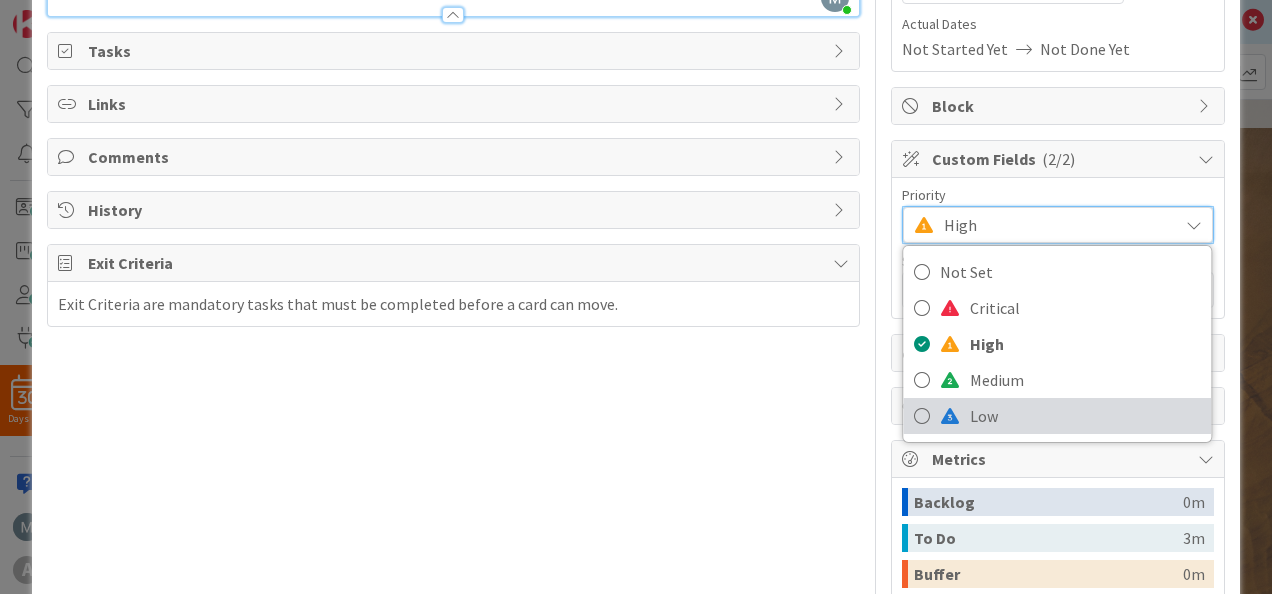 click on "Low" at bounding box center (1086, 416) 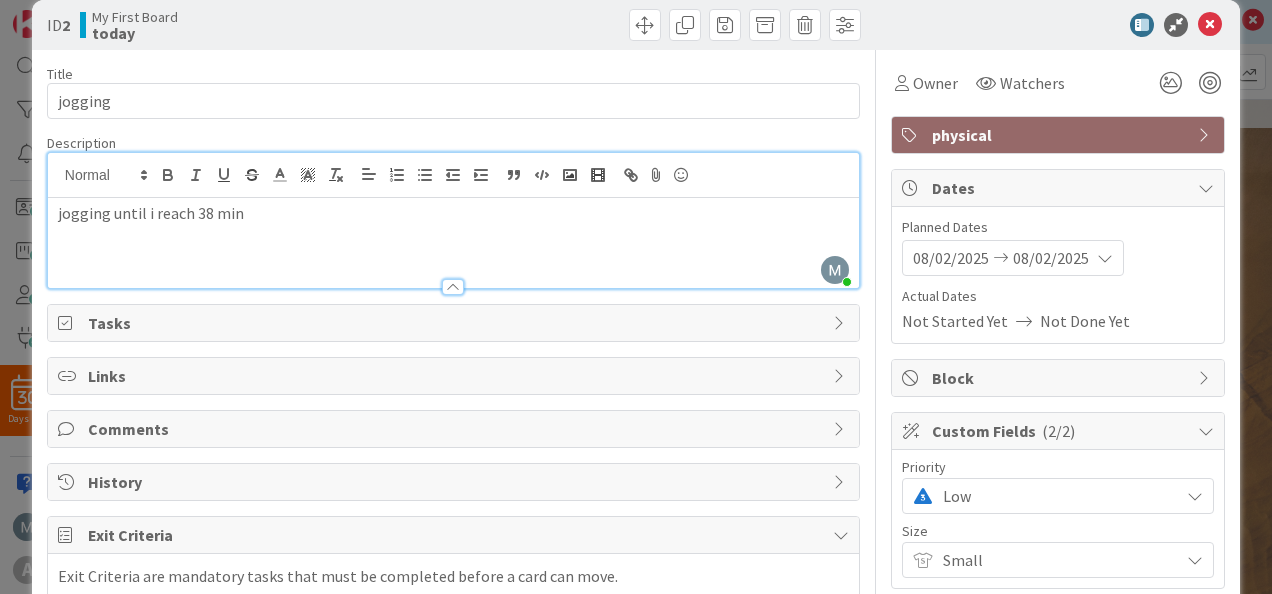 scroll, scrollTop: 0, scrollLeft: 0, axis: both 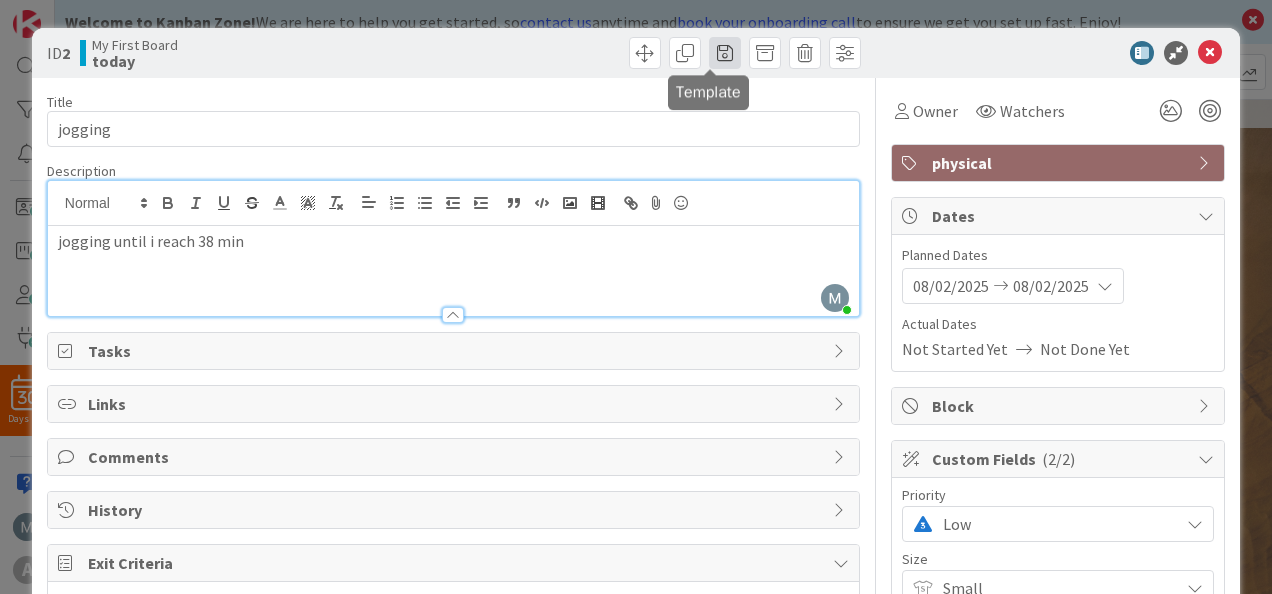 click at bounding box center (725, 53) 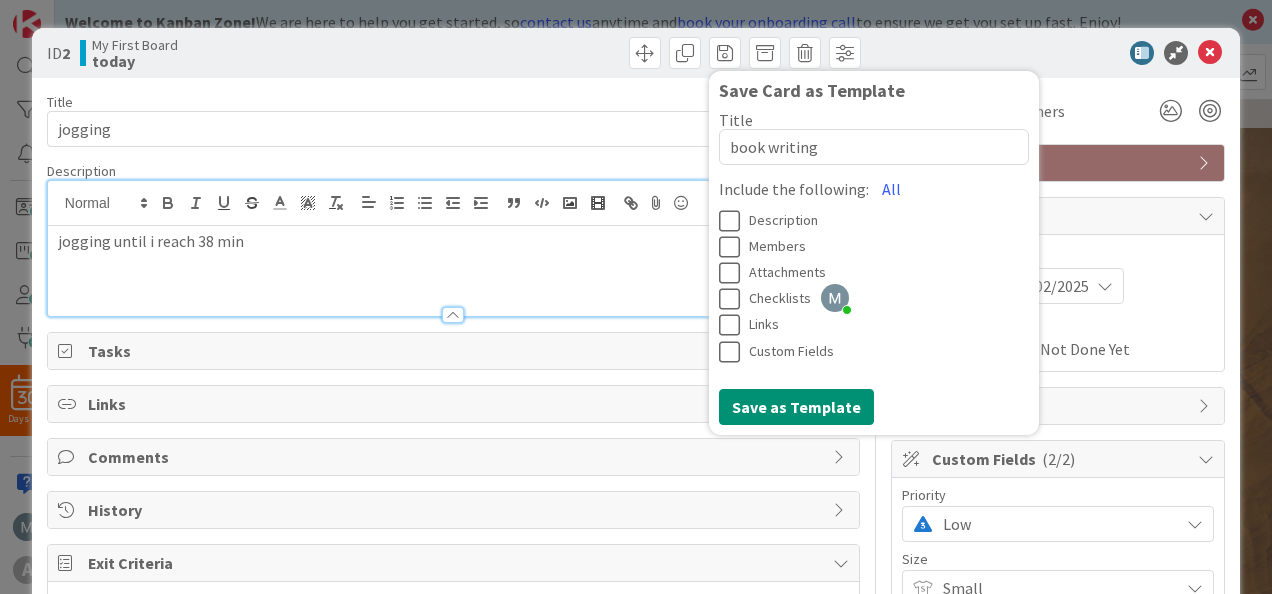 click at bounding box center [1048, 53] 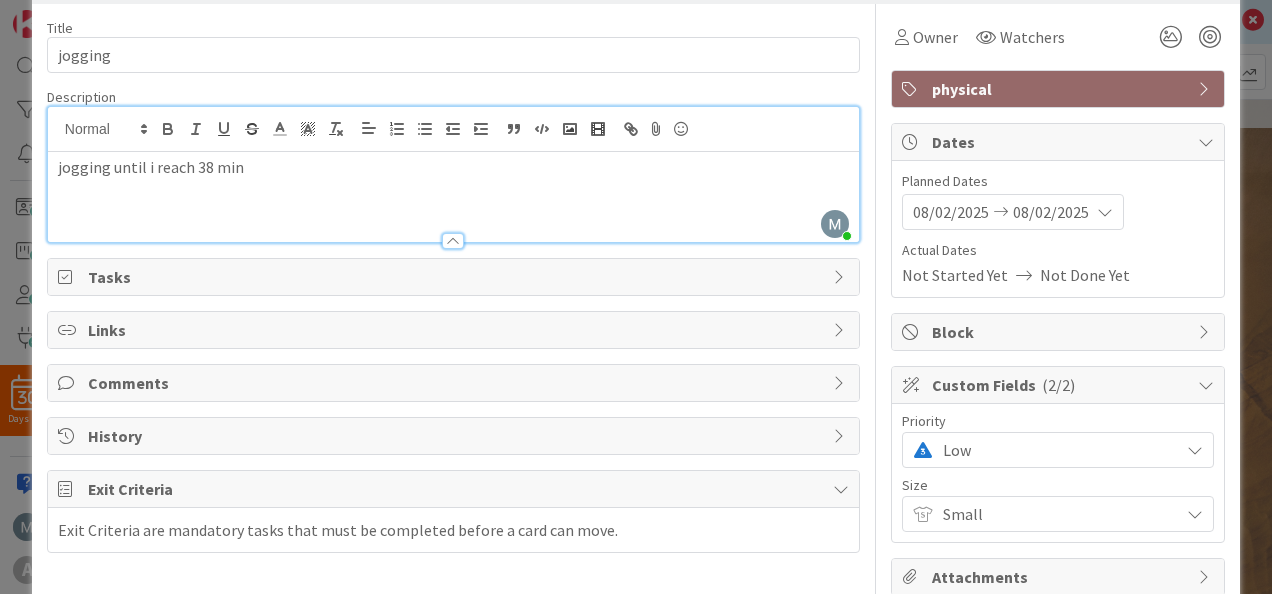scroll, scrollTop: 0, scrollLeft: 0, axis: both 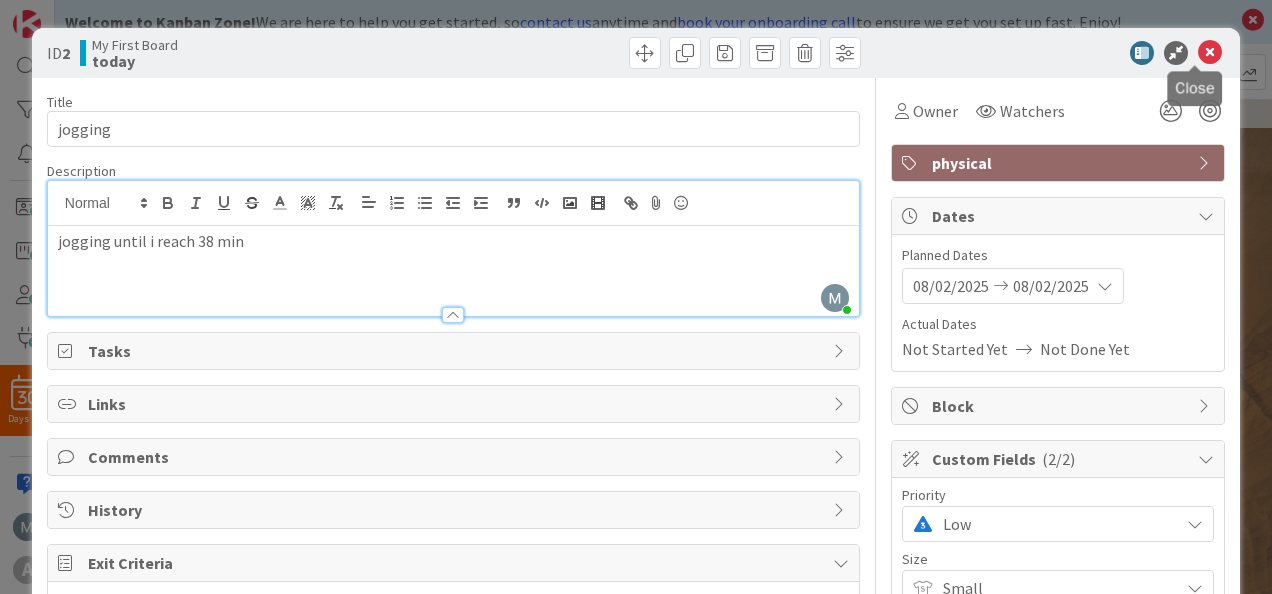 click at bounding box center [1210, 53] 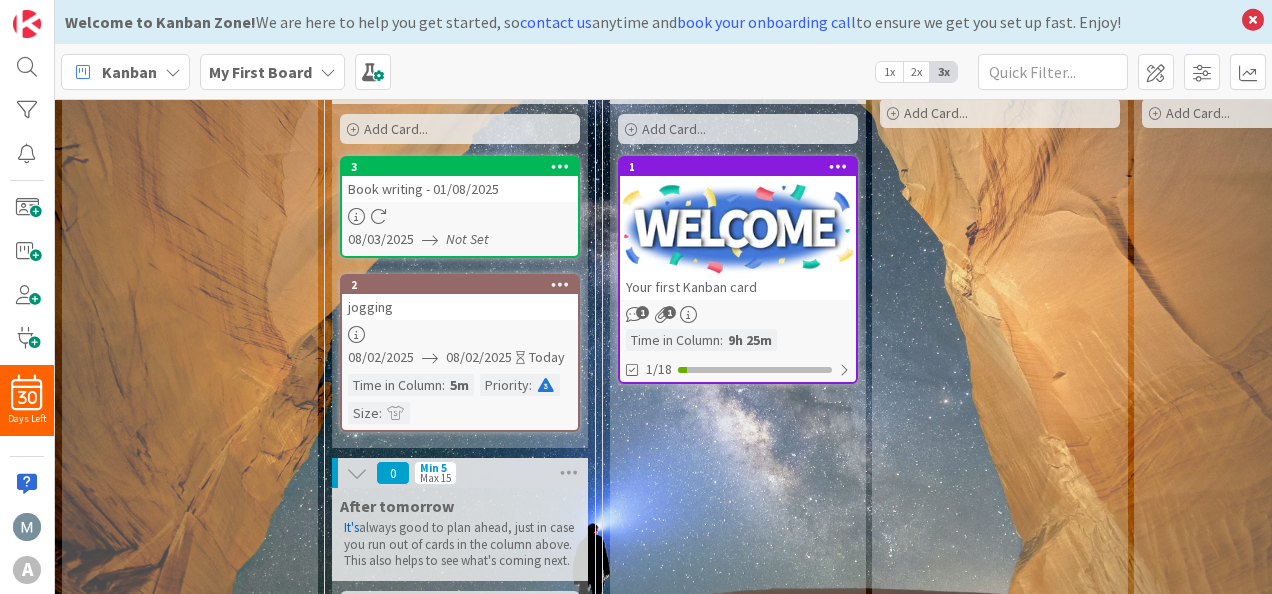 click on "Book writing - 01/08/2025" at bounding box center (460, 189) 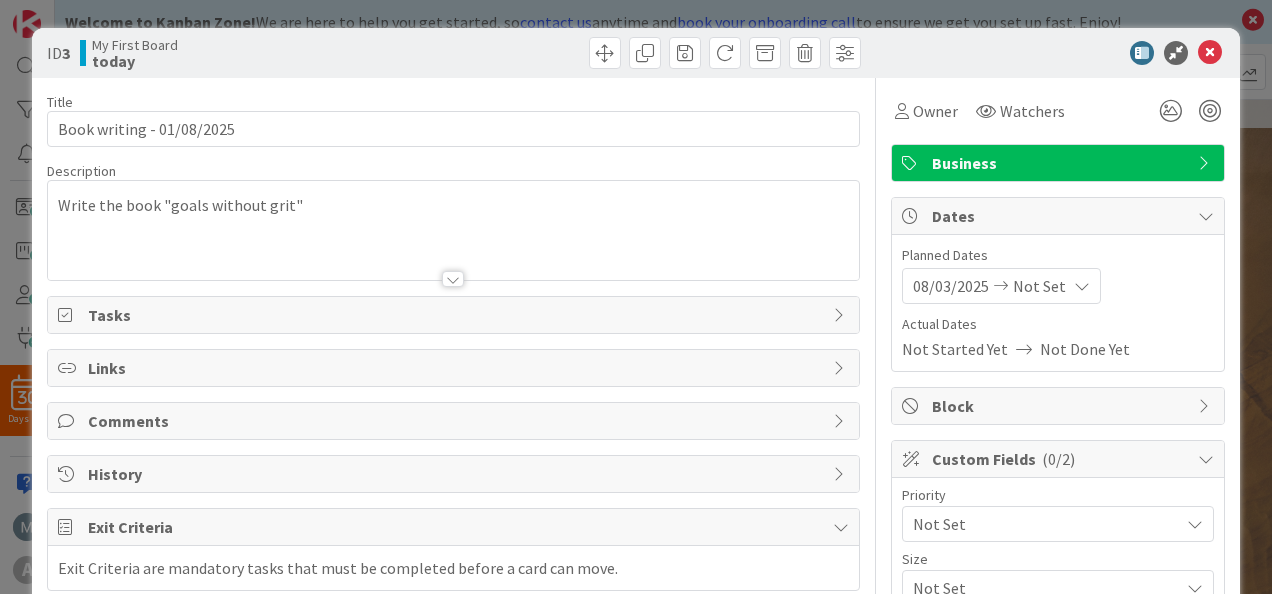 click at bounding box center [1082, 286] 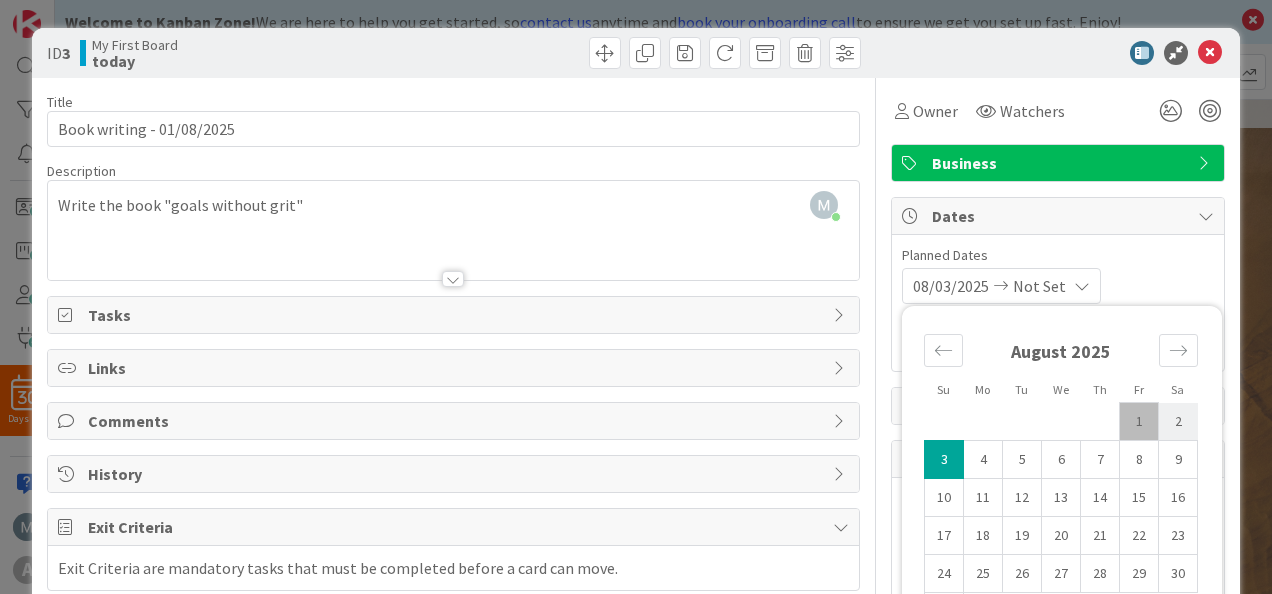 click on "2" at bounding box center [1178, 422] 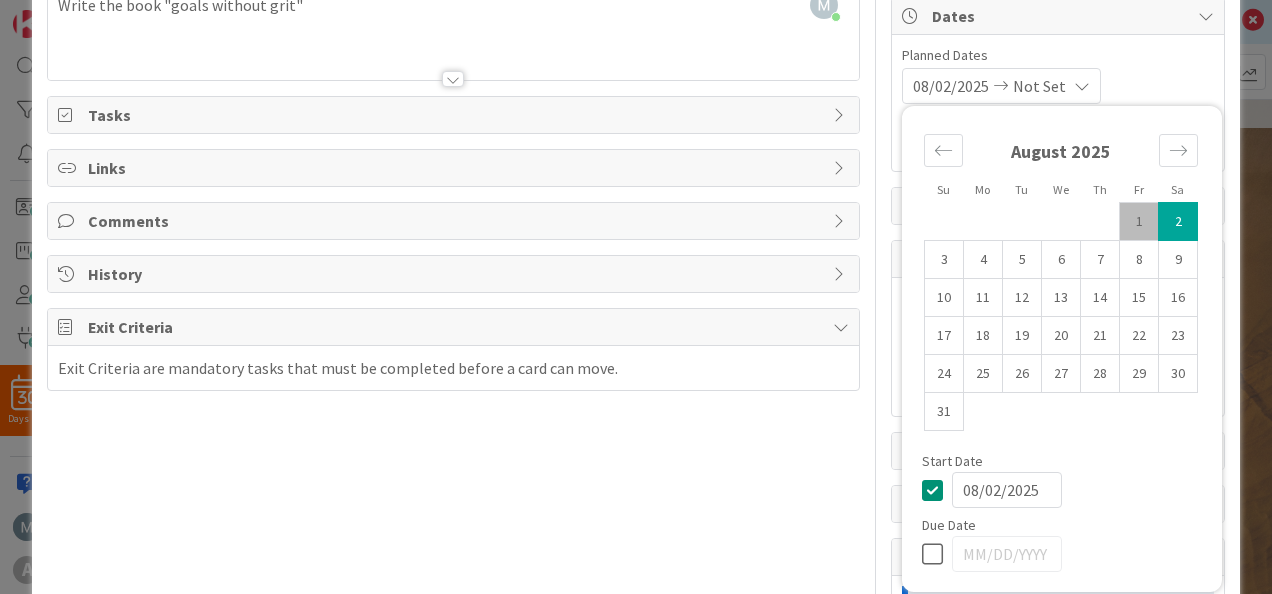 scroll, scrollTop: 300, scrollLeft: 0, axis: vertical 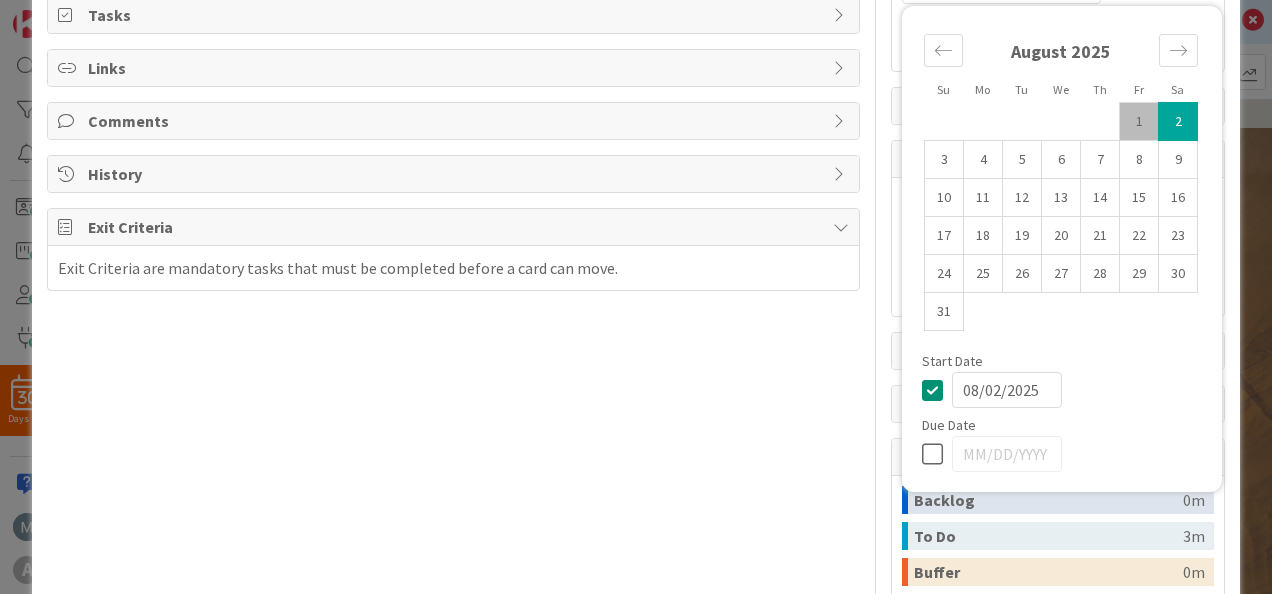 click at bounding box center (937, 454) 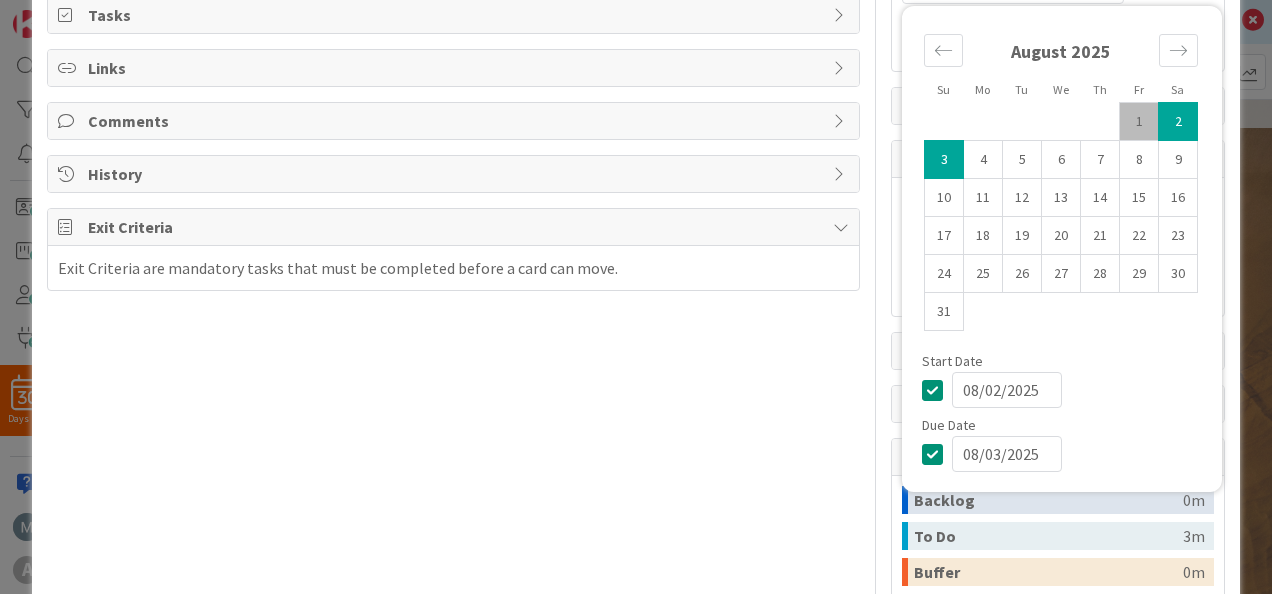click on "08/03/2025" at bounding box center (1007, 454) 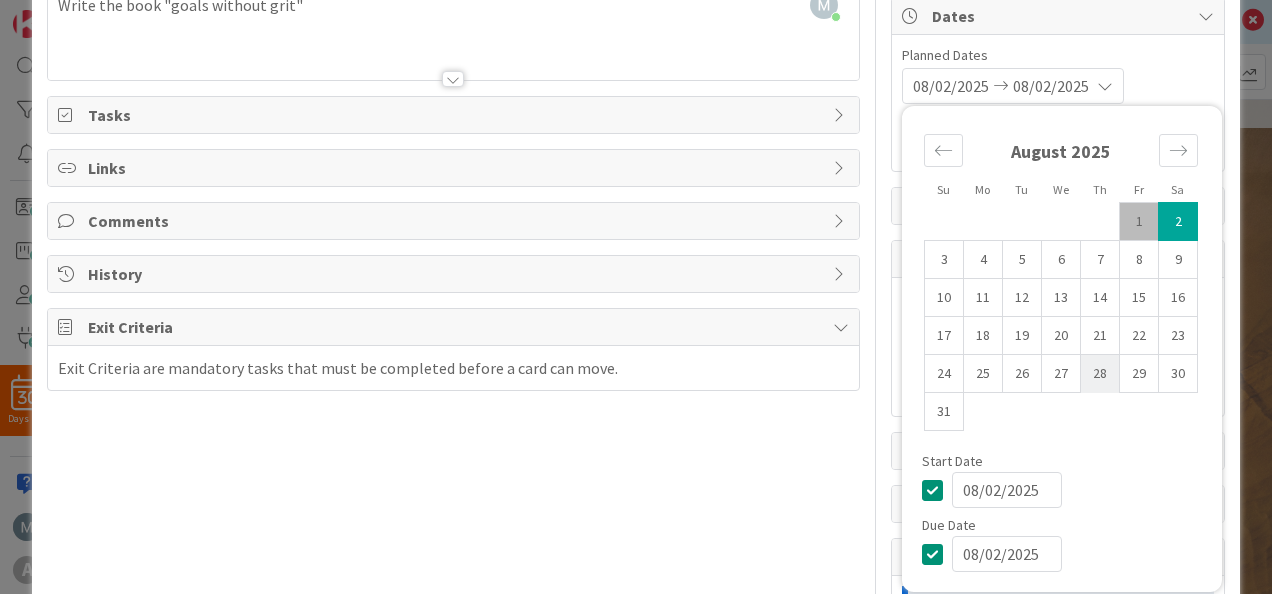 scroll, scrollTop: 0, scrollLeft: 0, axis: both 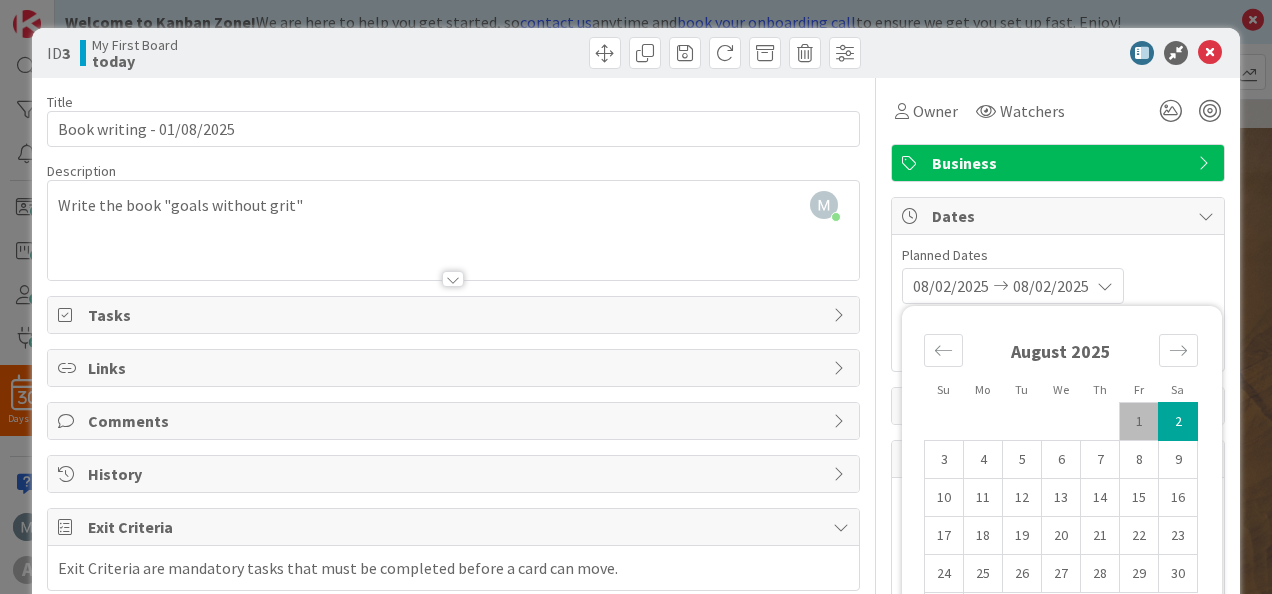type on "08/02/2025" 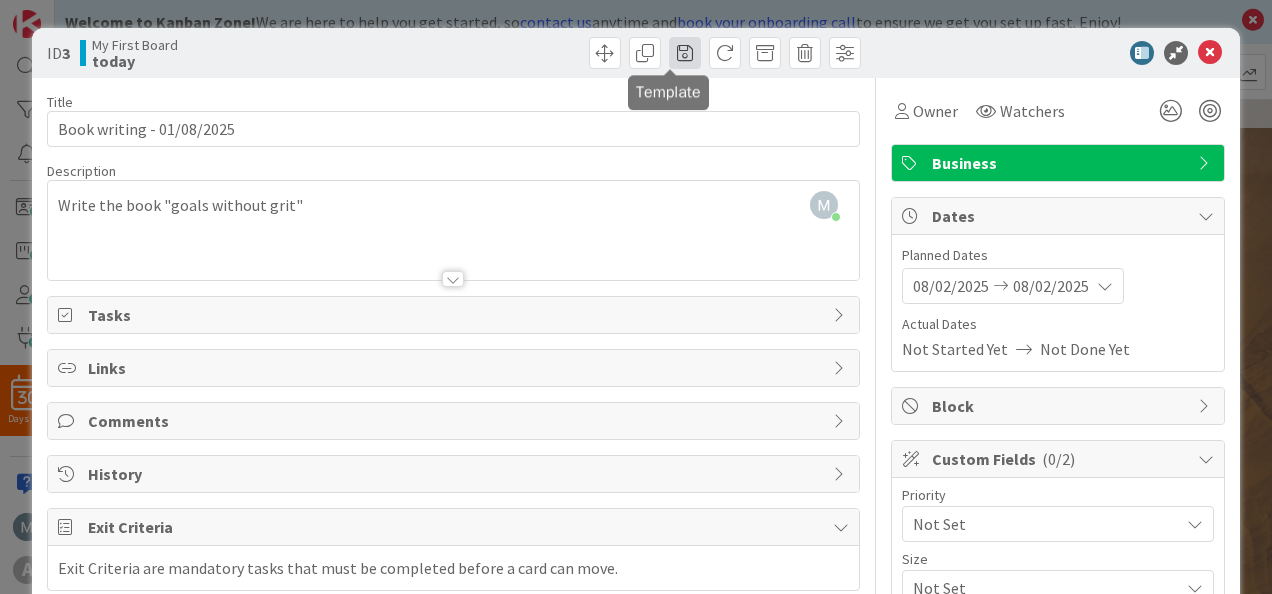 click at bounding box center (685, 53) 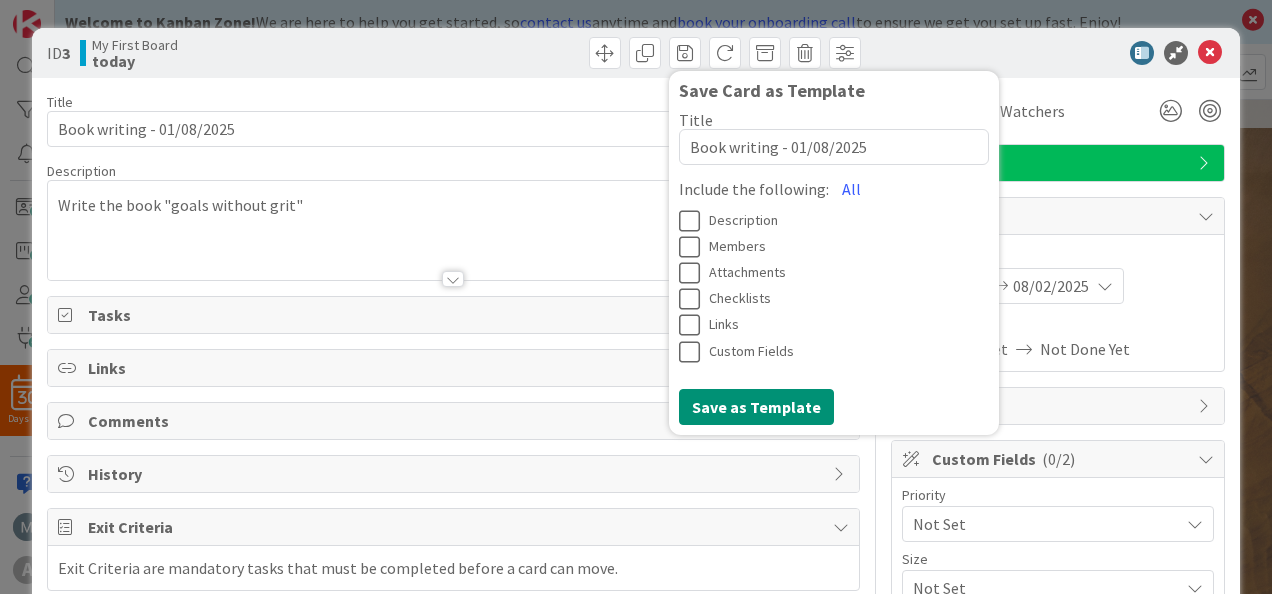 click at bounding box center [1048, 53] 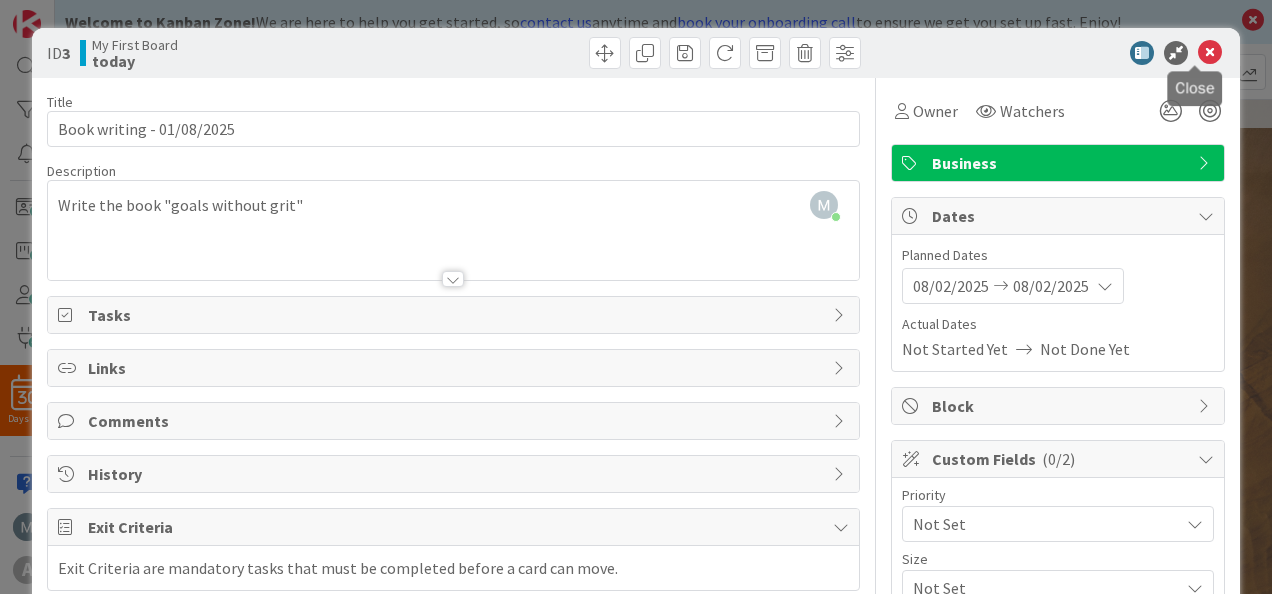 click at bounding box center [1210, 53] 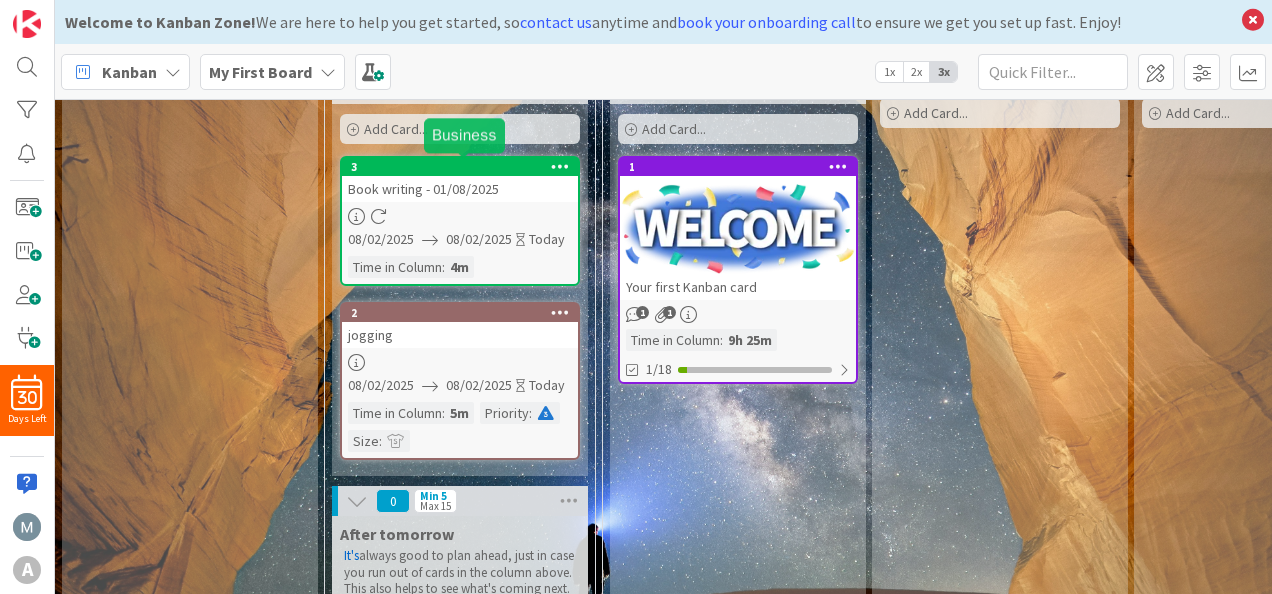 click on "3" at bounding box center (464, 167) 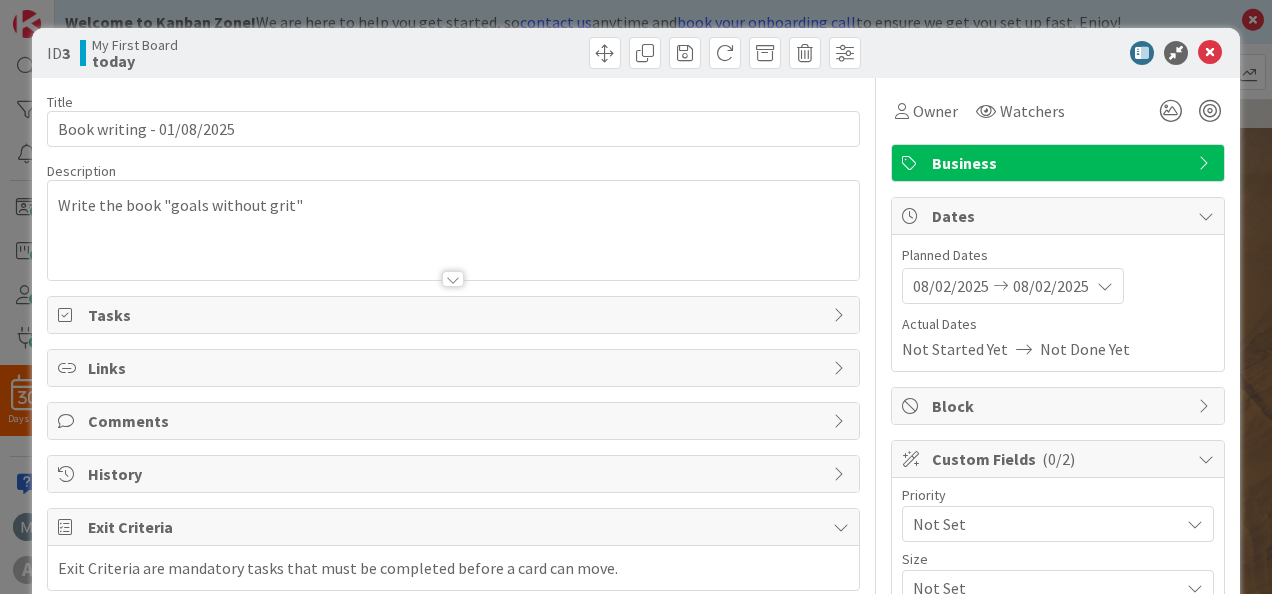 scroll, scrollTop: 100, scrollLeft: 0, axis: vertical 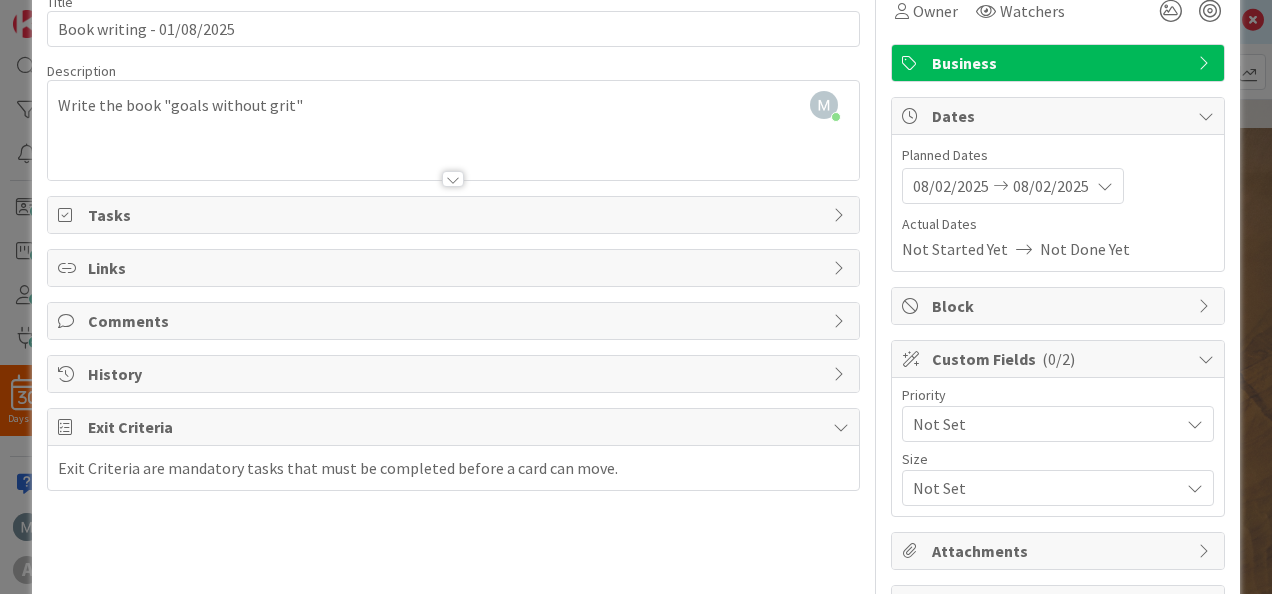 click at bounding box center [1195, 424] 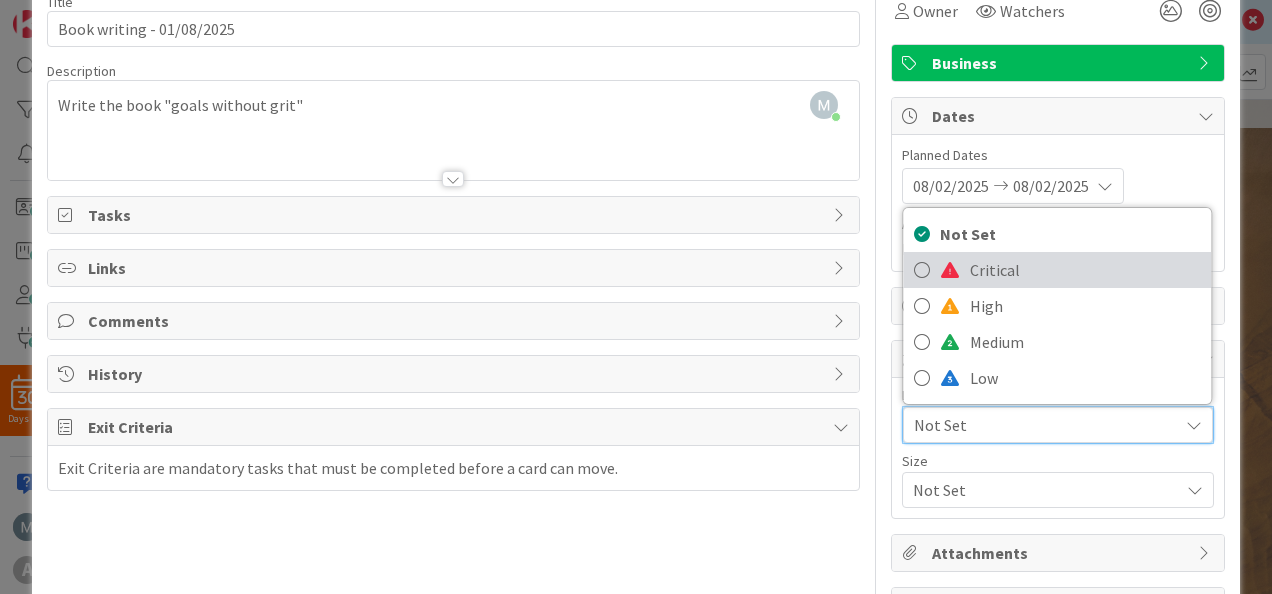 click on "Critical" at bounding box center (1086, 270) 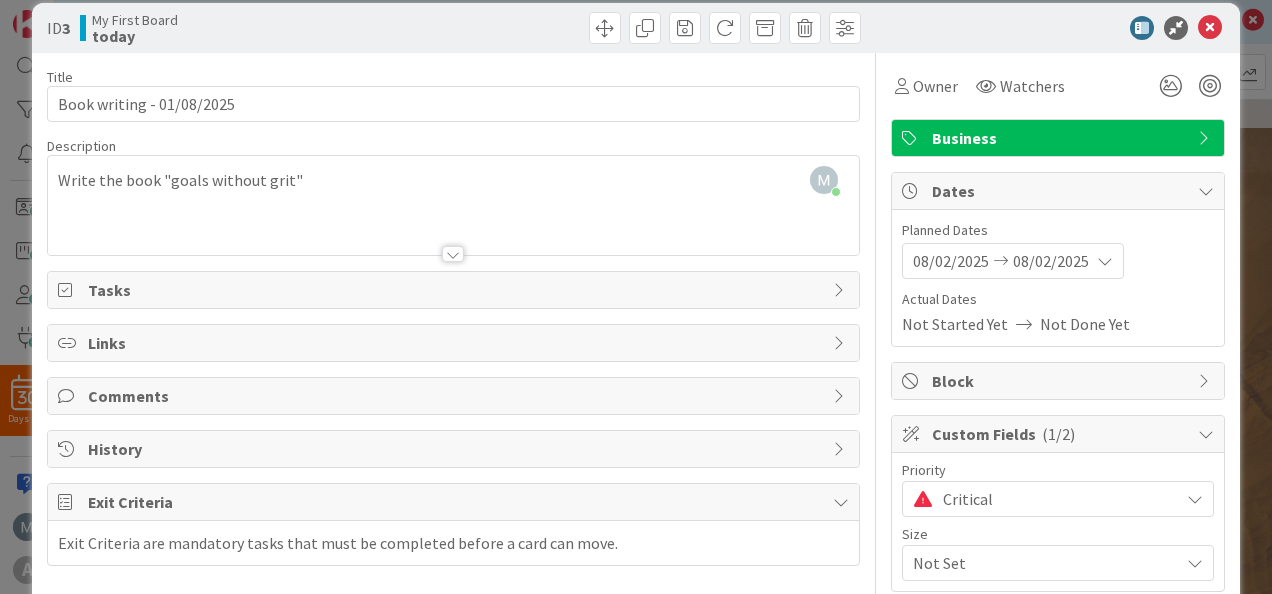 scroll, scrollTop: 0, scrollLeft: 0, axis: both 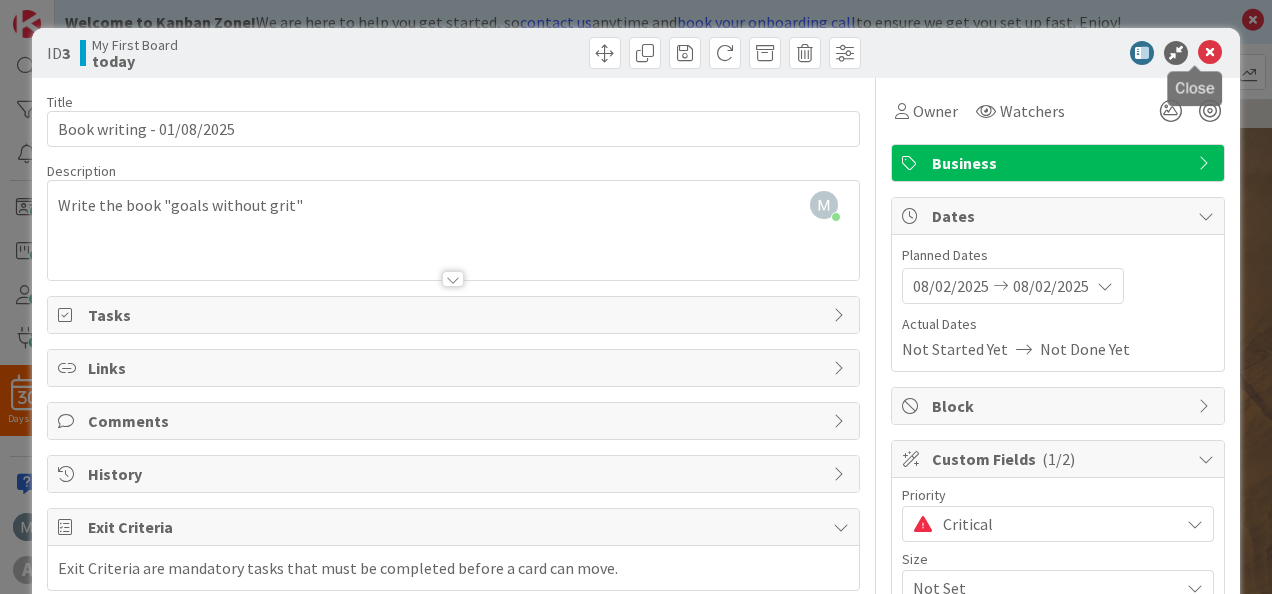 click at bounding box center (1210, 53) 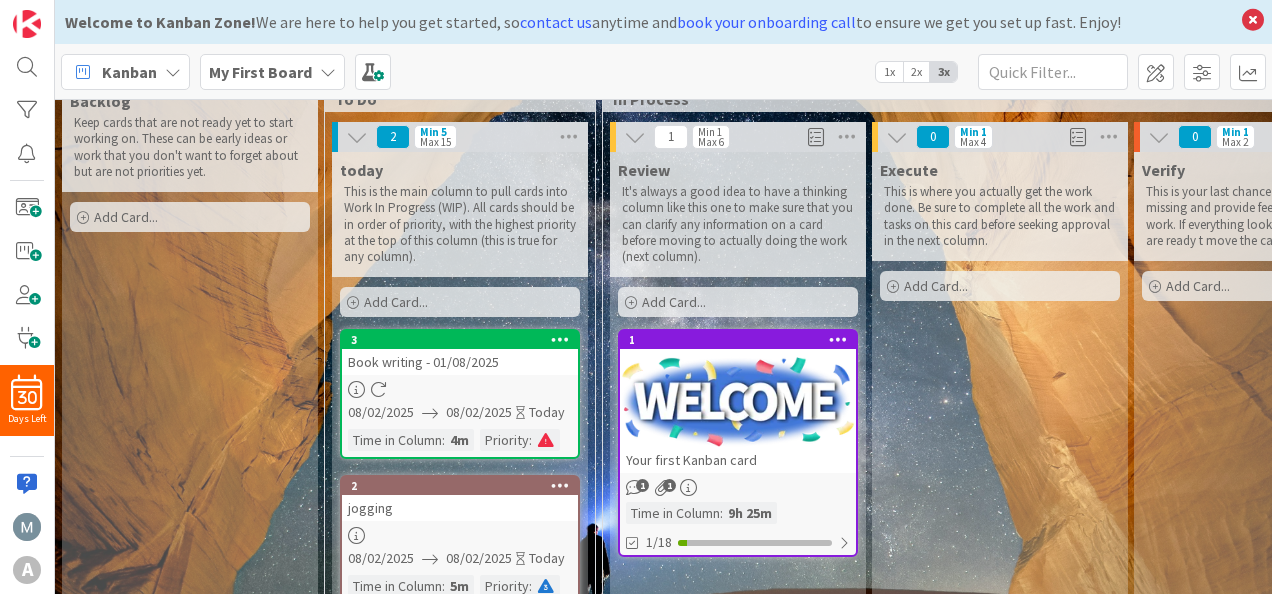scroll, scrollTop: 151, scrollLeft: 0, axis: vertical 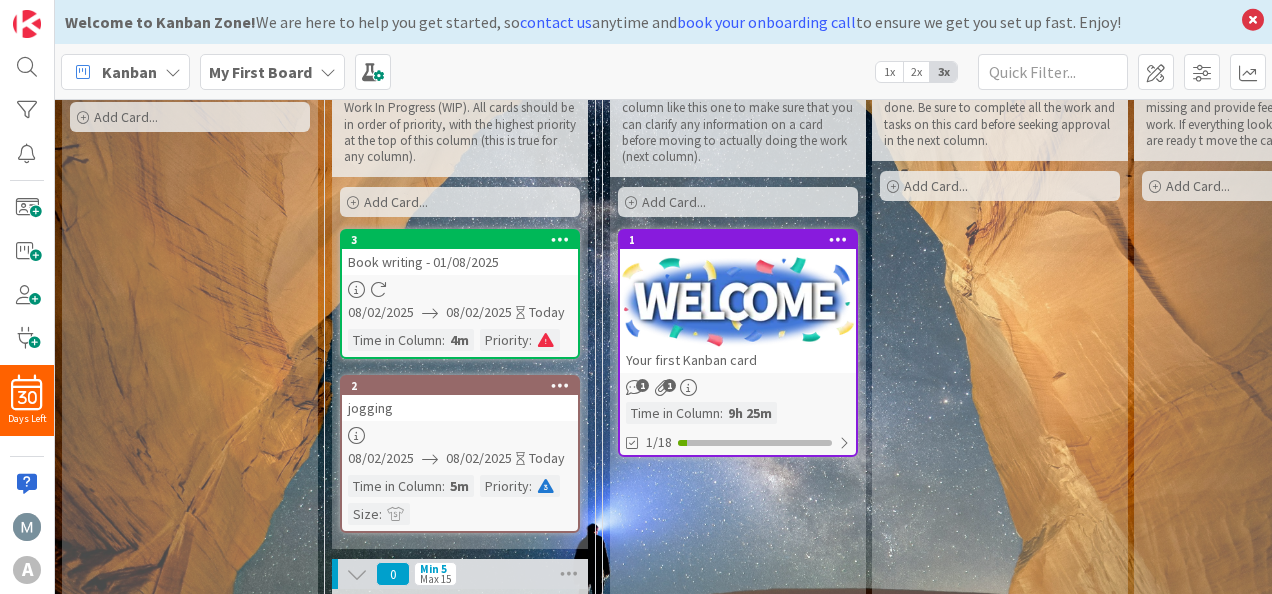 click at bounding box center (738, 302) 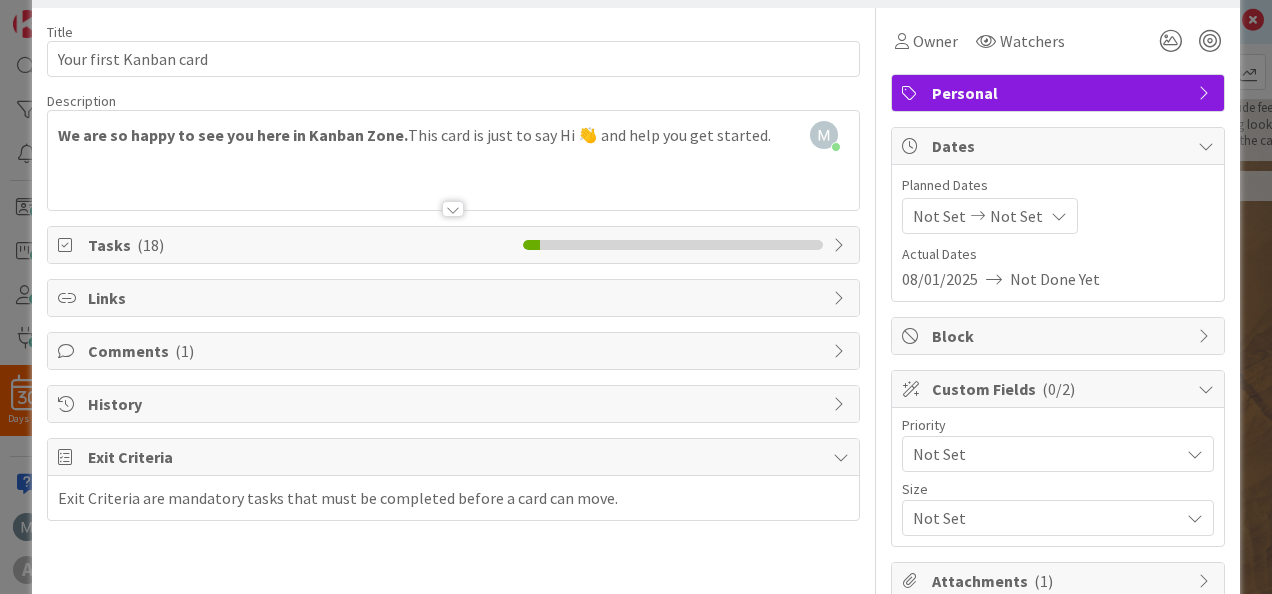 scroll, scrollTop: 100, scrollLeft: 0, axis: vertical 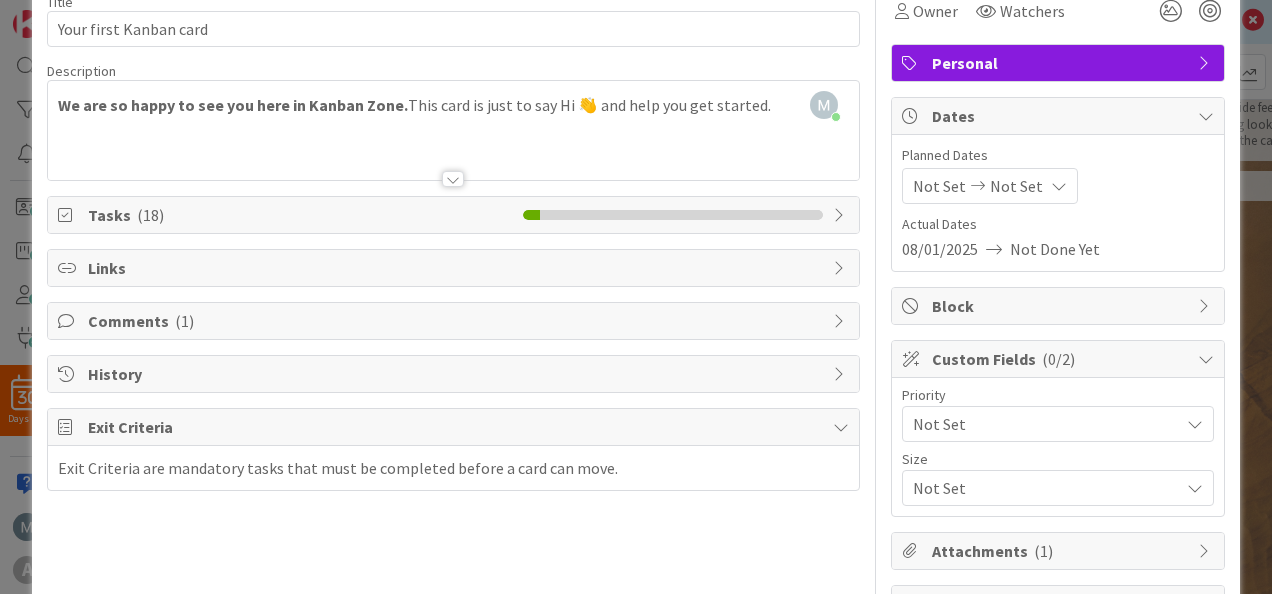 click at bounding box center (841, 215) 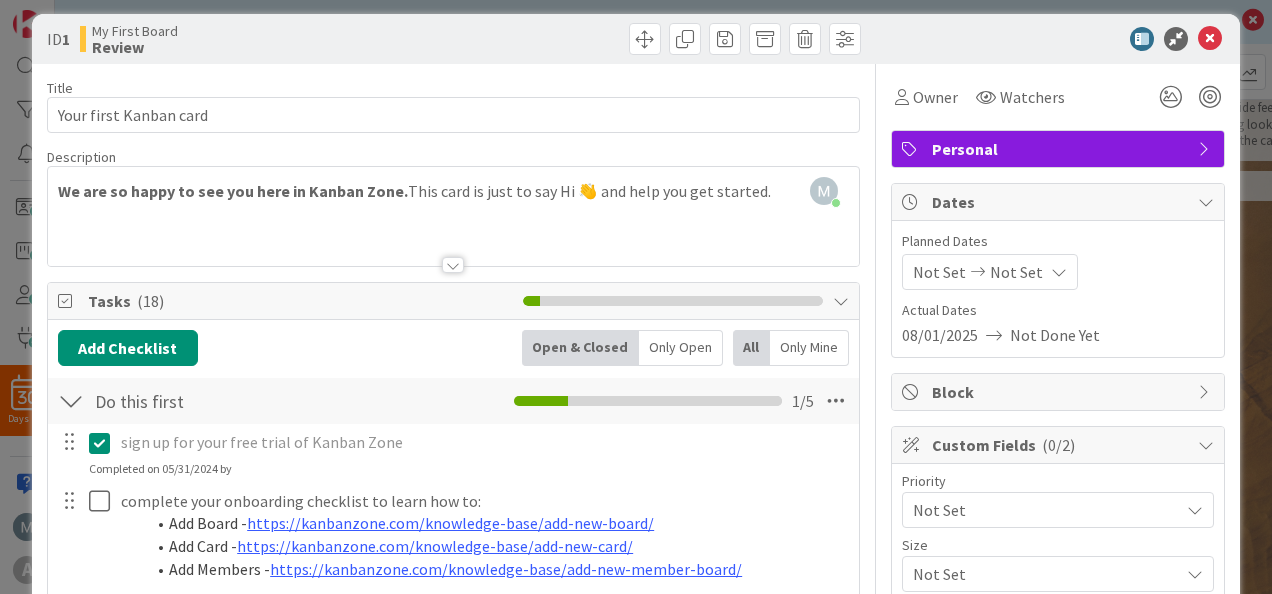 scroll, scrollTop: 0, scrollLeft: 0, axis: both 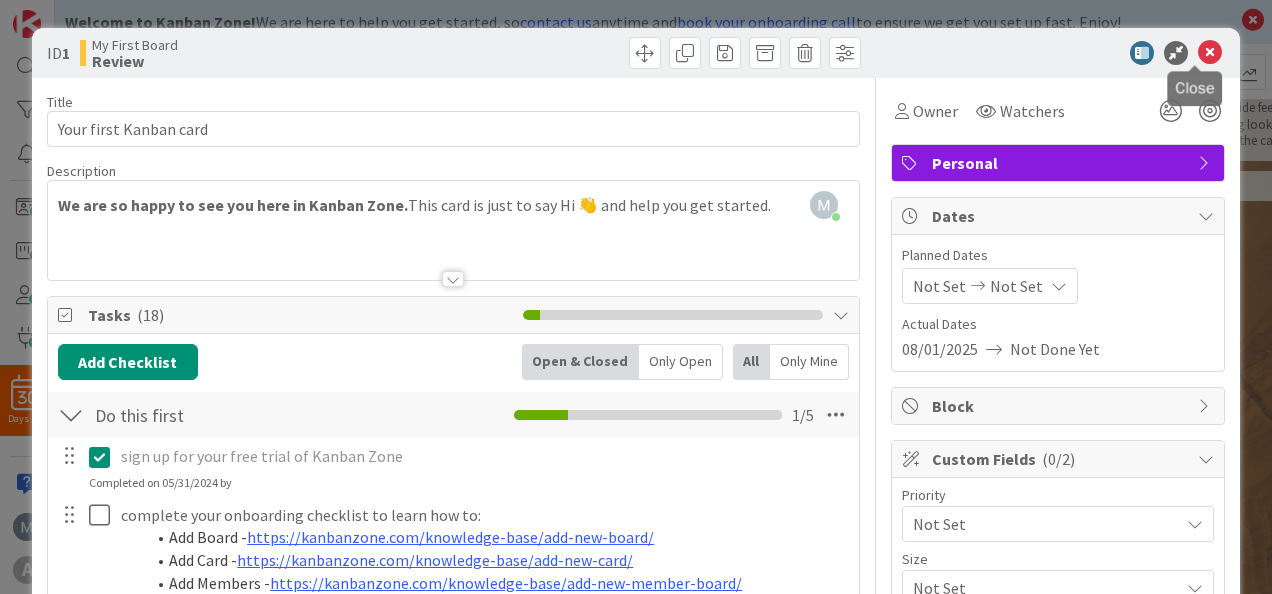 click at bounding box center (1210, 53) 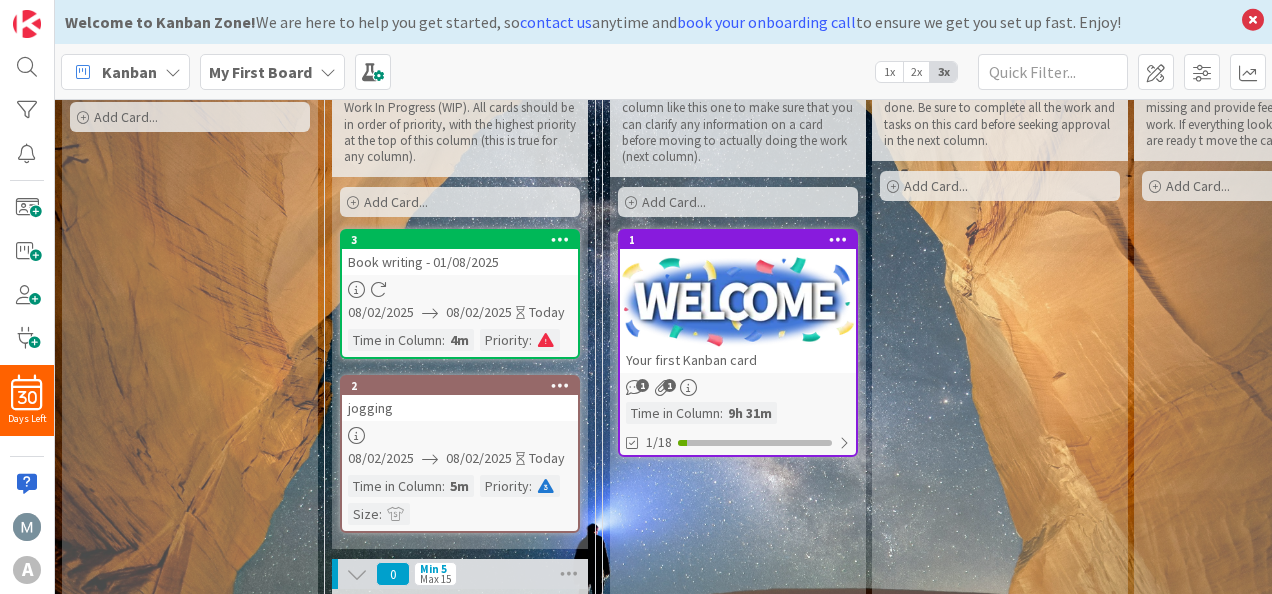 scroll, scrollTop: 0, scrollLeft: 0, axis: both 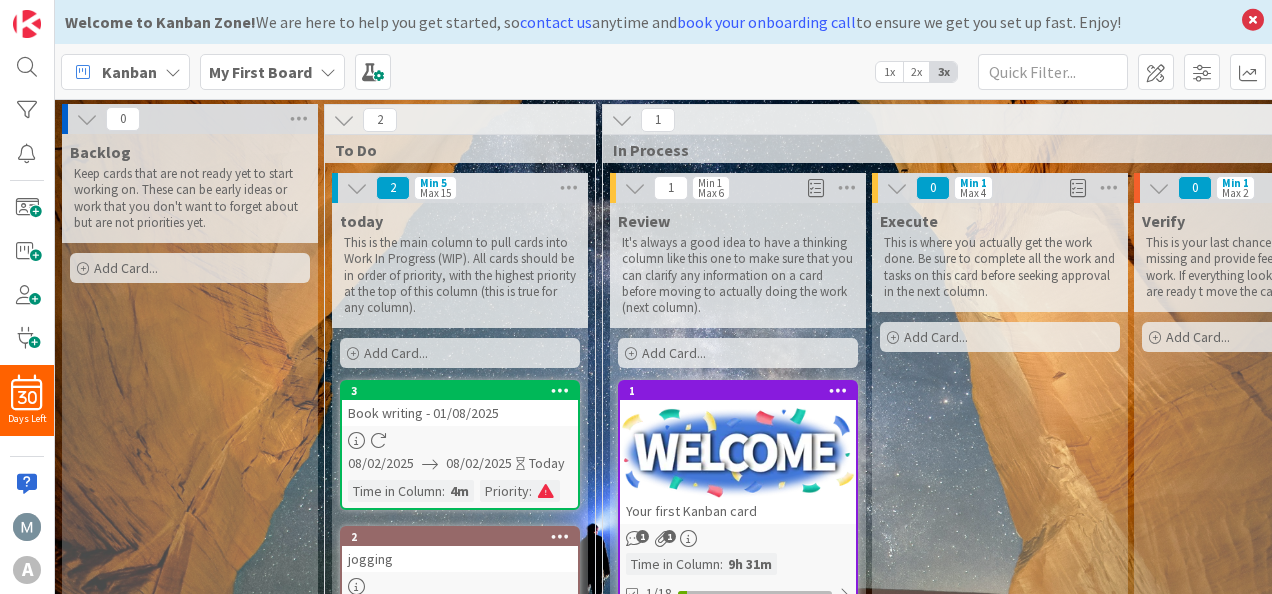 click at bounding box center [173, 72] 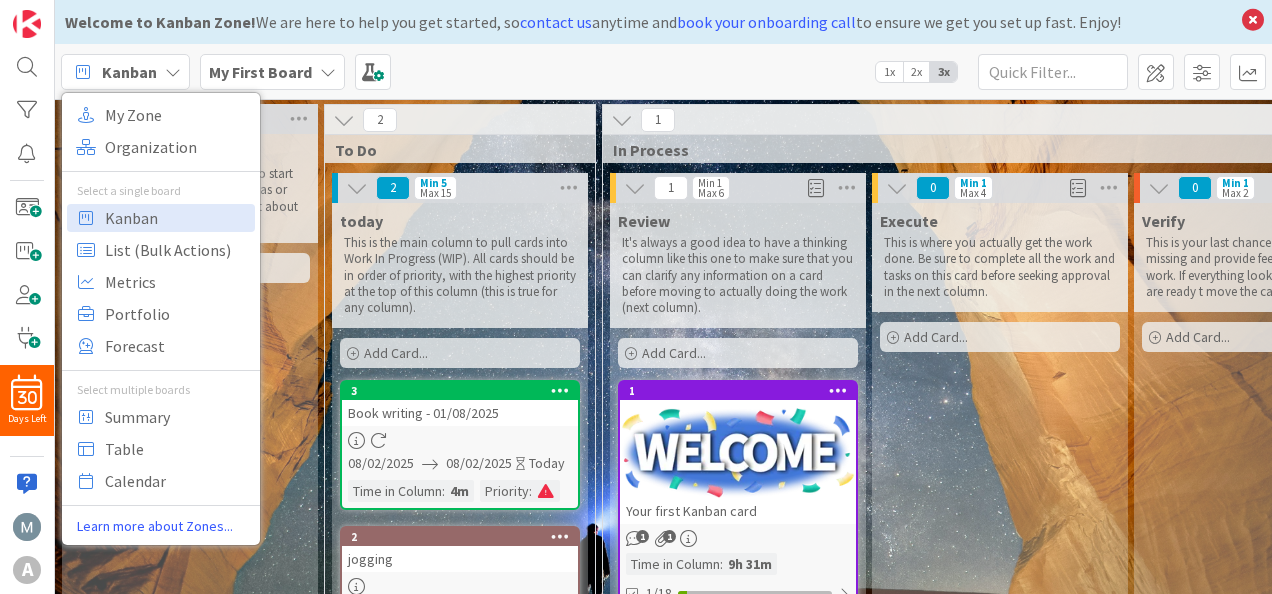 click at bounding box center (173, 72) 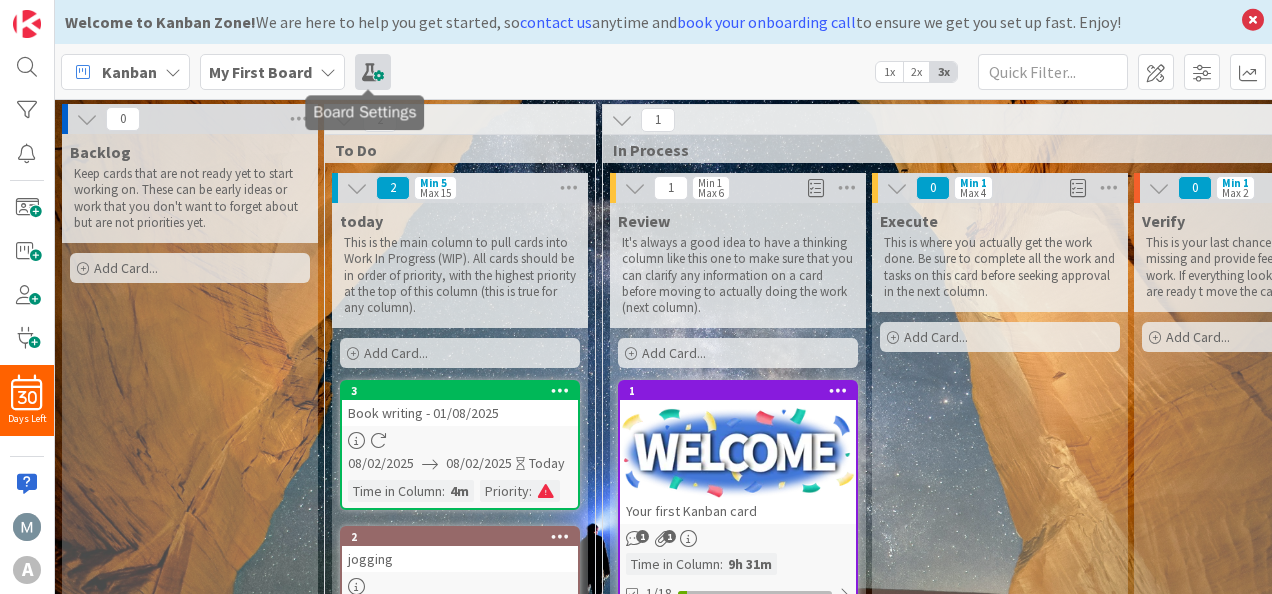 click at bounding box center (373, 72) 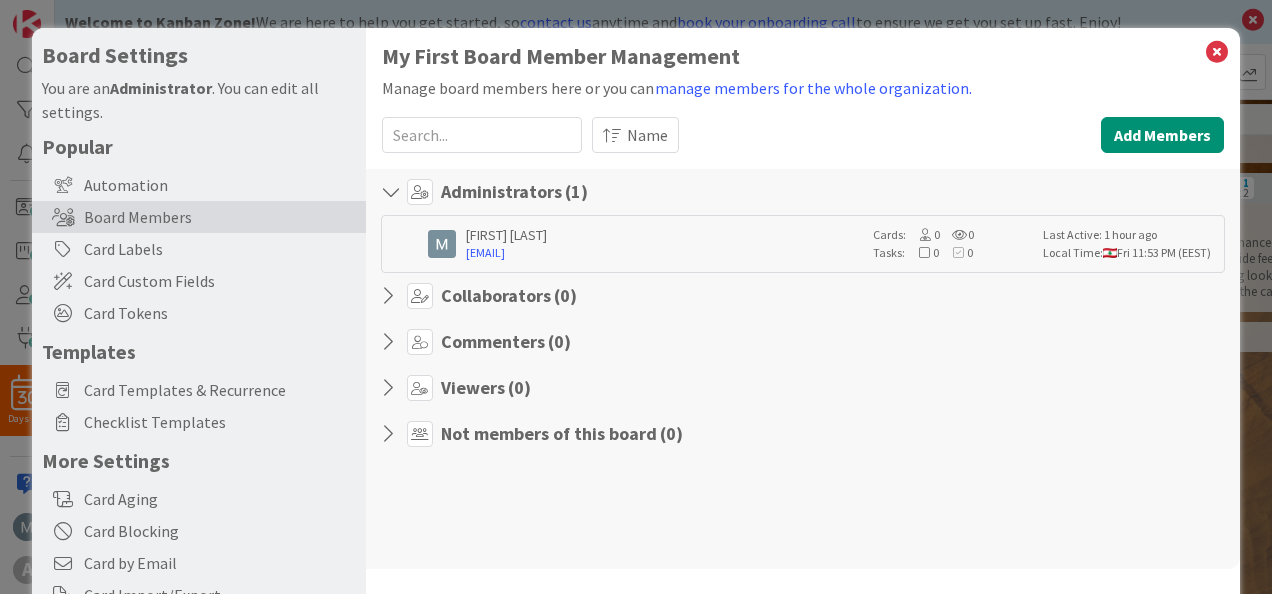 click at bounding box center (394, 296) 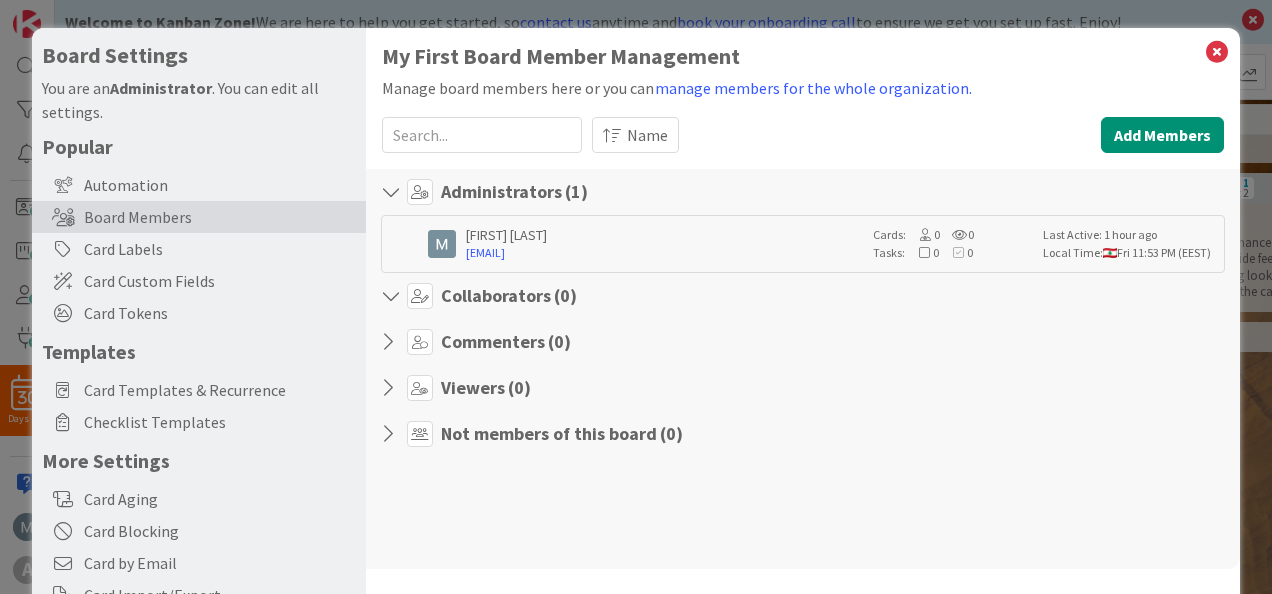 click at bounding box center [420, 296] 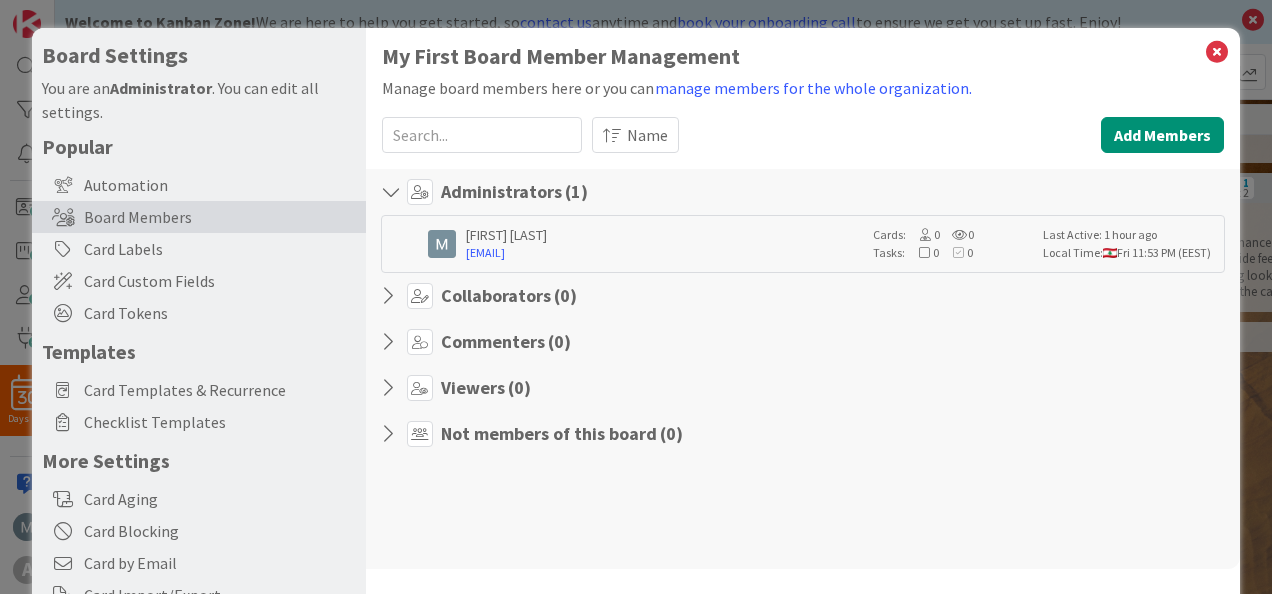 click at bounding box center (420, 296) 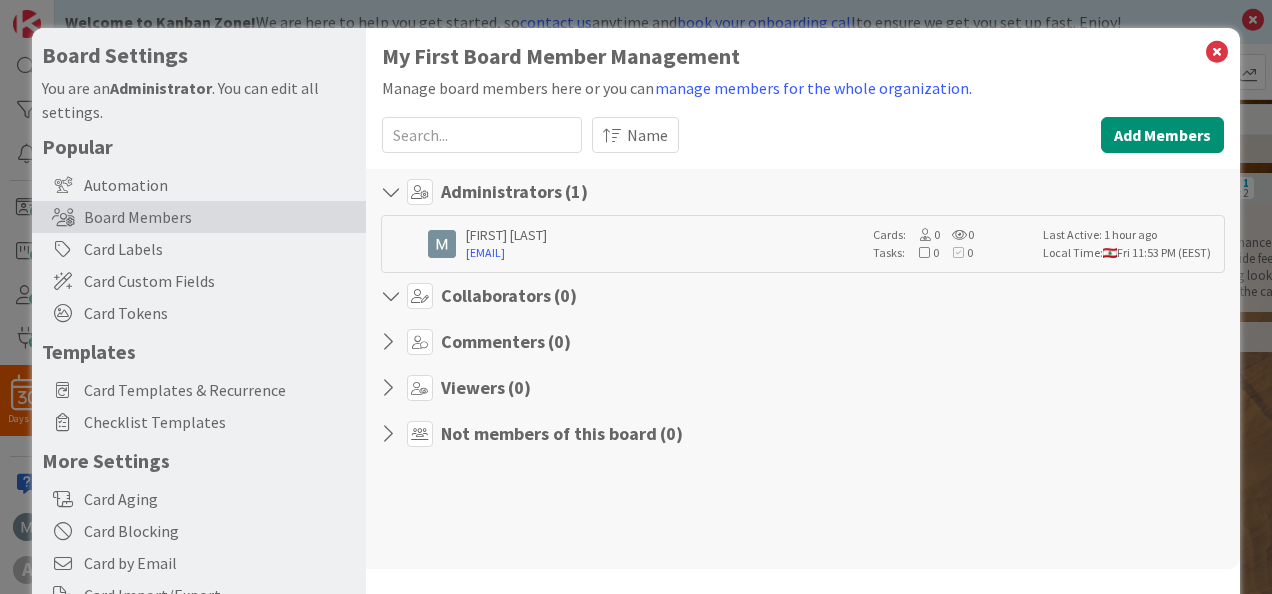 click at bounding box center (420, 342) 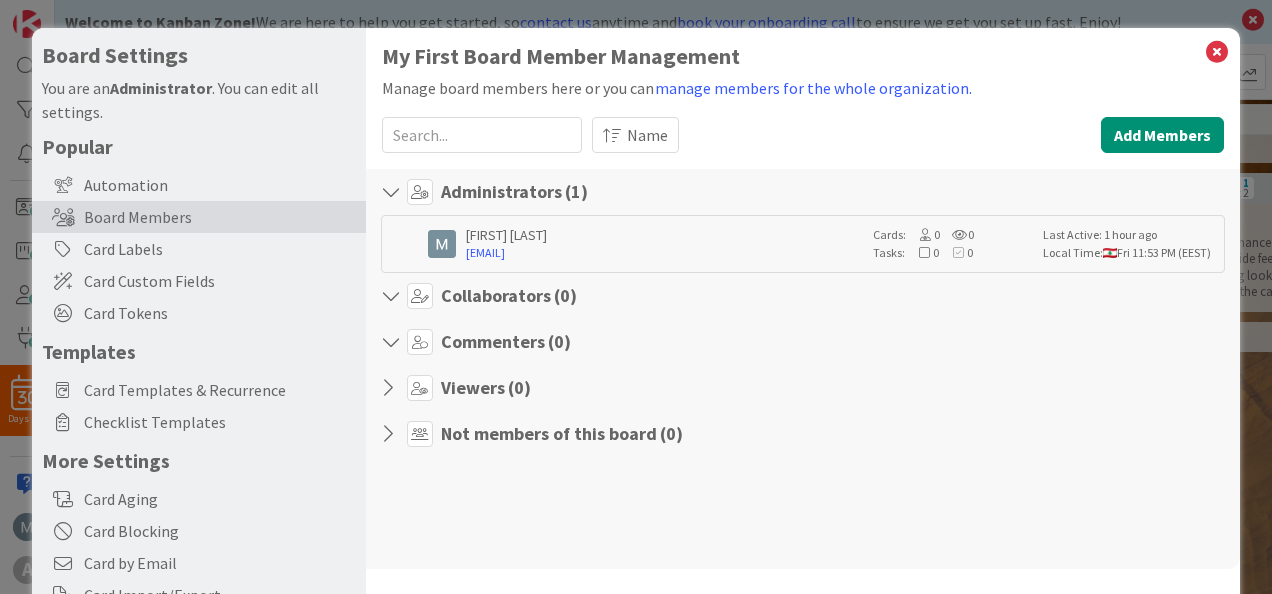click at bounding box center (420, 342) 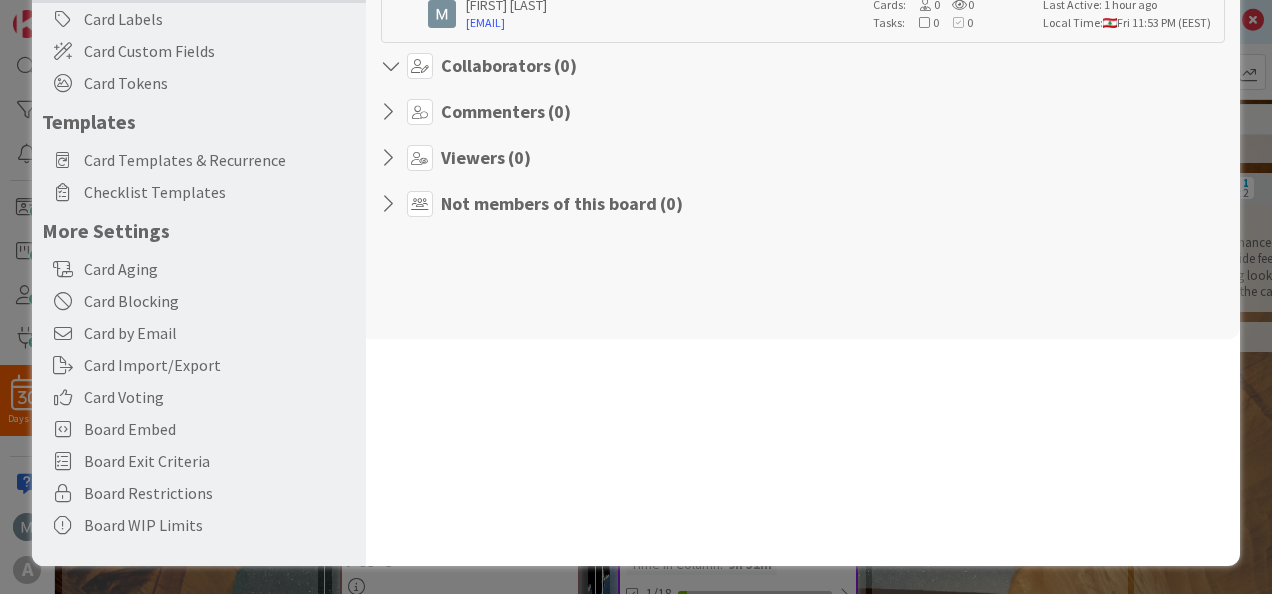 scroll, scrollTop: 0, scrollLeft: 0, axis: both 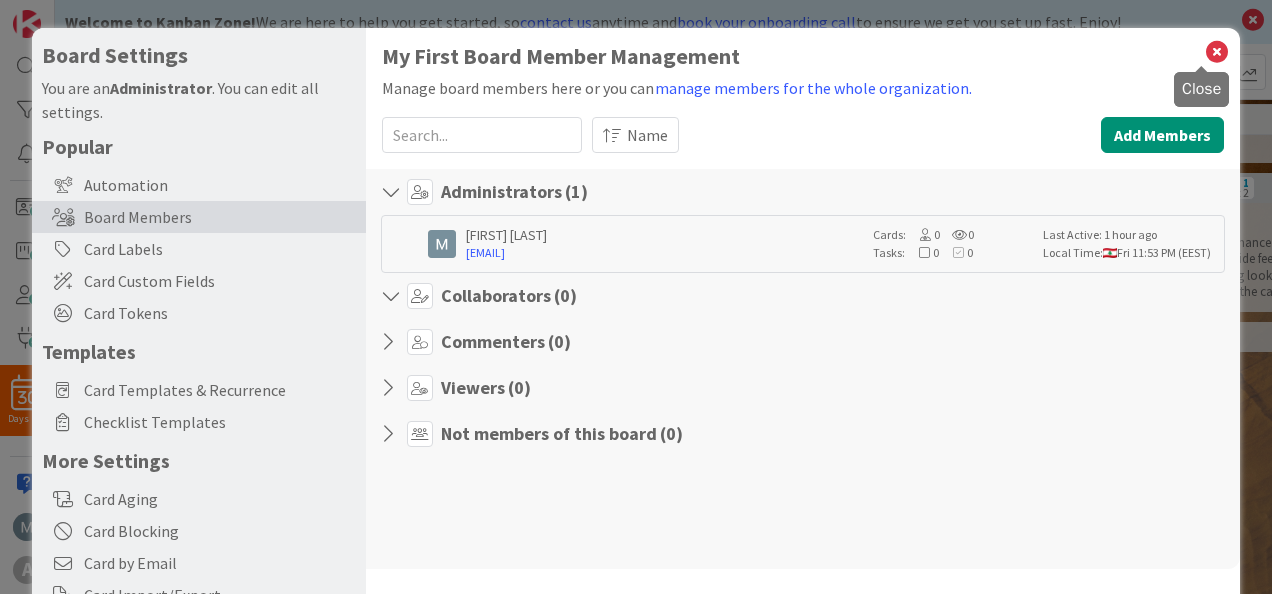click at bounding box center [1217, 52] 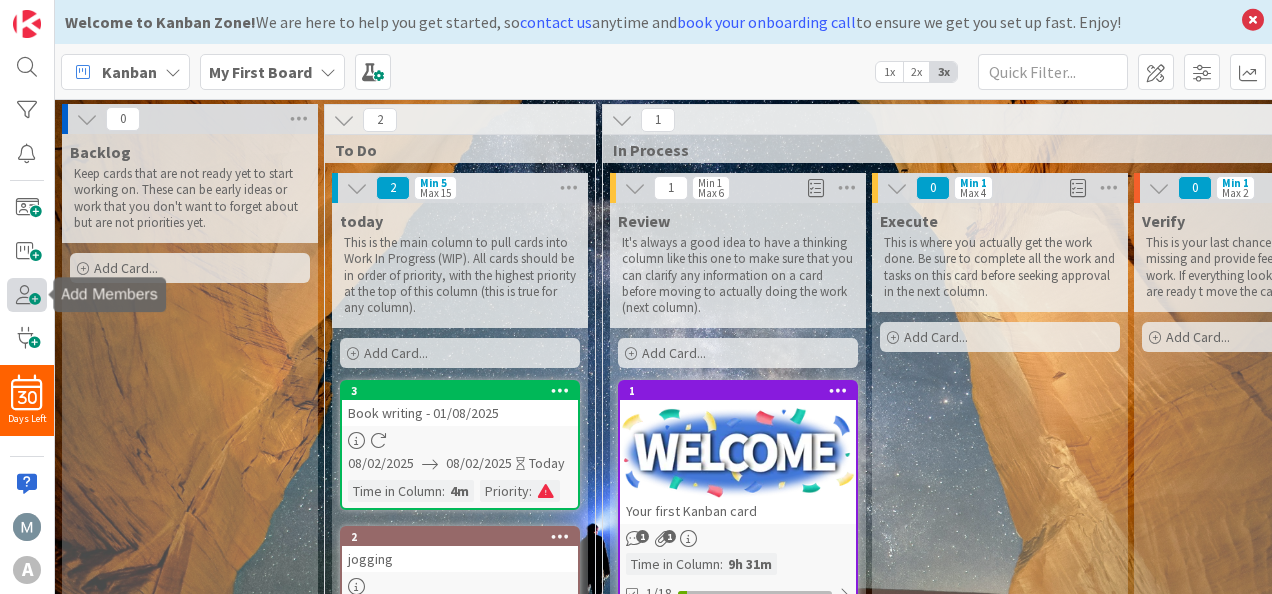 click at bounding box center (27, 294) 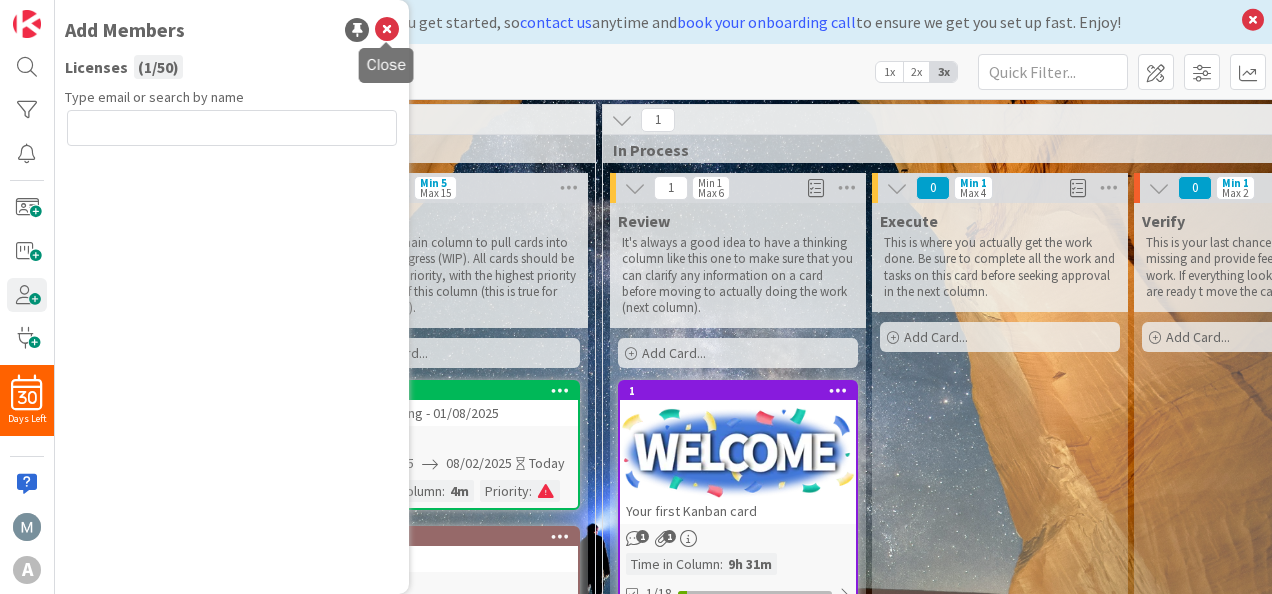 click at bounding box center (387, 30) 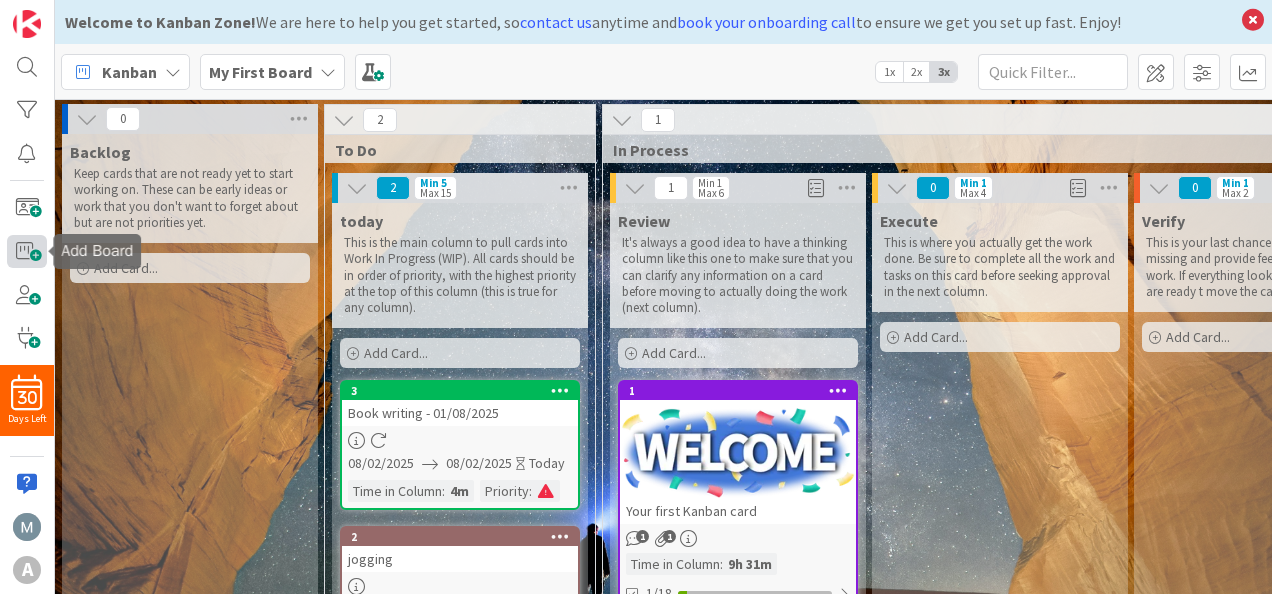 click at bounding box center [27, 251] 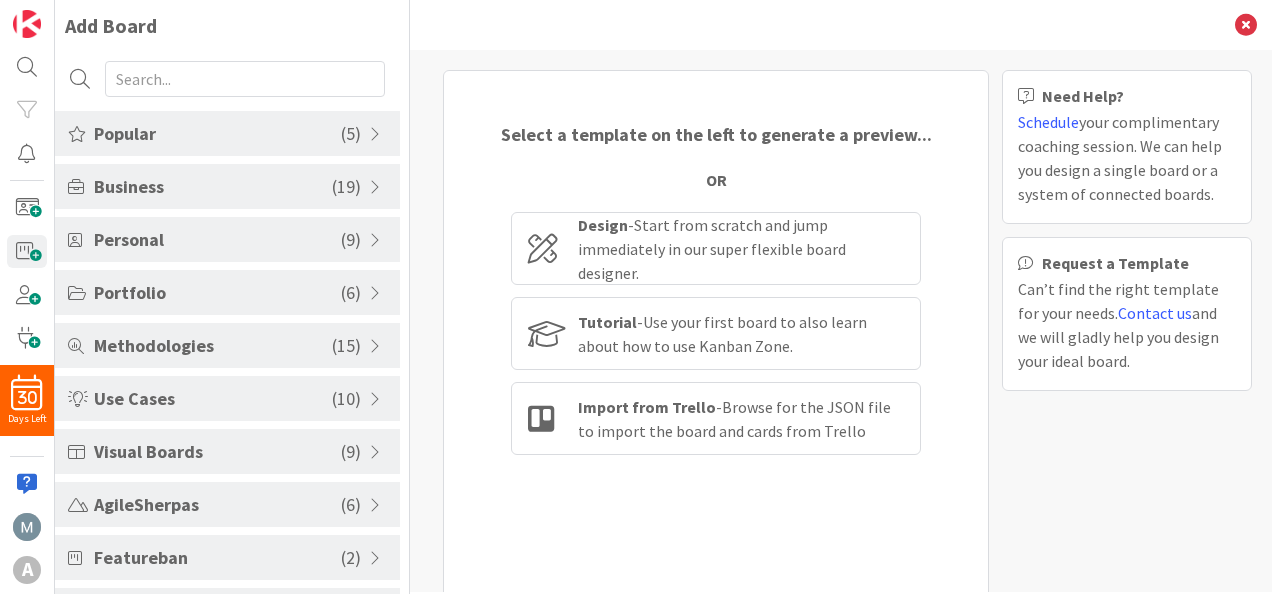 scroll, scrollTop: 0, scrollLeft: 0, axis: both 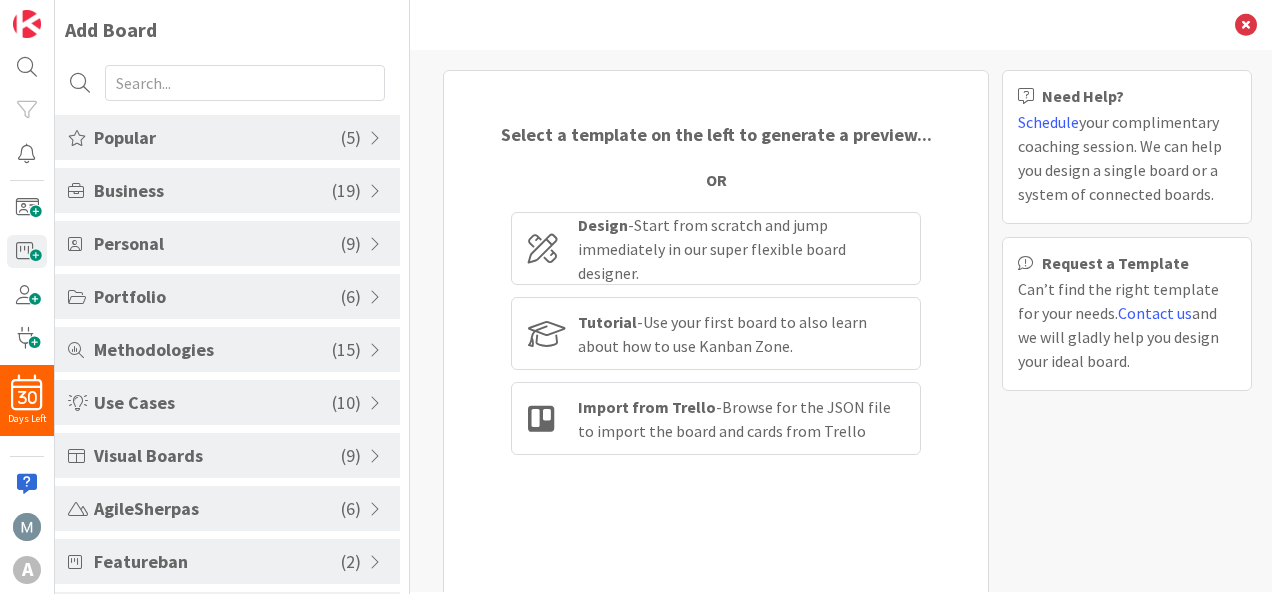 click at bounding box center (378, 244) 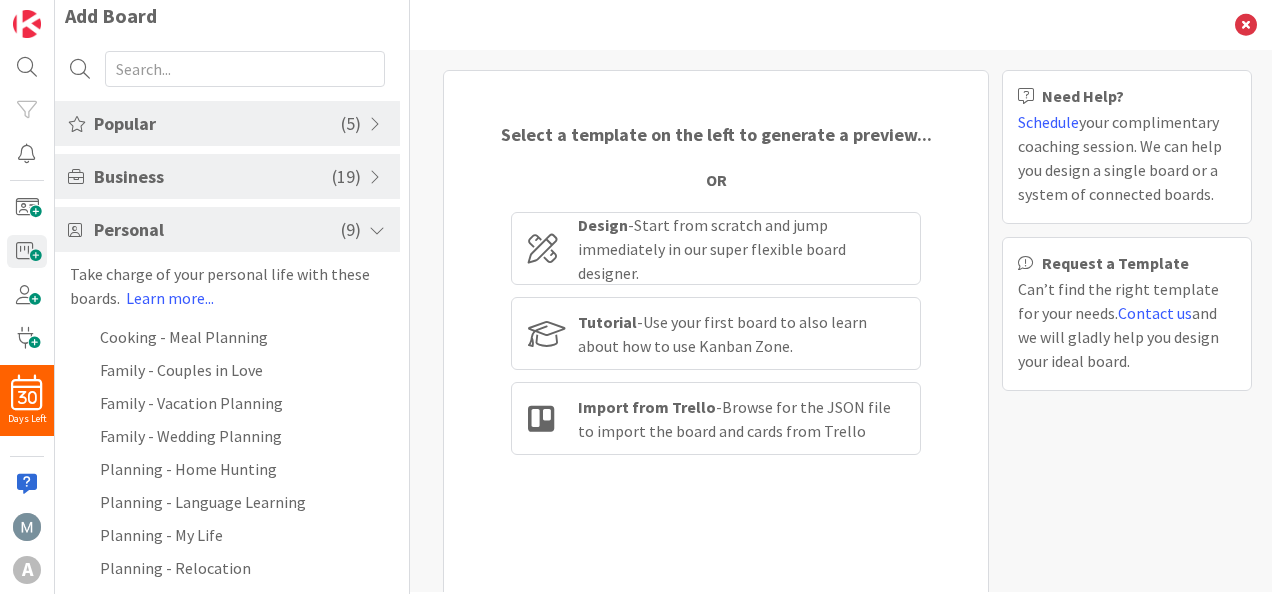 scroll, scrollTop: 12, scrollLeft: 0, axis: vertical 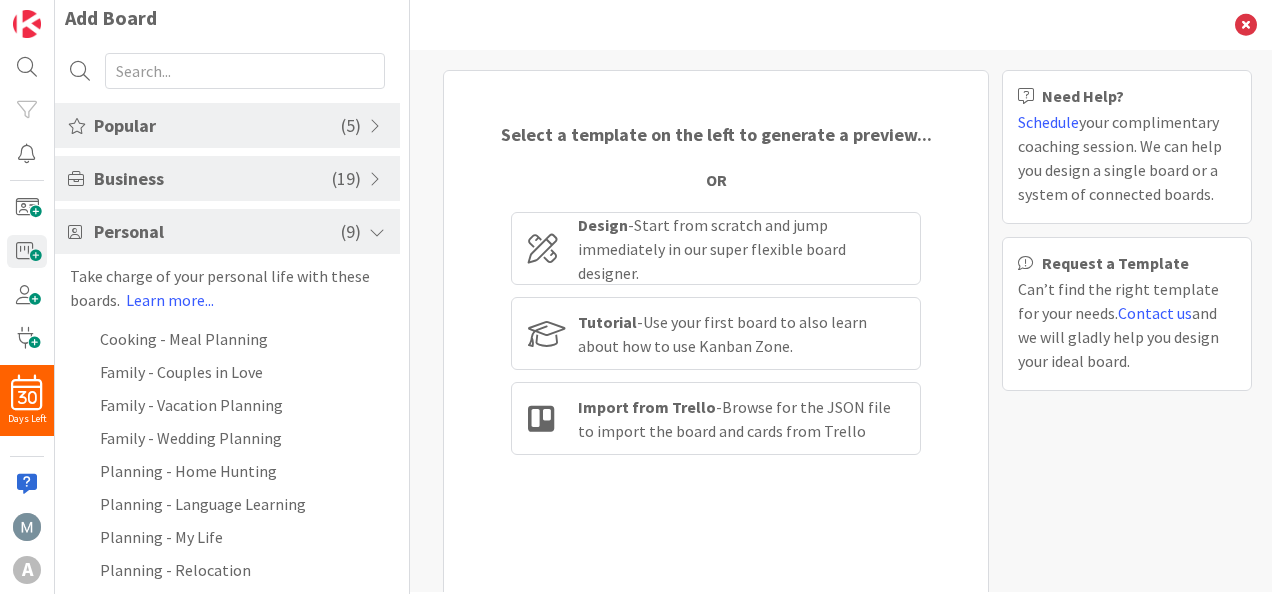 click at bounding box center [378, 232] 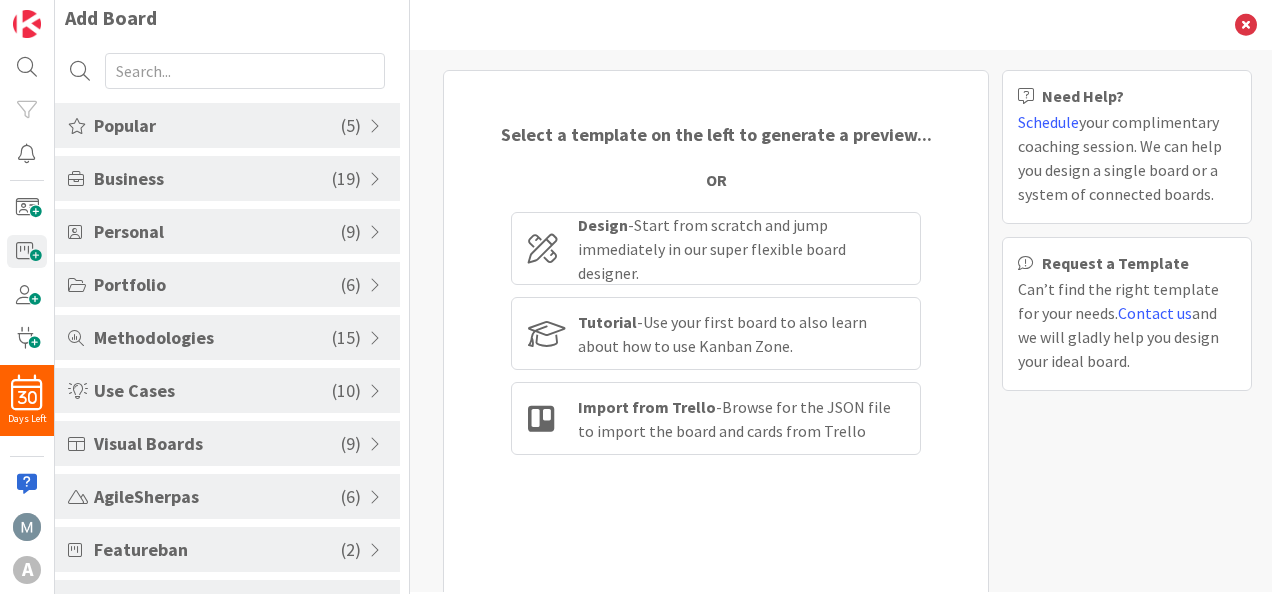 click at bounding box center [378, 179] 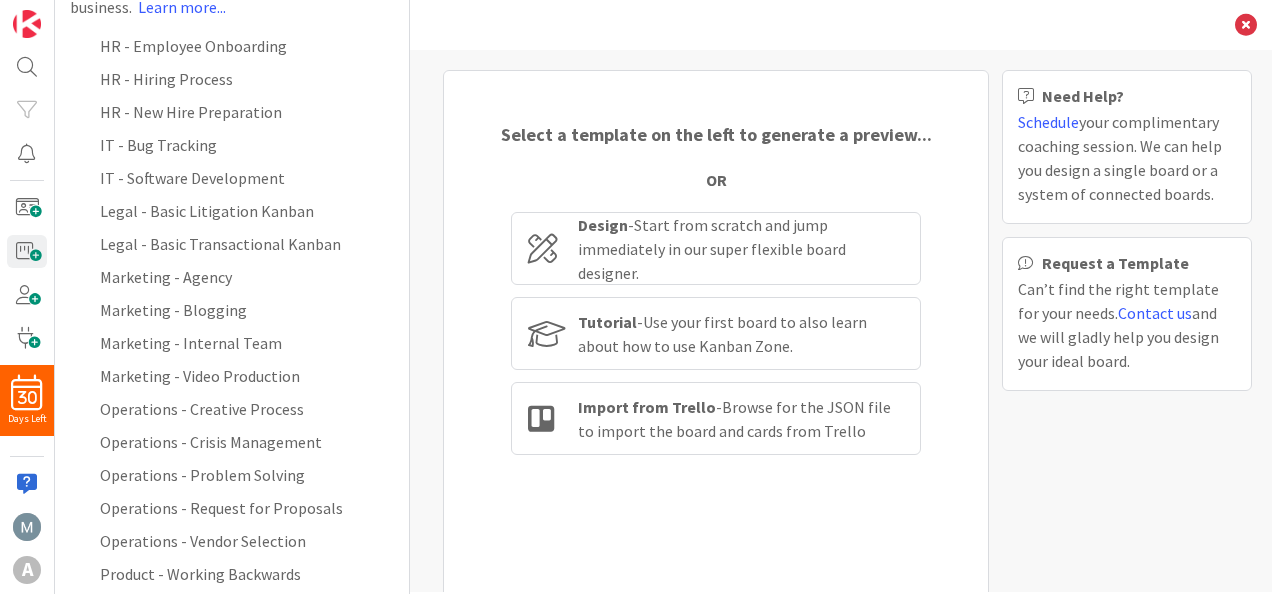 scroll, scrollTop: 264, scrollLeft: 0, axis: vertical 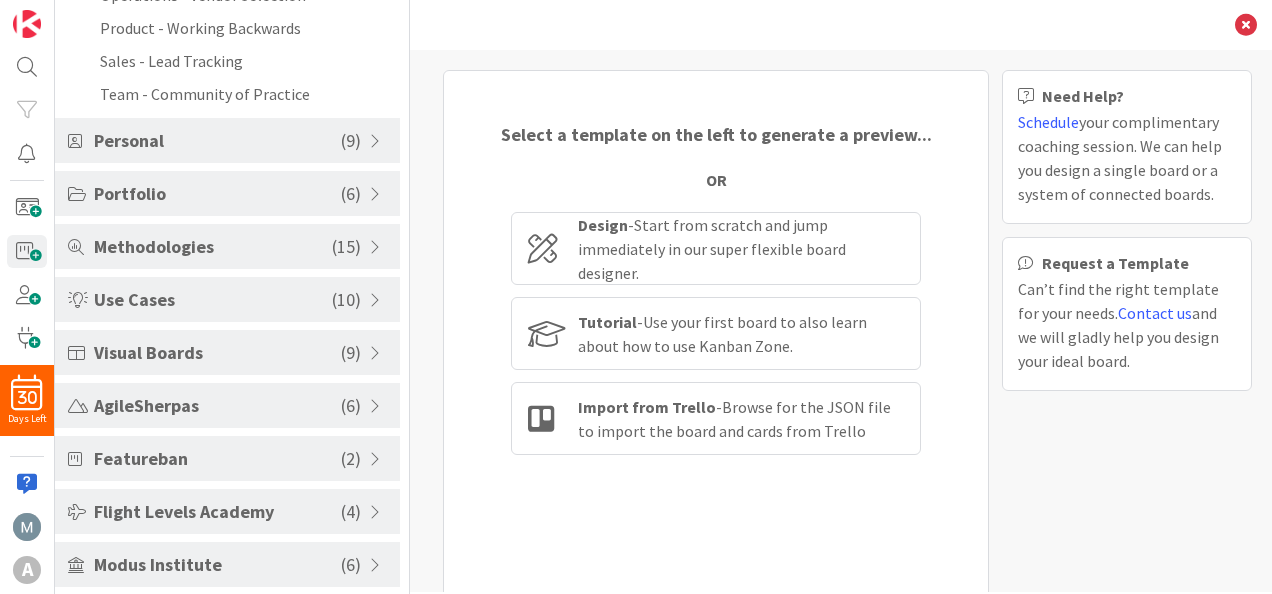 click at bounding box center (378, 300) 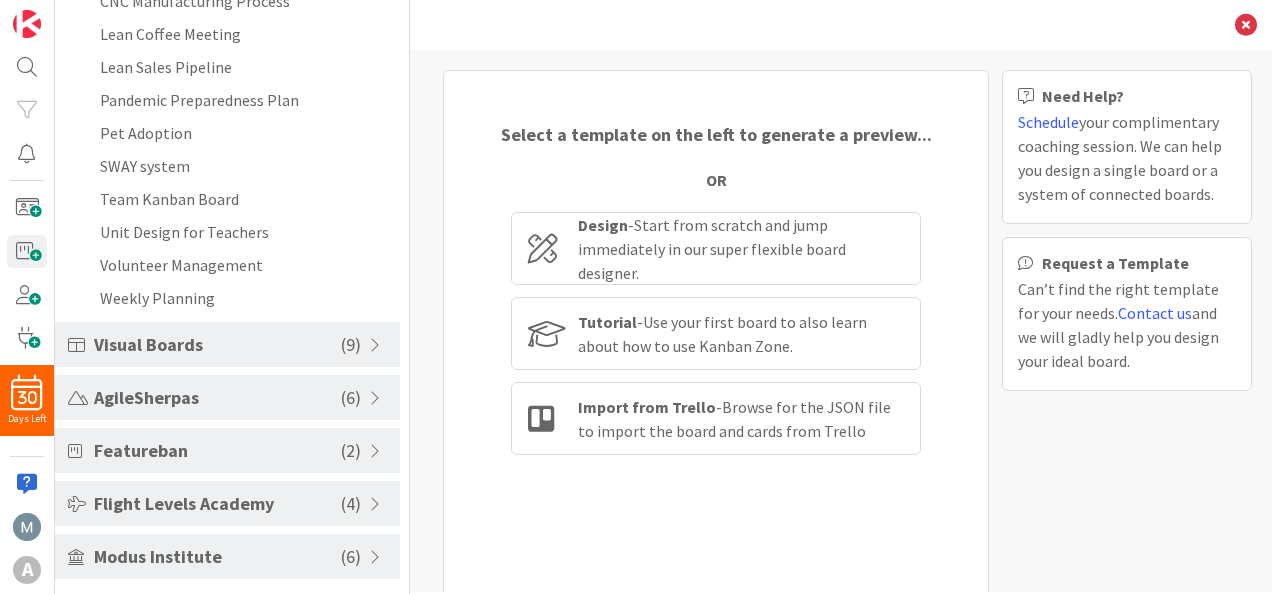 scroll, scrollTop: 508, scrollLeft: 0, axis: vertical 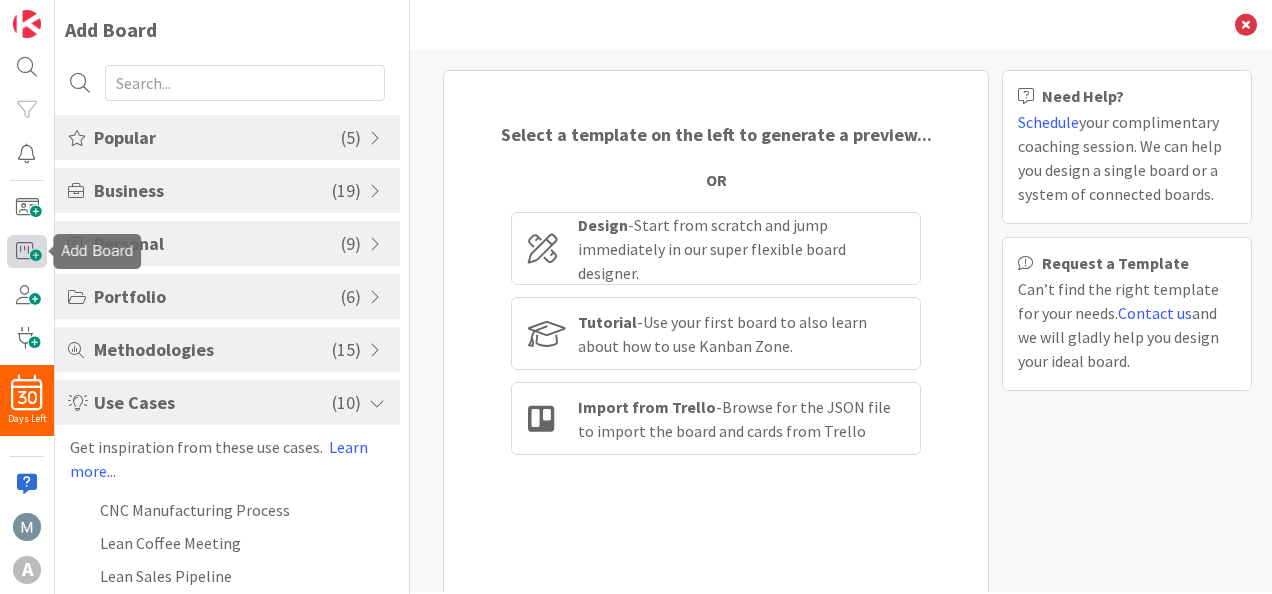 click at bounding box center [27, 251] 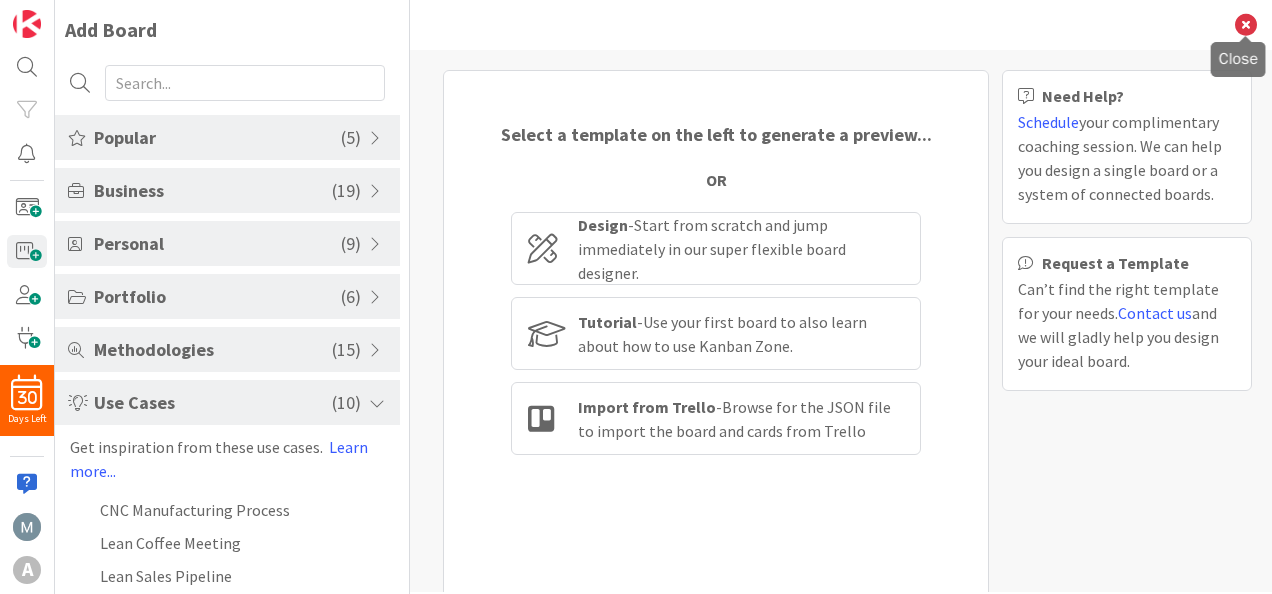 click at bounding box center (1246, 25) 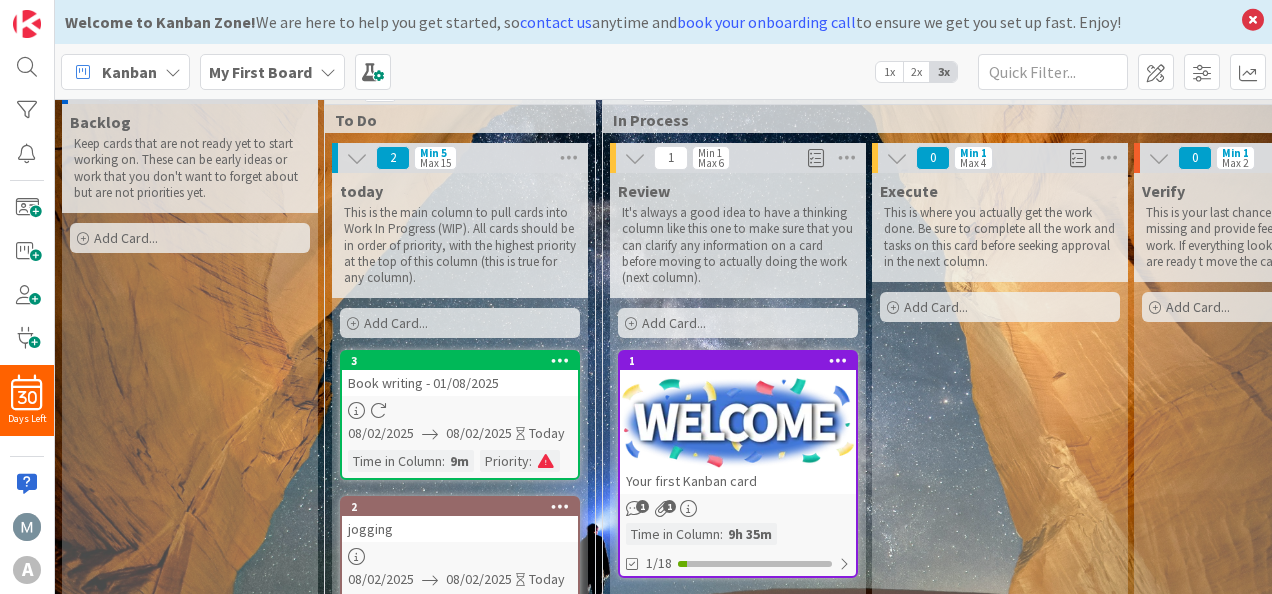 scroll, scrollTop: 0, scrollLeft: 0, axis: both 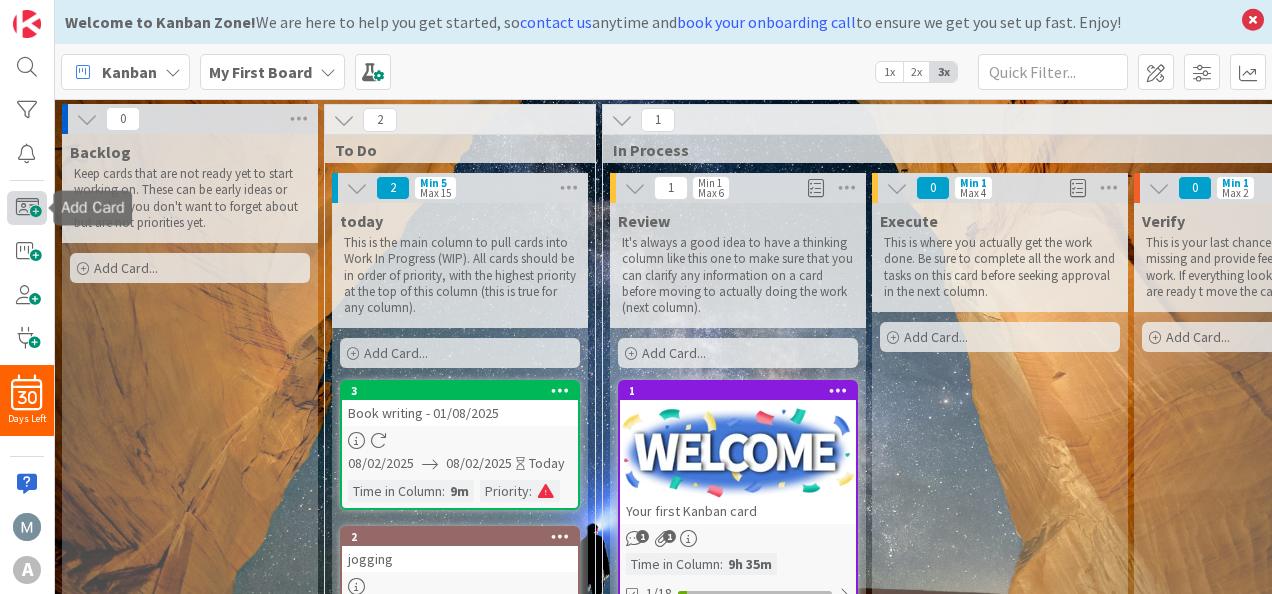 click at bounding box center [27, 207] 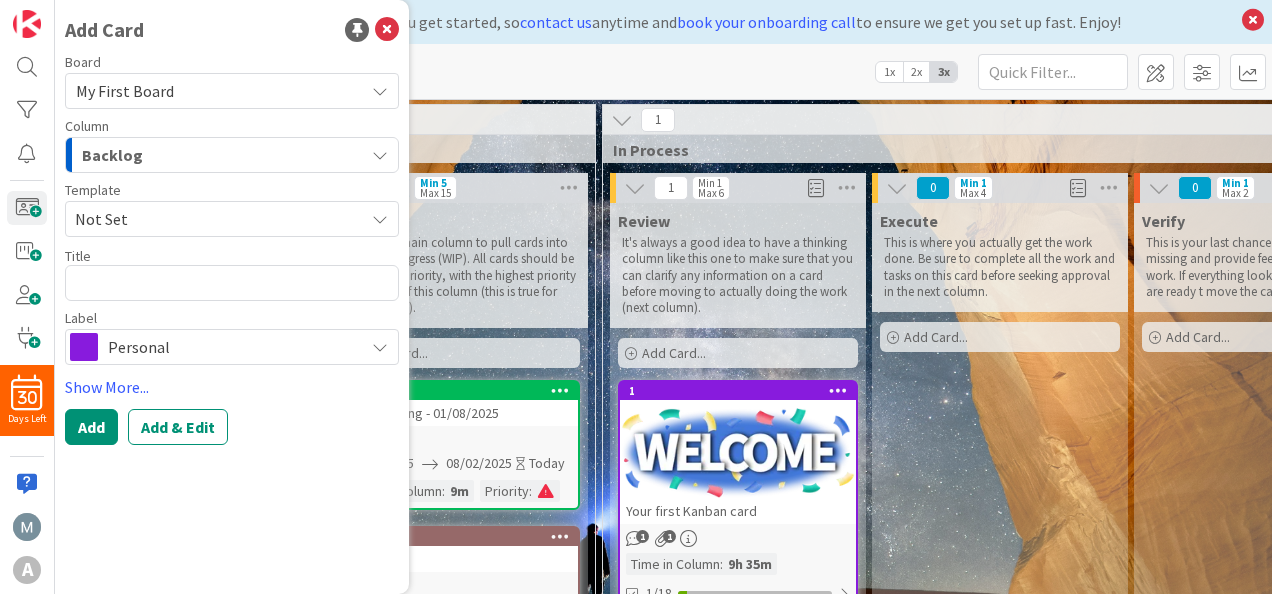 click on "Not Set" at bounding box center (212, 219) 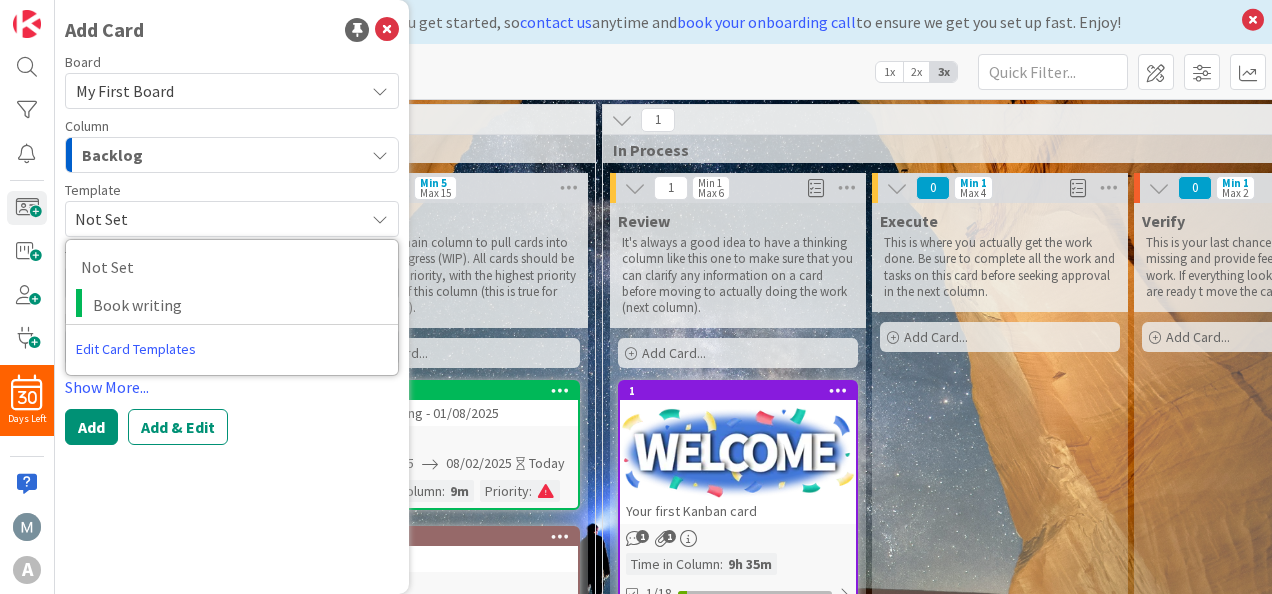 click on "Not Set" at bounding box center (212, 219) 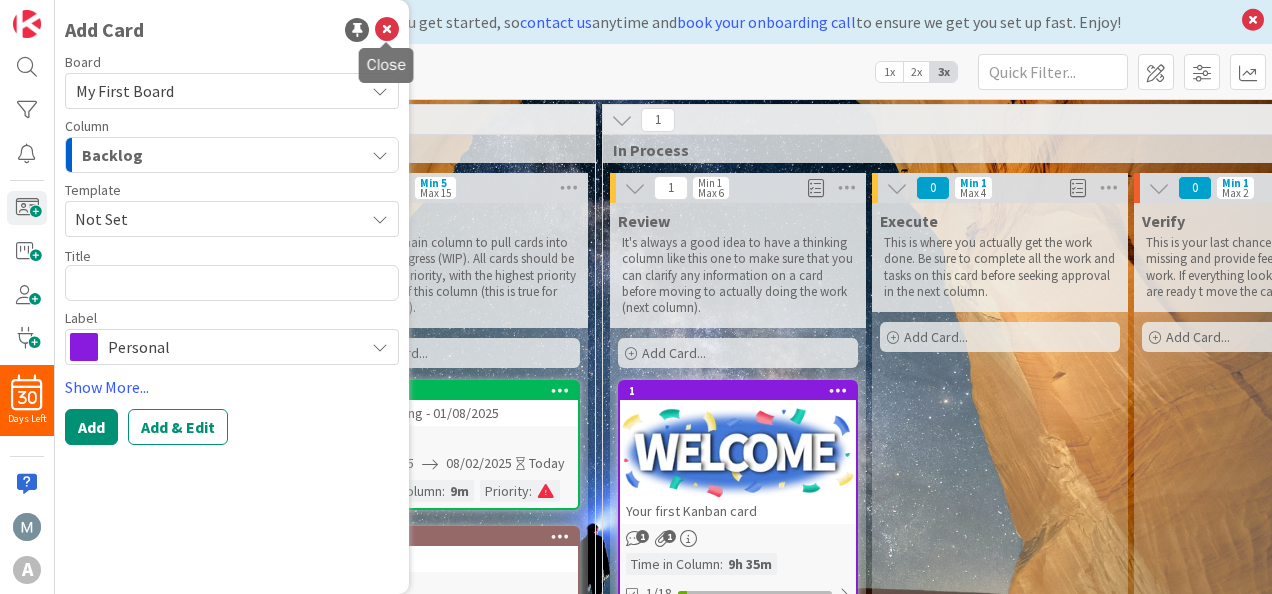 click at bounding box center [387, 30] 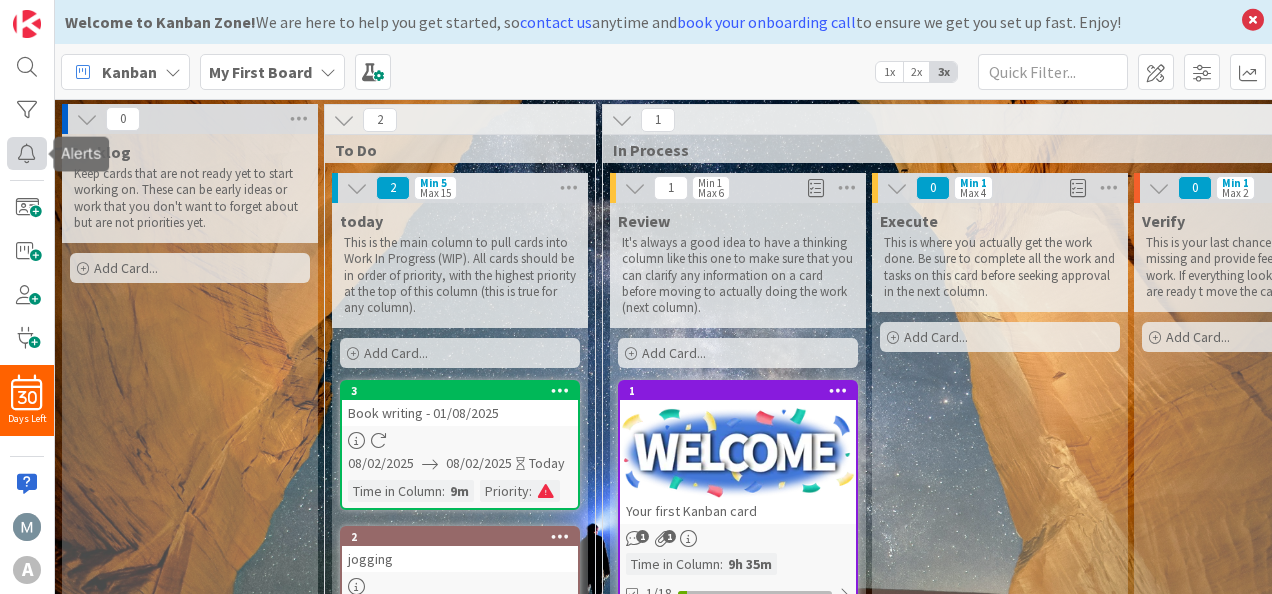 click at bounding box center [27, 153] 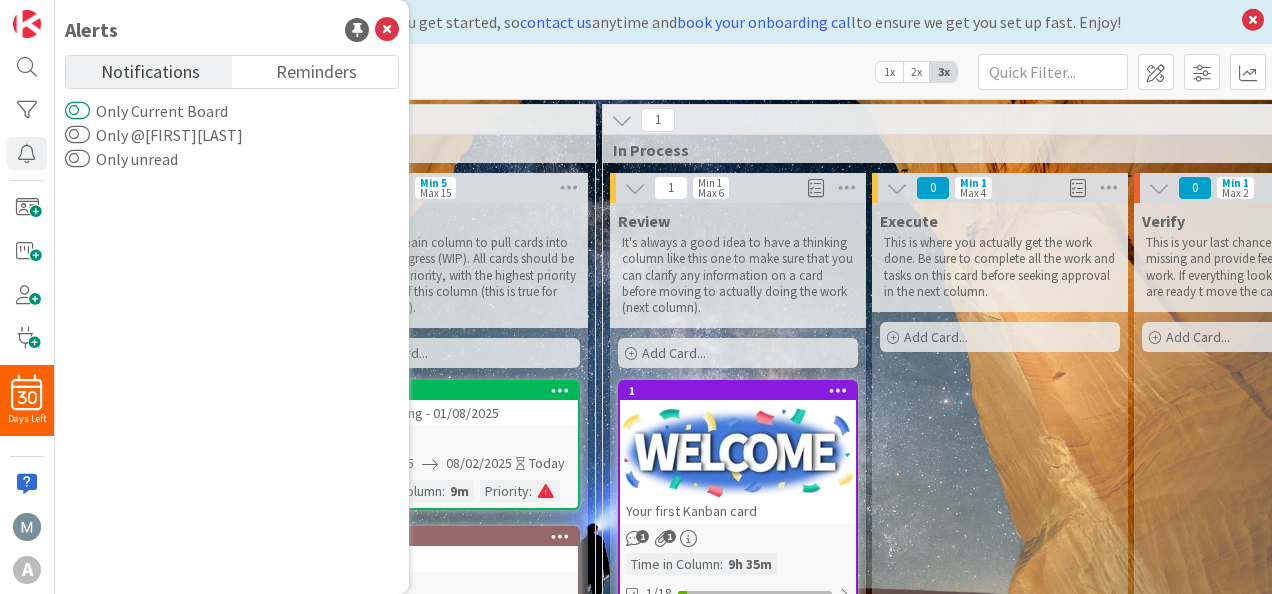 click on "Only Current Board" at bounding box center (77, 111) 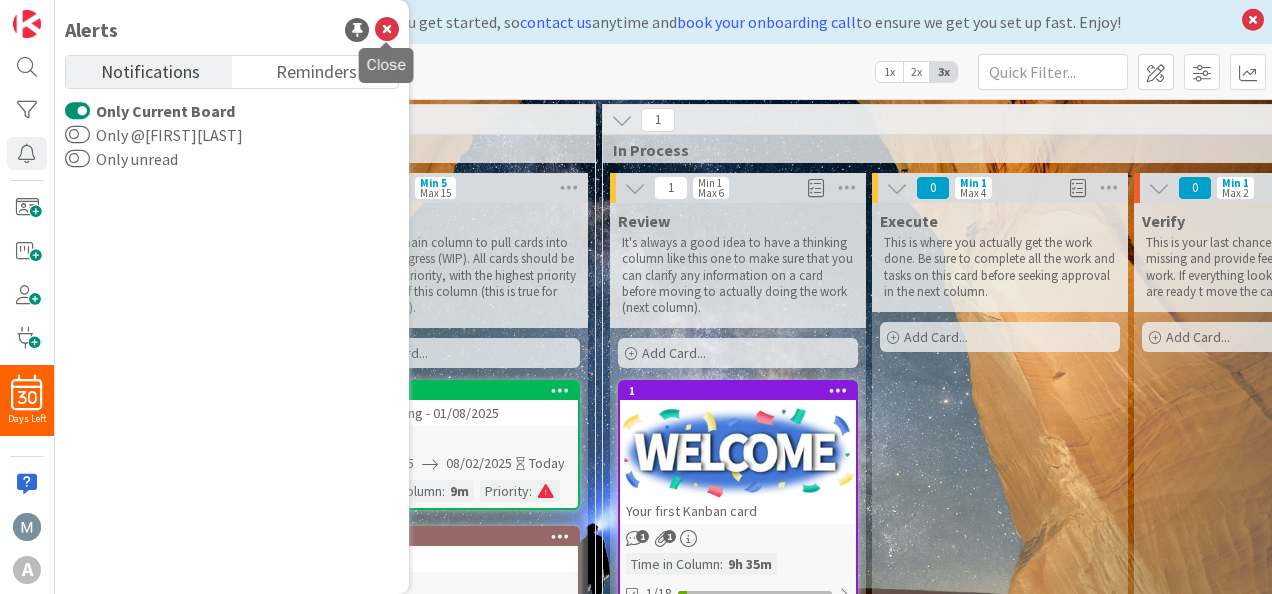 click at bounding box center [387, 30] 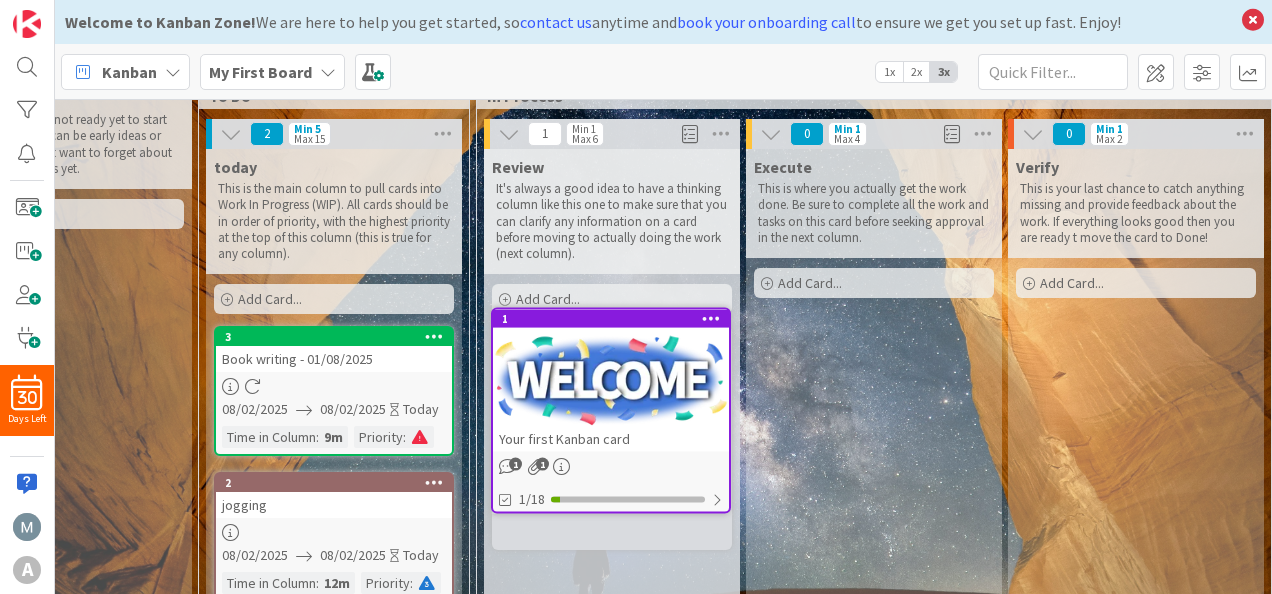 scroll, scrollTop: 48, scrollLeft: 126, axis: both 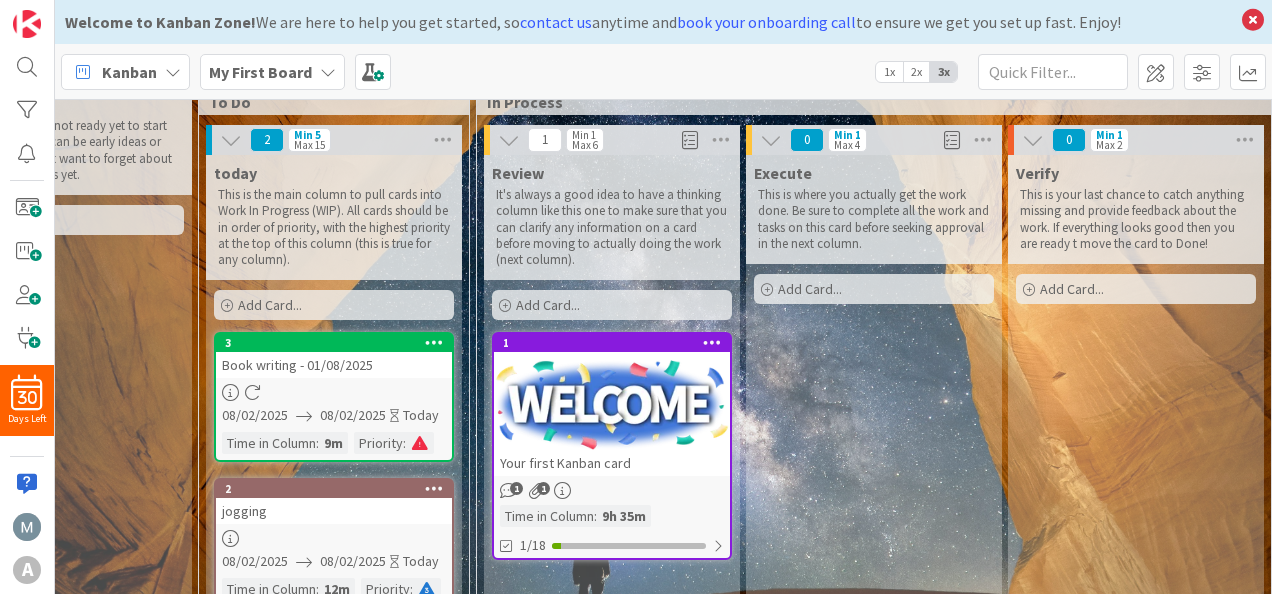 drag, startPoint x: 594, startPoint y: 308, endPoint x: 588, endPoint y: 357, distance: 49.365982 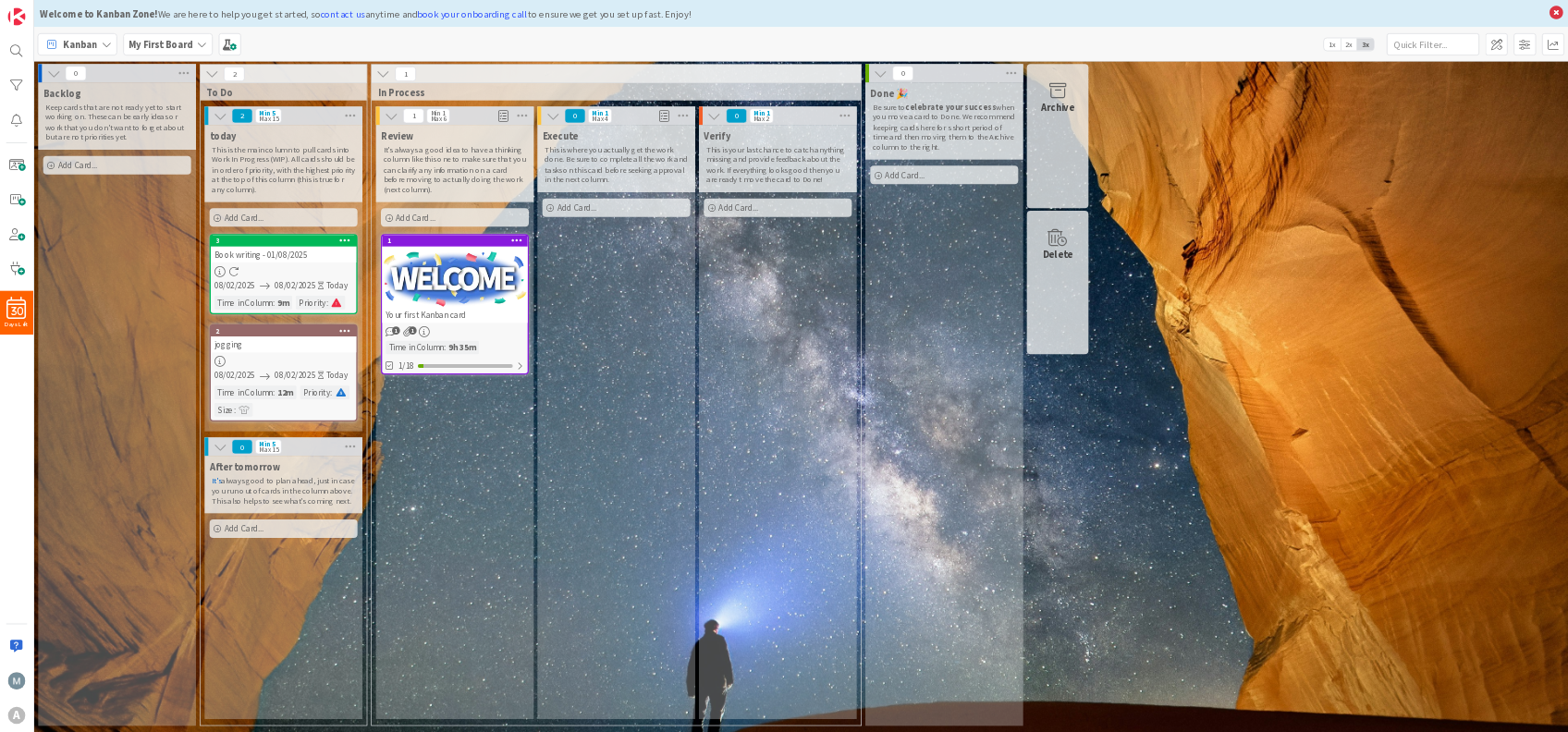 scroll, scrollTop: 0, scrollLeft: 0, axis: both 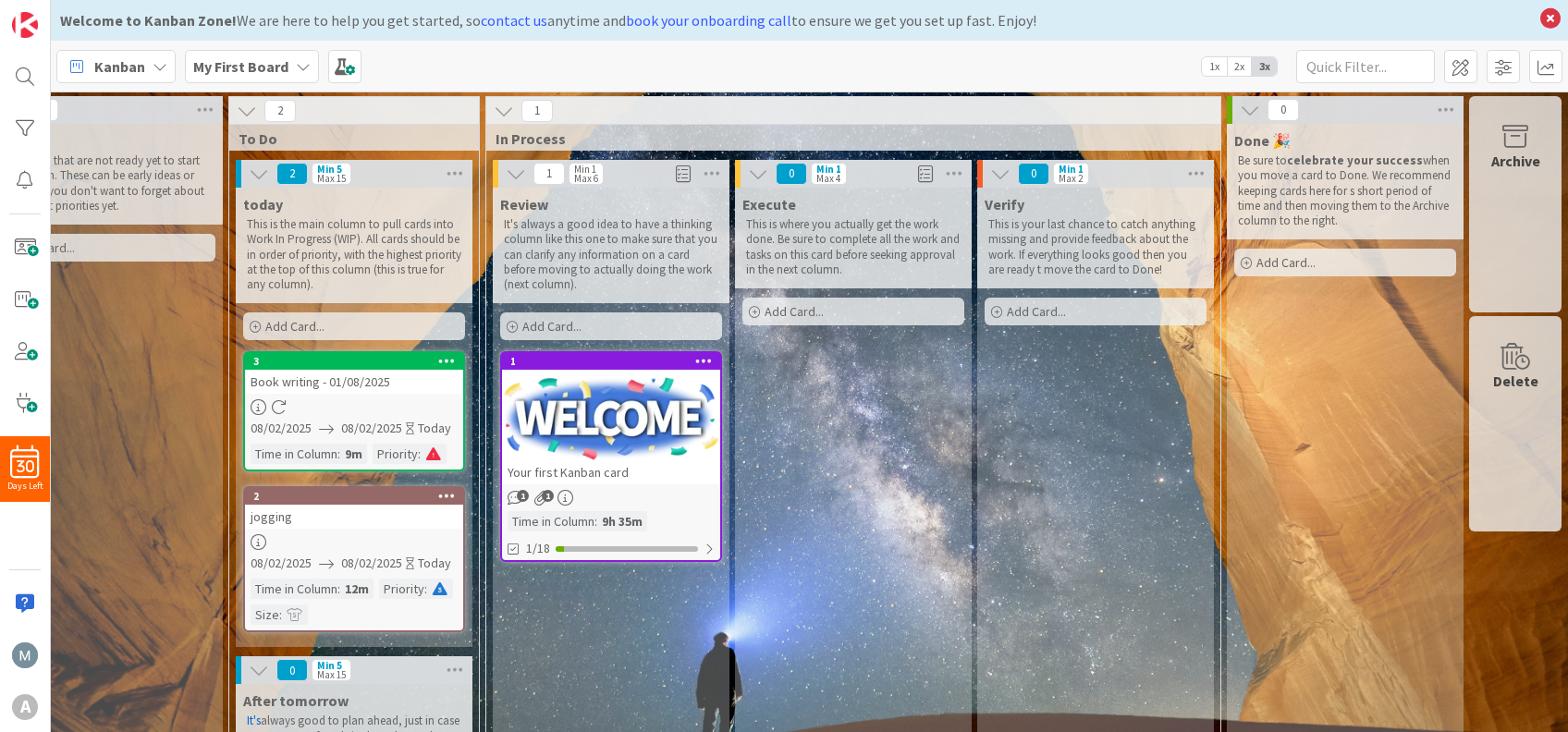 click on "2x" at bounding box center [1239, 67] 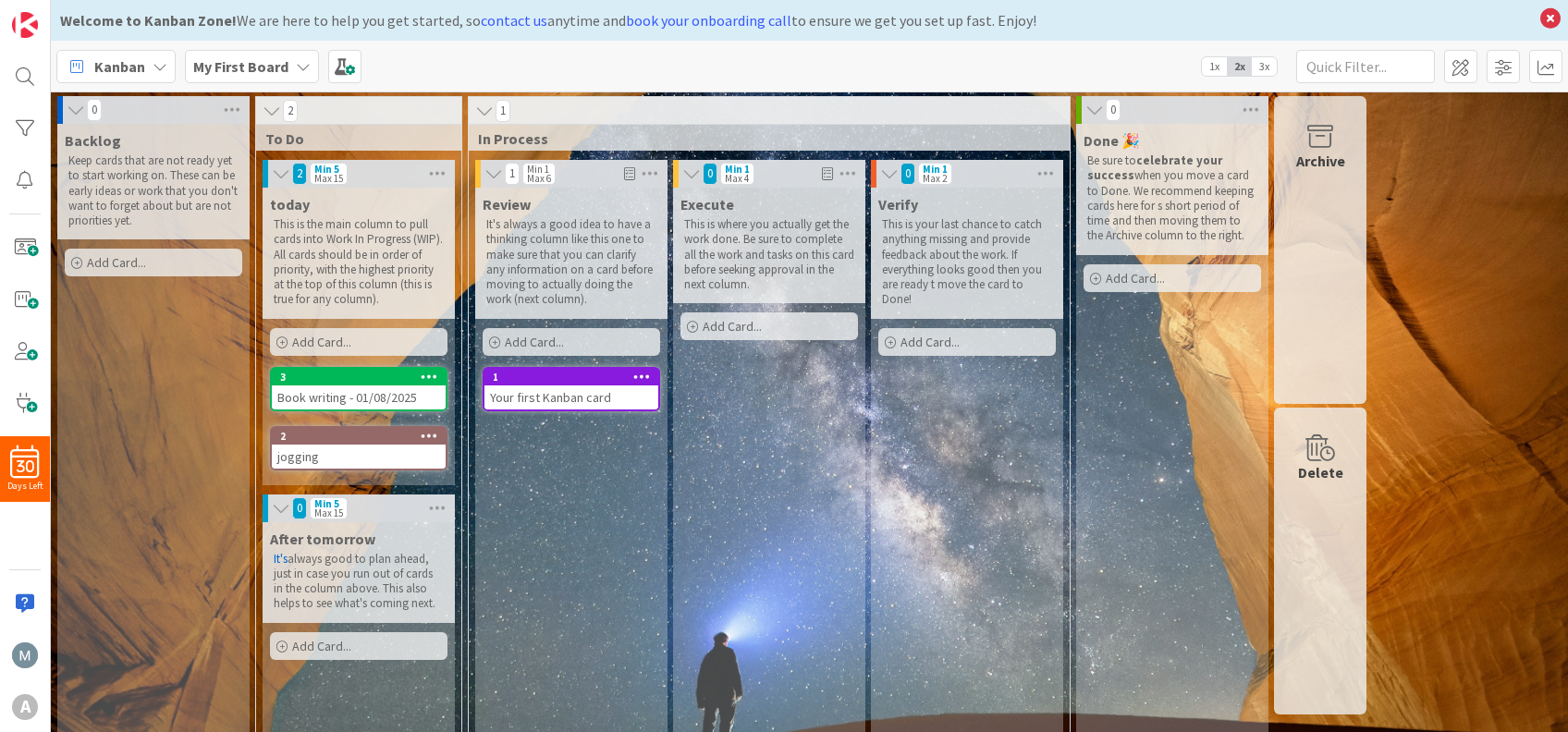 click on "1x" at bounding box center [1214, 67] 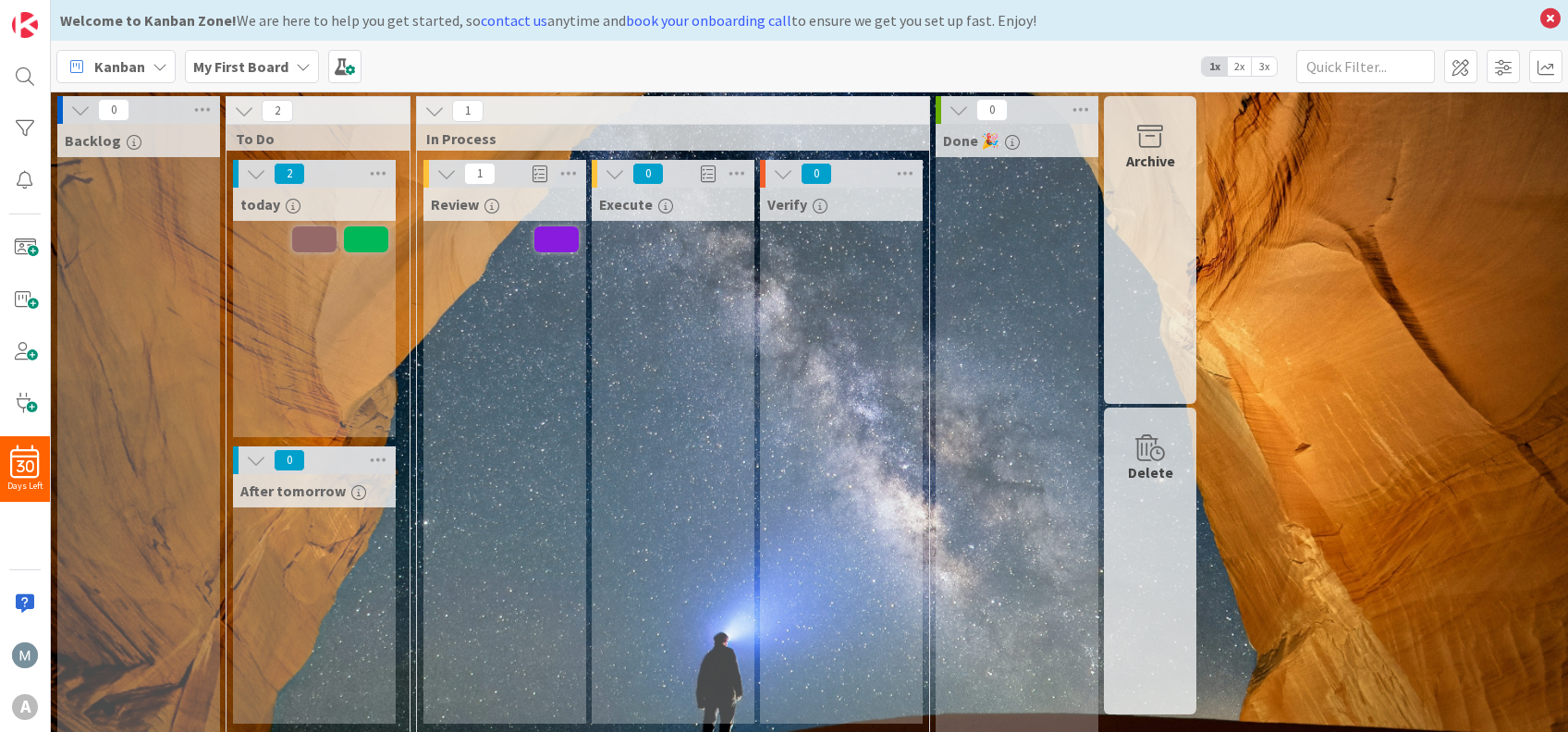 click on "3x" at bounding box center [1264, 67] 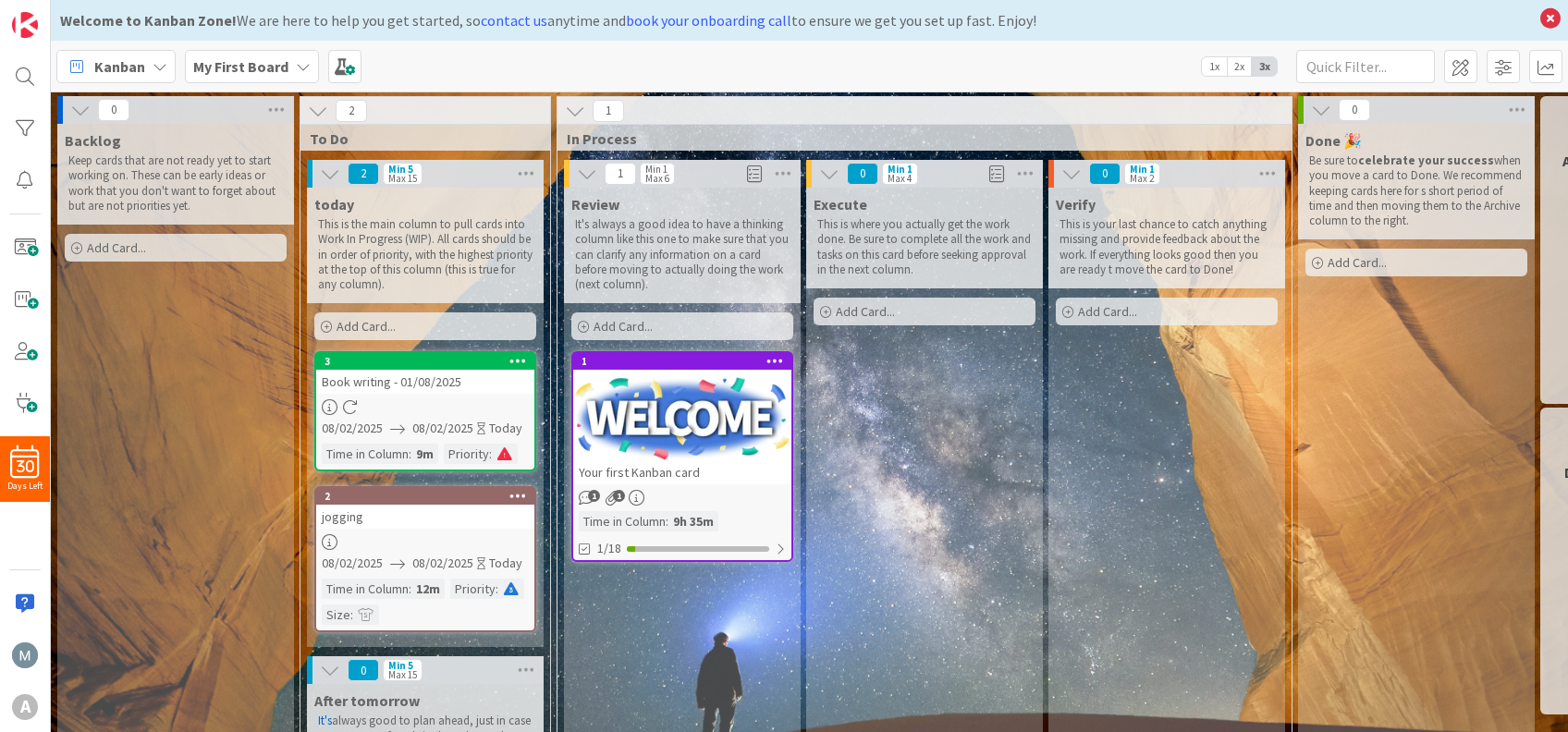 click on "2x" at bounding box center [1239, 67] 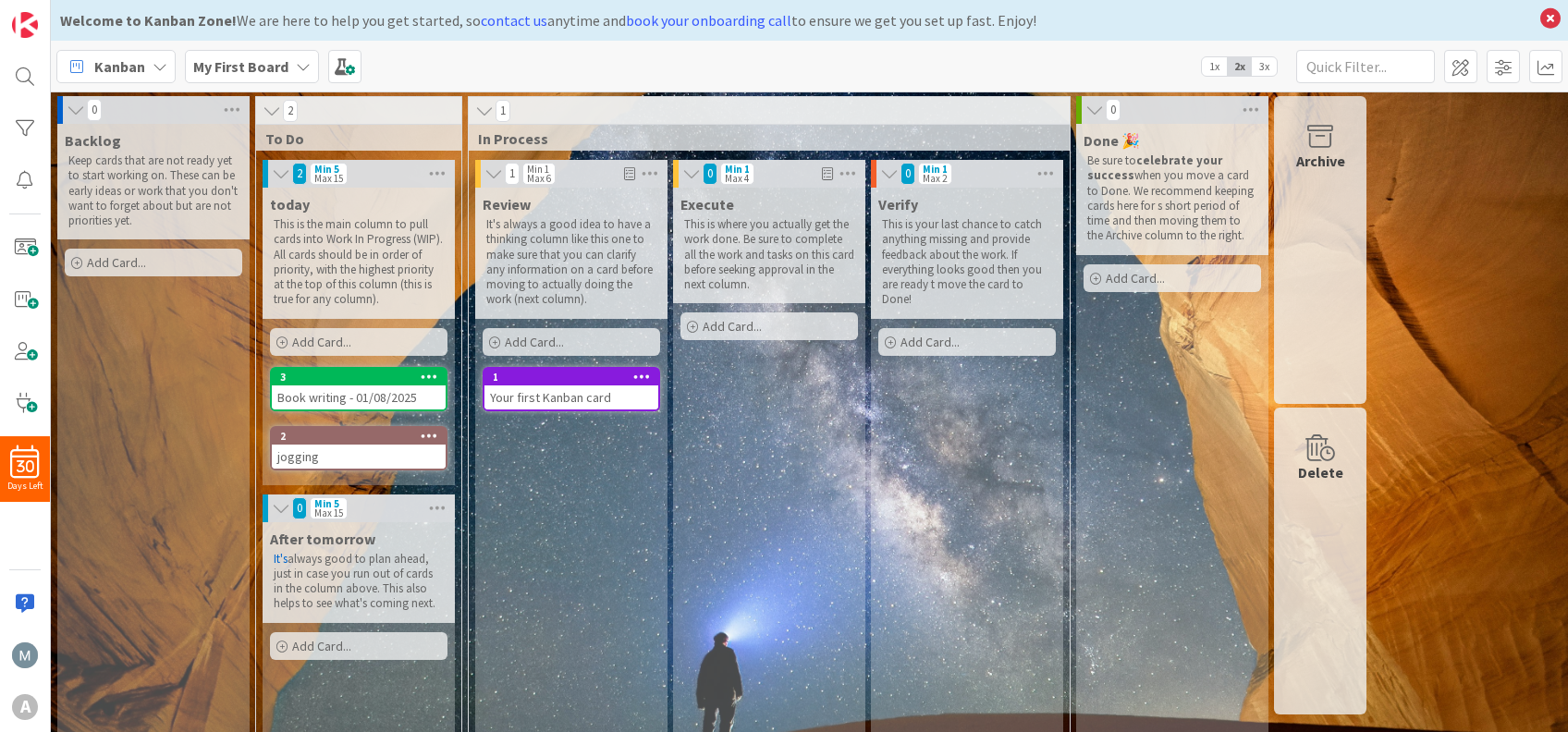 click on "3x" at bounding box center (1264, 67) 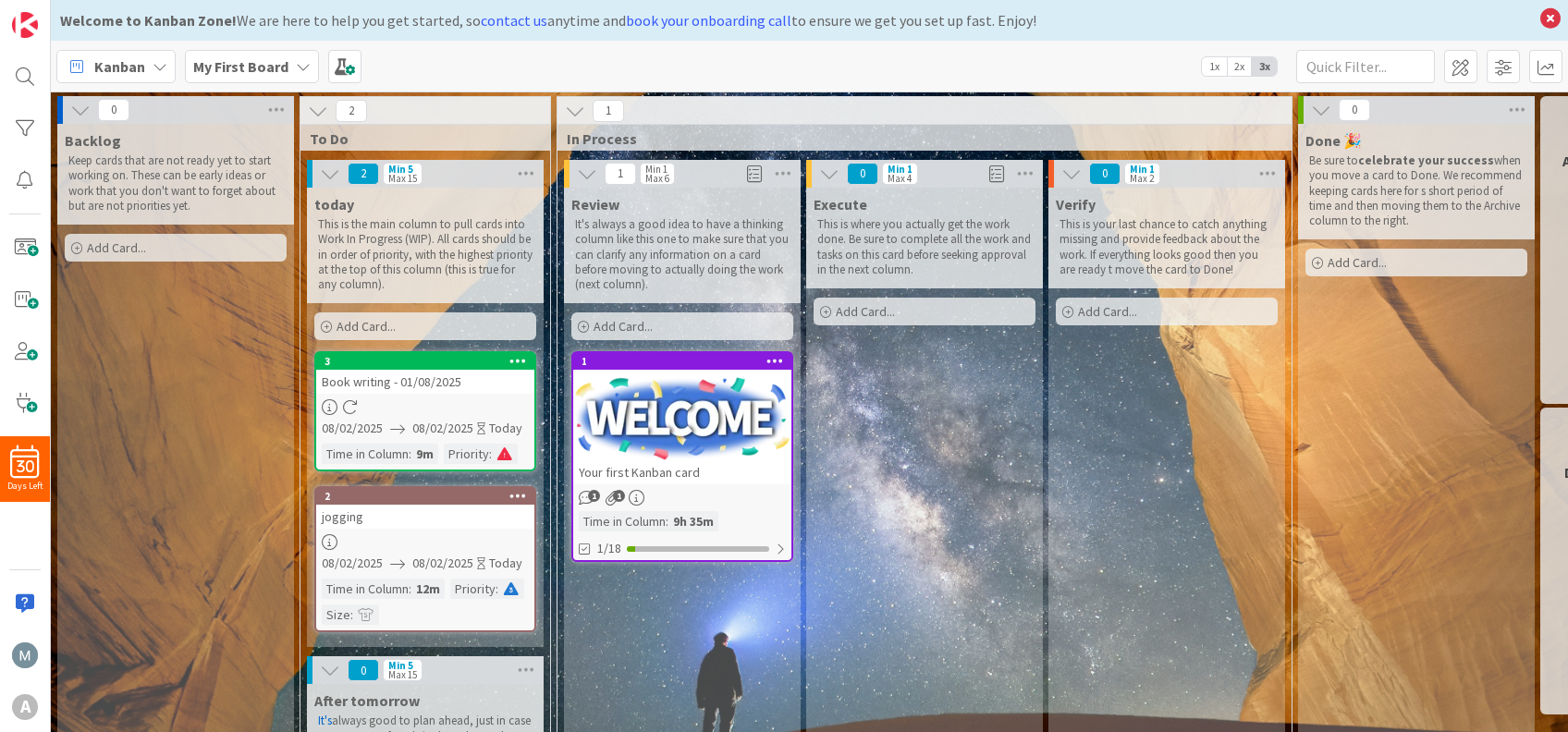 click on "2x" at bounding box center (1239, 67) 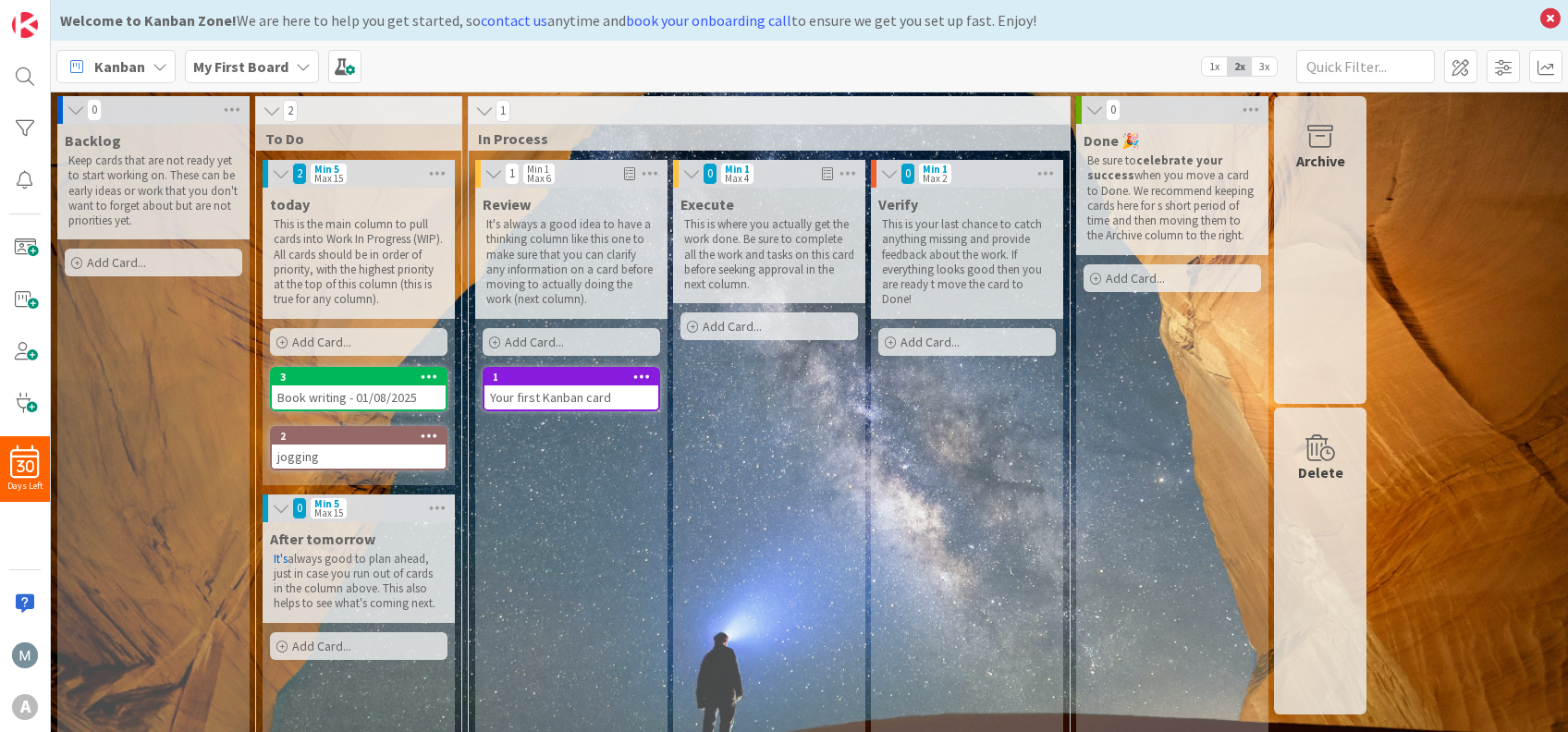 click on "1x" at bounding box center (1214, 67) 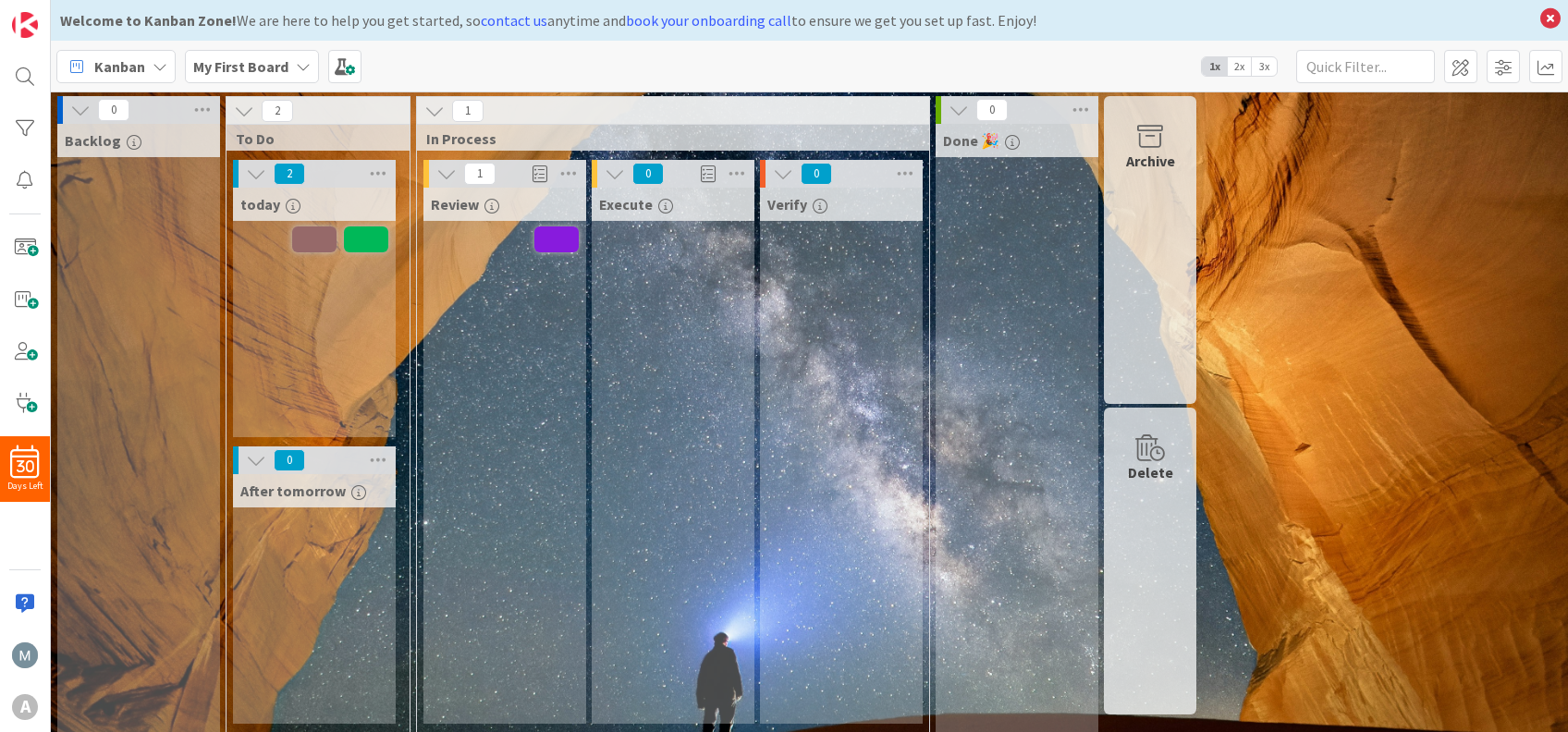 click on "2x" at bounding box center [1239, 67] 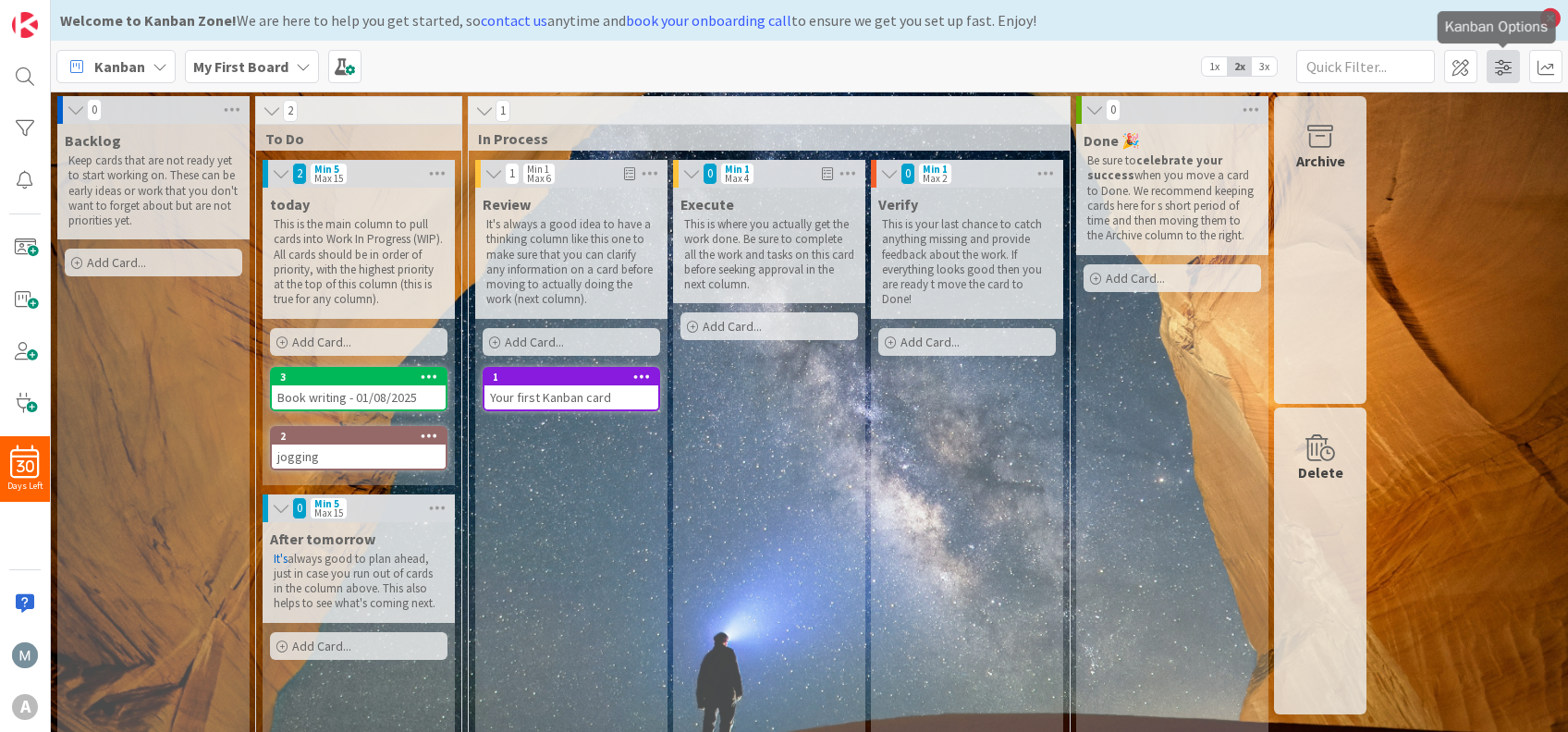 click at bounding box center [1503, 67] 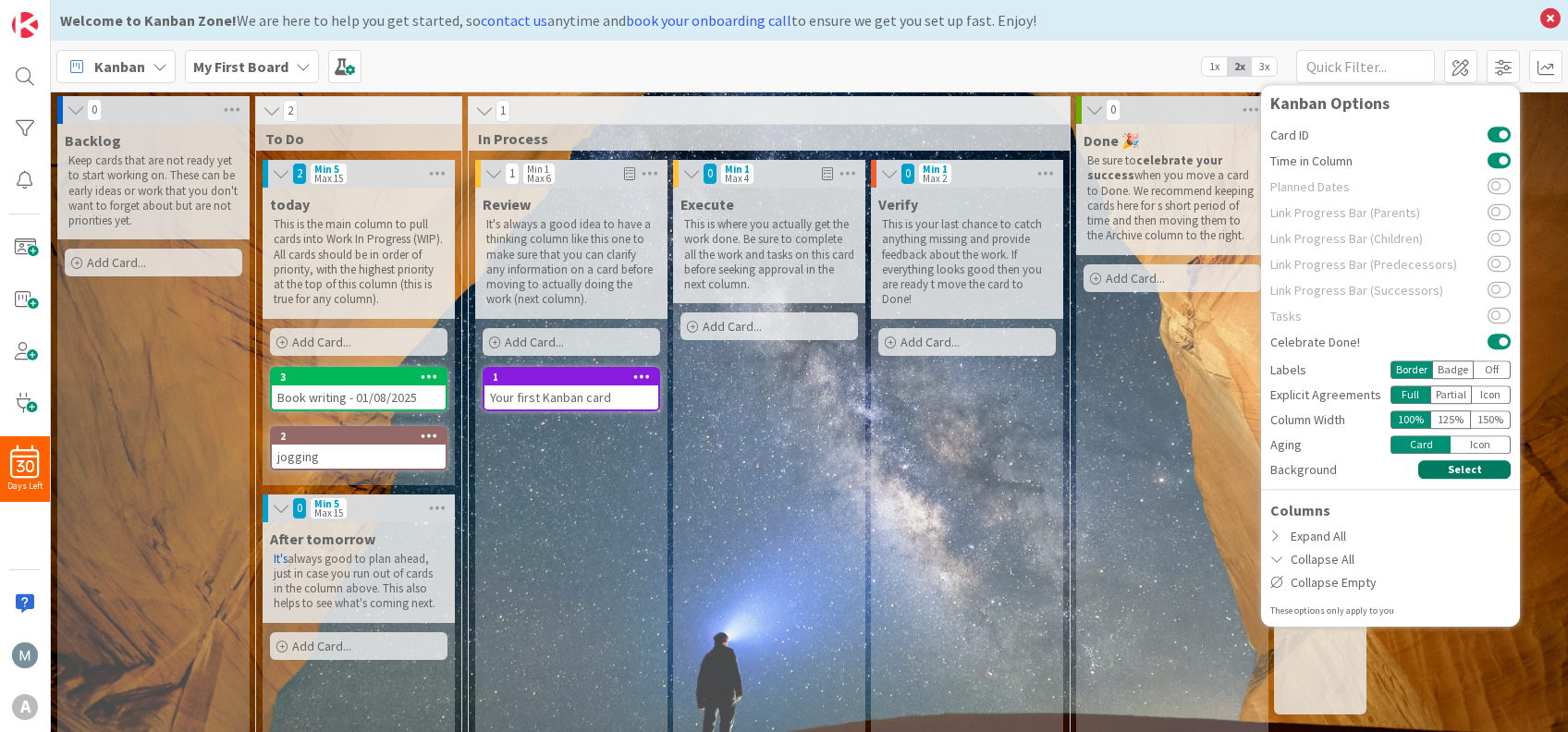 click on "Select" at bounding box center (1464, 470) 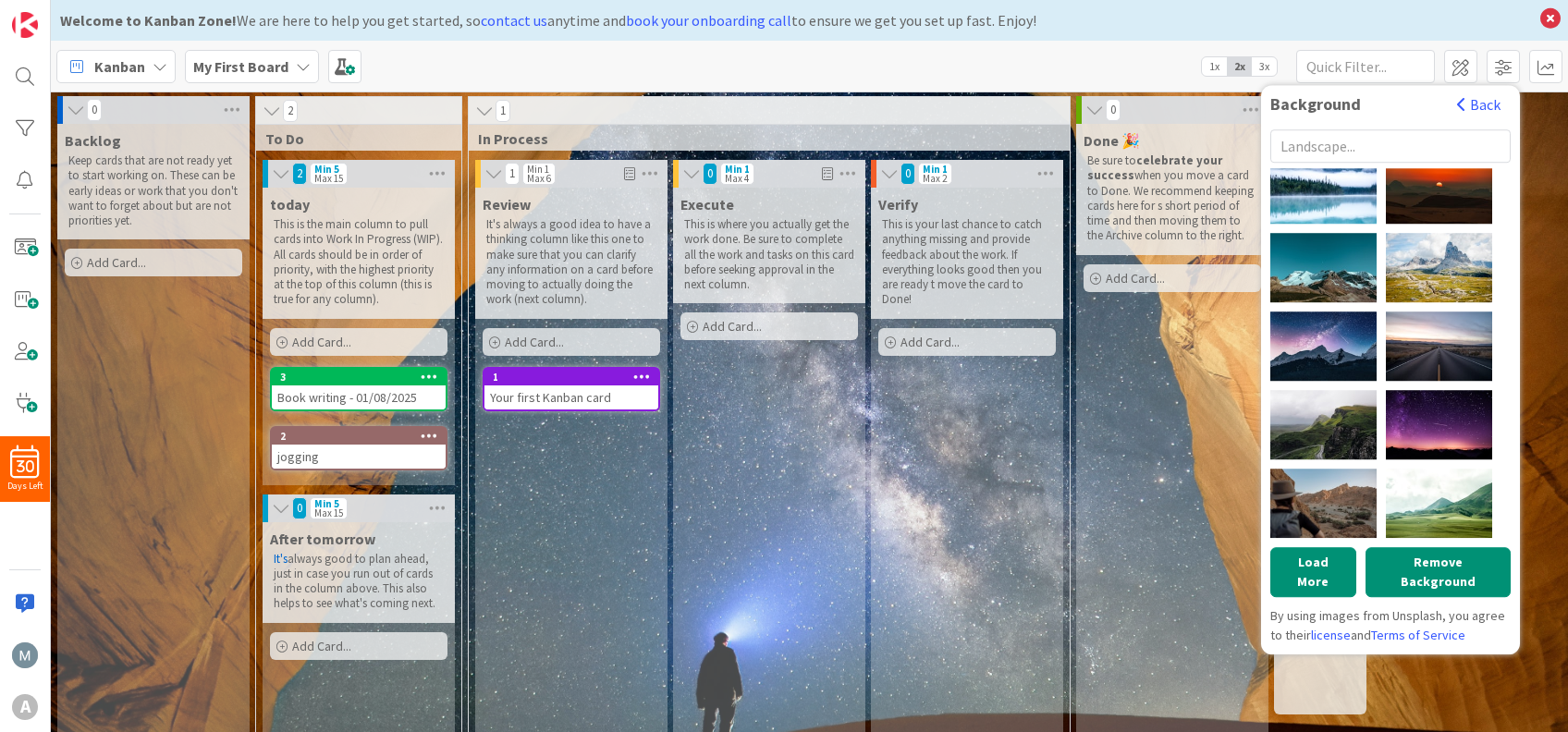scroll, scrollTop: 1970, scrollLeft: 0, axis: vertical 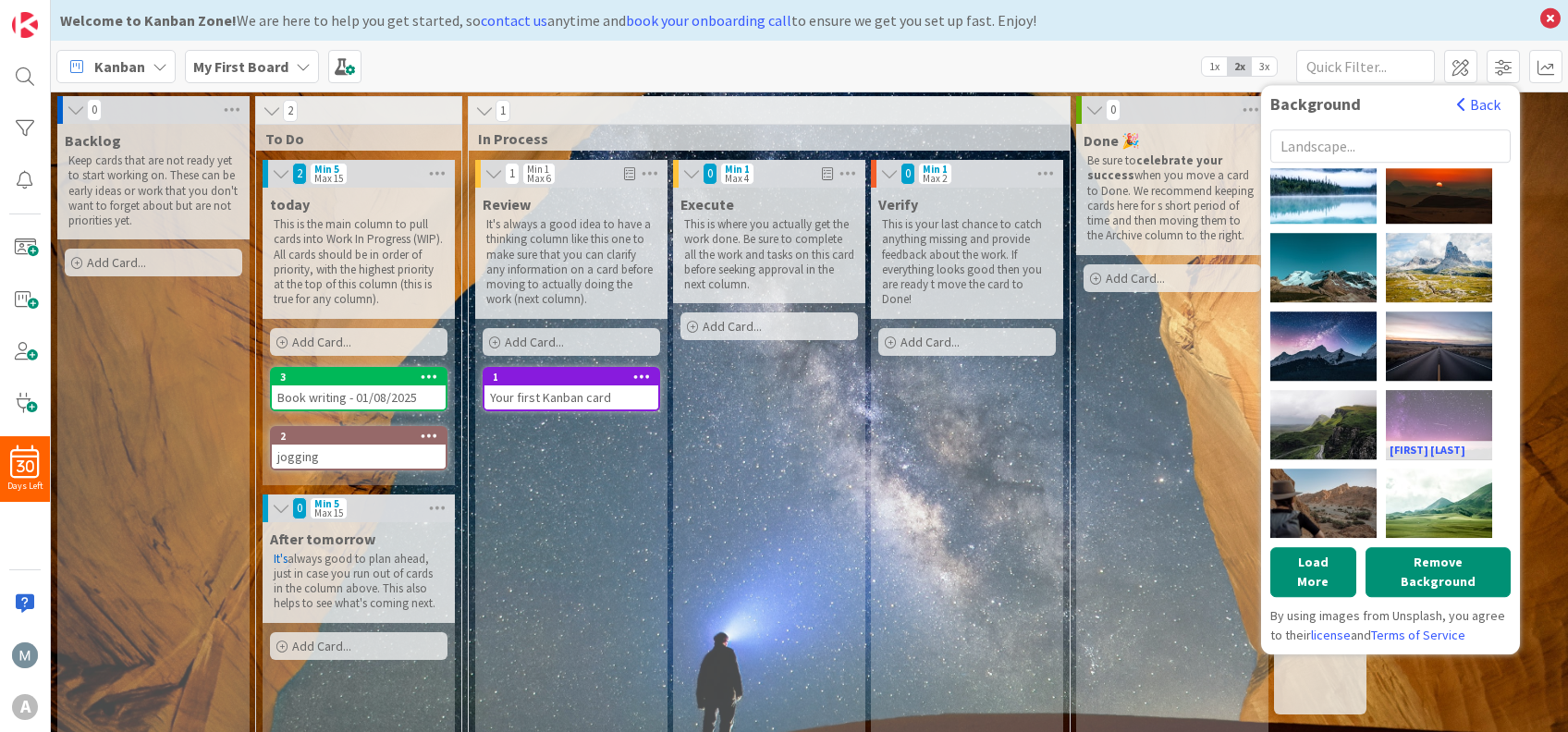 click on "[FIRST] [LAST]" at bounding box center (1439, 424) 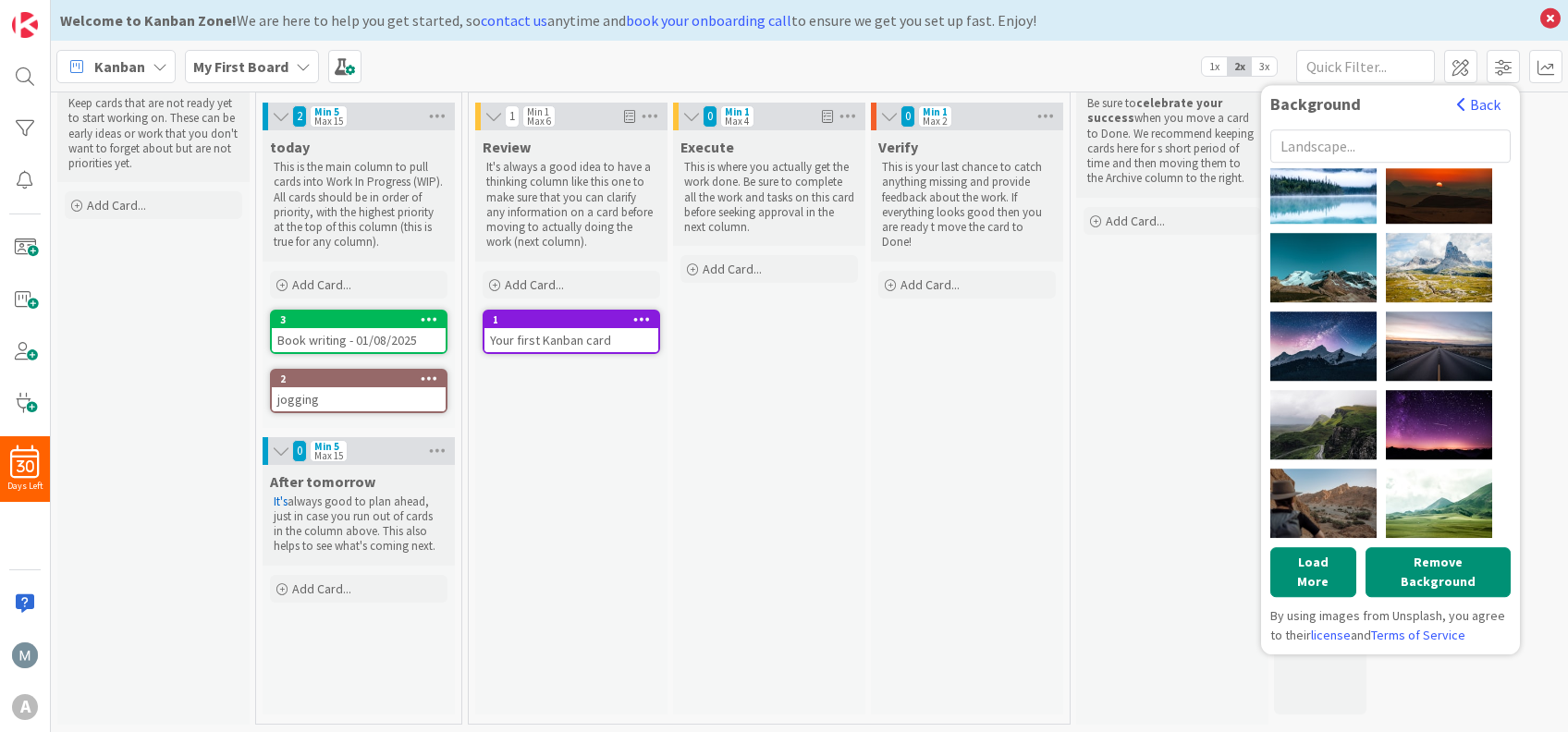 scroll, scrollTop: 0, scrollLeft: 0, axis: both 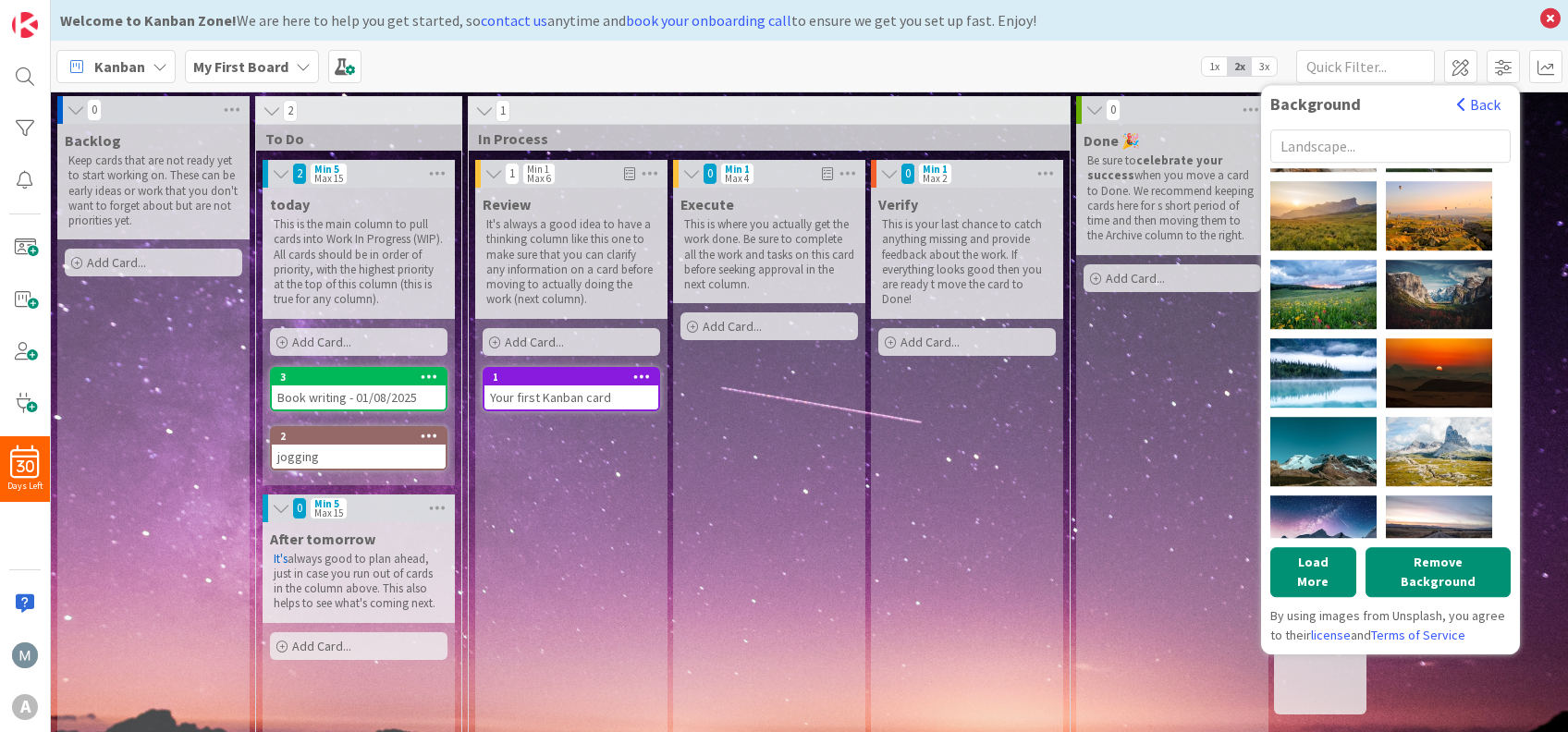 click on "[FIRST] [LAST]" at bounding box center [1439, -20] 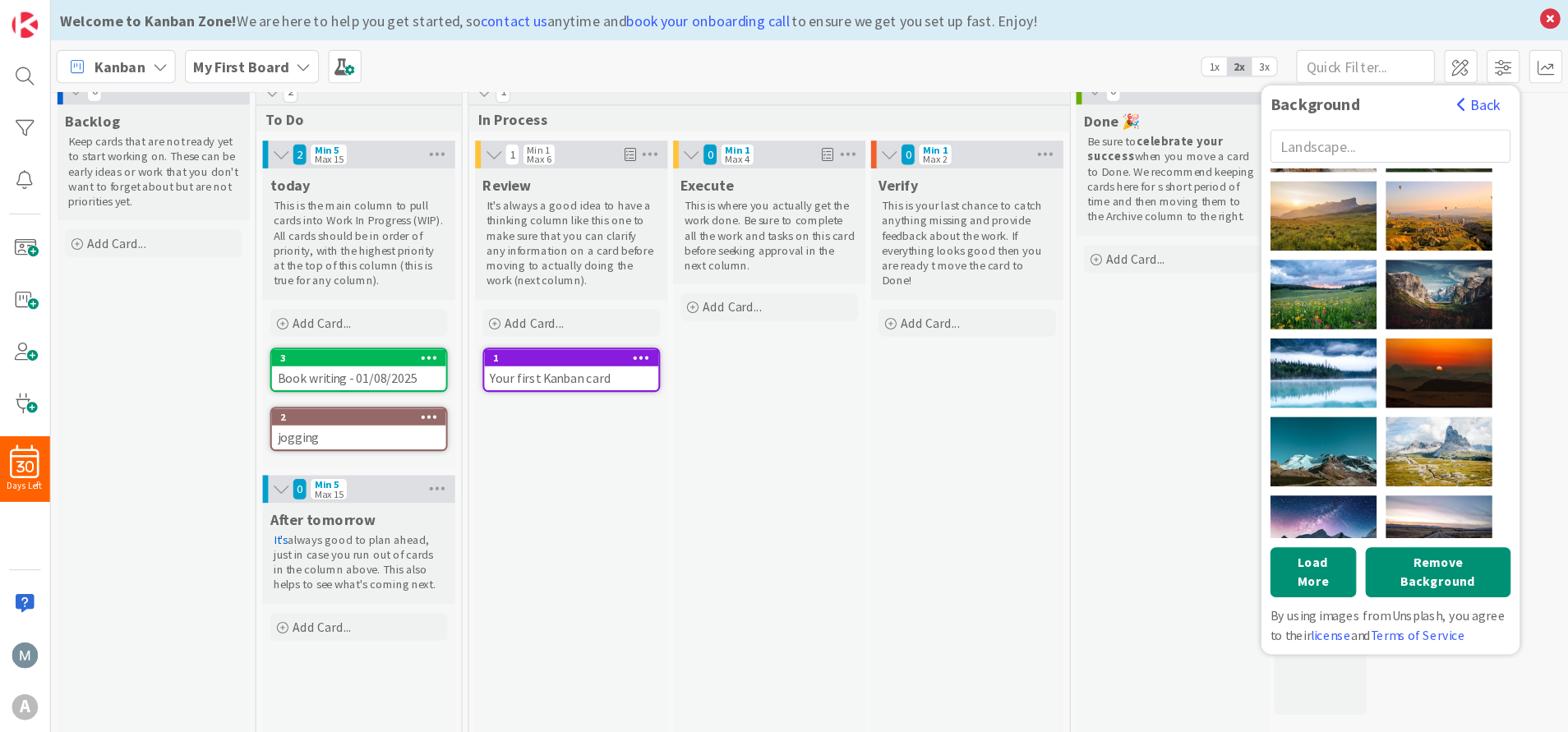 scroll, scrollTop: 0, scrollLeft: 0, axis: both 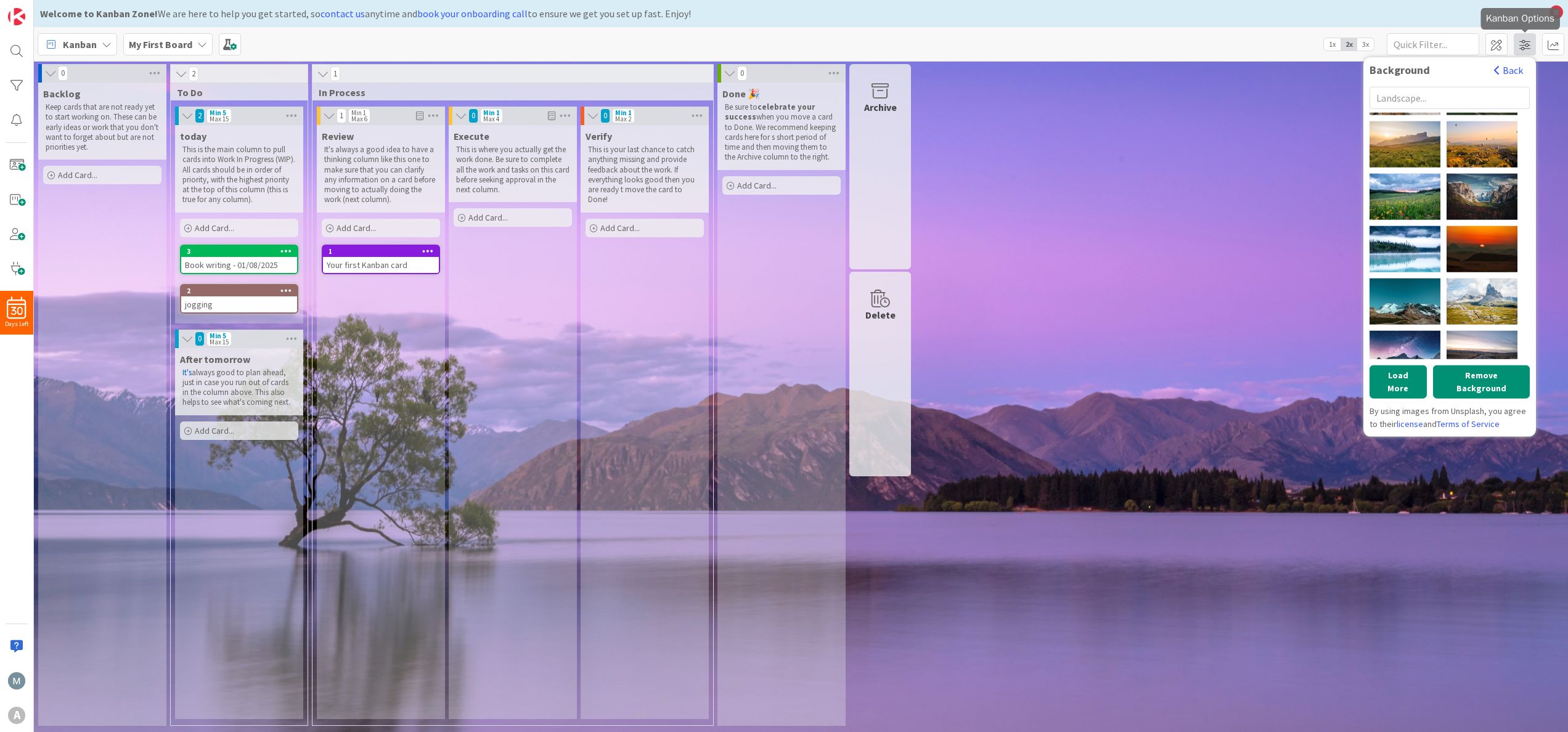 click at bounding box center (1525, 44) 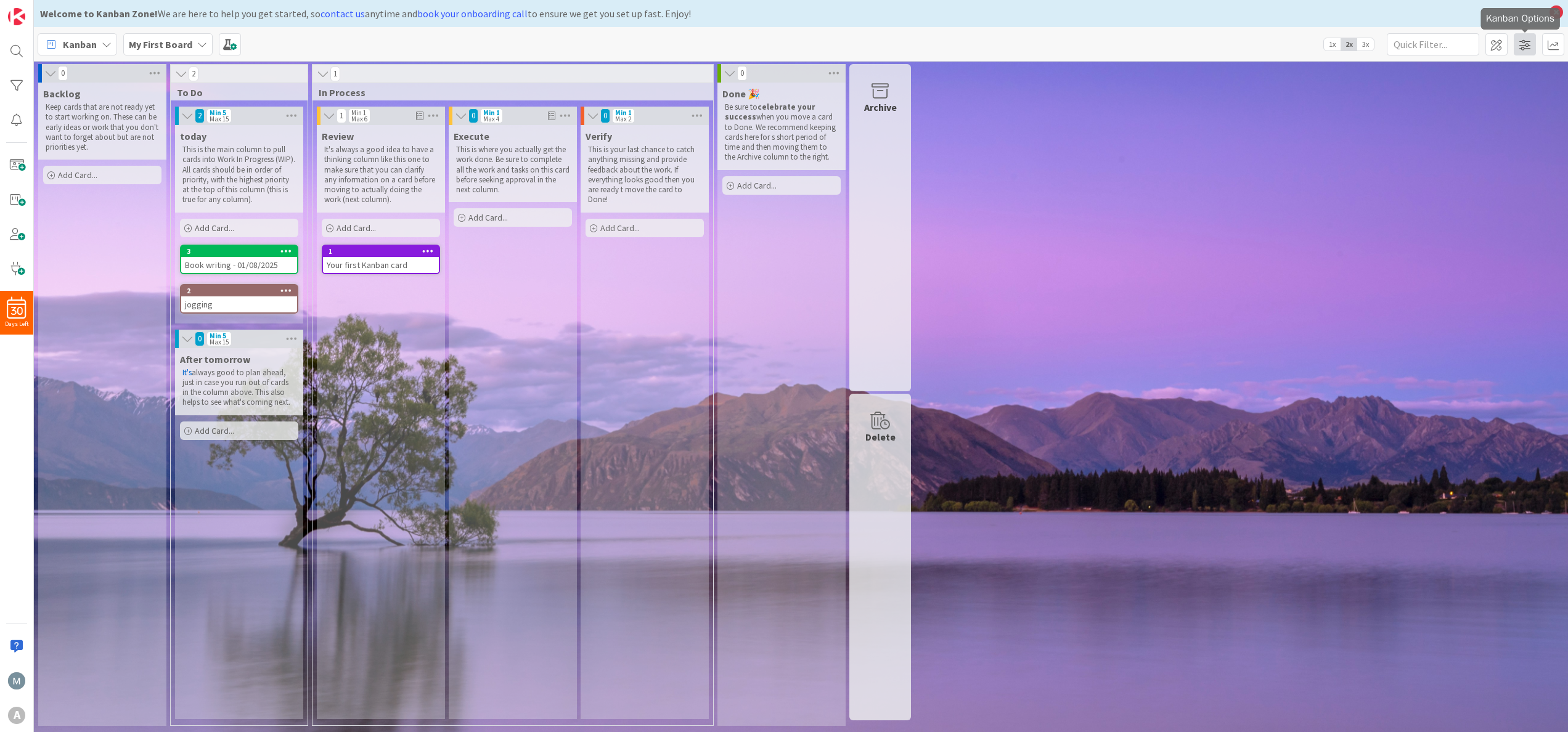 click at bounding box center (1525, 44) 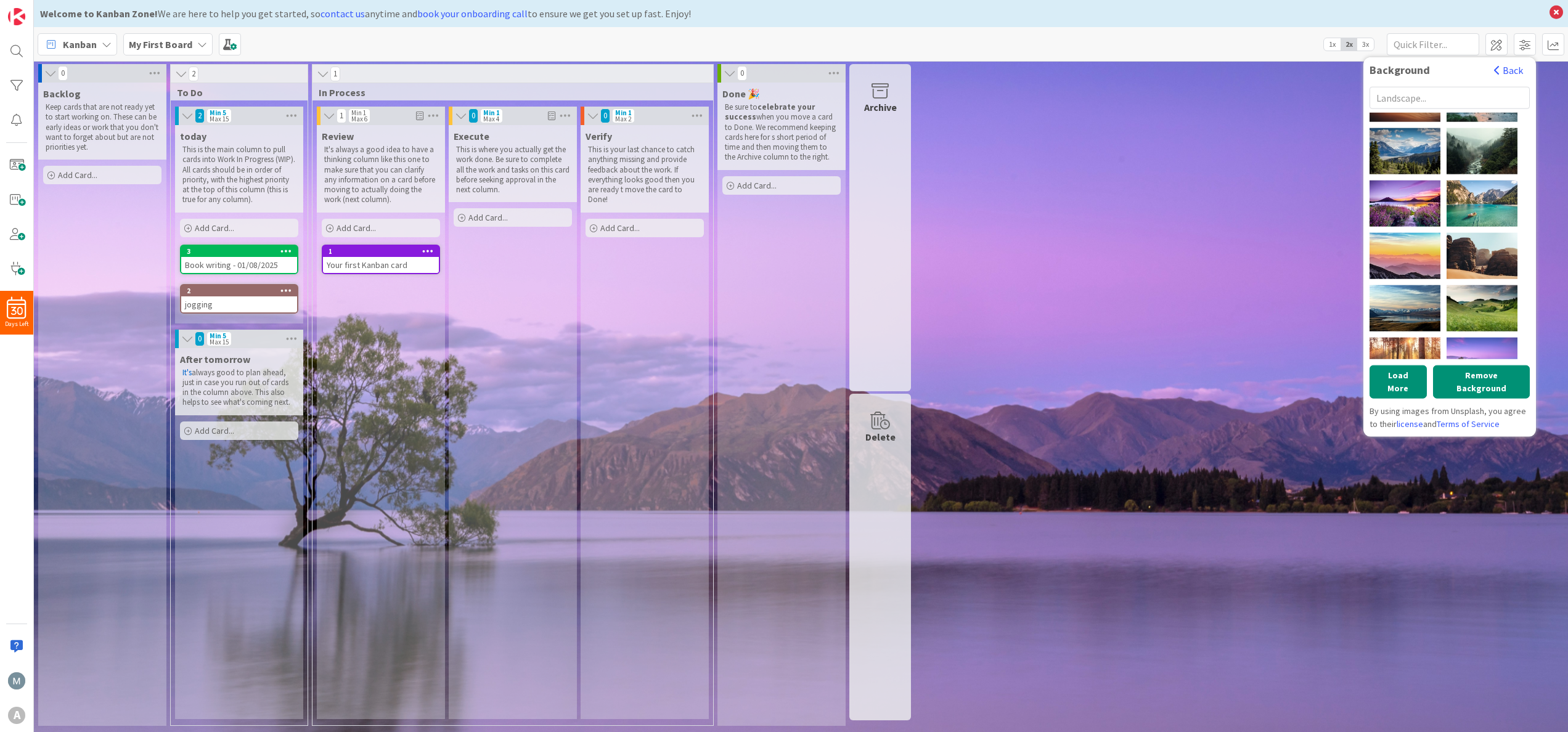 scroll, scrollTop: 0, scrollLeft: 0, axis: both 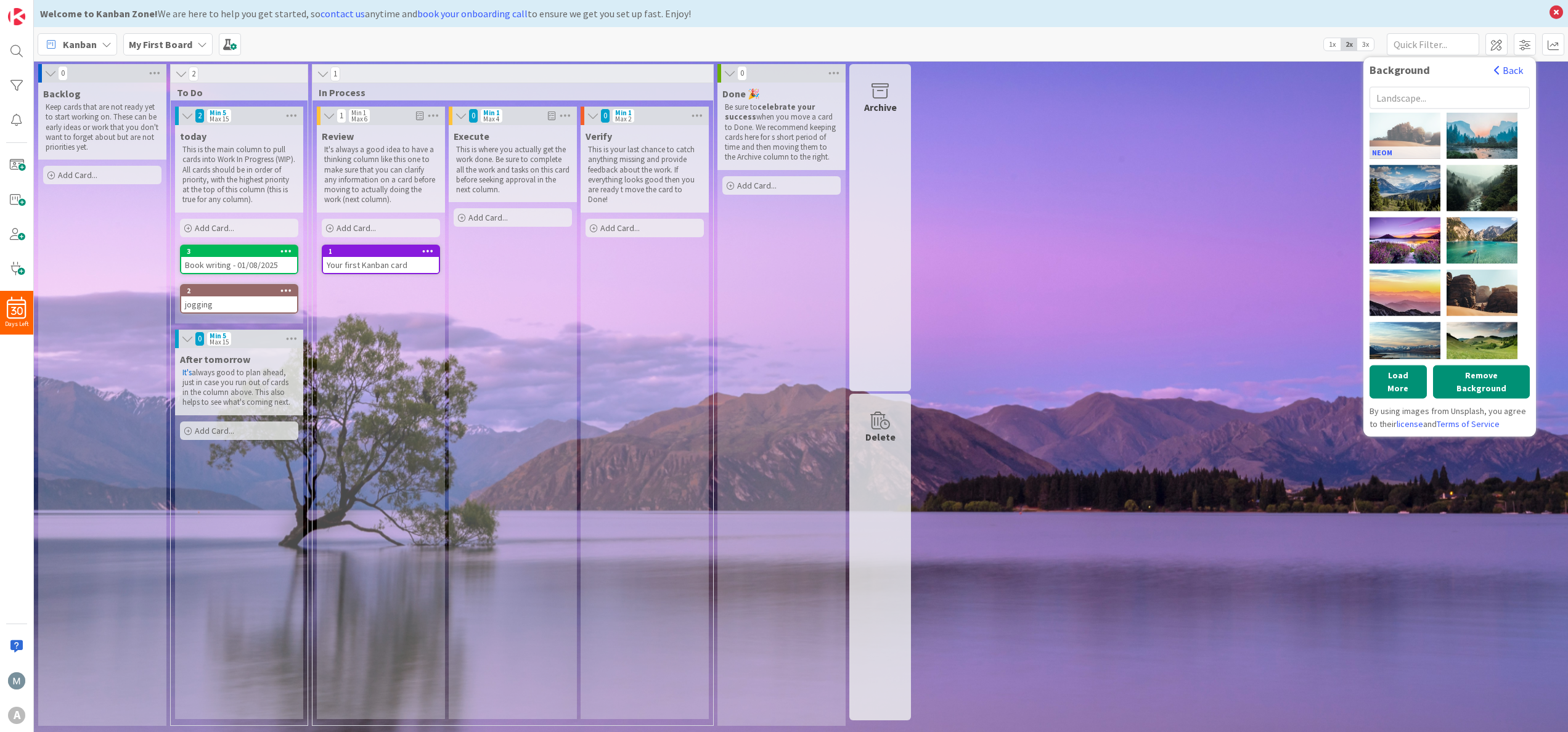 click on "NEOM" at bounding box center [1405, 135] 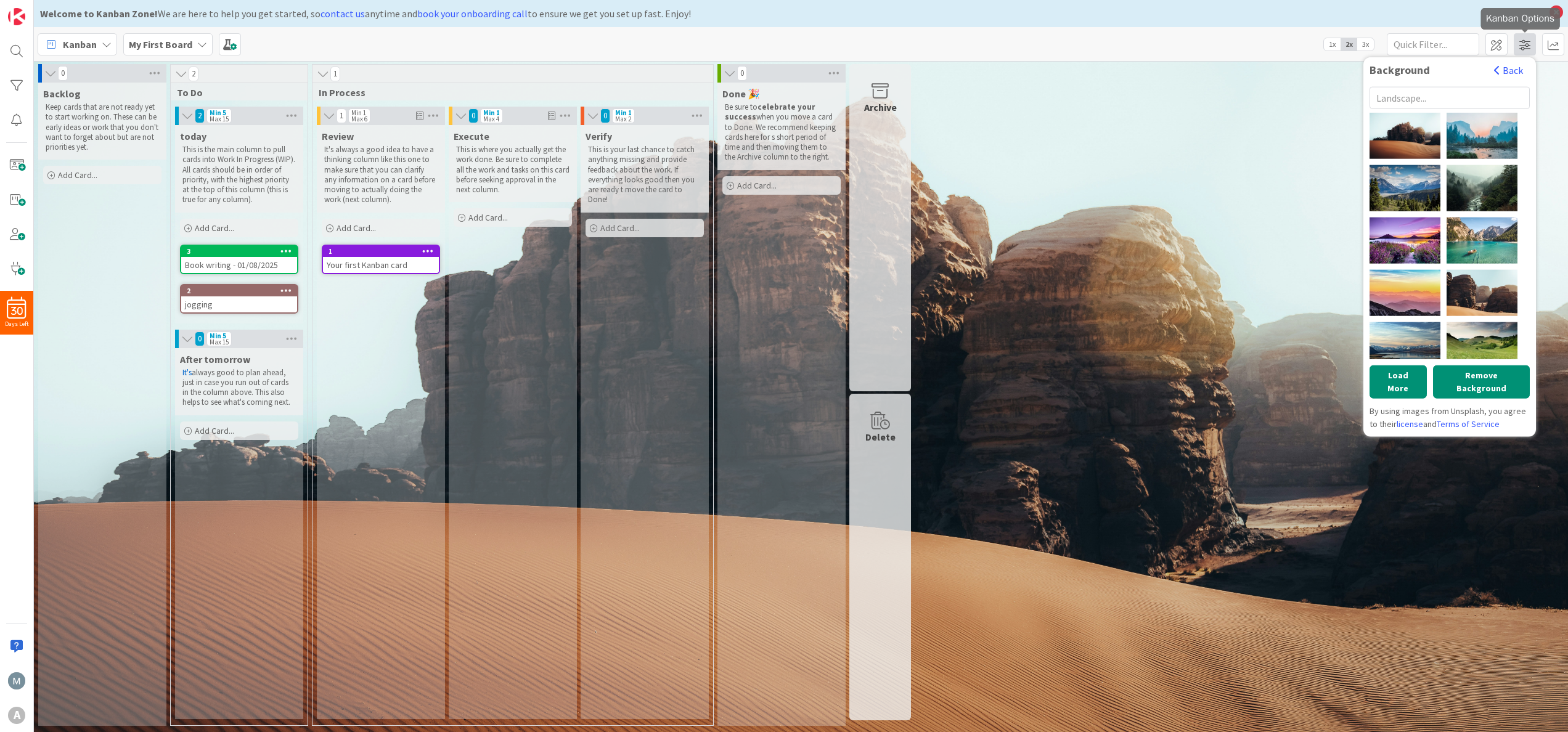 click at bounding box center [1525, 44] 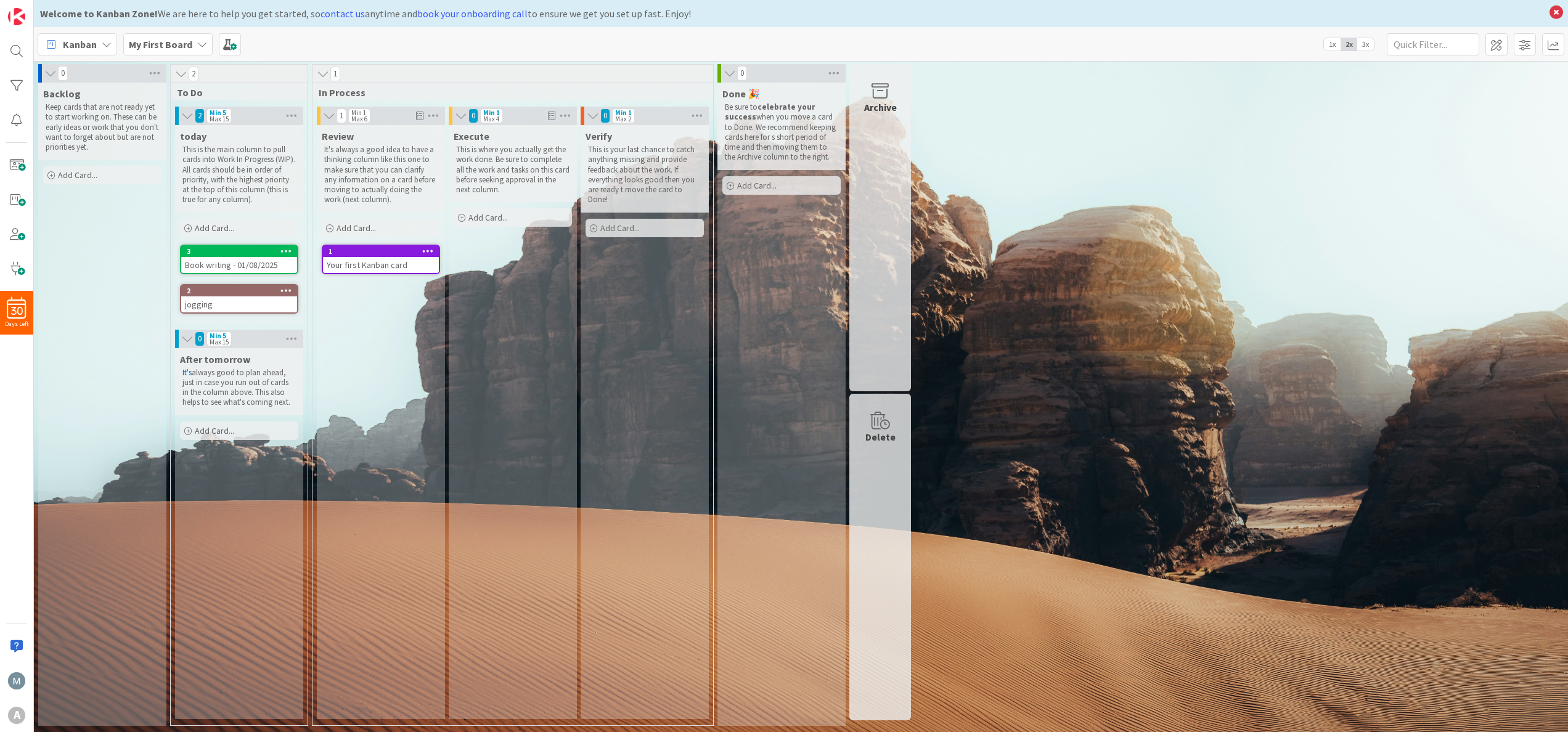 click on "3x" at bounding box center (1365, 44) 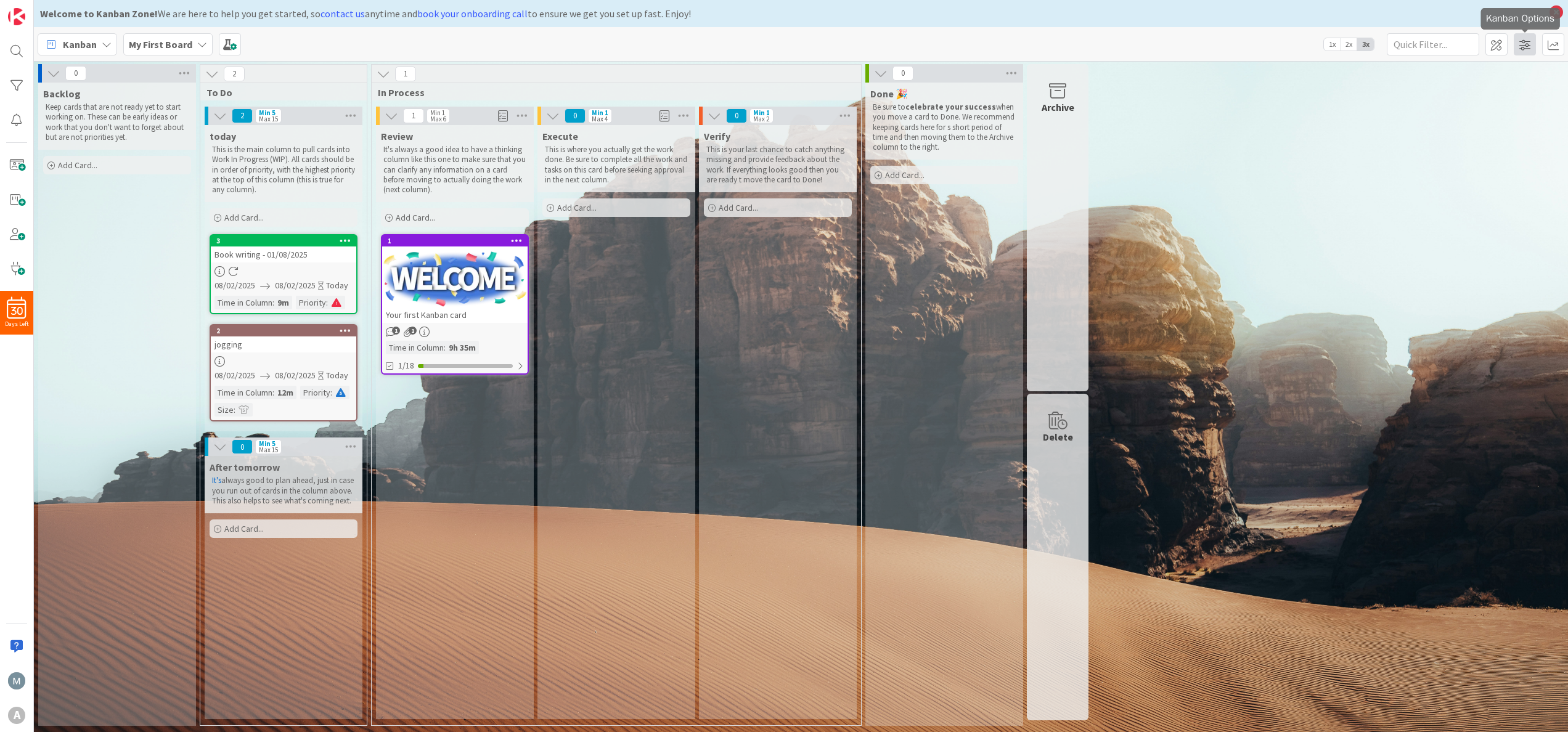 click at bounding box center (1525, 44) 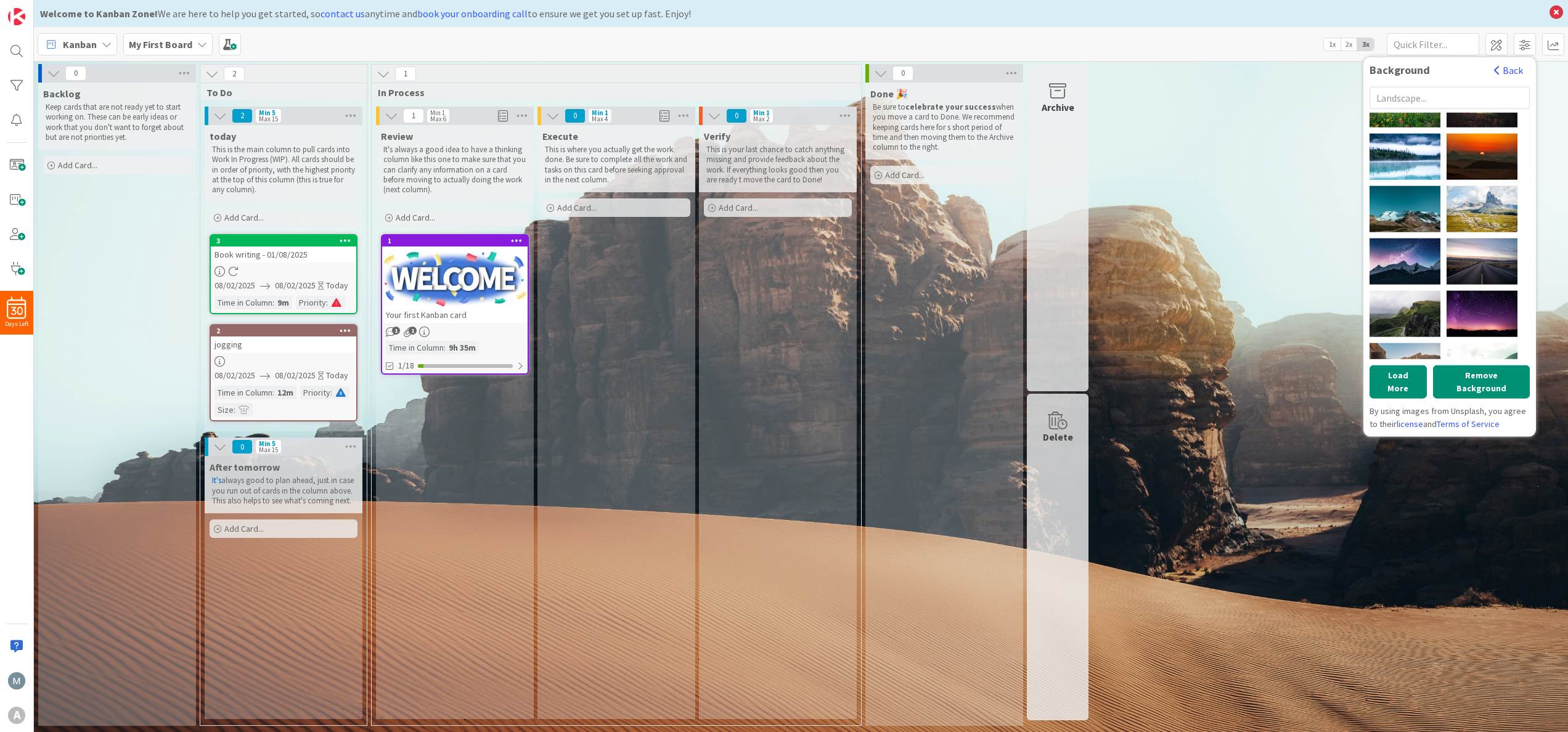 scroll, scrollTop: 530, scrollLeft: 0, axis: vertical 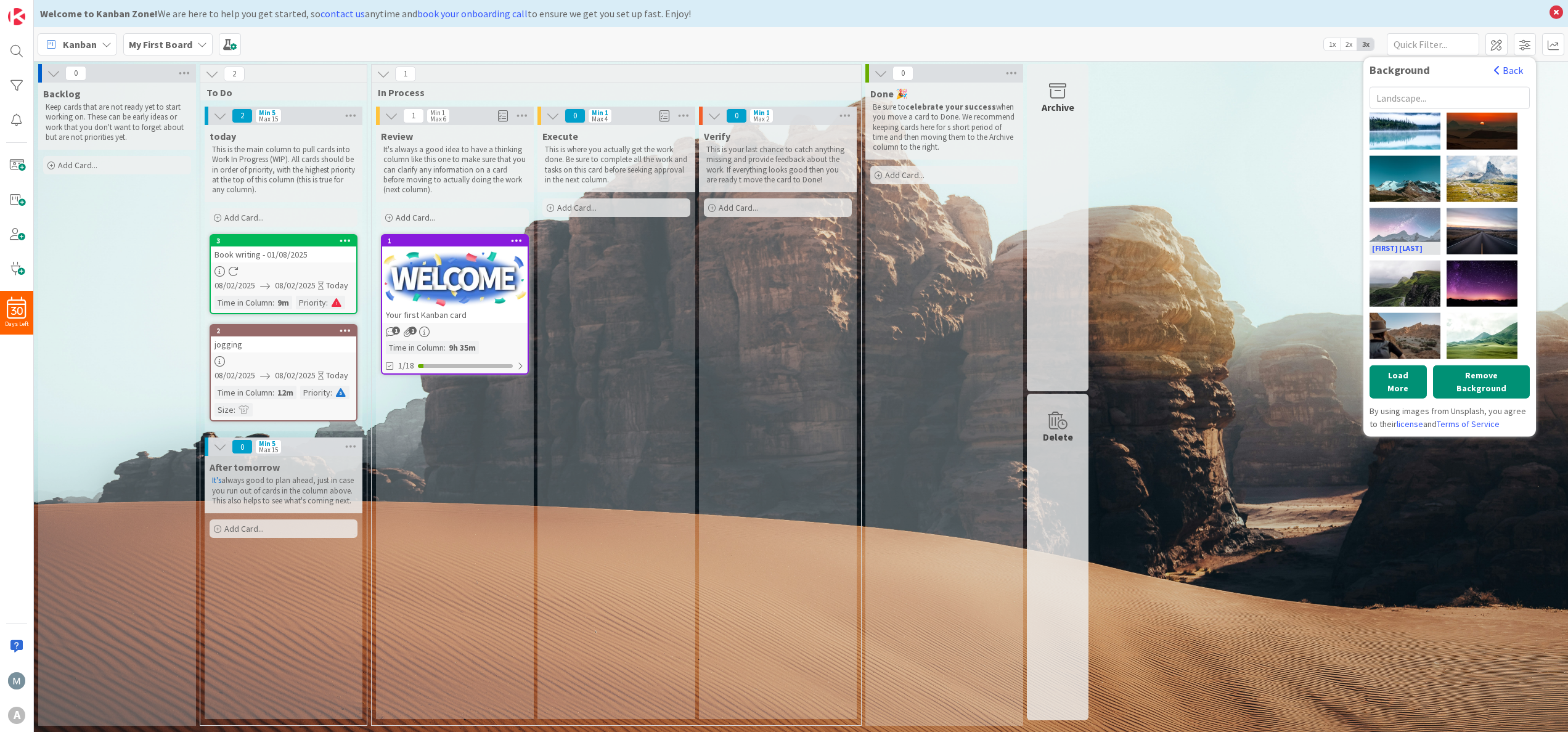 click on "[FIRST] [LAST]" at bounding box center (1405, 230) 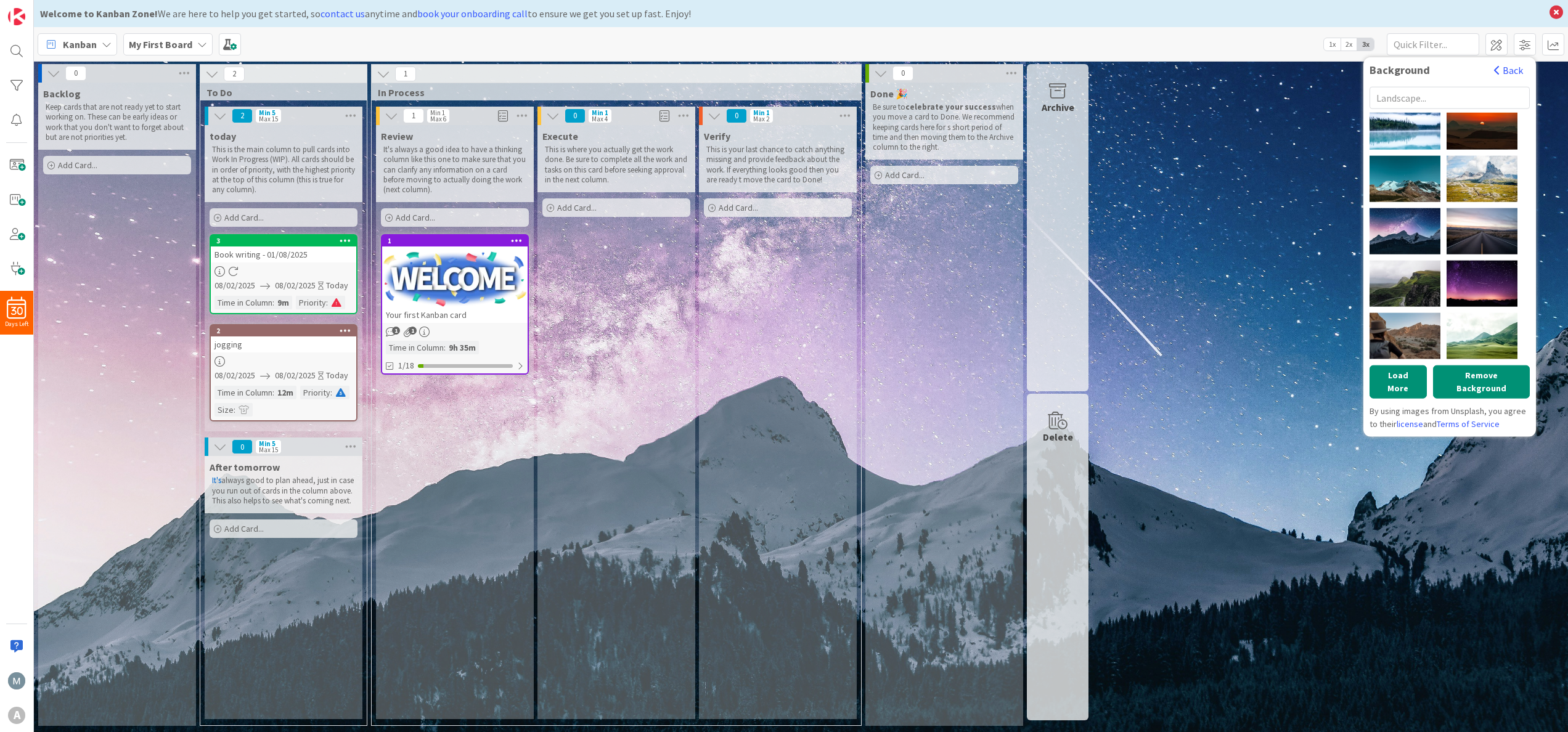 scroll, scrollTop: 1319, scrollLeft: 0, axis: vertical 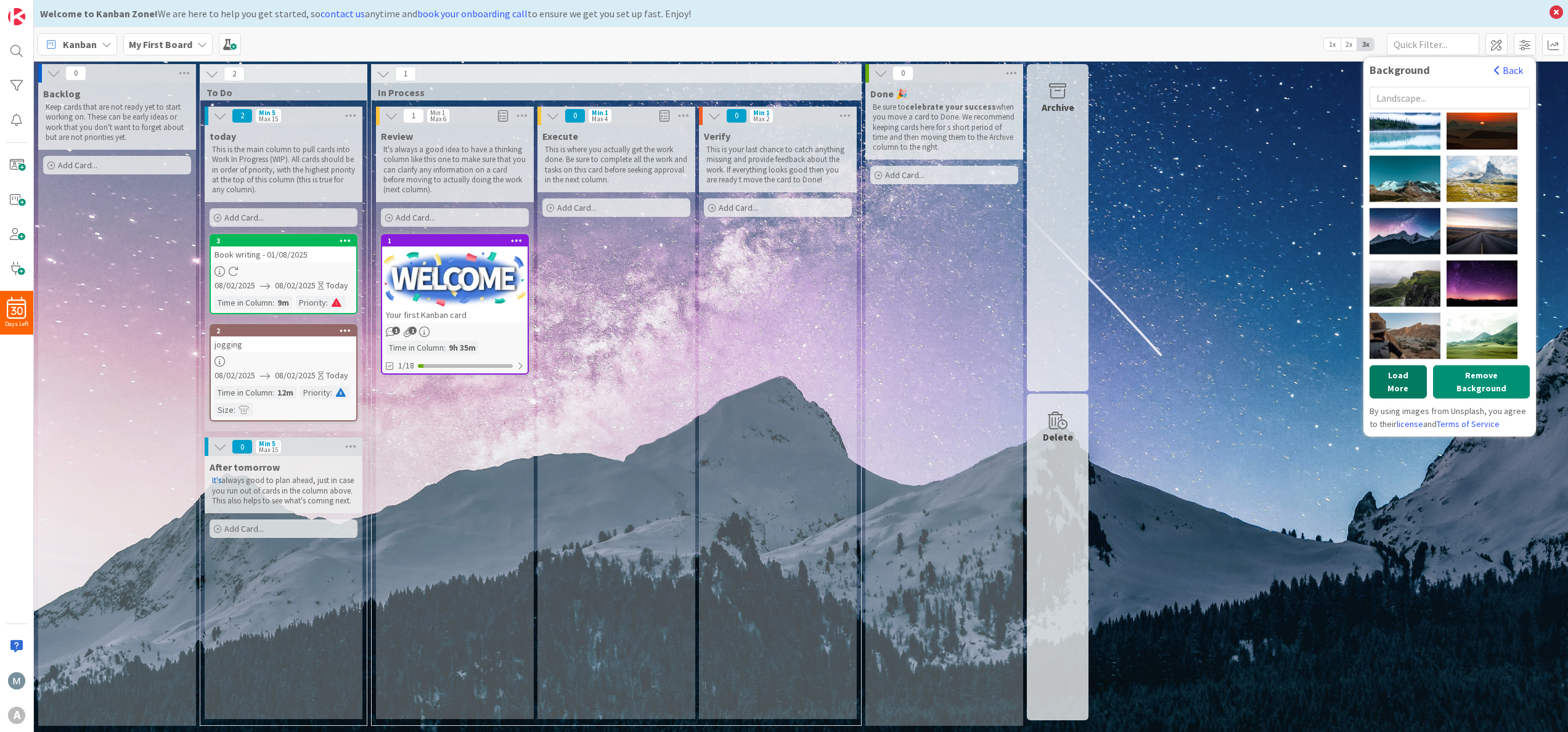 click on "Load More" at bounding box center [1398, 381] 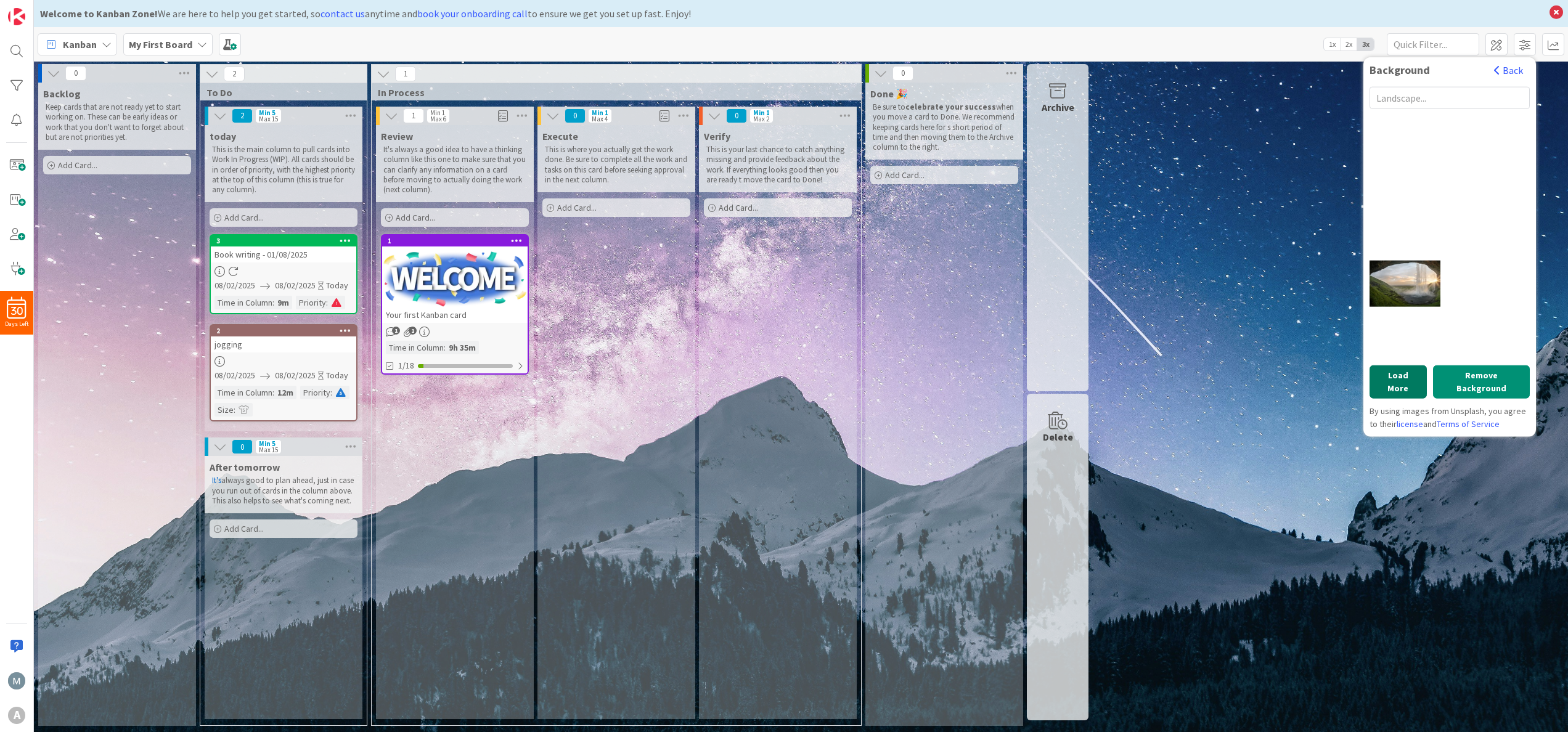 scroll, scrollTop: 1442, scrollLeft: 0, axis: vertical 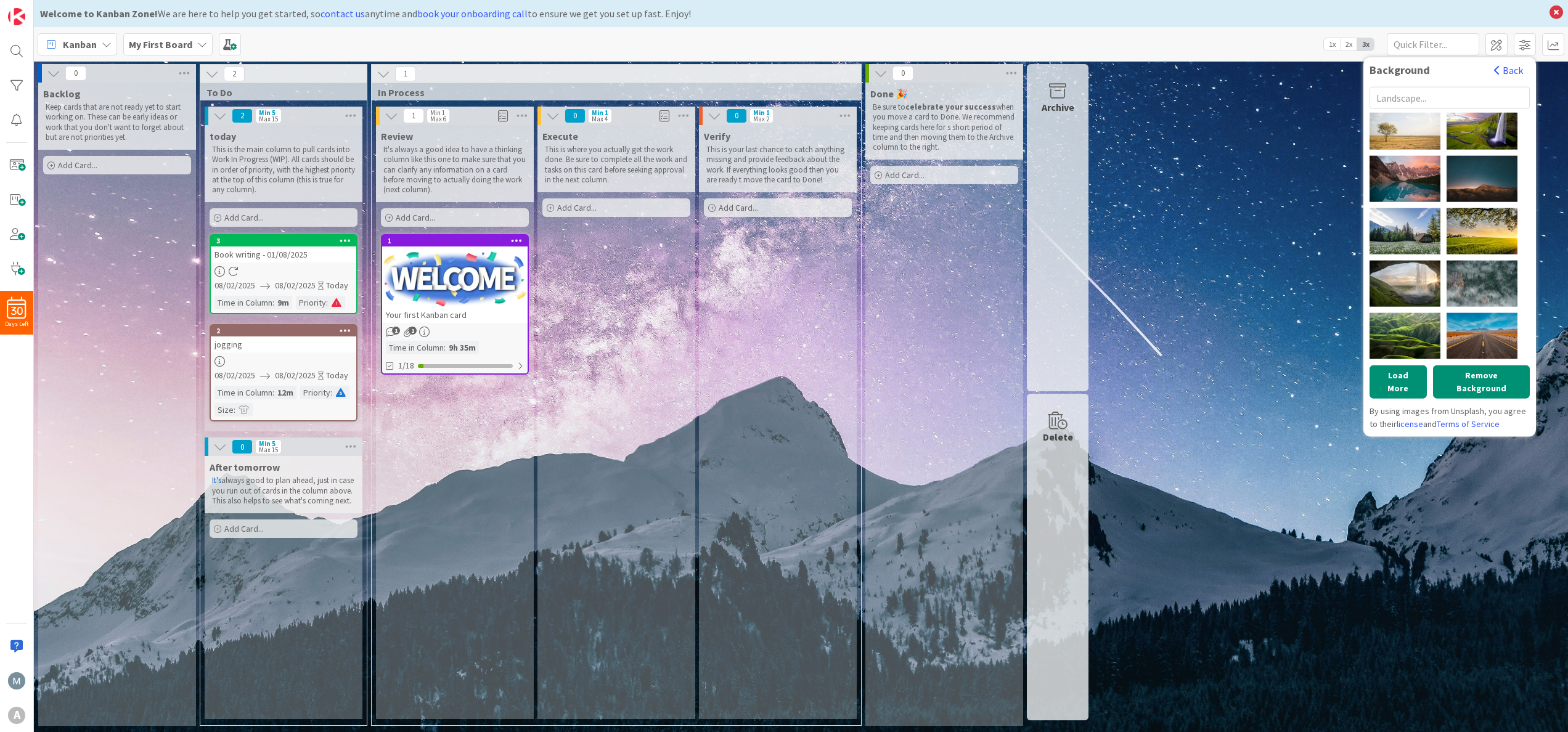 click on "[FIRST] [LAST]" at bounding box center [1405, -293] 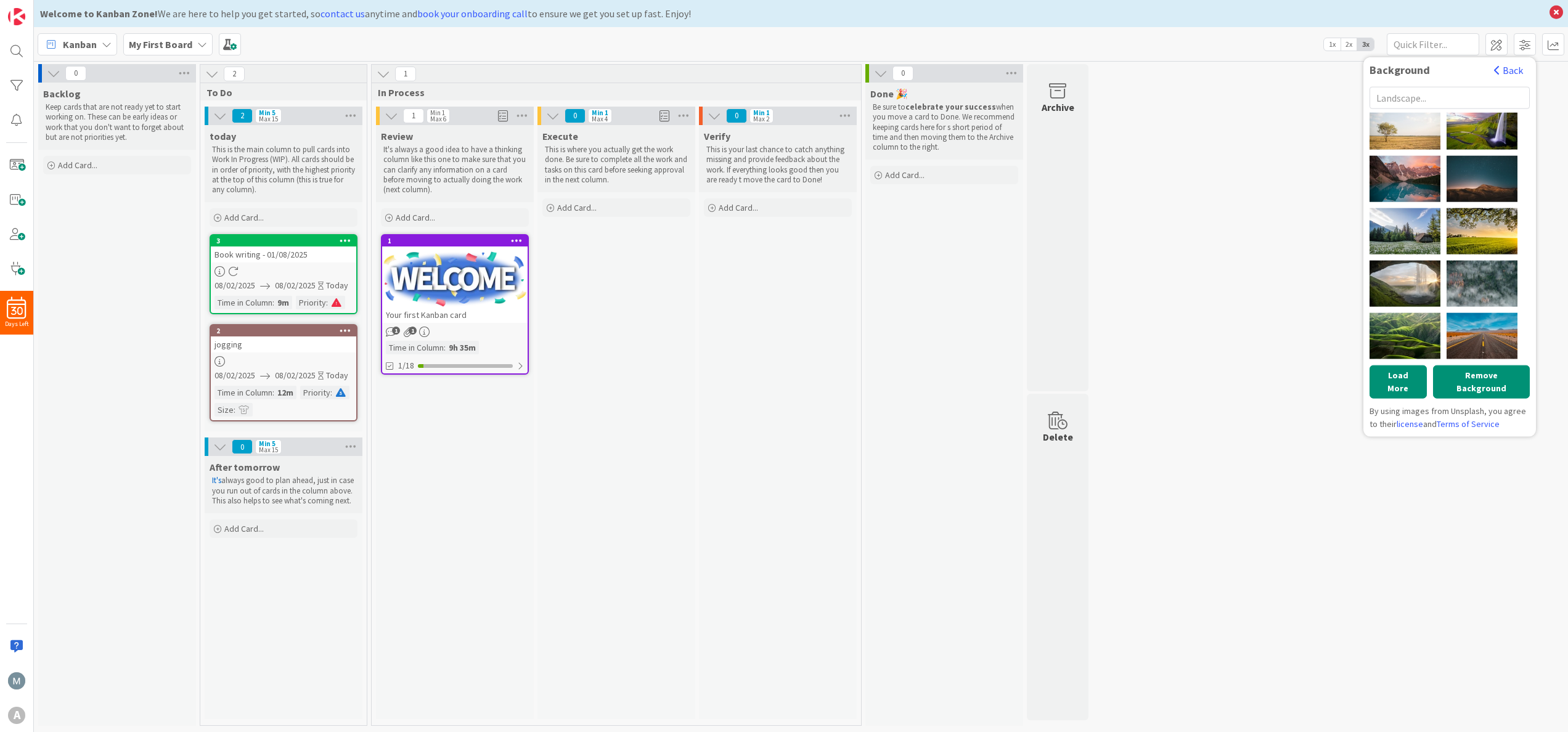 scroll, scrollTop: 2889, scrollLeft: 0, axis: vertical 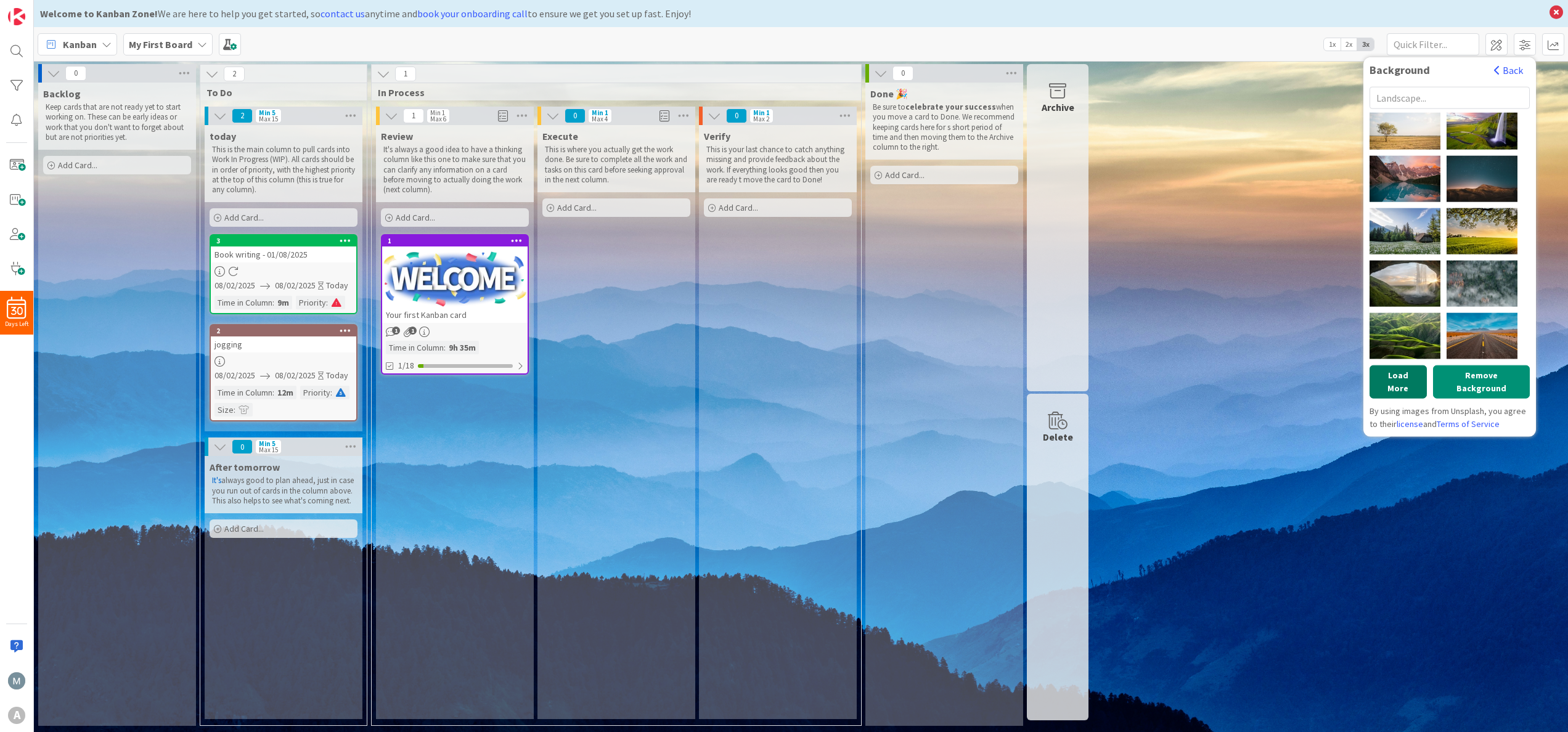 click on "Load More" at bounding box center (1398, 381) 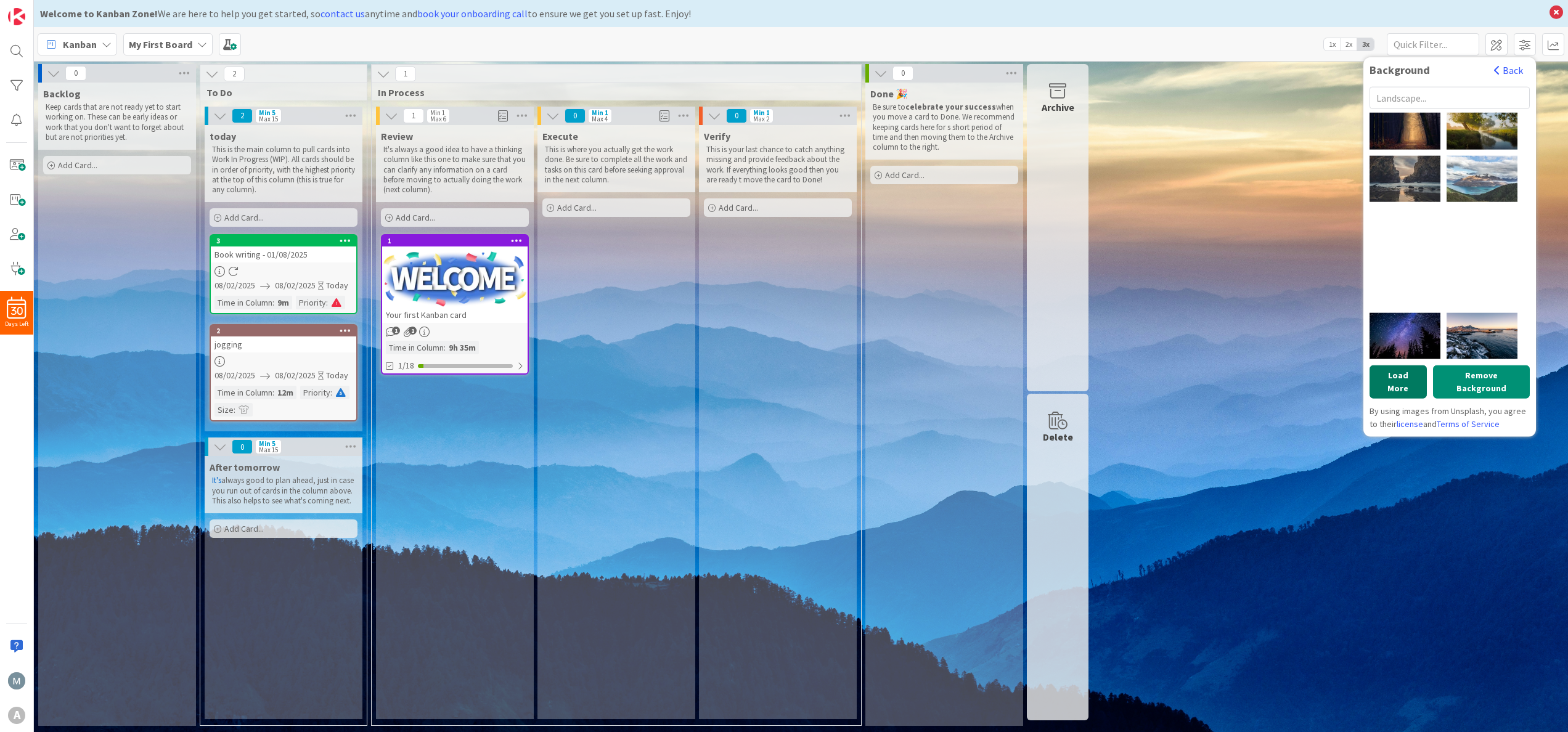 scroll, scrollTop: 3012, scrollLeft: 0, axis: vertical 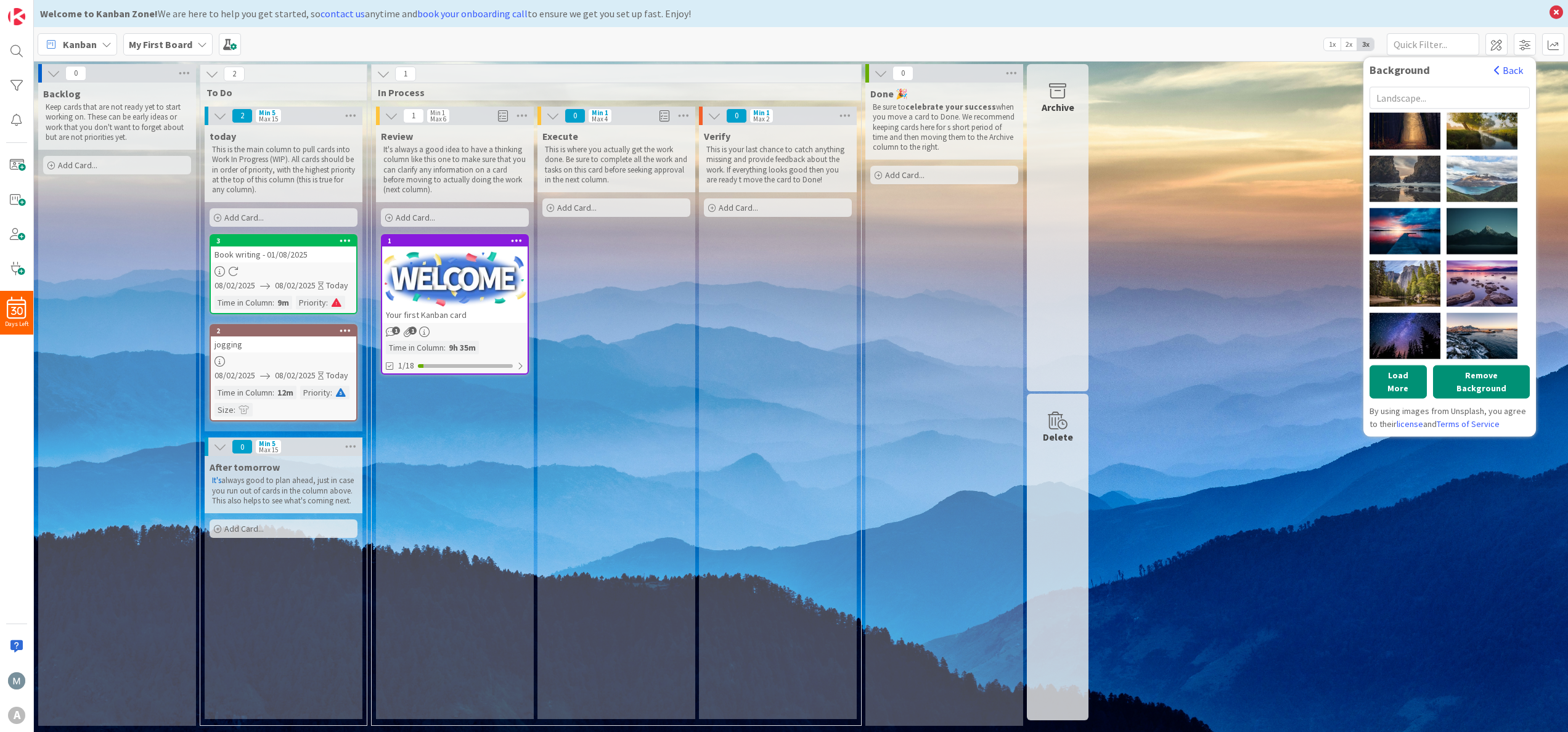 click on "[FIRST] [LAST]" at bounding box center [1405, -398] 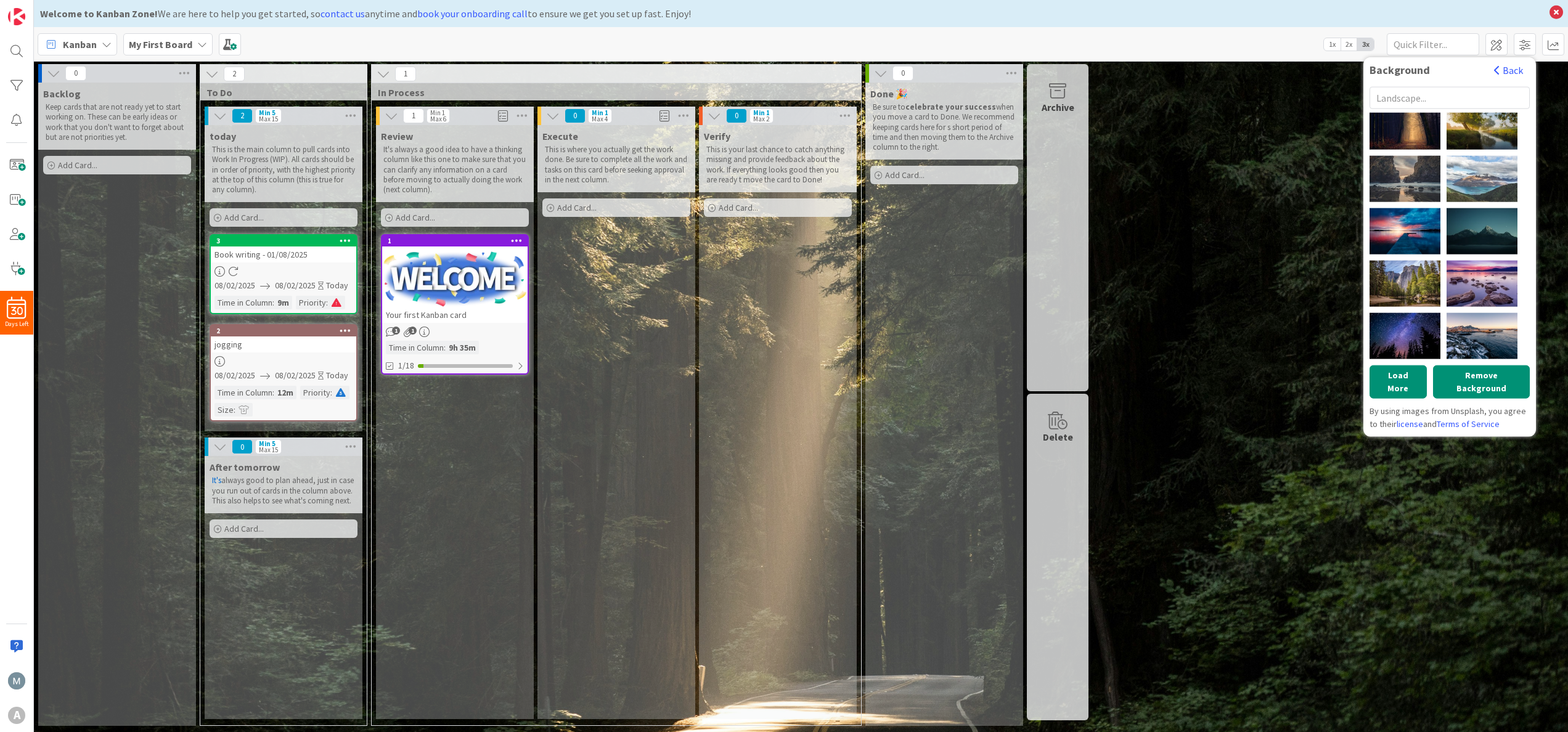 scroll, scrollTop: 4289, scrollLeft: 0, axis: vertical 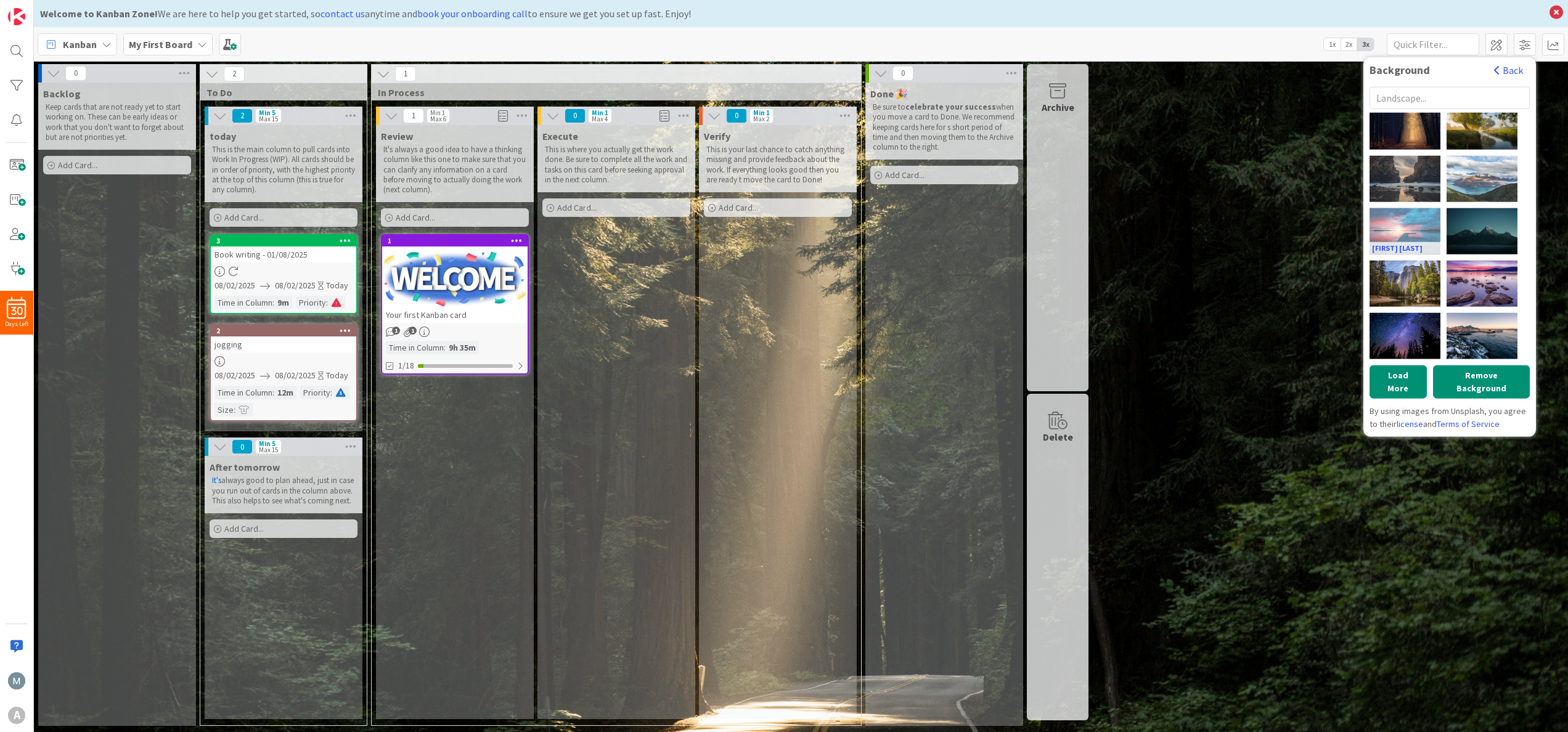 click on "[FIRST] [LAST]" at bounding box center [1405, 230] 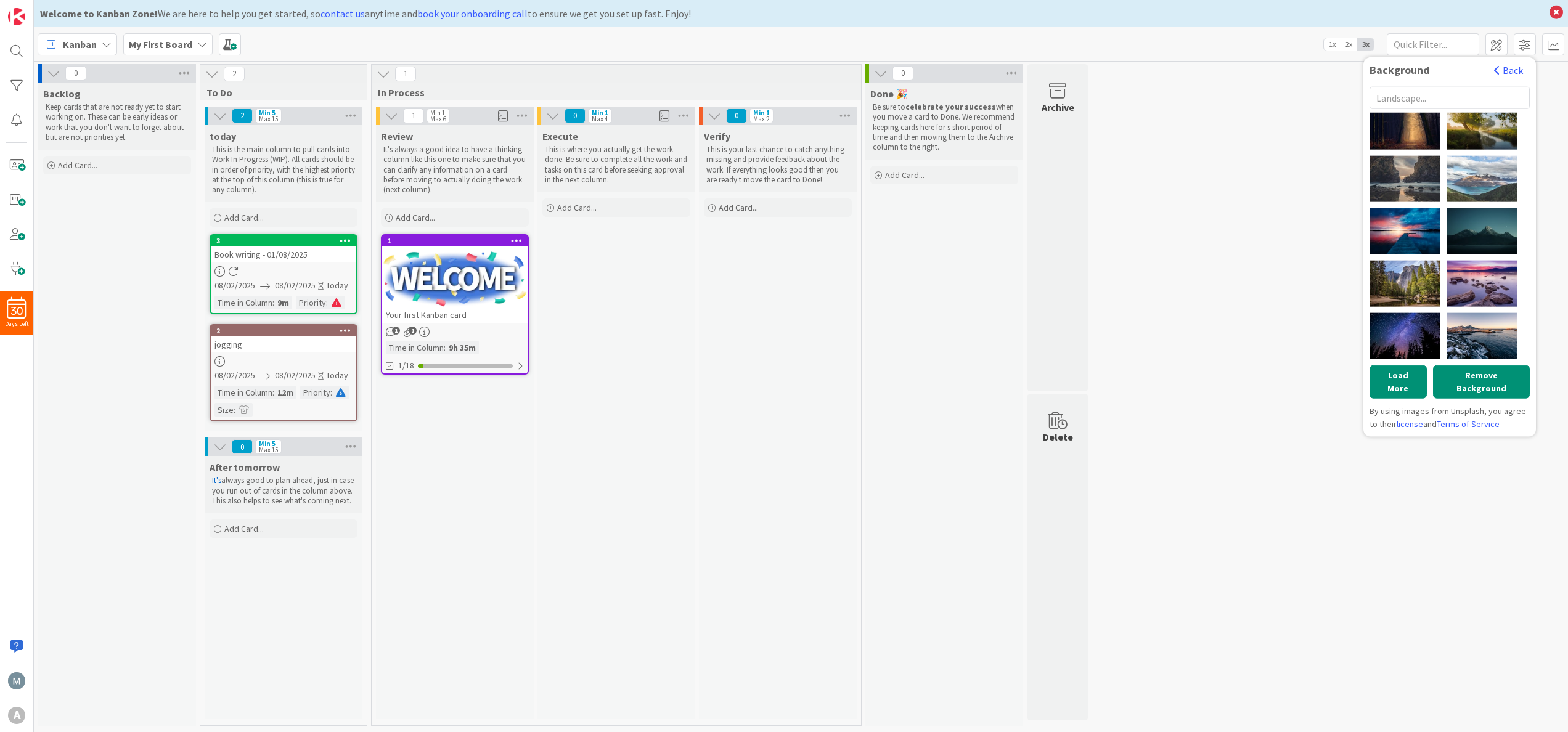 scroll, scrollTop: 4461, scrollLeft: 0, axis: vertical 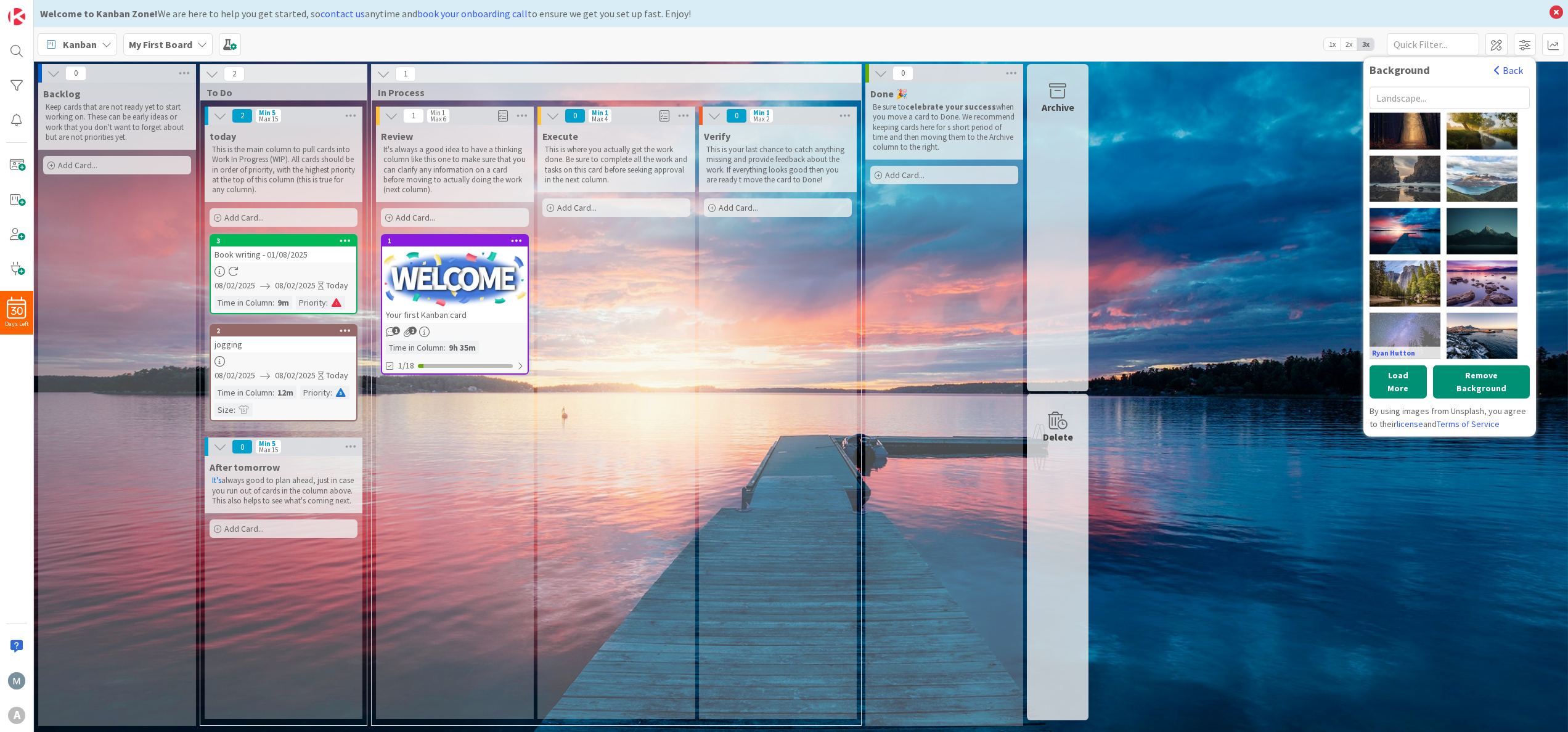 click on "Ryan Hutton" at bounding box center [1405, 335] 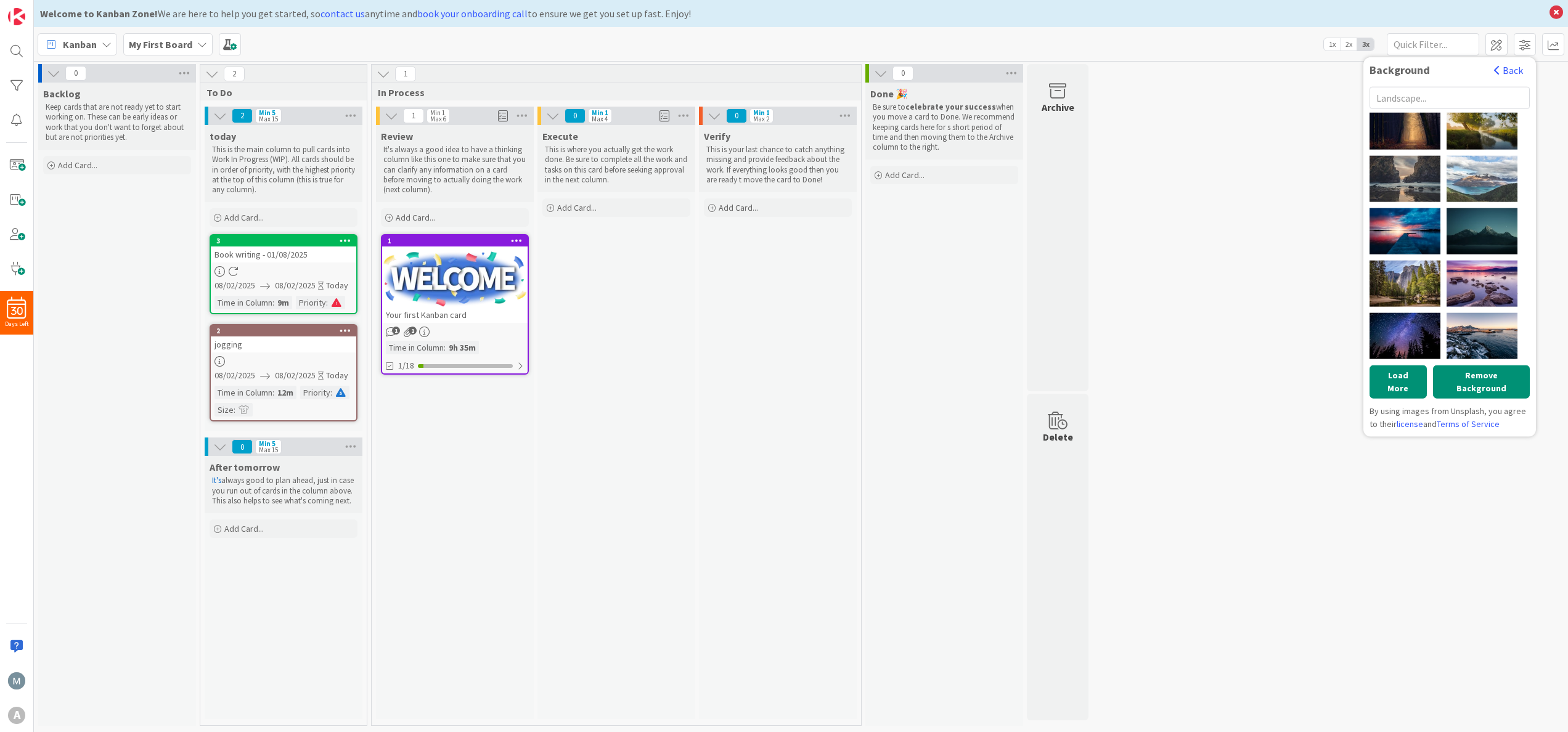 scroll, scrollTop: 4091, scrollLeft: 0, axis: vertical 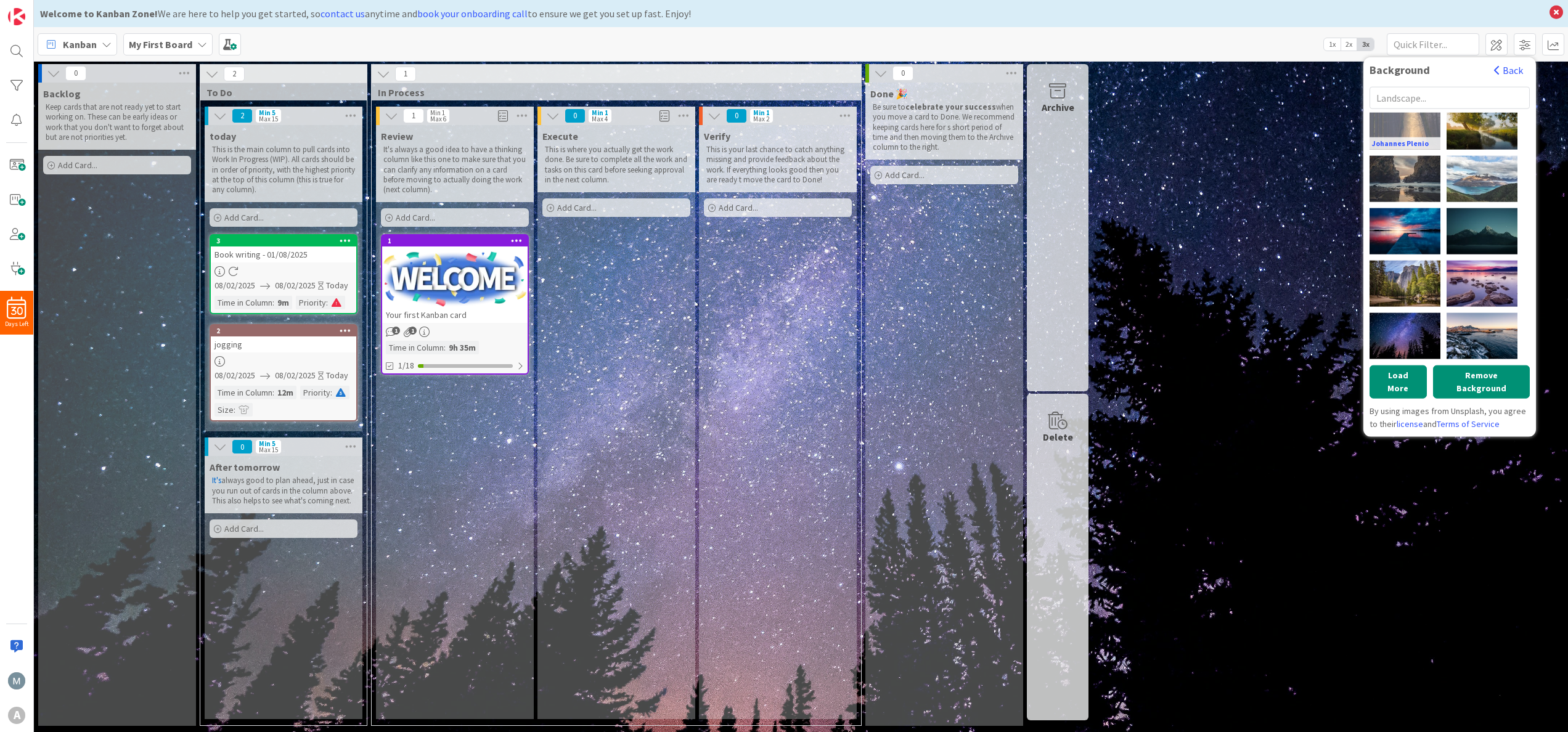 click on "Johannes Plenio" at bounding box center (1405, 126) 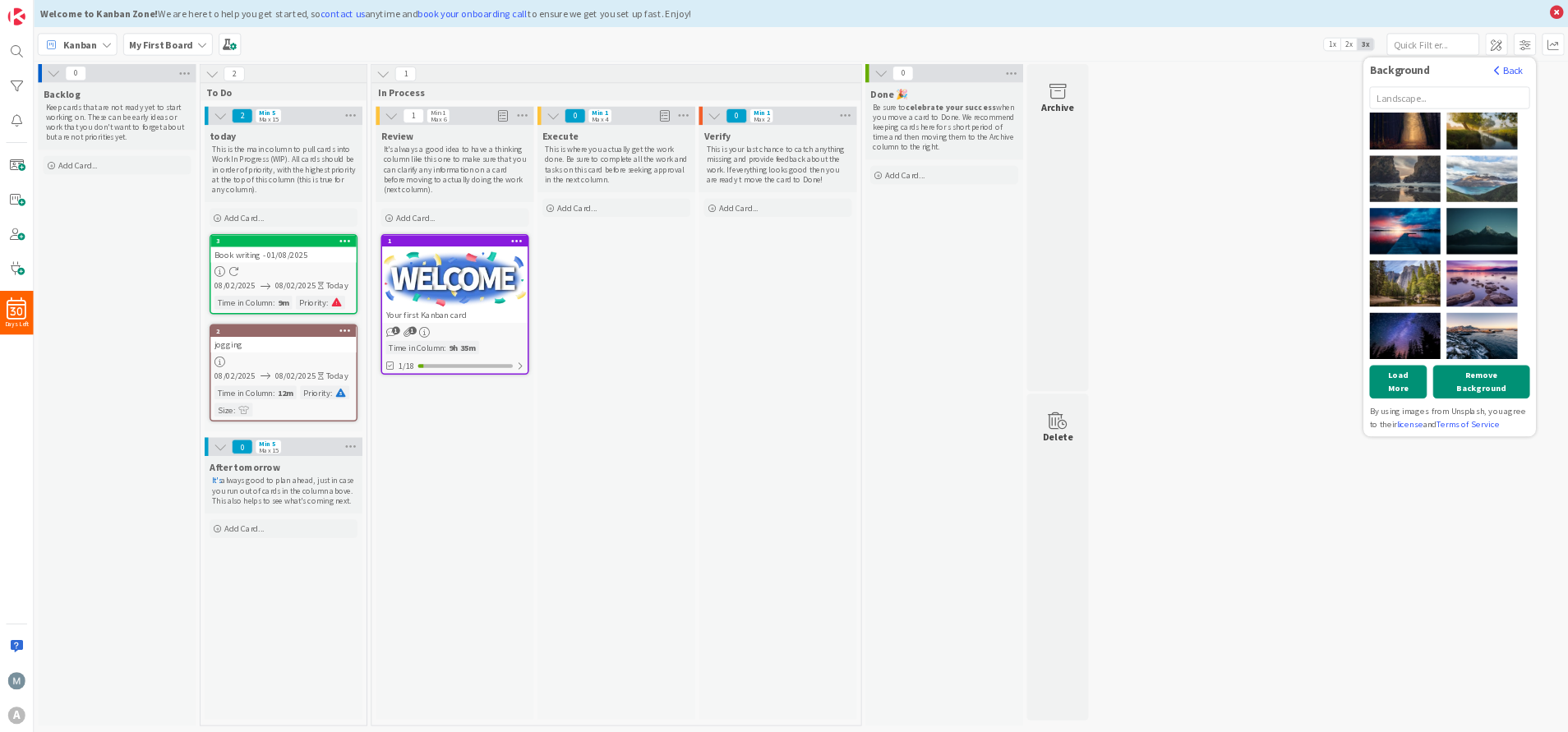 scroll, scrollTop: 5126, scrollLeft: 0, axis: vertical 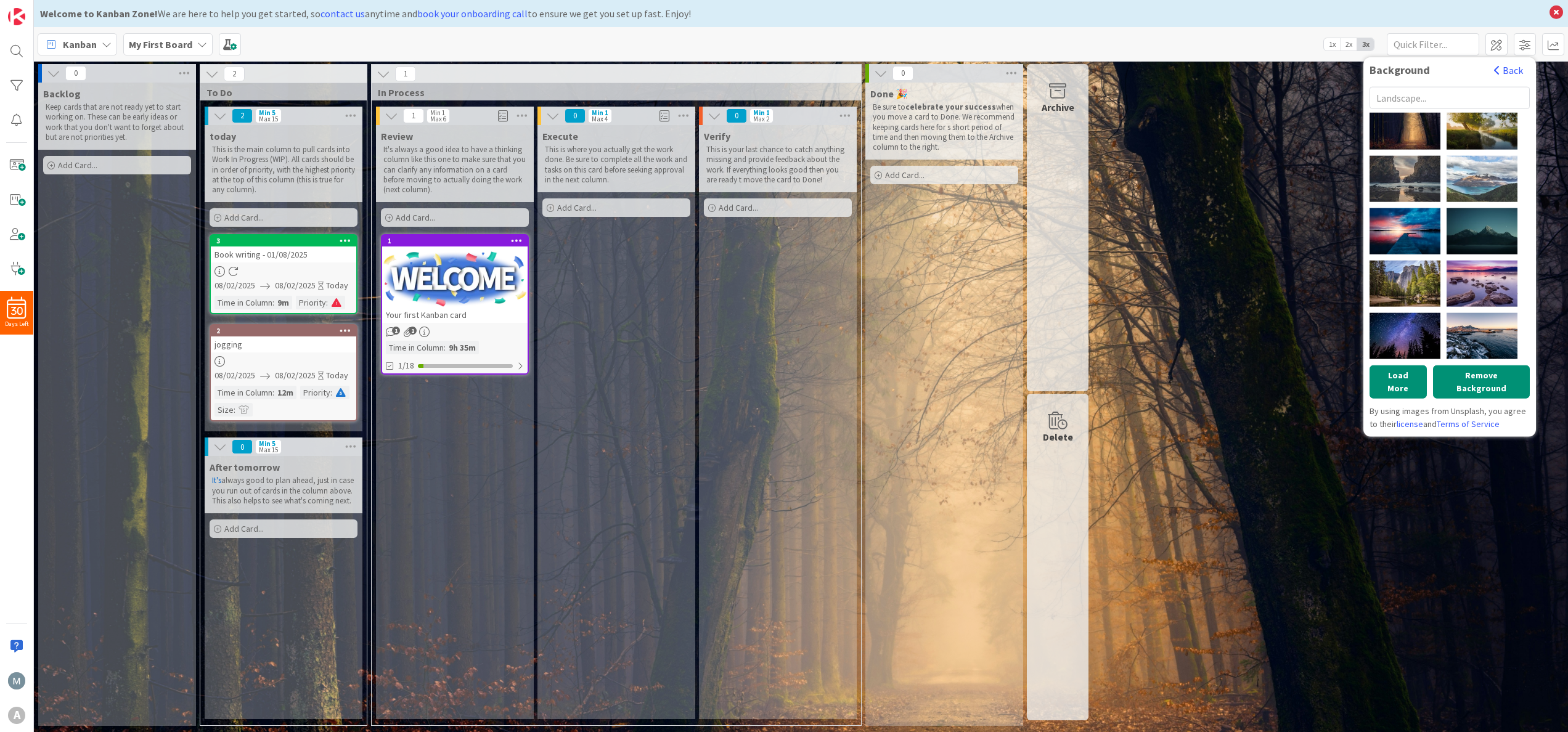 click on "[FIRST] [LAST]" at bounding box center (1405, 21) 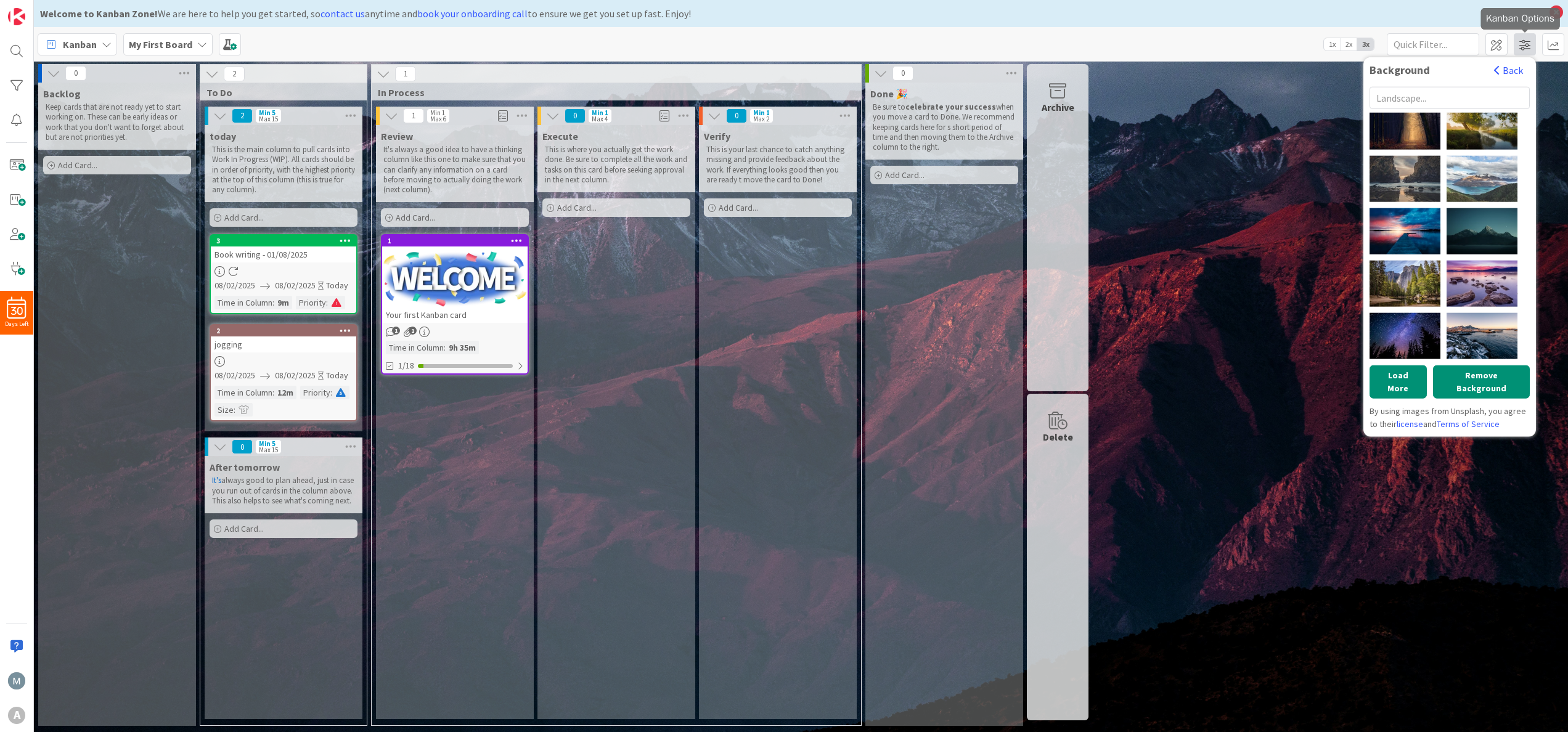 click at bounding box center [1525, 44] 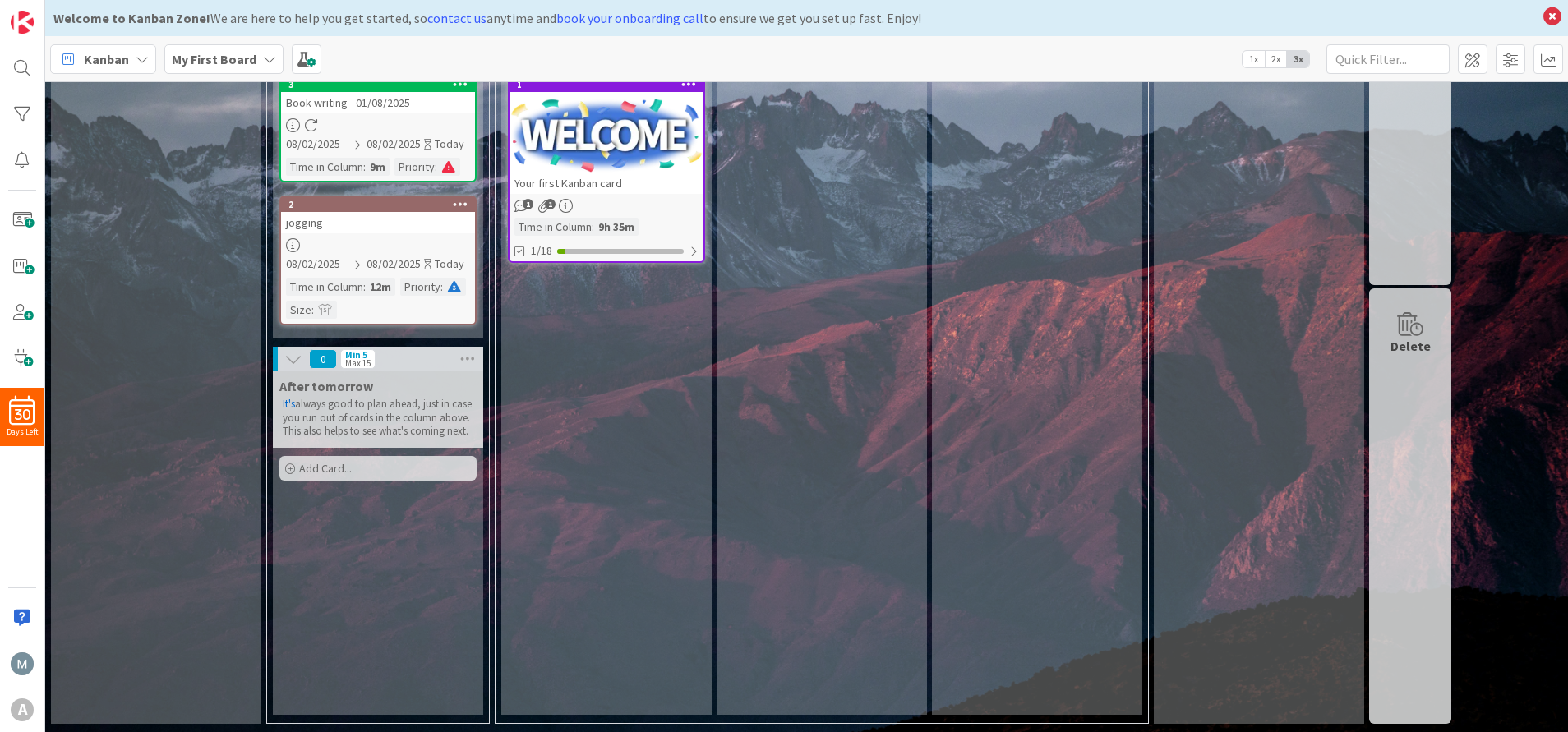 scroll, scrollTop: 0, scrollLeft: 0, axis: both 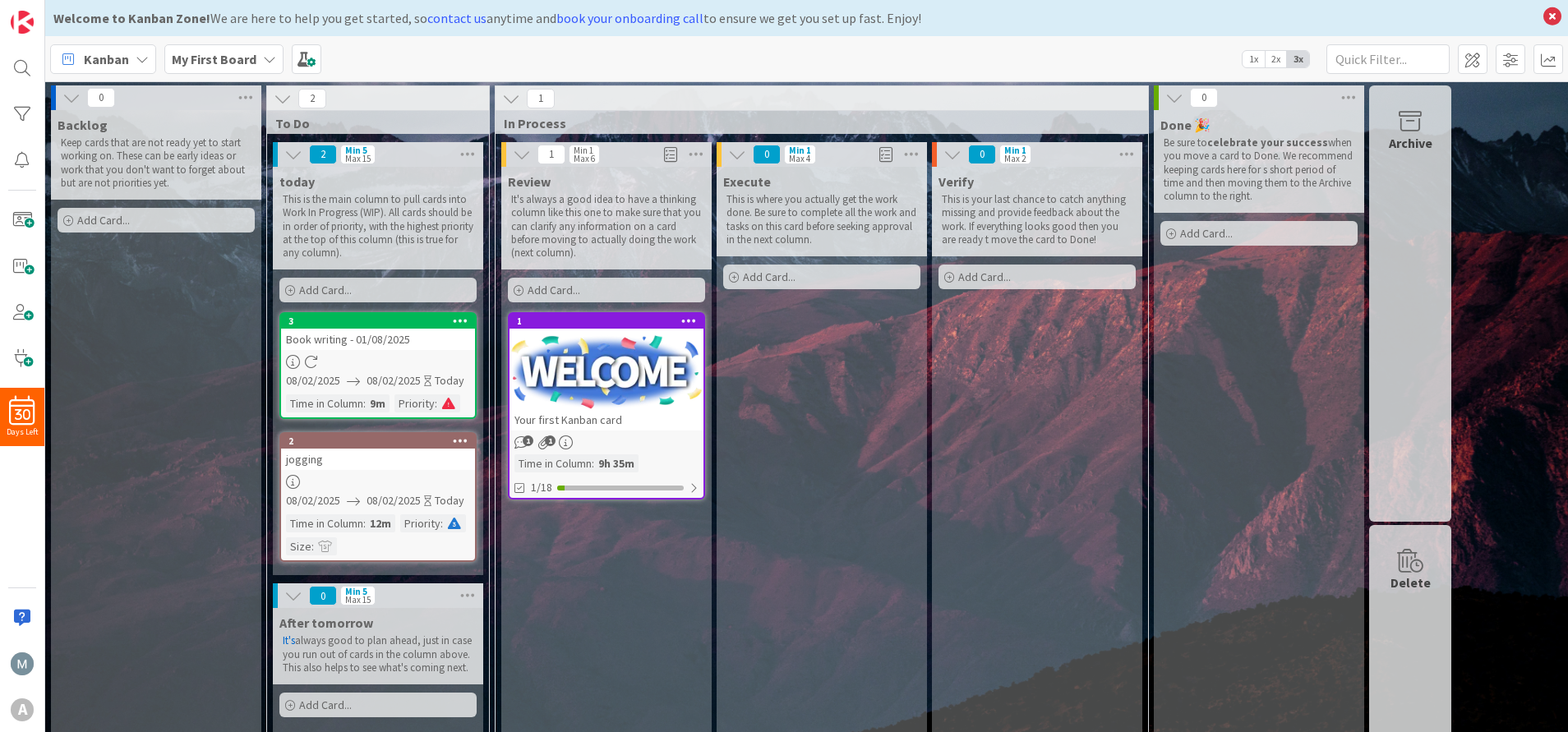 drag, startPoint x: 1251, startPoint y: 234, endPoint x: 1283, endPoint y: 234, distance: 32 